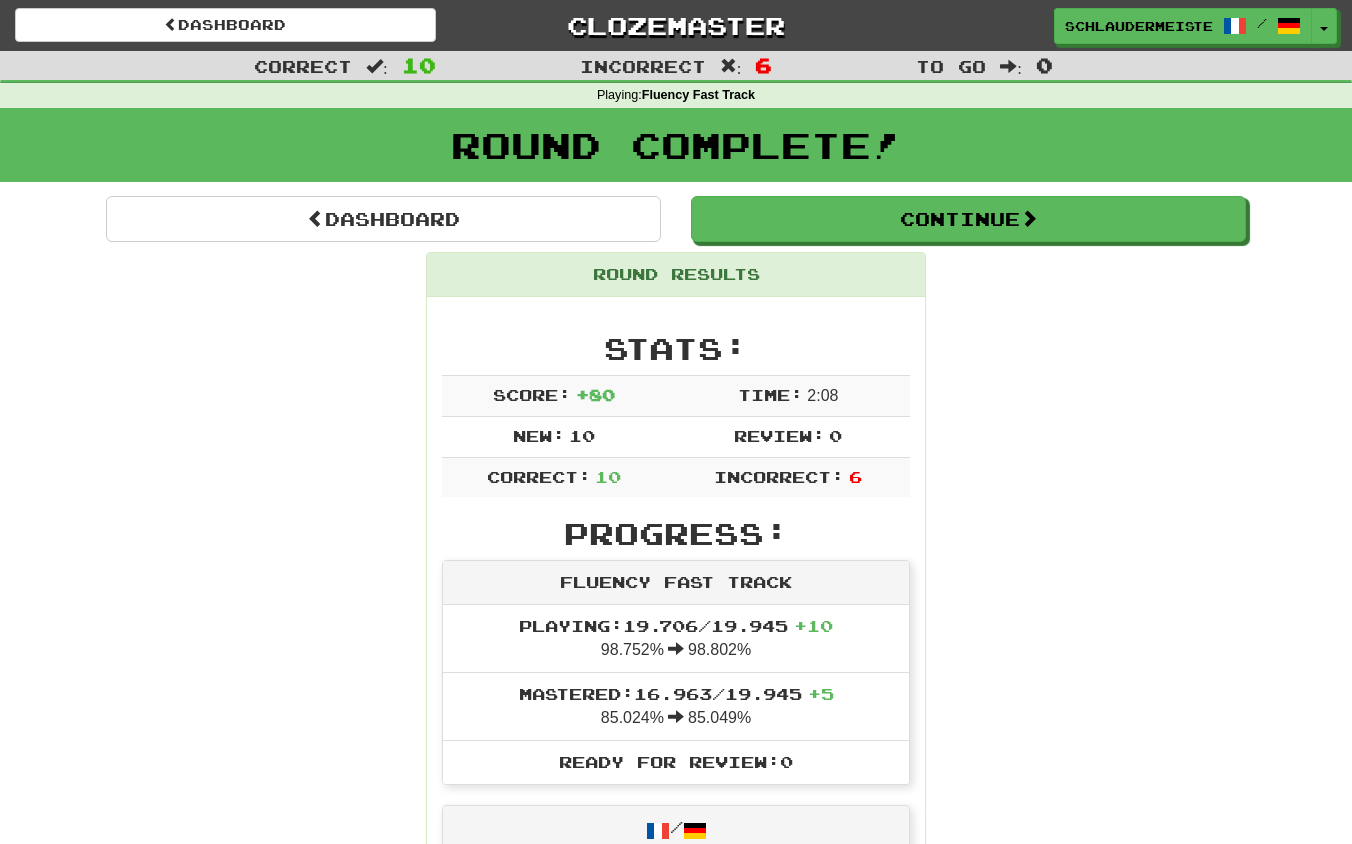 scroll, scrollTop: 0, scrollLeft: 0, axis: both 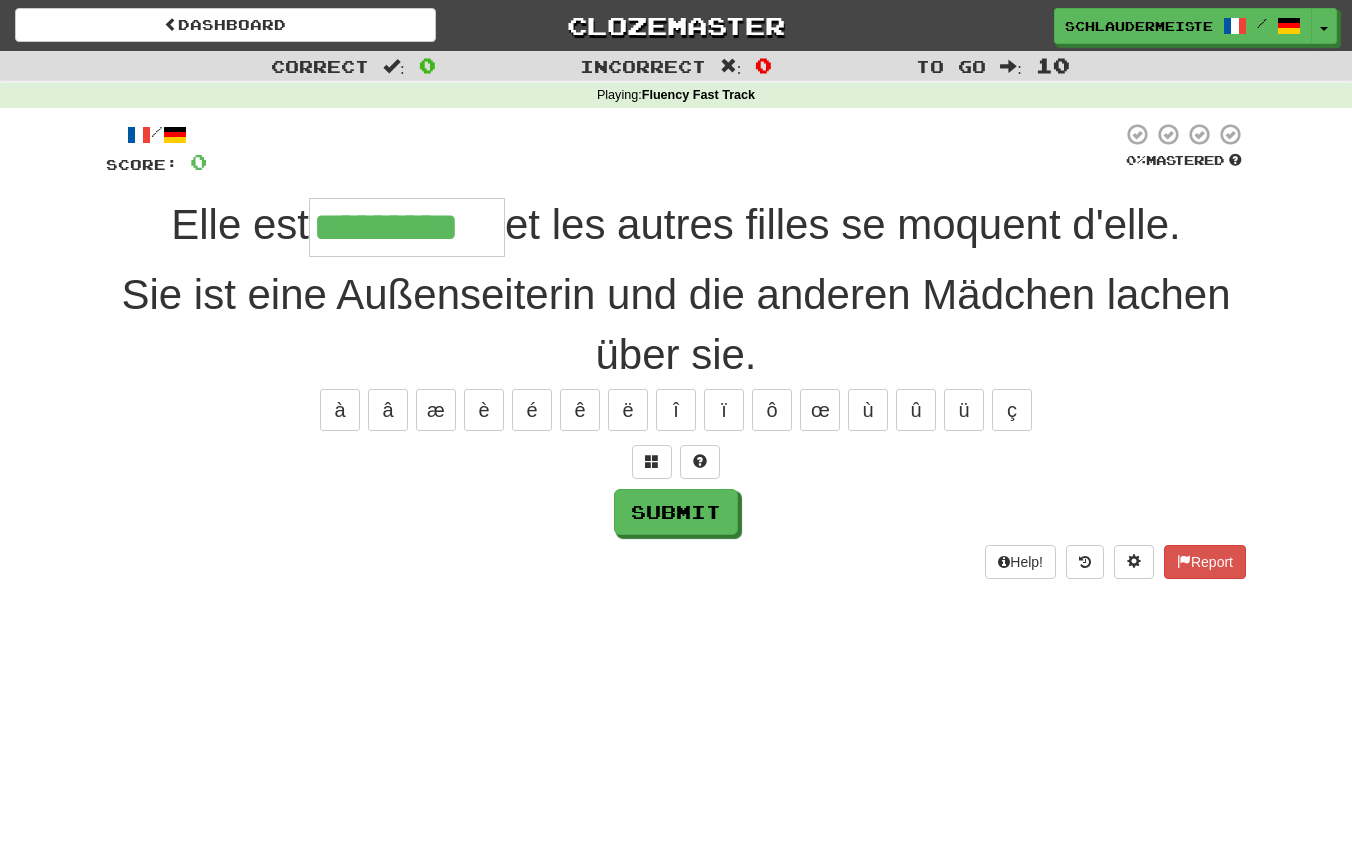 type on "*********" 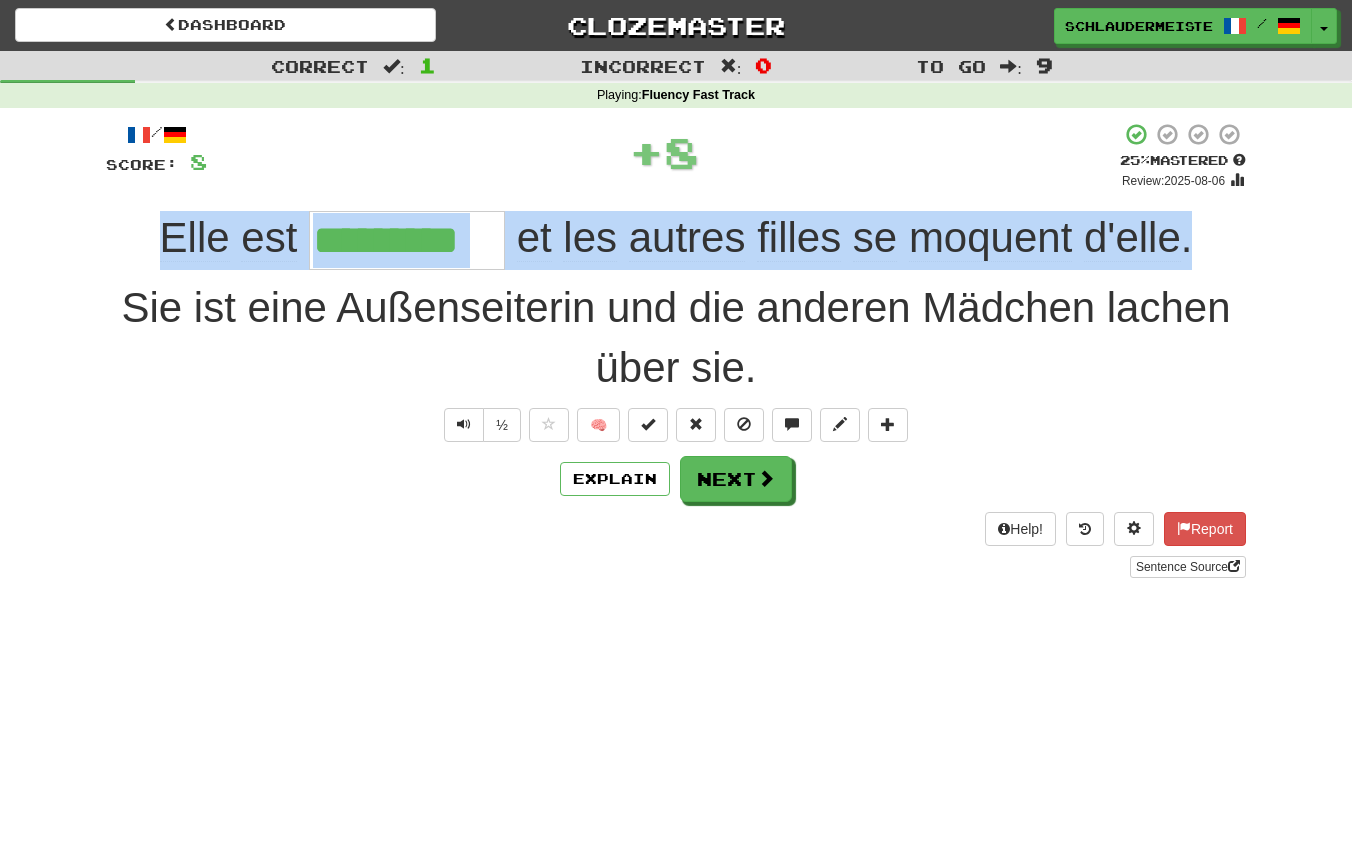 drag, startPoint x: 142, startPoint y: 230, endPoint x: 1252, endPoint y: 242, distance: 1110.0648 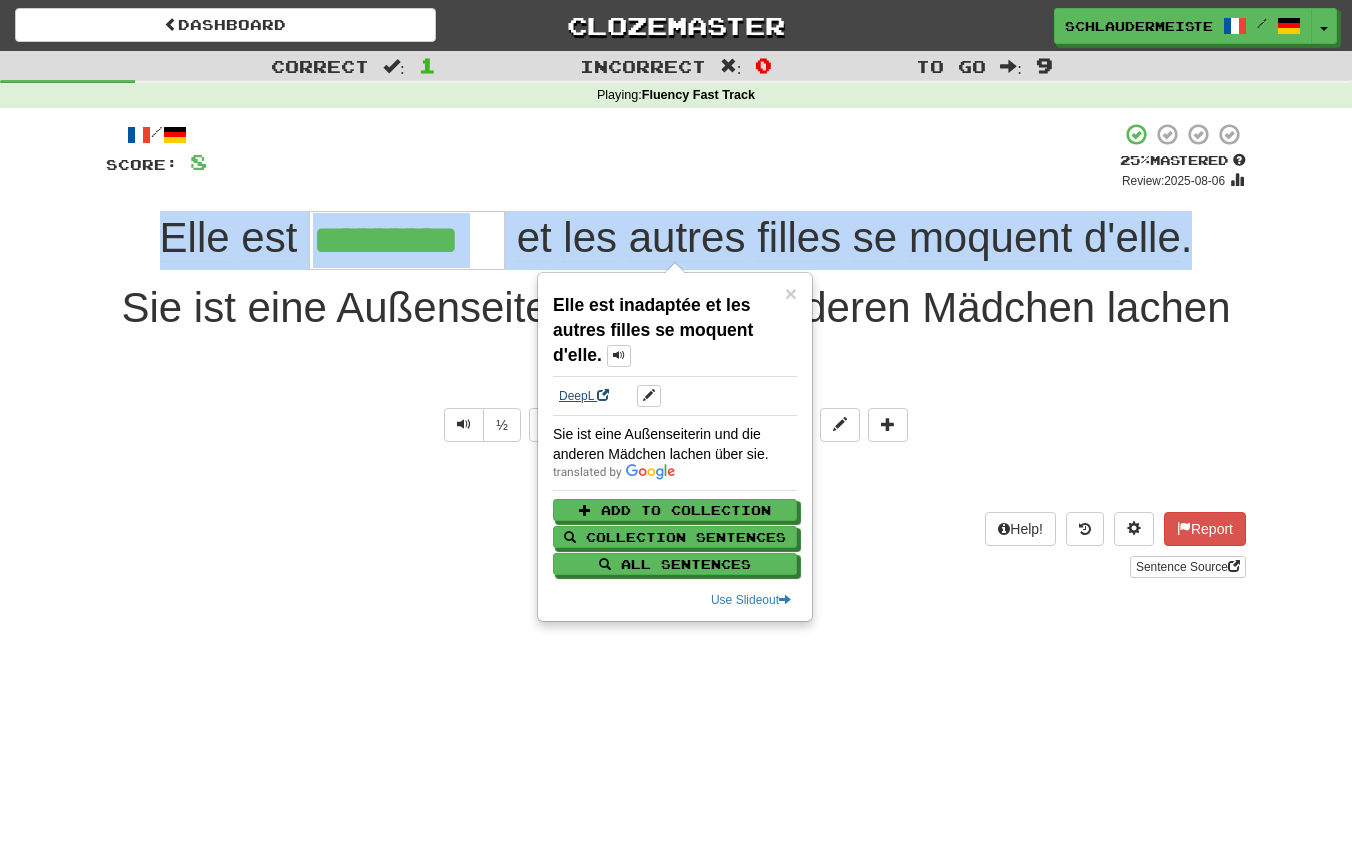 click on "DeepL" at bounding box center [584, 396] 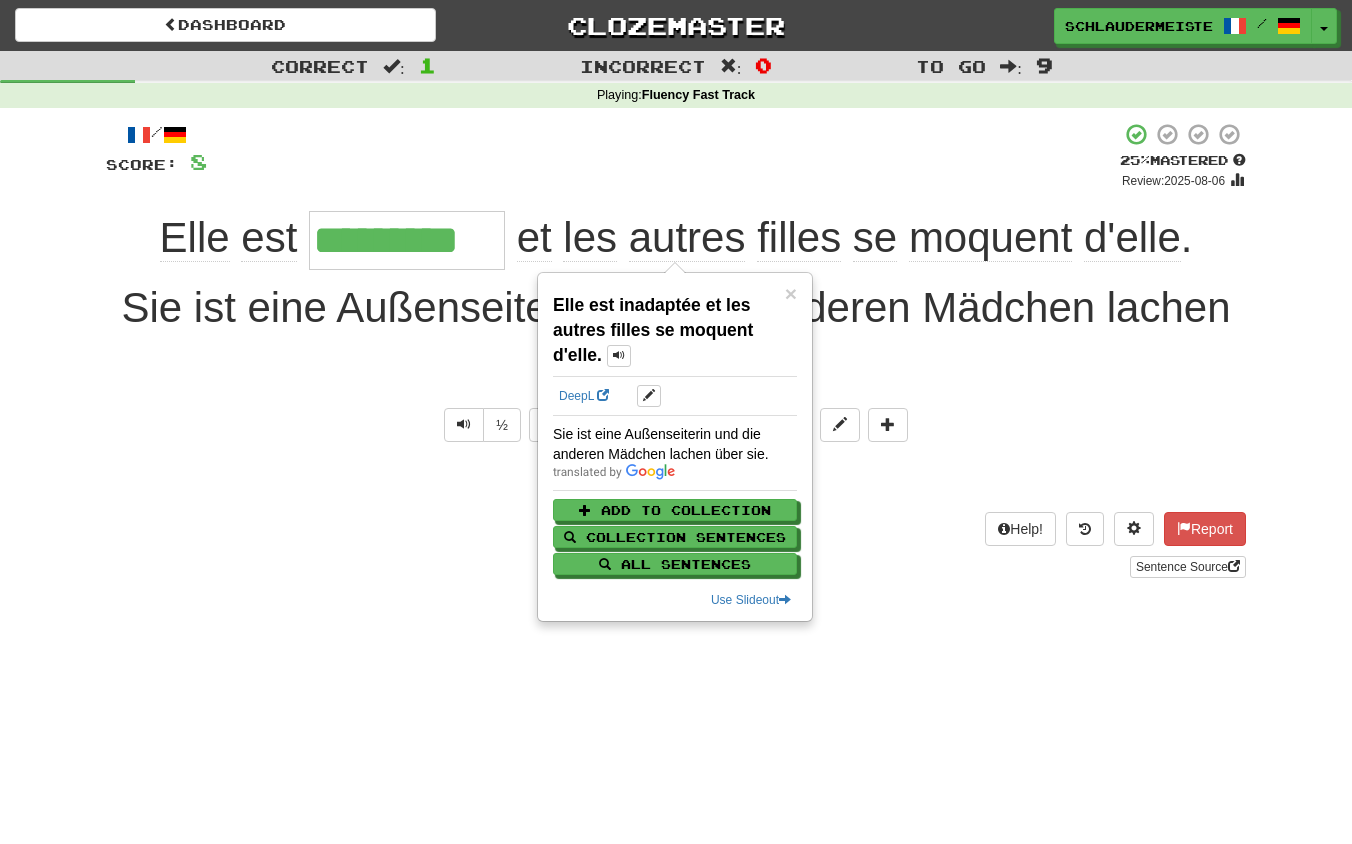 click on "Help!  Report Sentence Source" at bounding box center [676, 545] 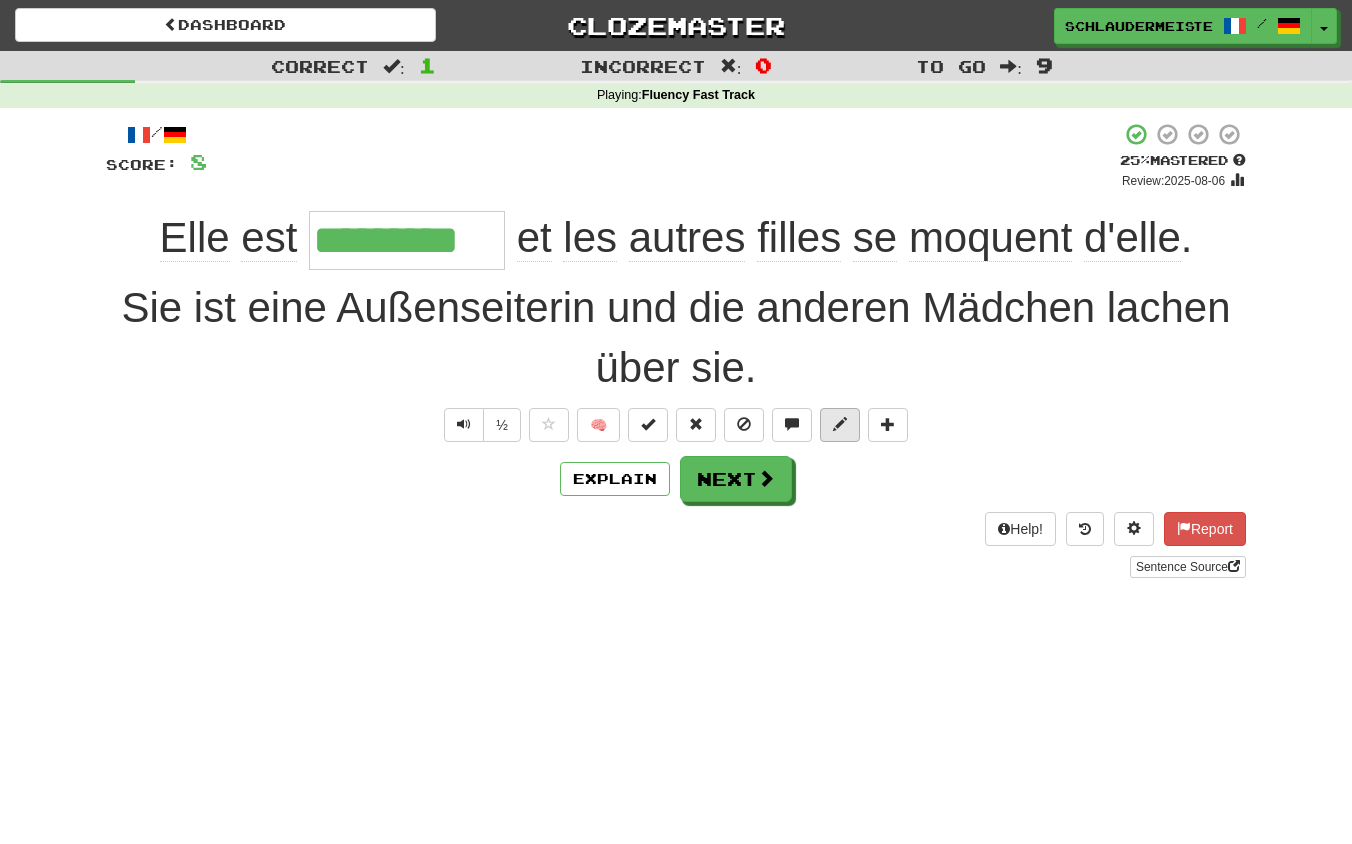 click at bounding box center (840, 425) 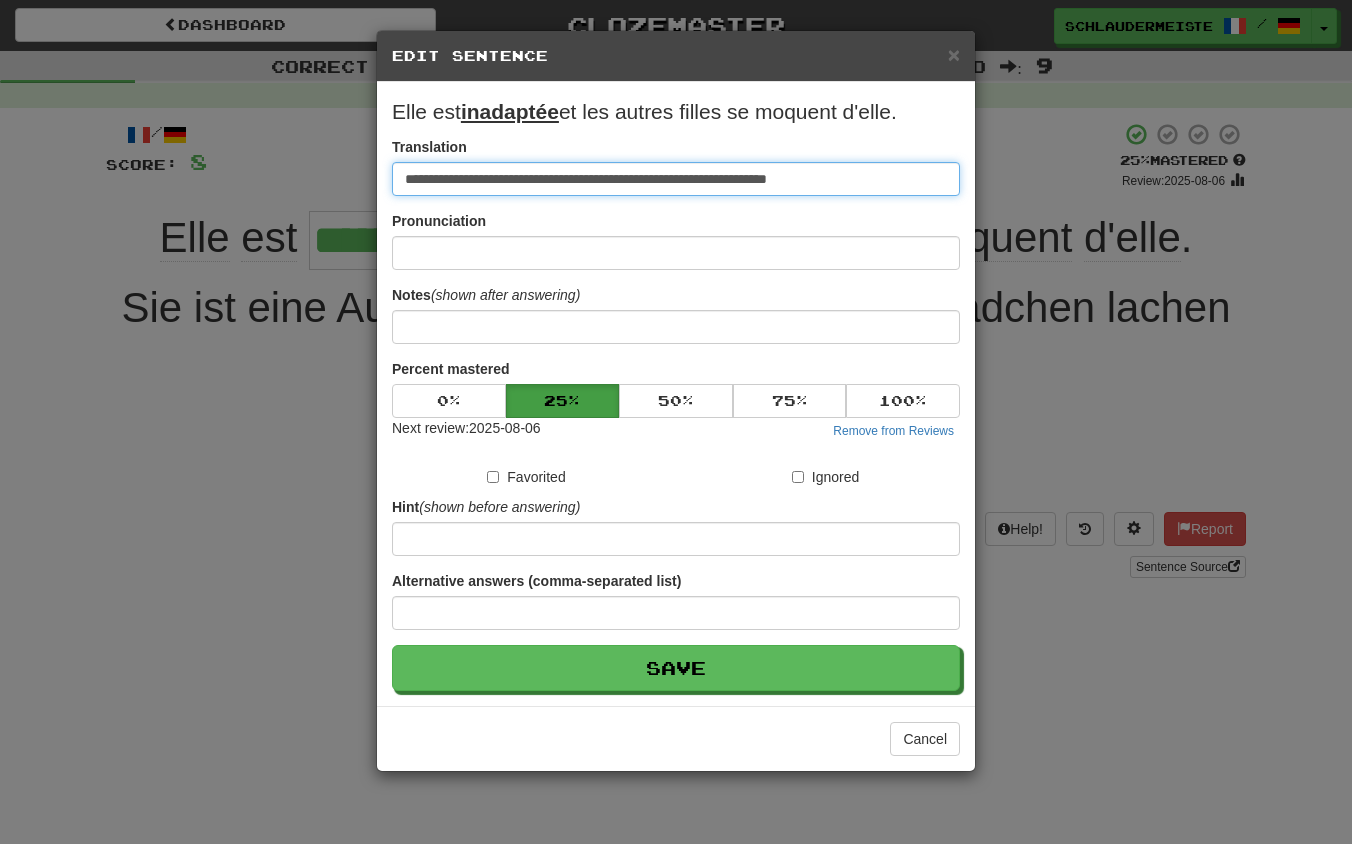drag, startPoint x: 895, startPoint y: 177, endPoint x: 346, endPoint y: 153, distance: 549.52435 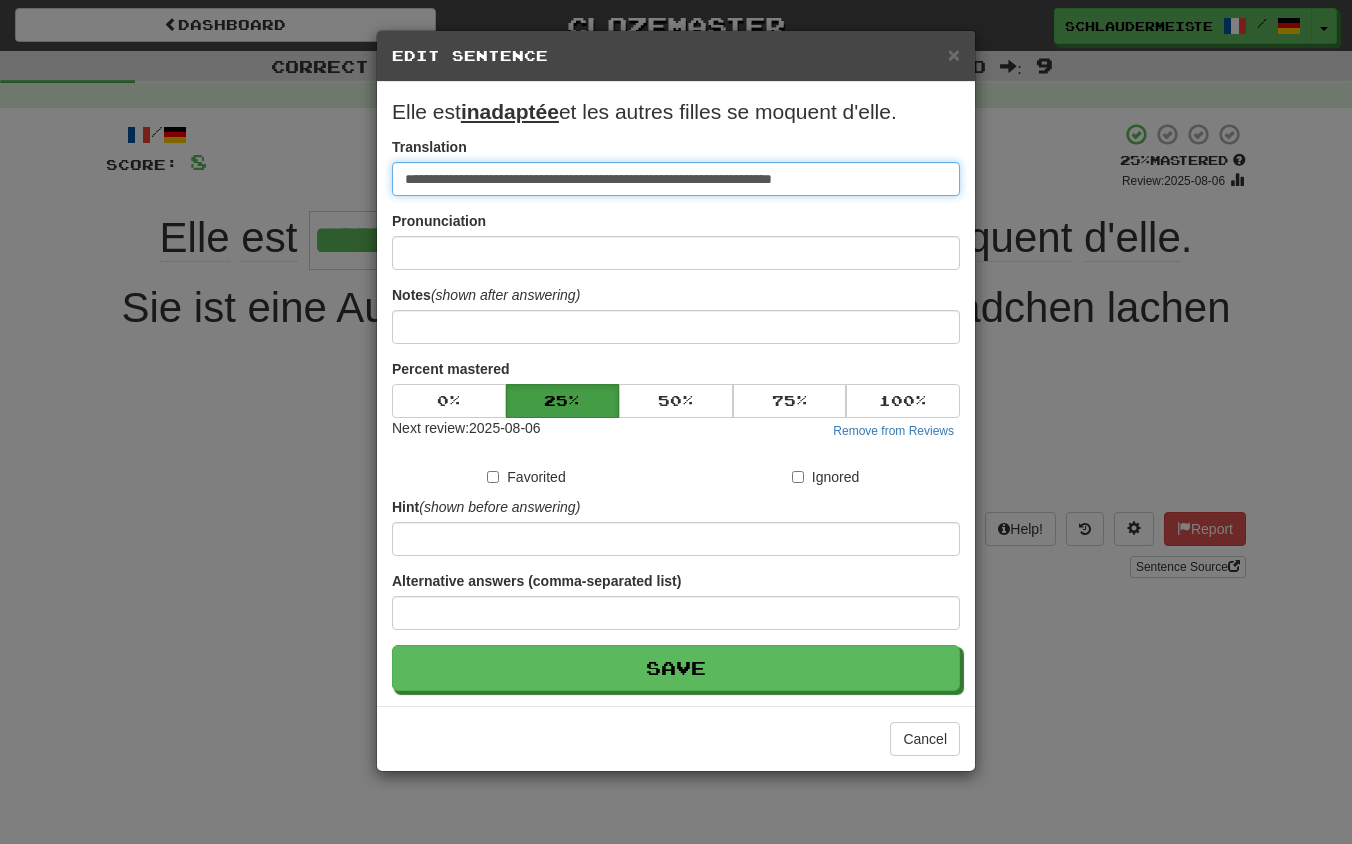 type on "**********" 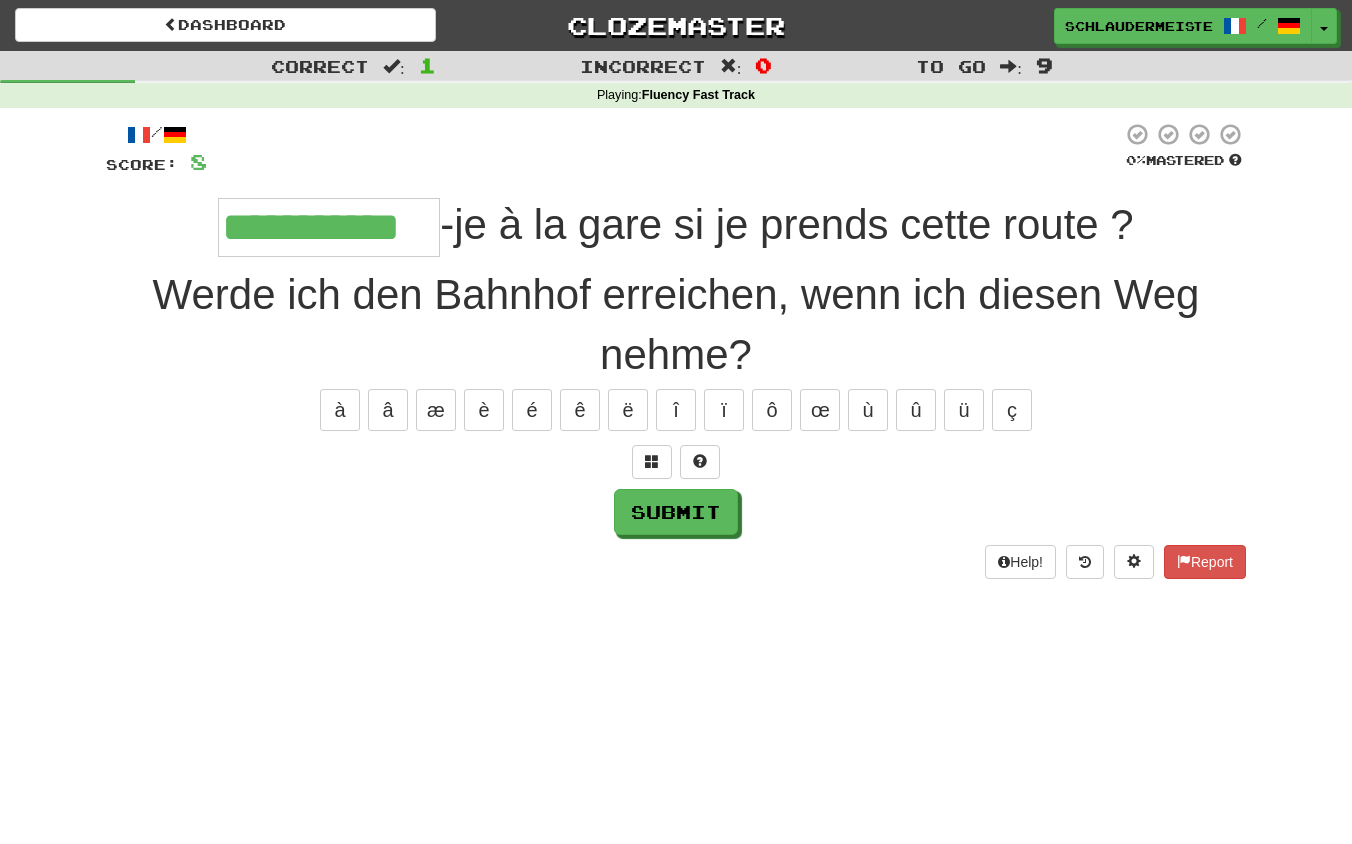 type on "**********" 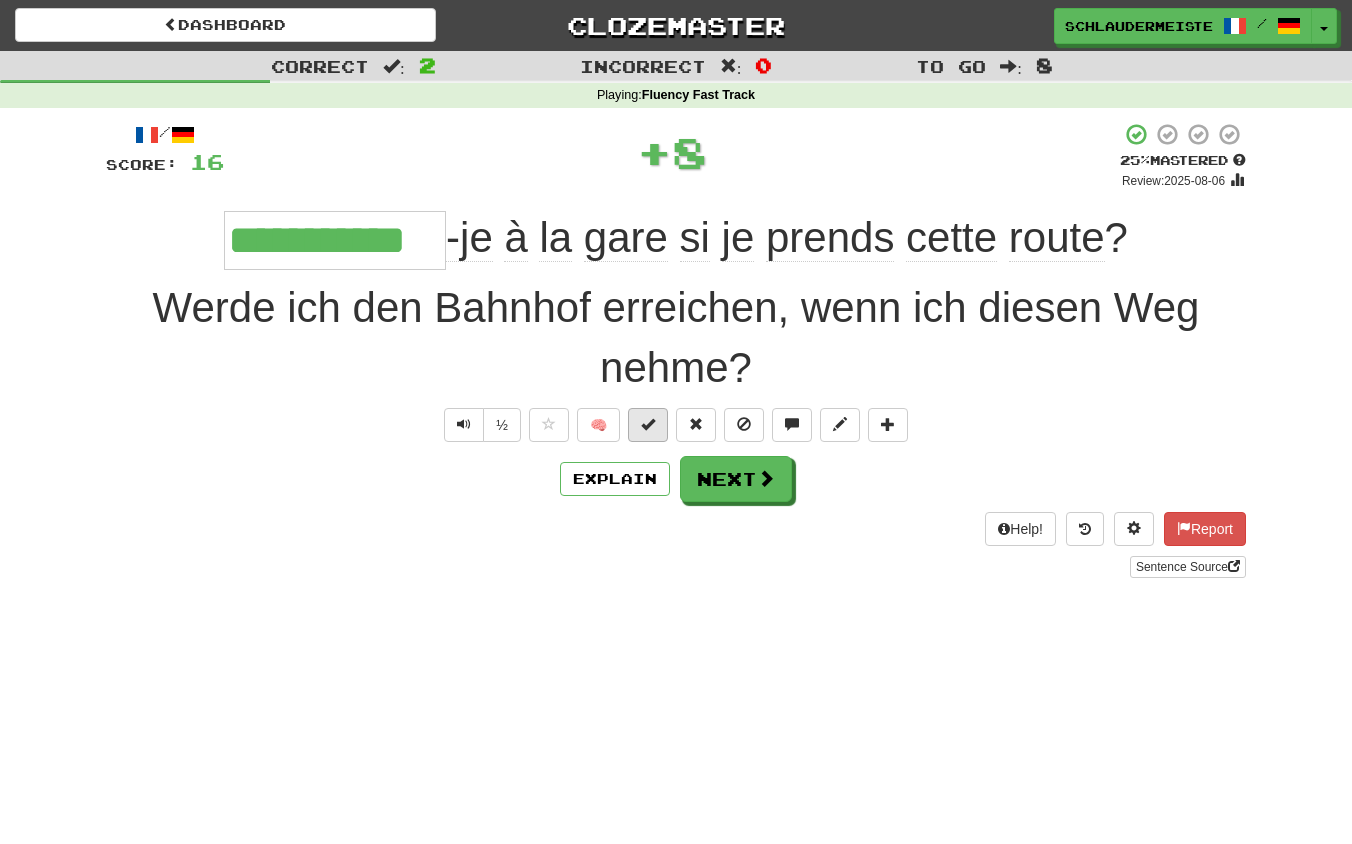 click at bounding box center [648, 424] 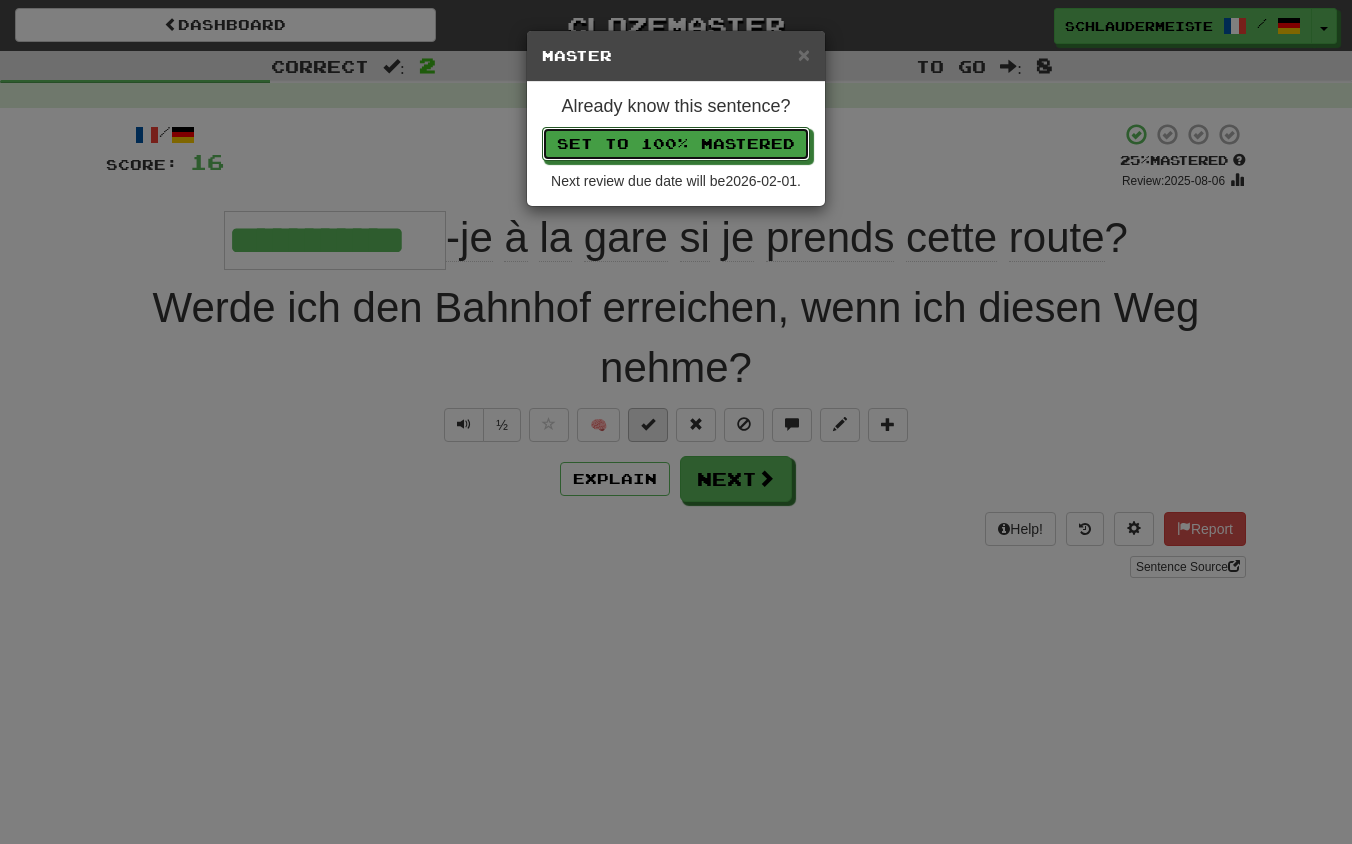 type 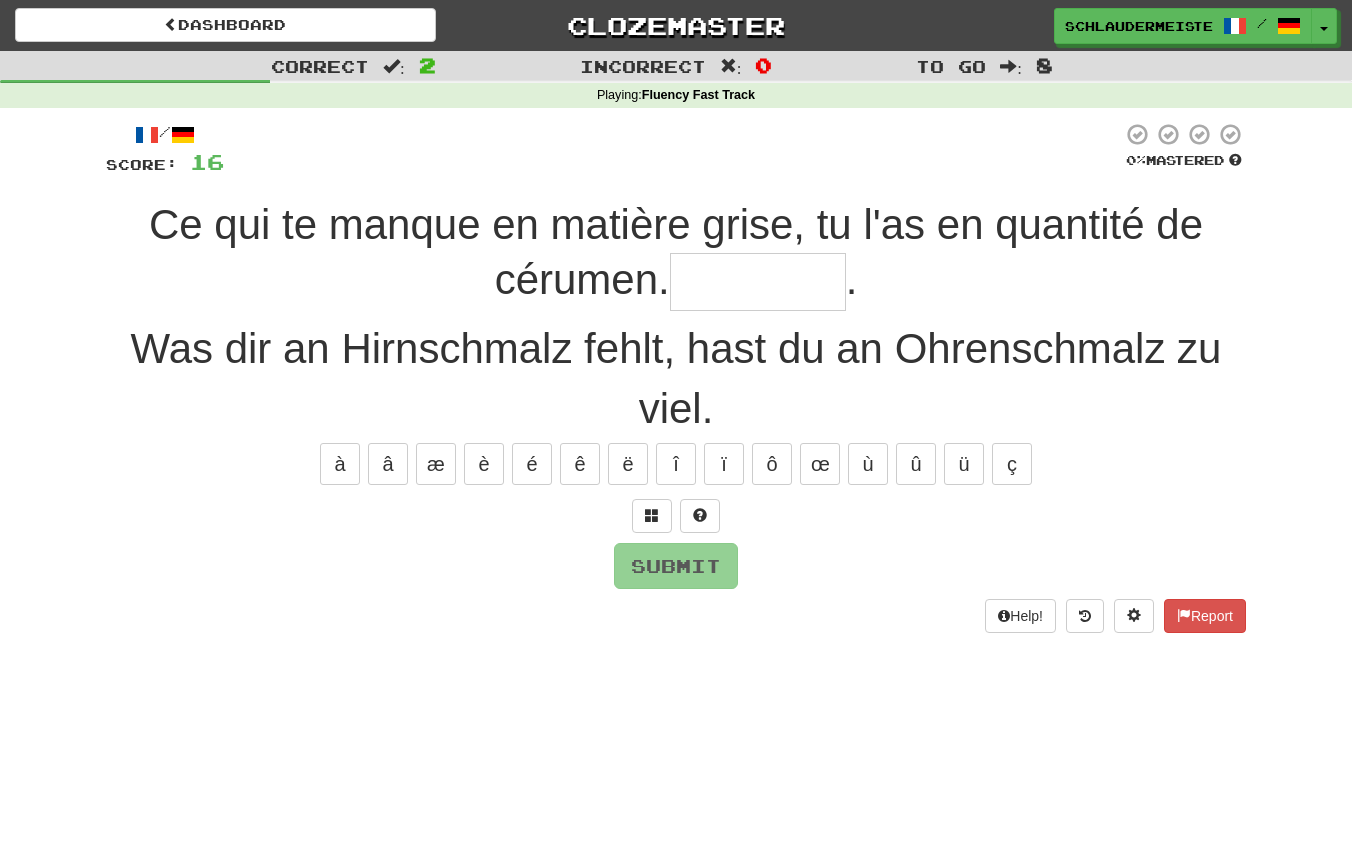 type on "*******" 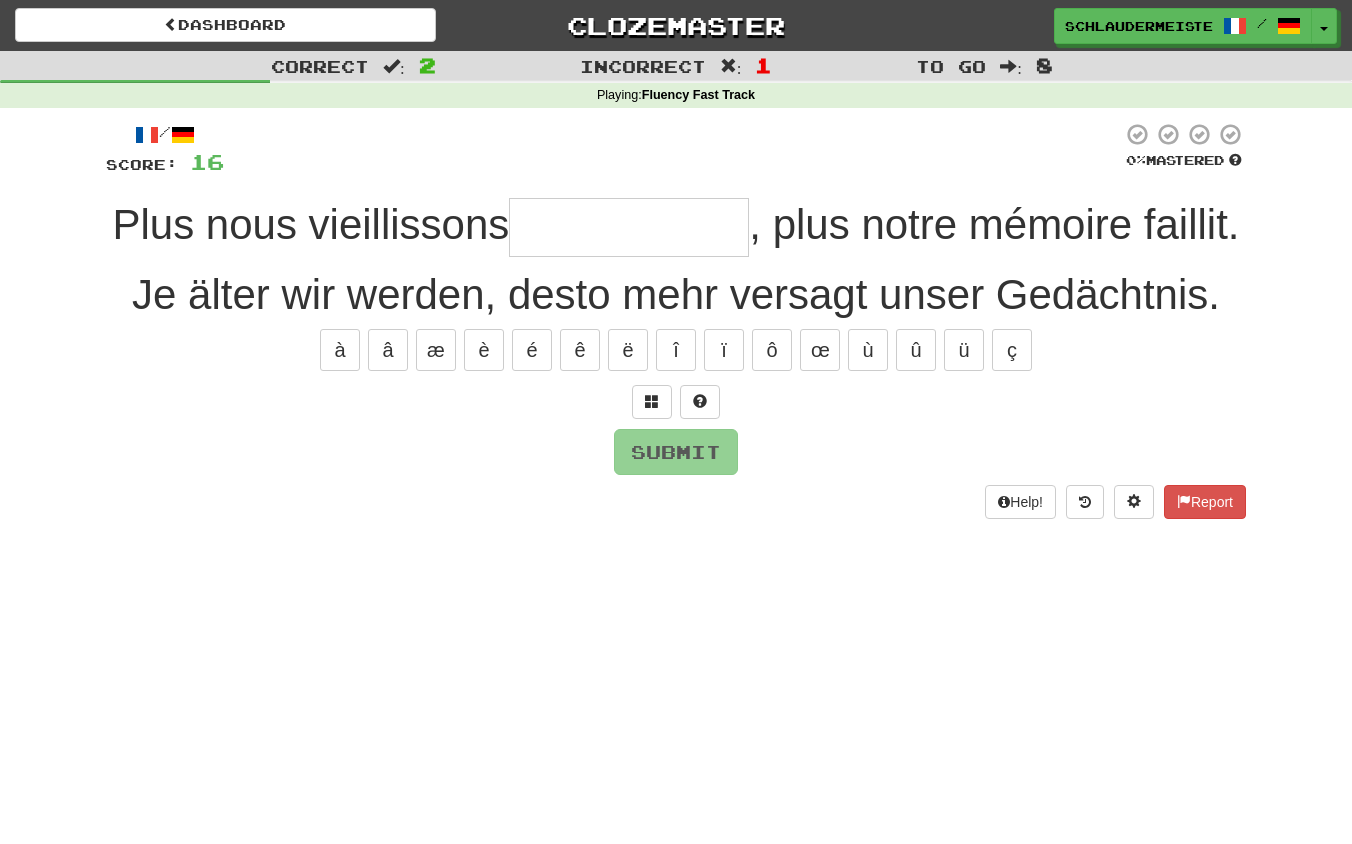 type on "*" 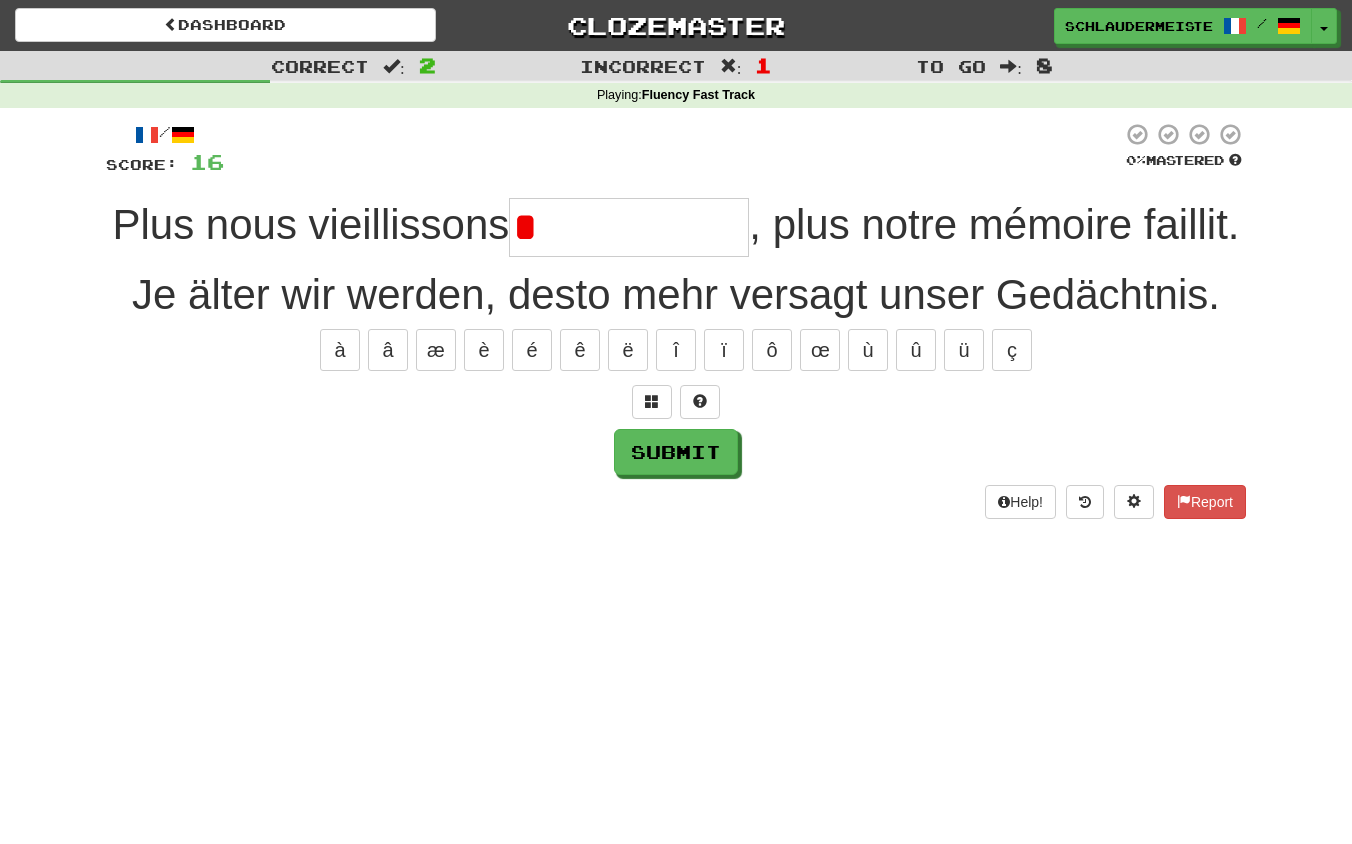 type on "*" 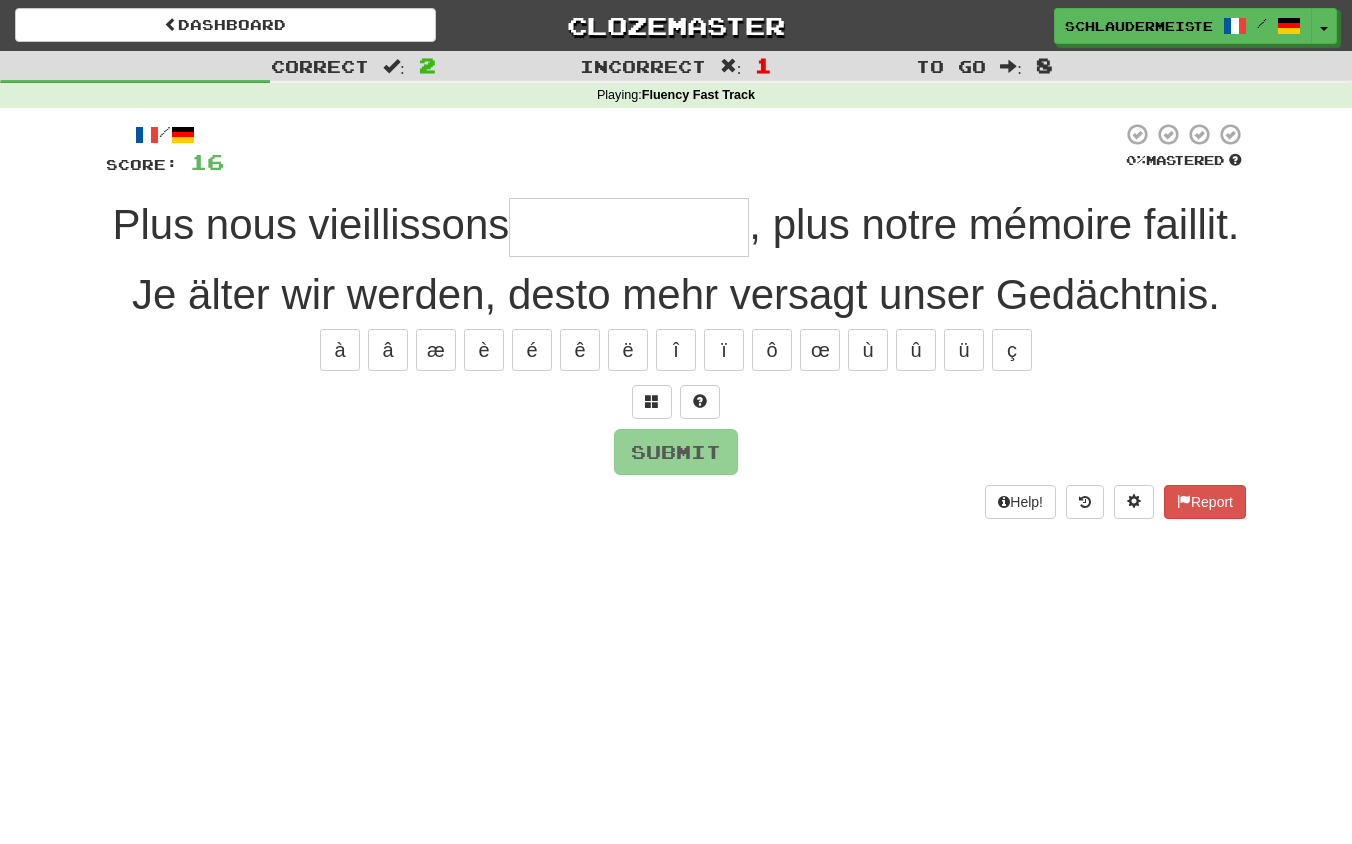 type on "**********" 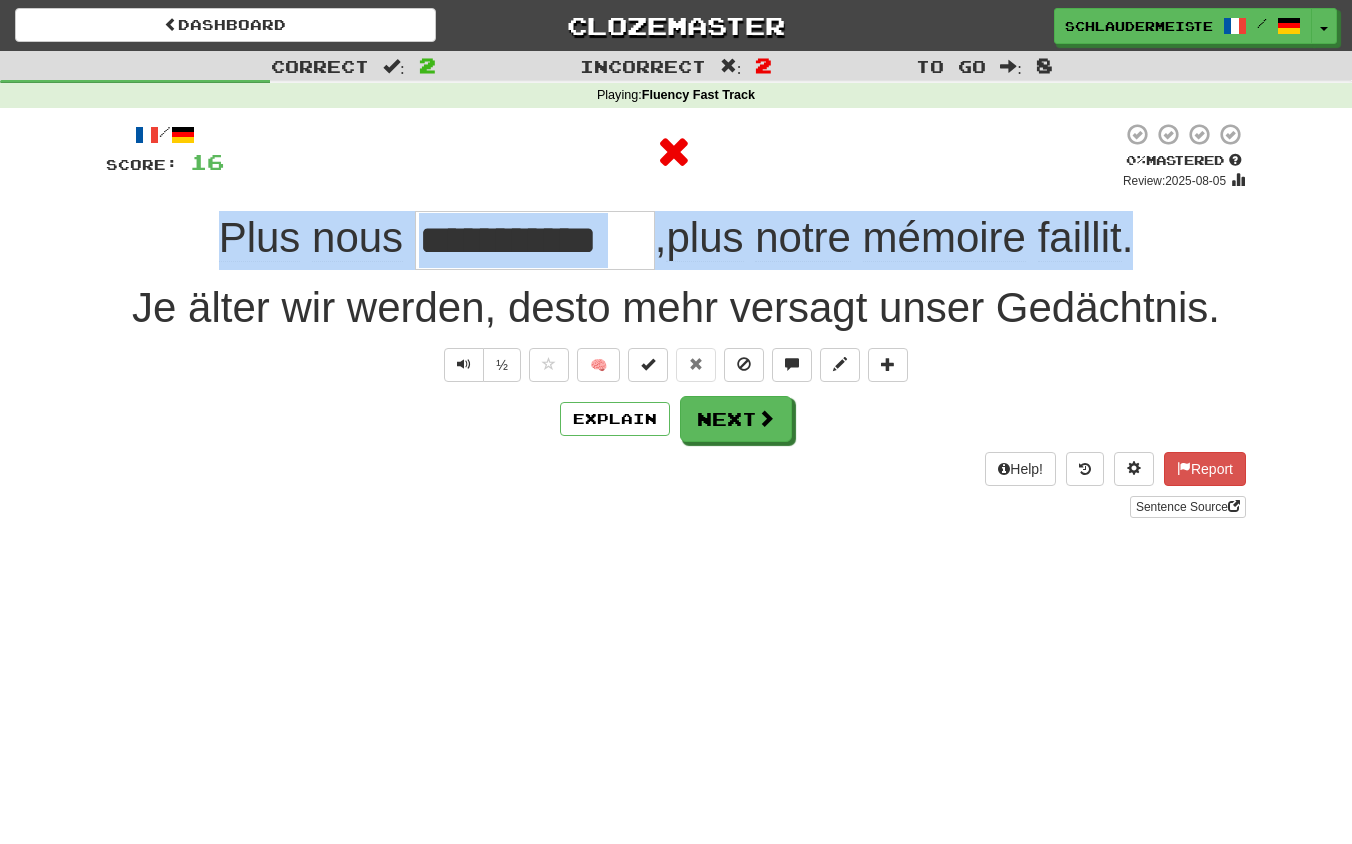 drag, startPoint x: 163, startPoint y: 228, endPoint x: 1218, endPoint y: 254, distance: 1055.3203 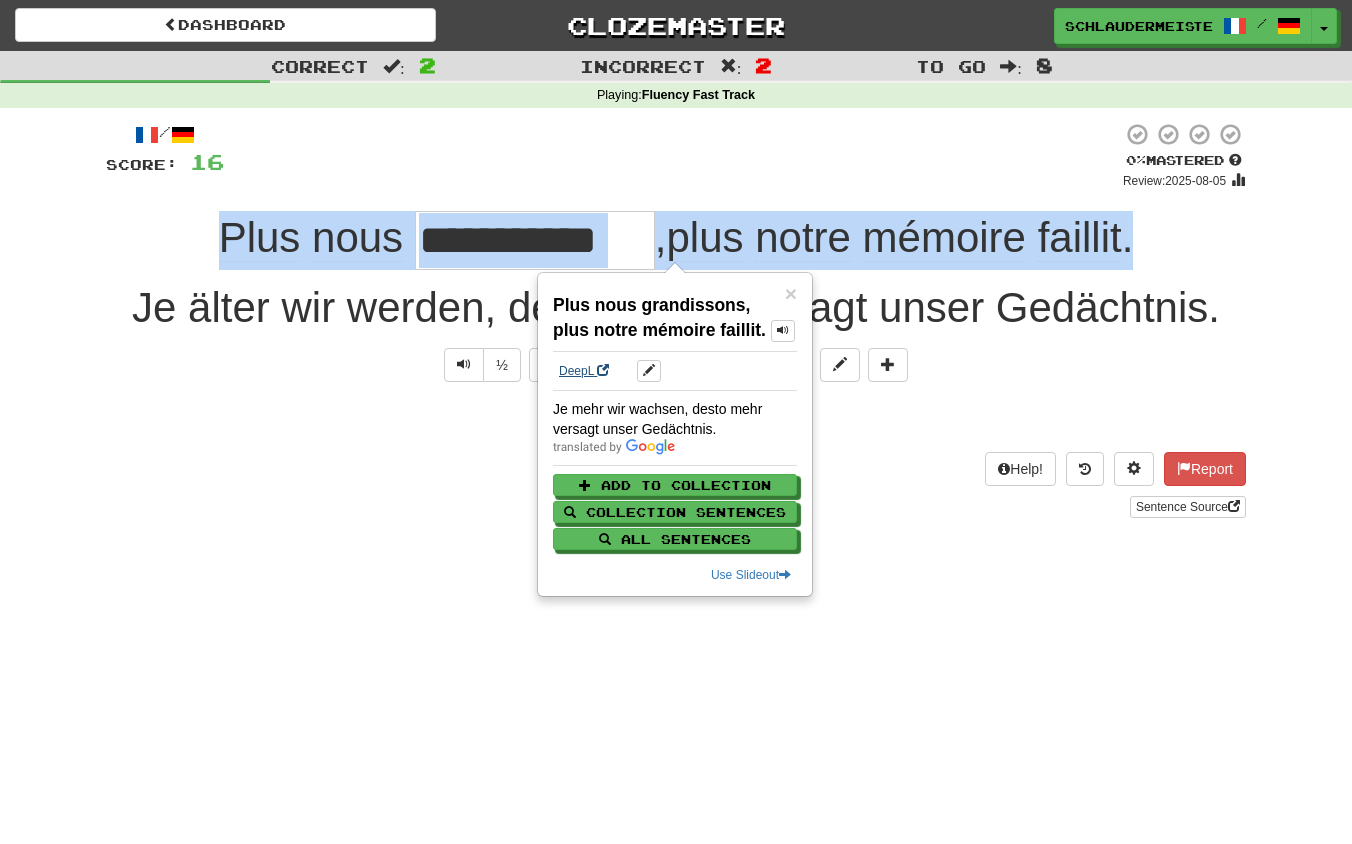 click on "DeepL" at bounding box center (584, 371) 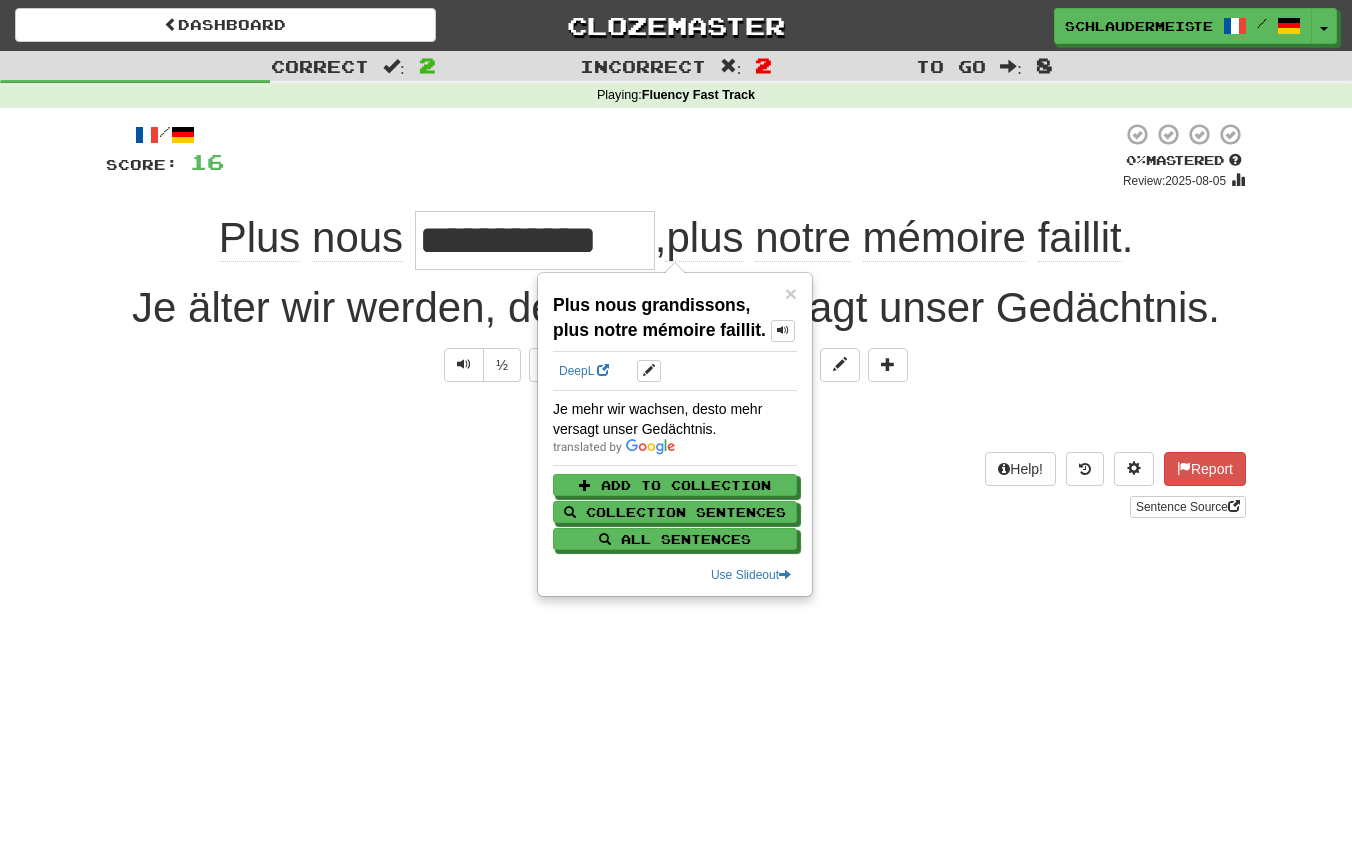 click on "Sentence Source" at bounding box center [676, 507] 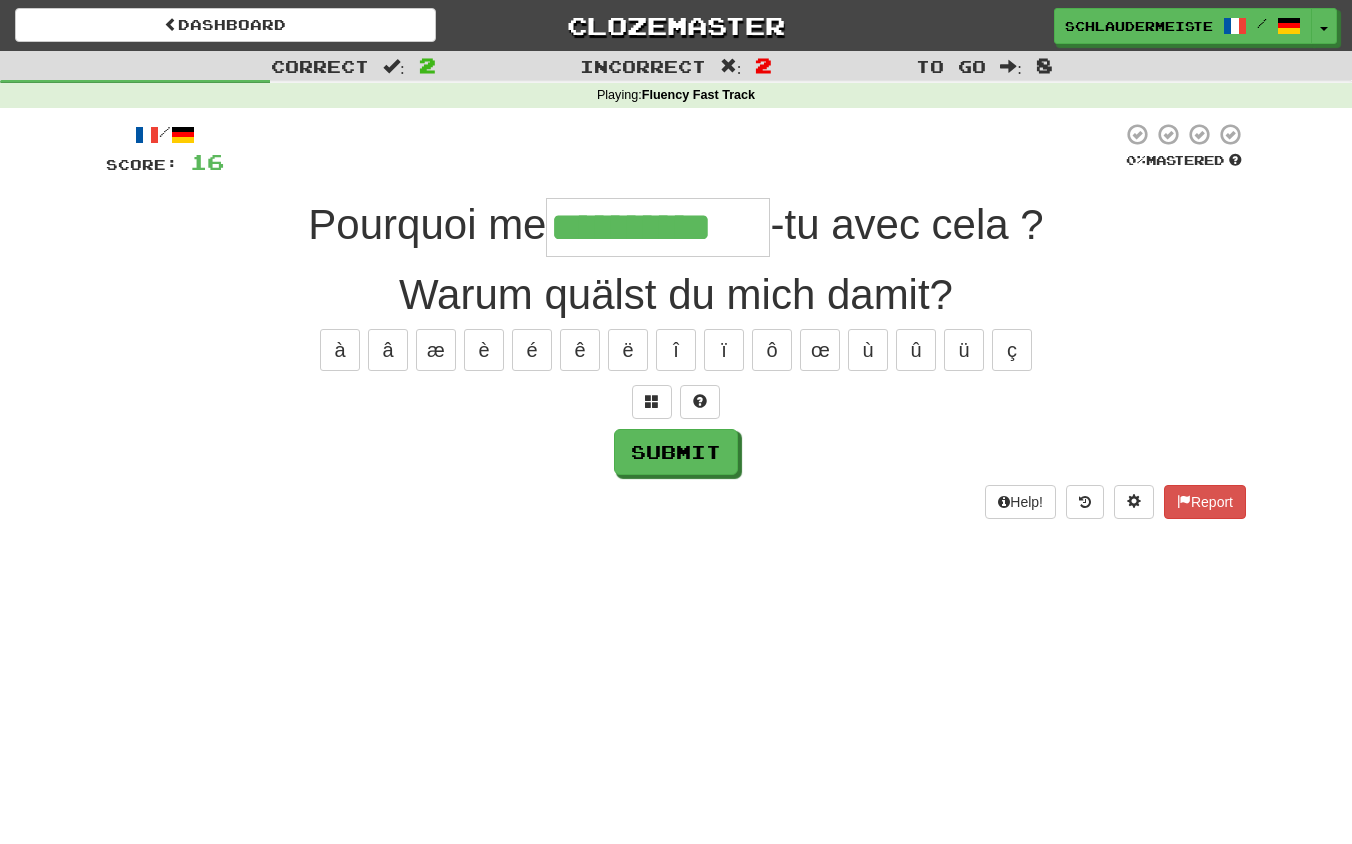 type on "**********" 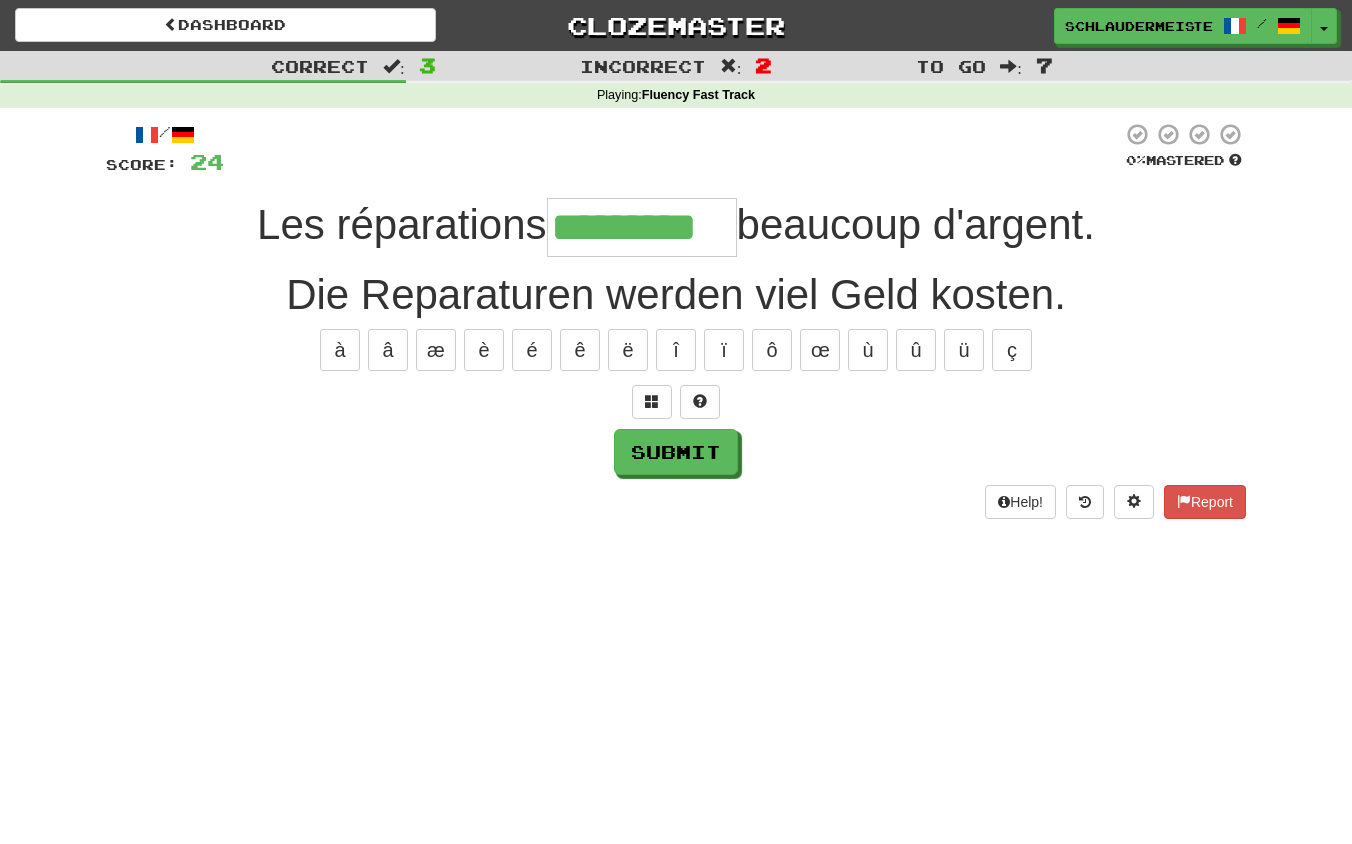 type on "*********" 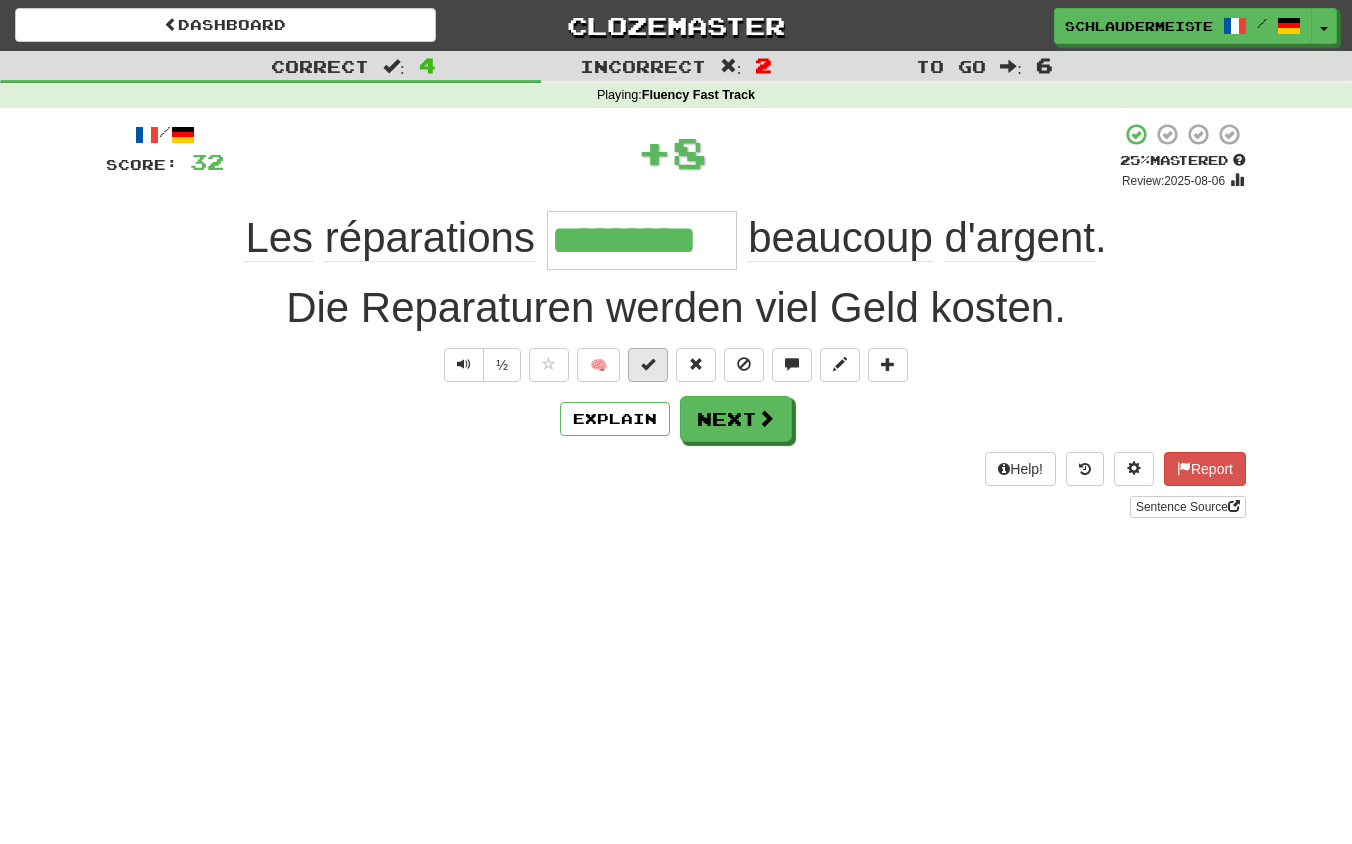 click at bounding box center (648, 364) 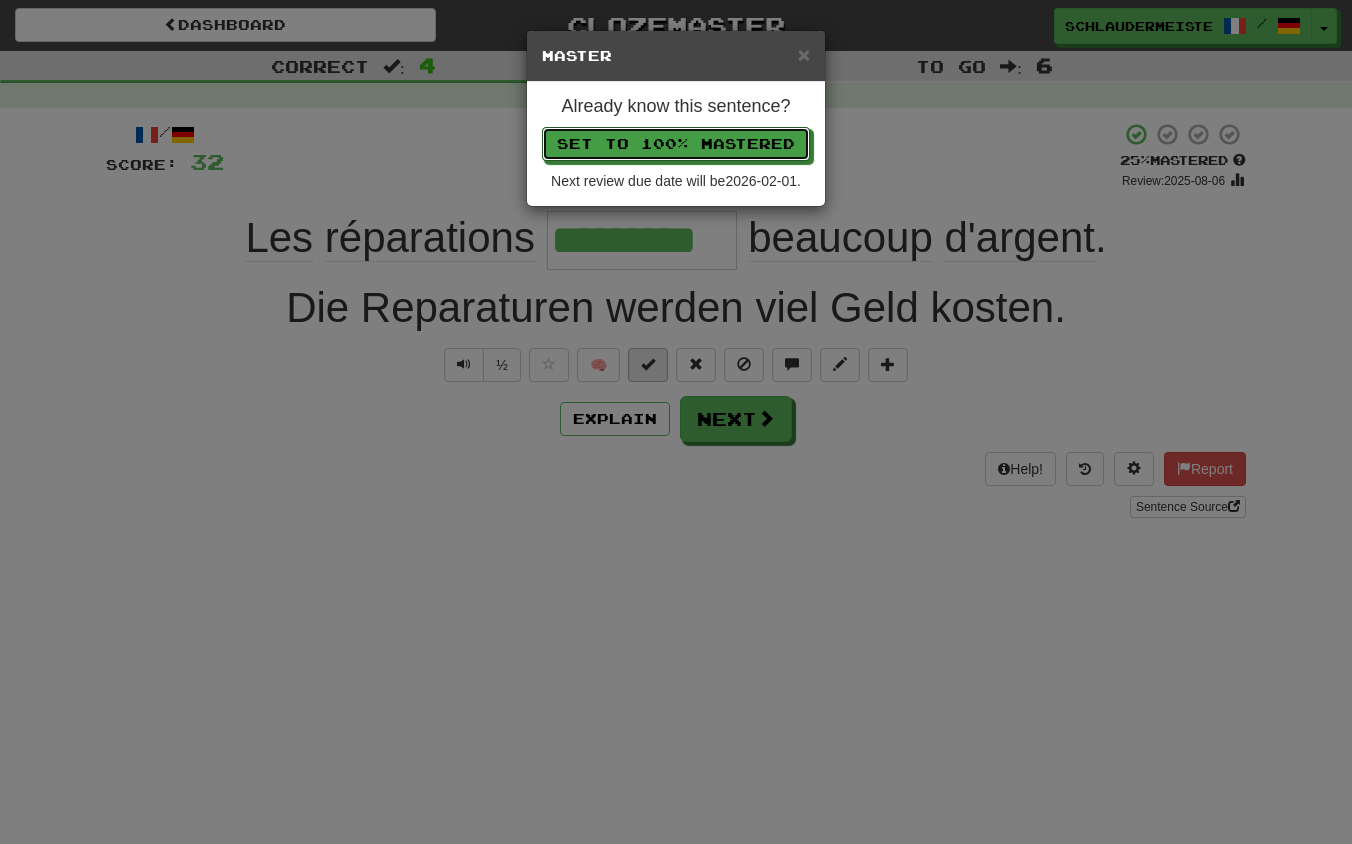 click on "Set to 100% Mastered" at bounding box center [676, 144] 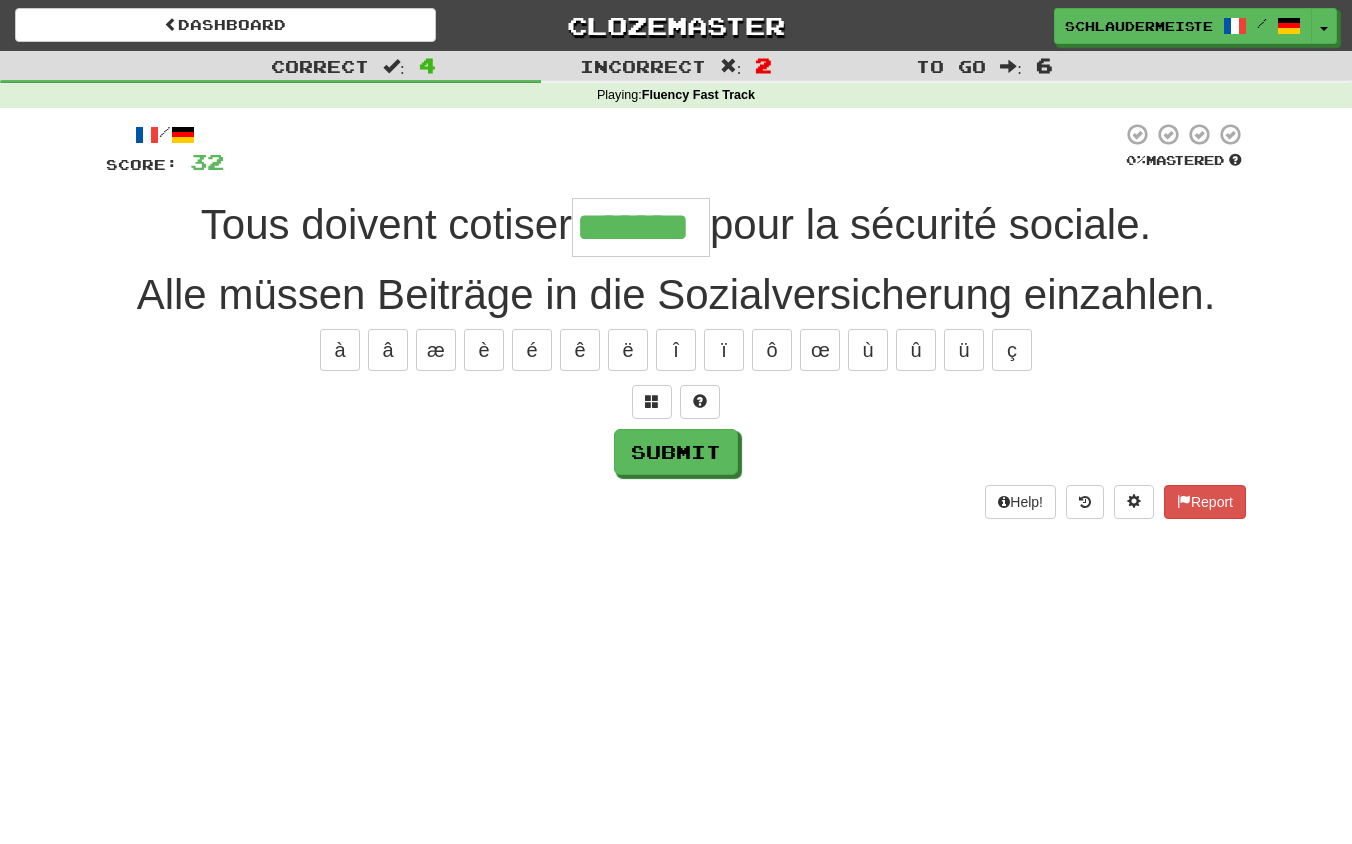 type on "*******" 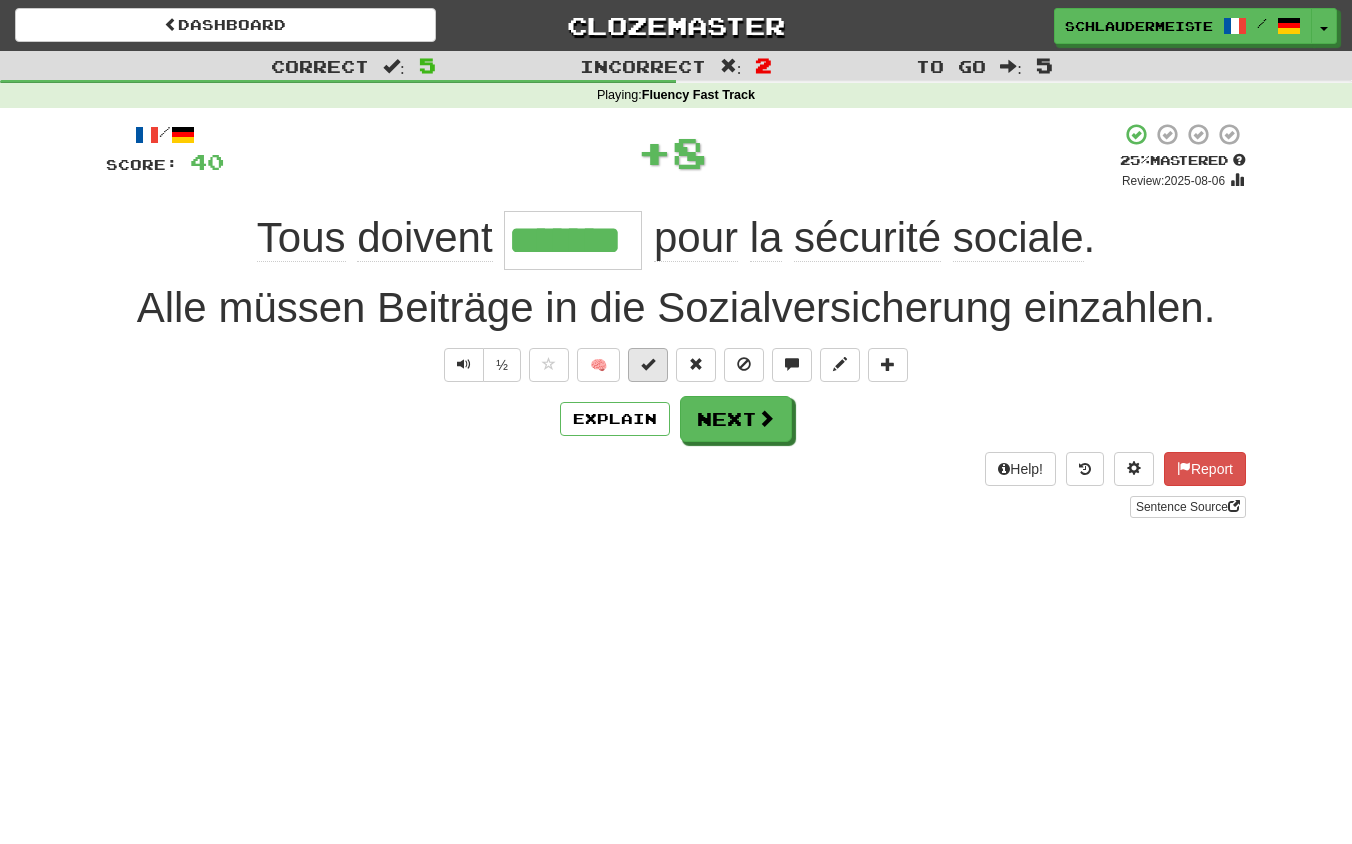 click at bounding box center [648, 364] 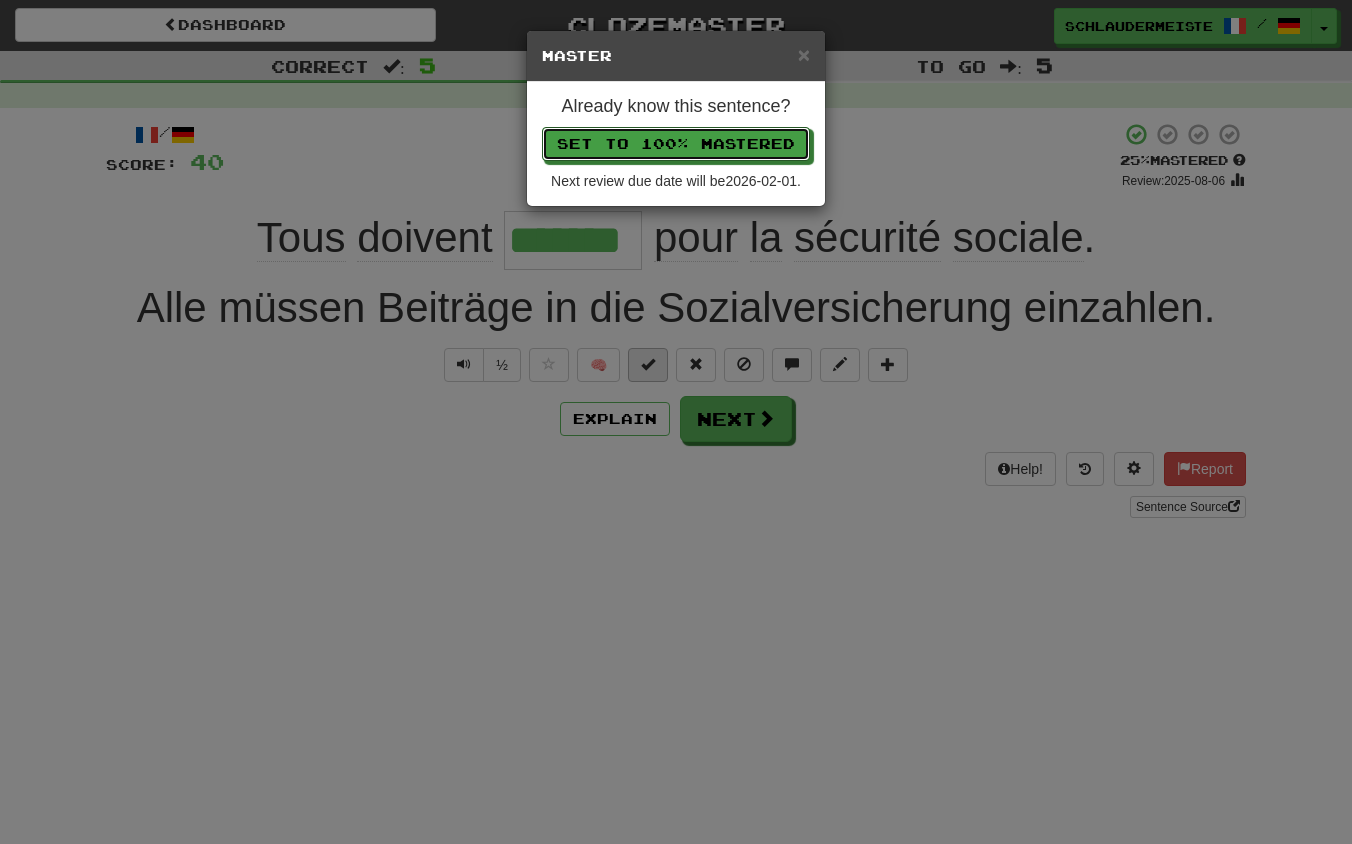 click on "Set to 100% Mastered" at bounding box center (676, 144) 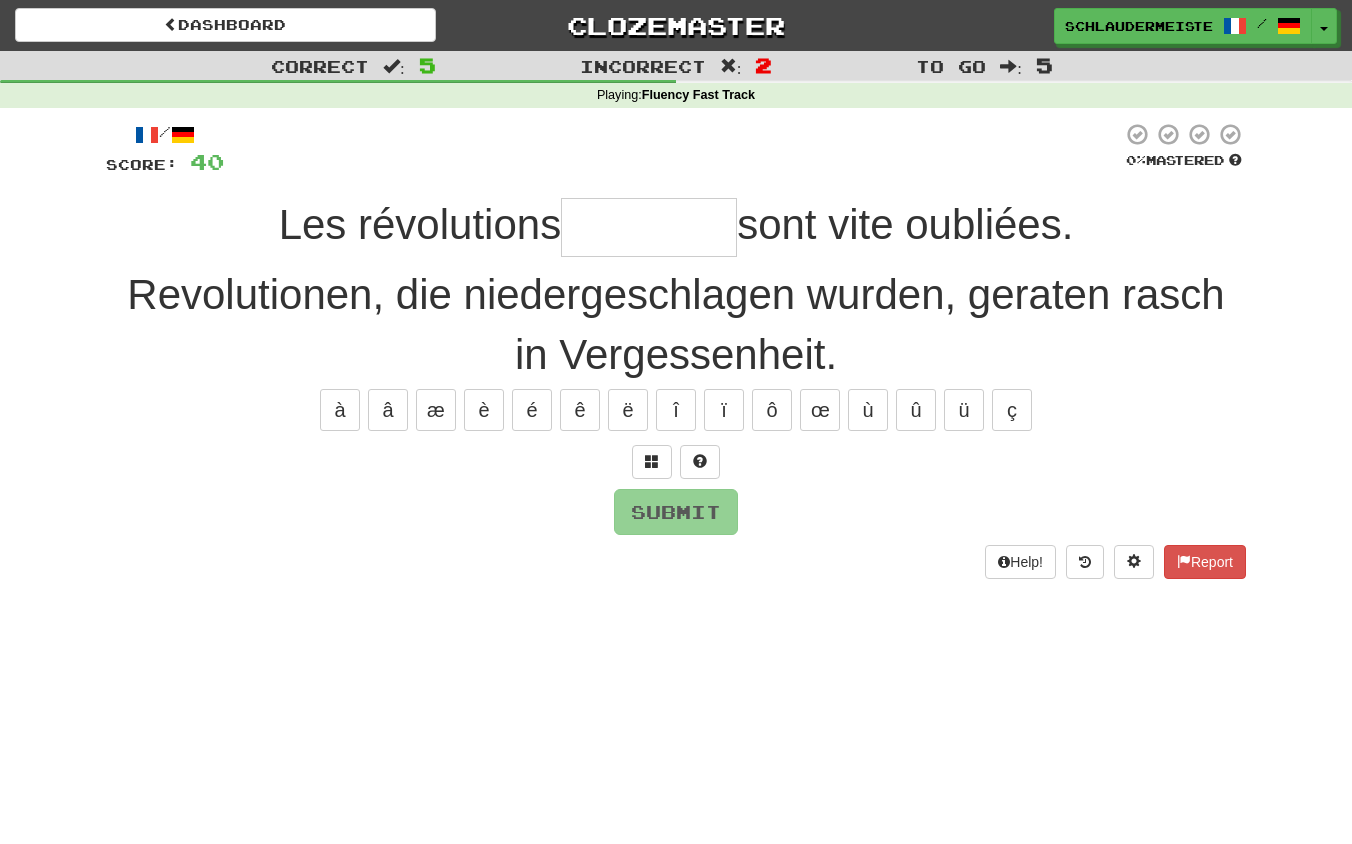 type on "*" 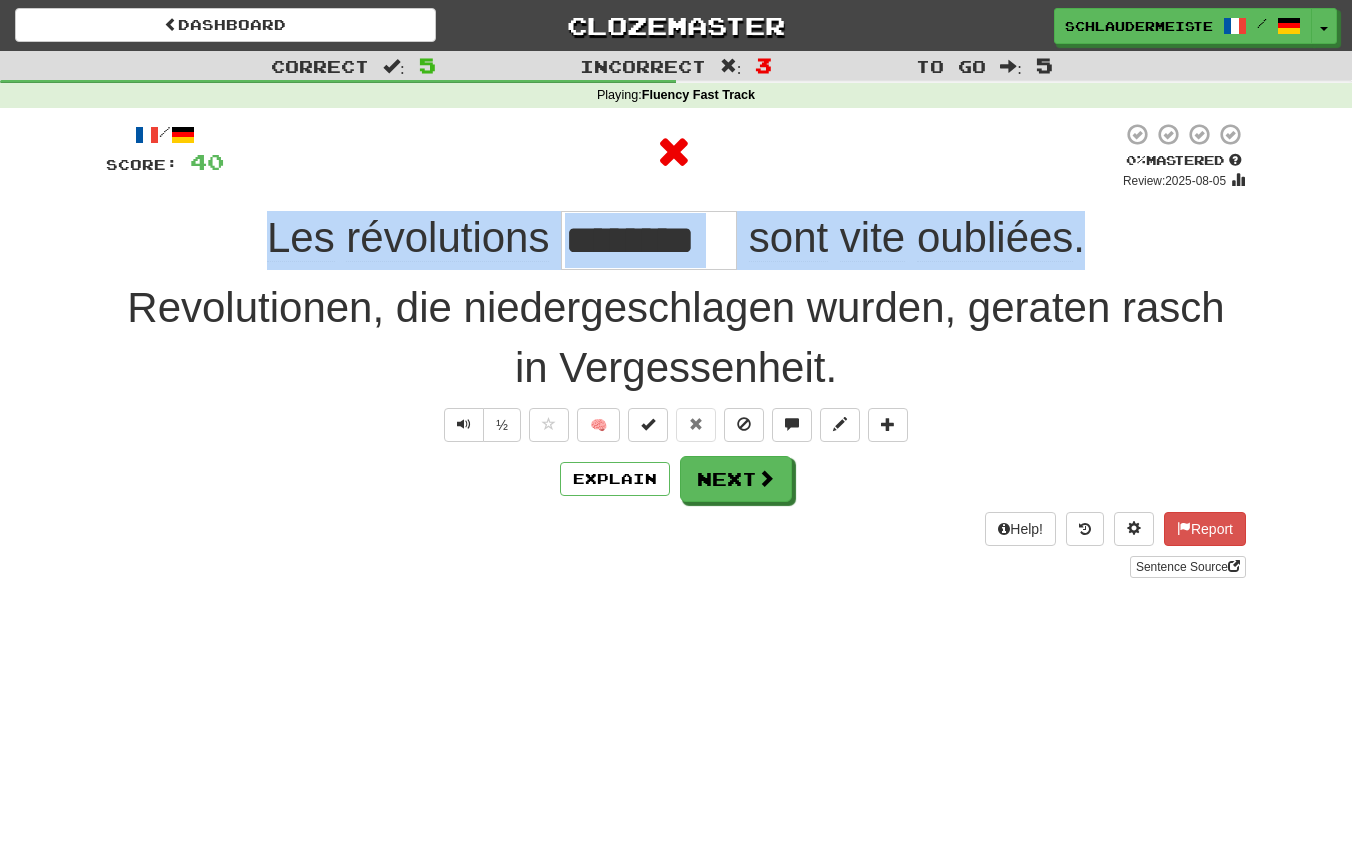 drag, startPoint x: 225, startPoint y: 221, endPoint x: 1113, endPoint y: 256, distance: 888.6895 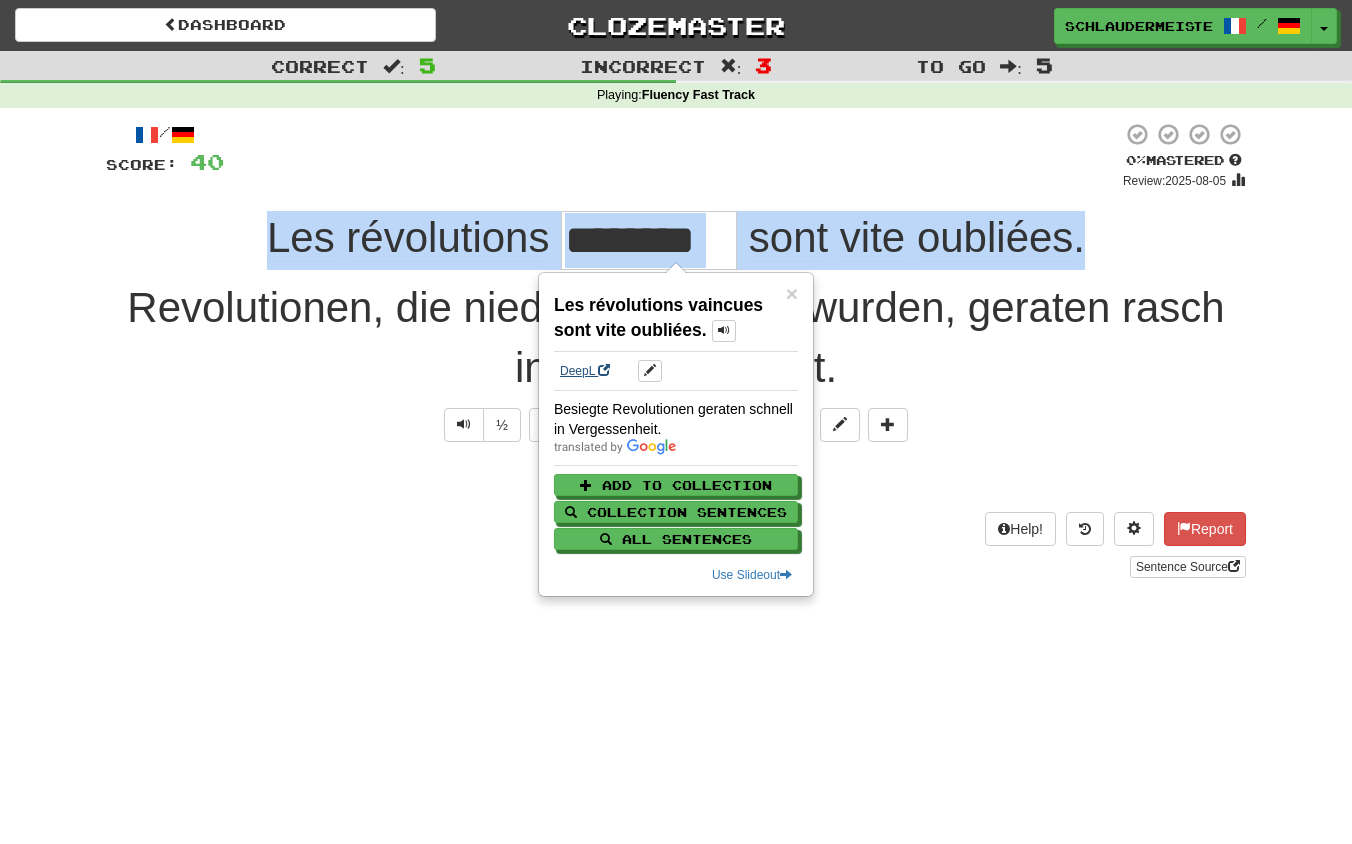 click on "DeepL" at bounding box center [585, 371] 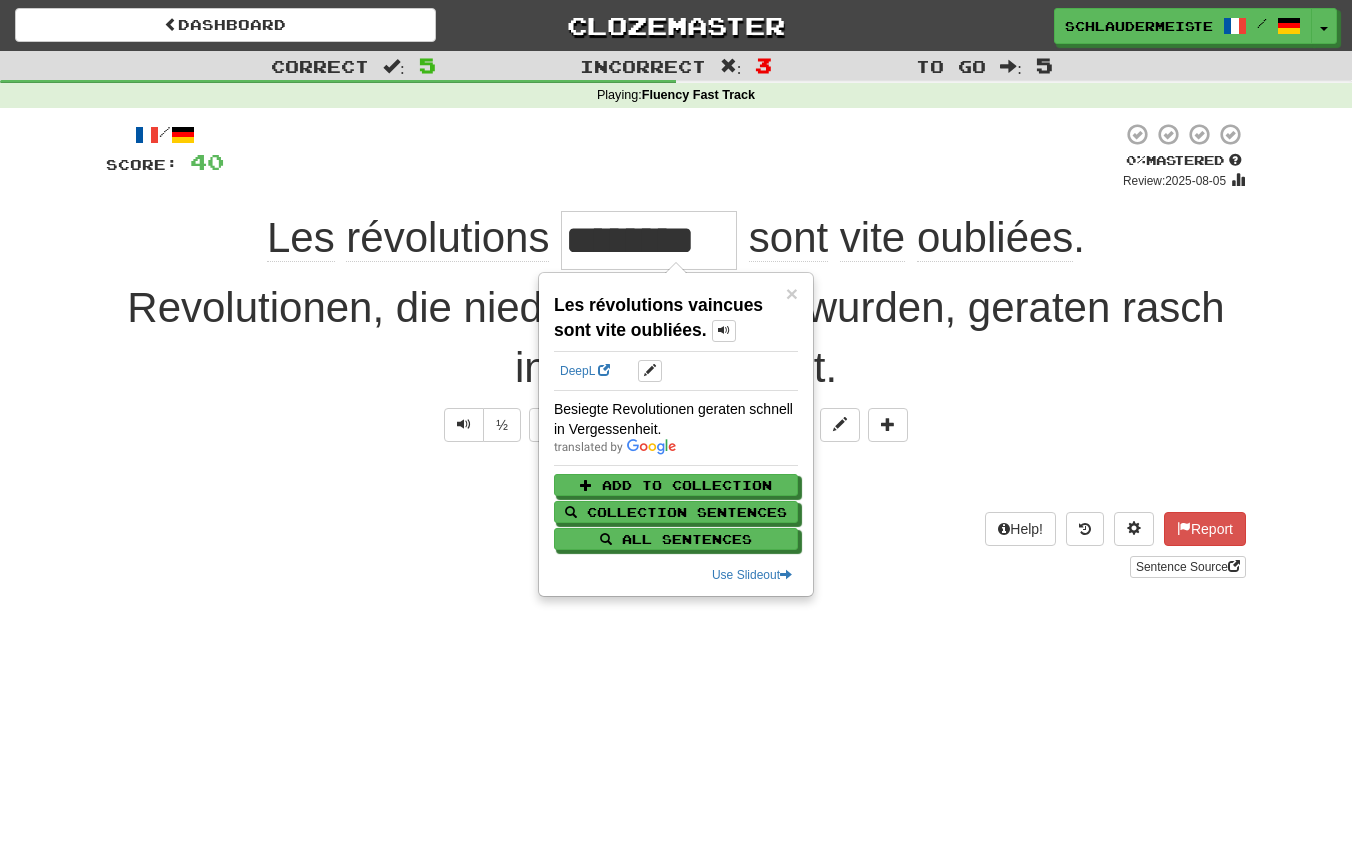 click on "½ 🧠" at bounding box center [676, 425] 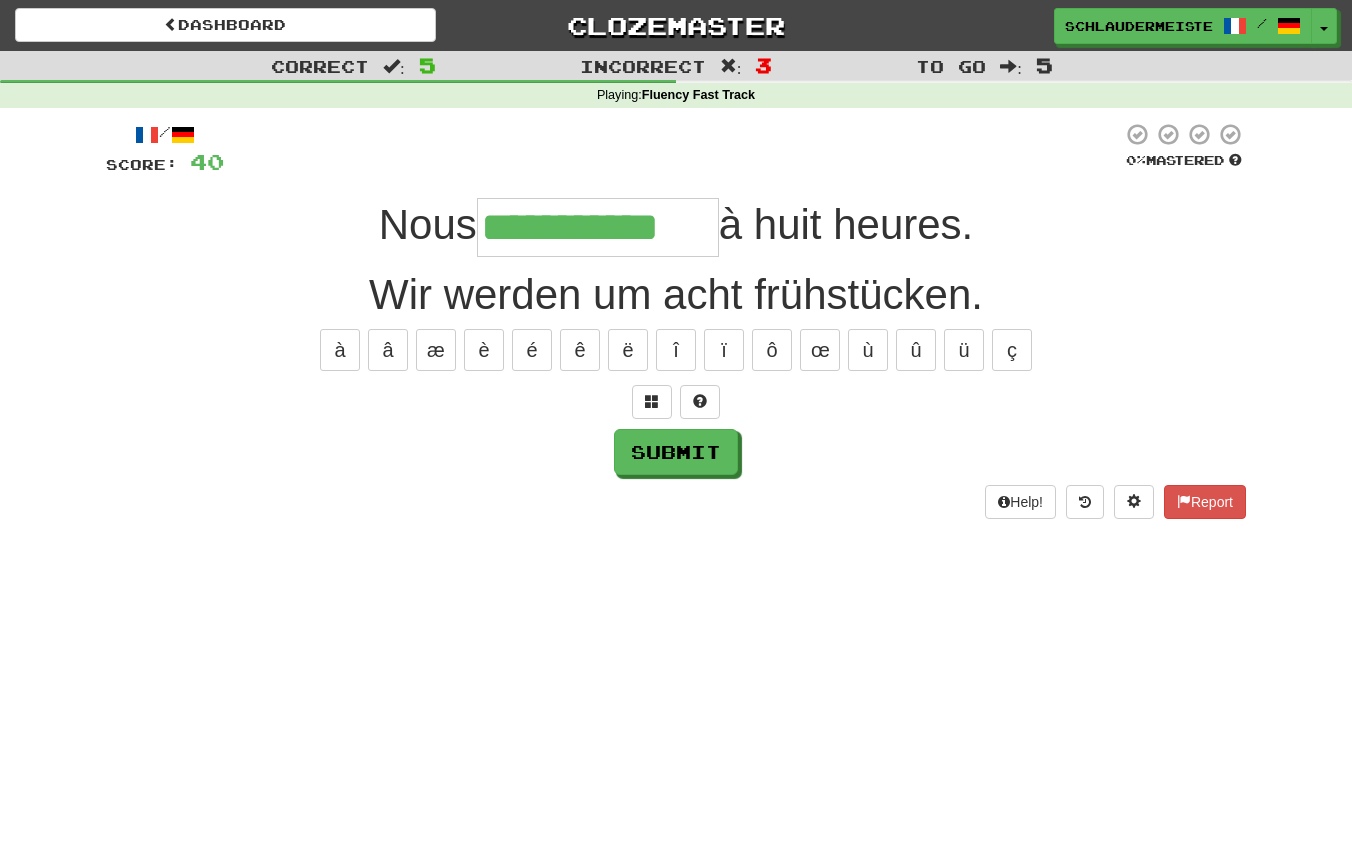 type on "**********" 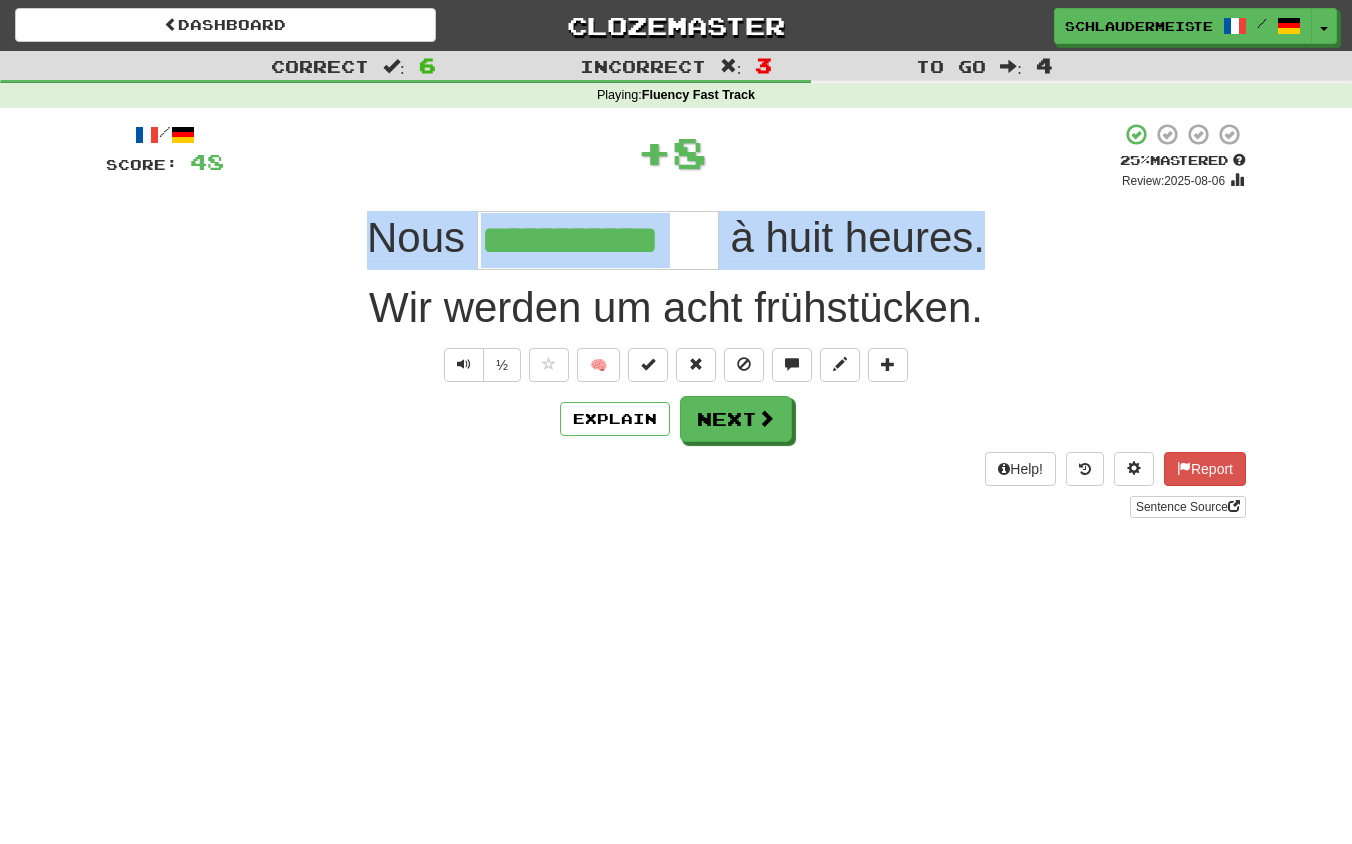 drag, startPoint x: 336, startPoint y: 236, endPoint x: 1031, endPoint y: 220, distance: 695.18414 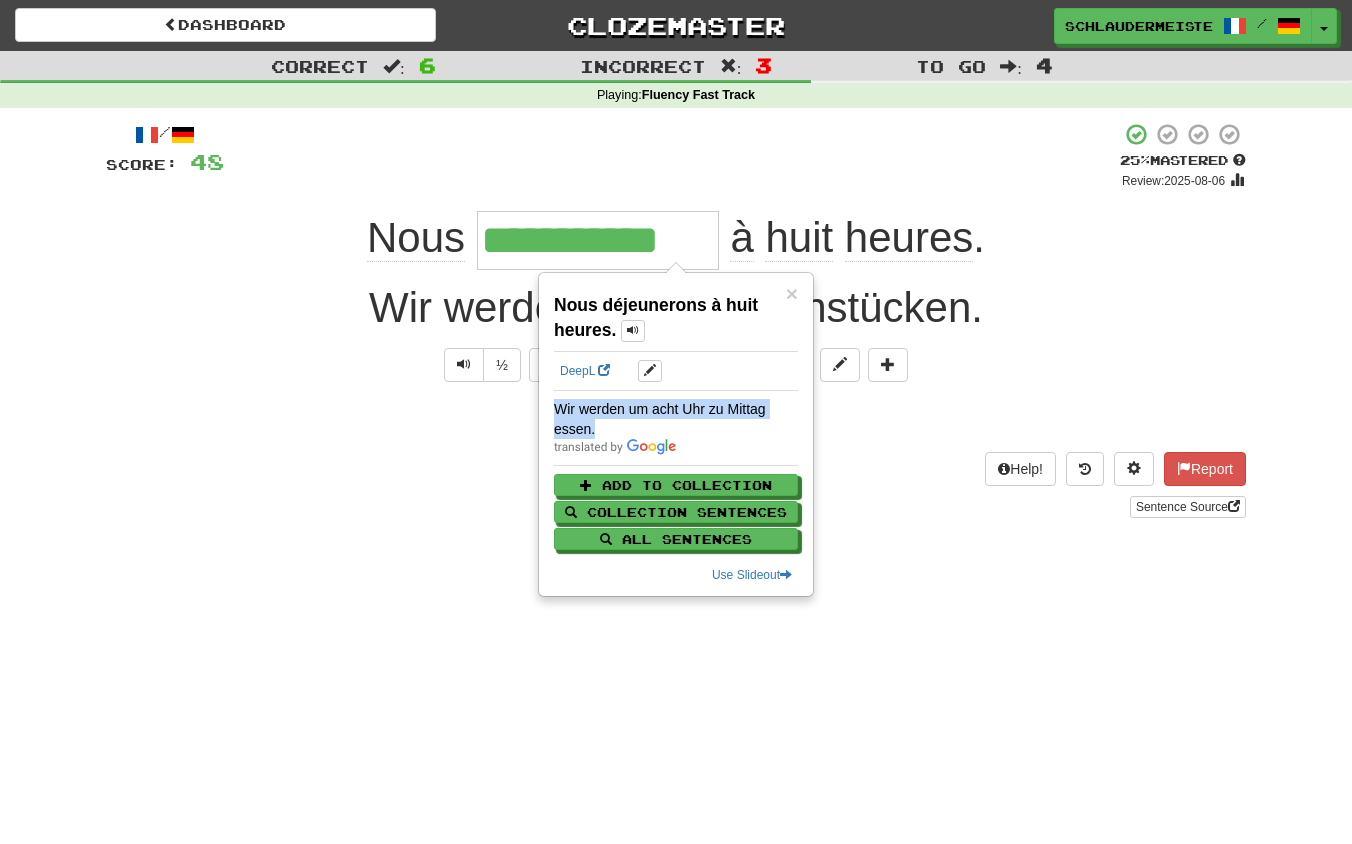 drag, startPoint x: 556, startPoint y: 405, endPoint x: 600, endPoint y: 429, distance: 50.119858 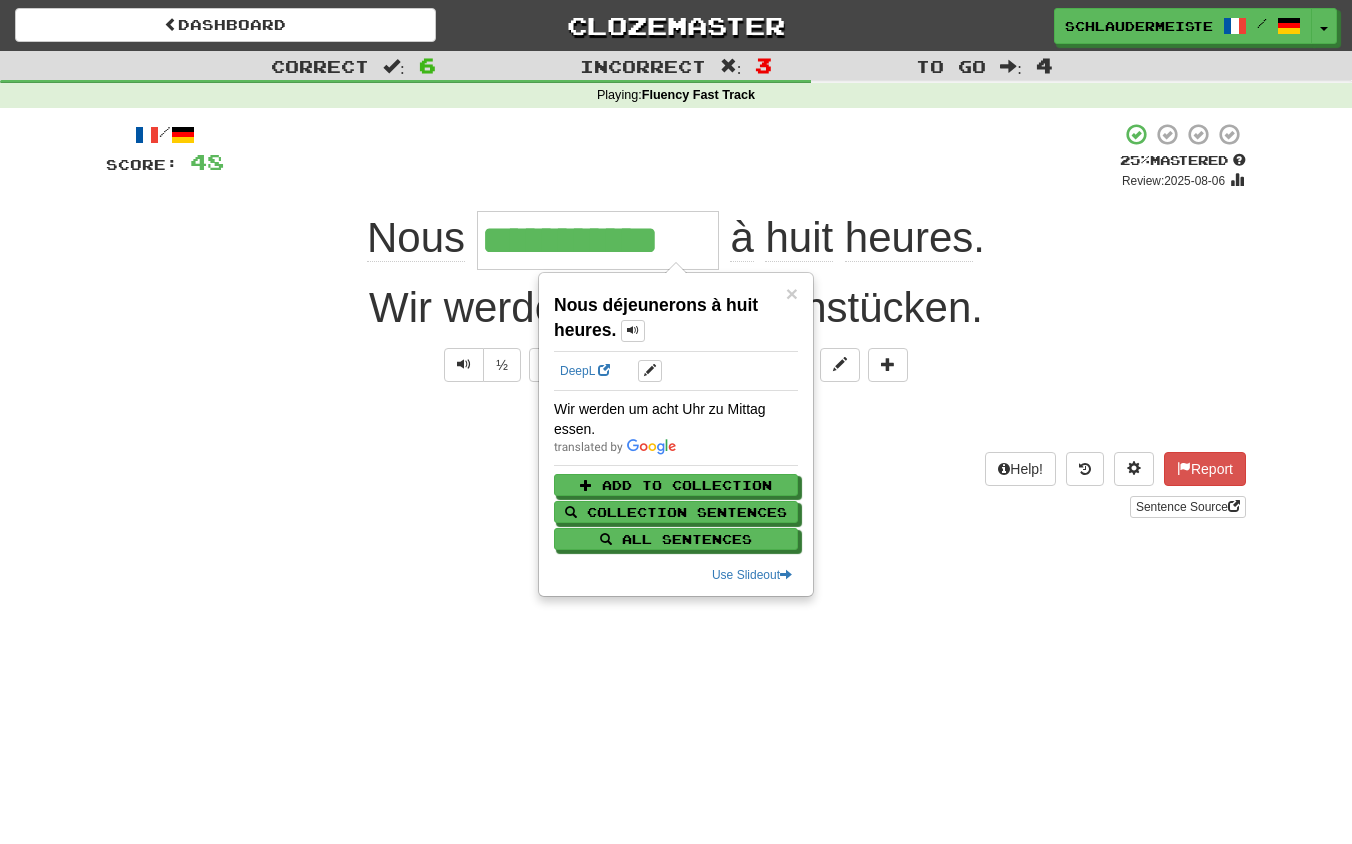 click on "Help!  Report Sentence Source" at bounding box center [676, 485] 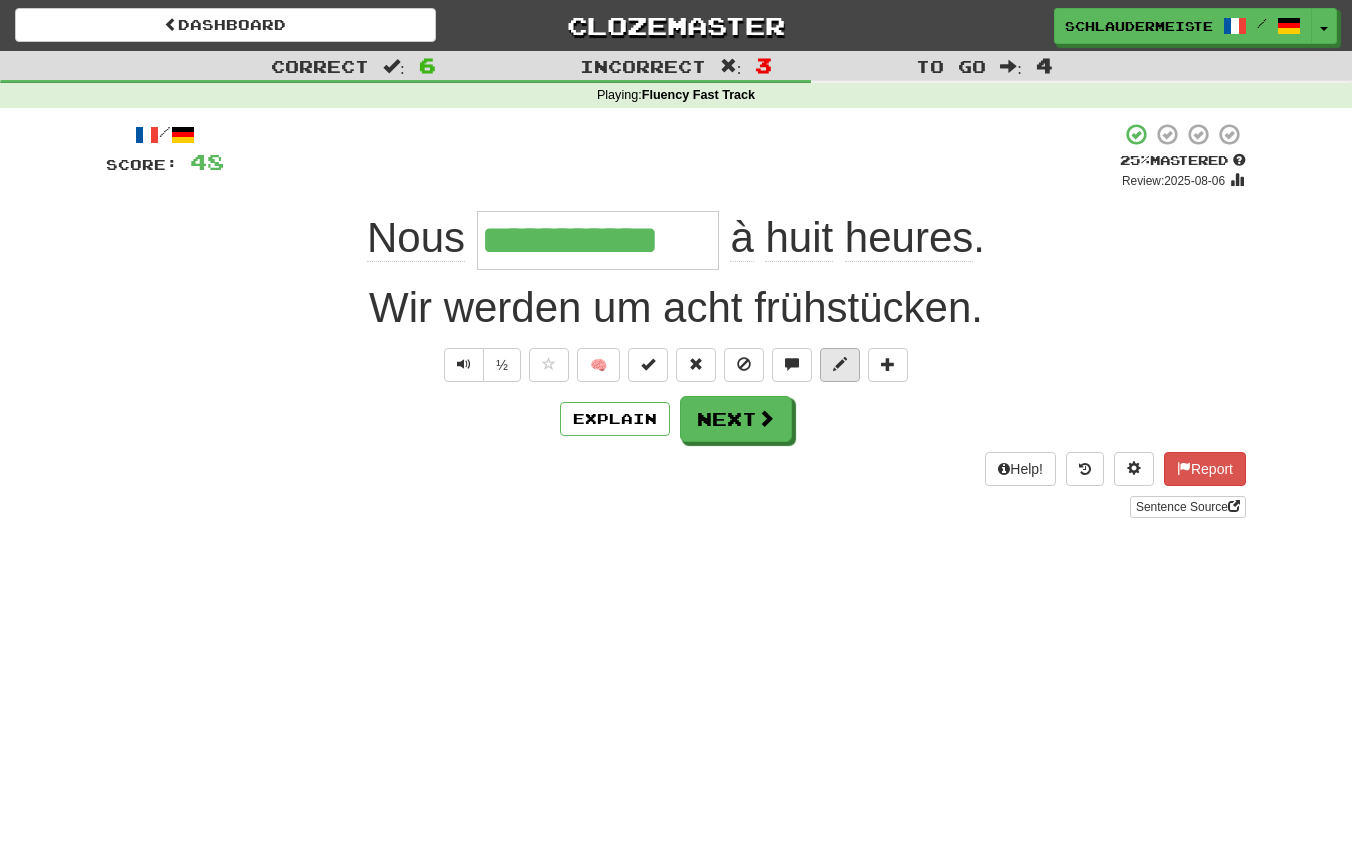 click at bounding box center [840, 364] 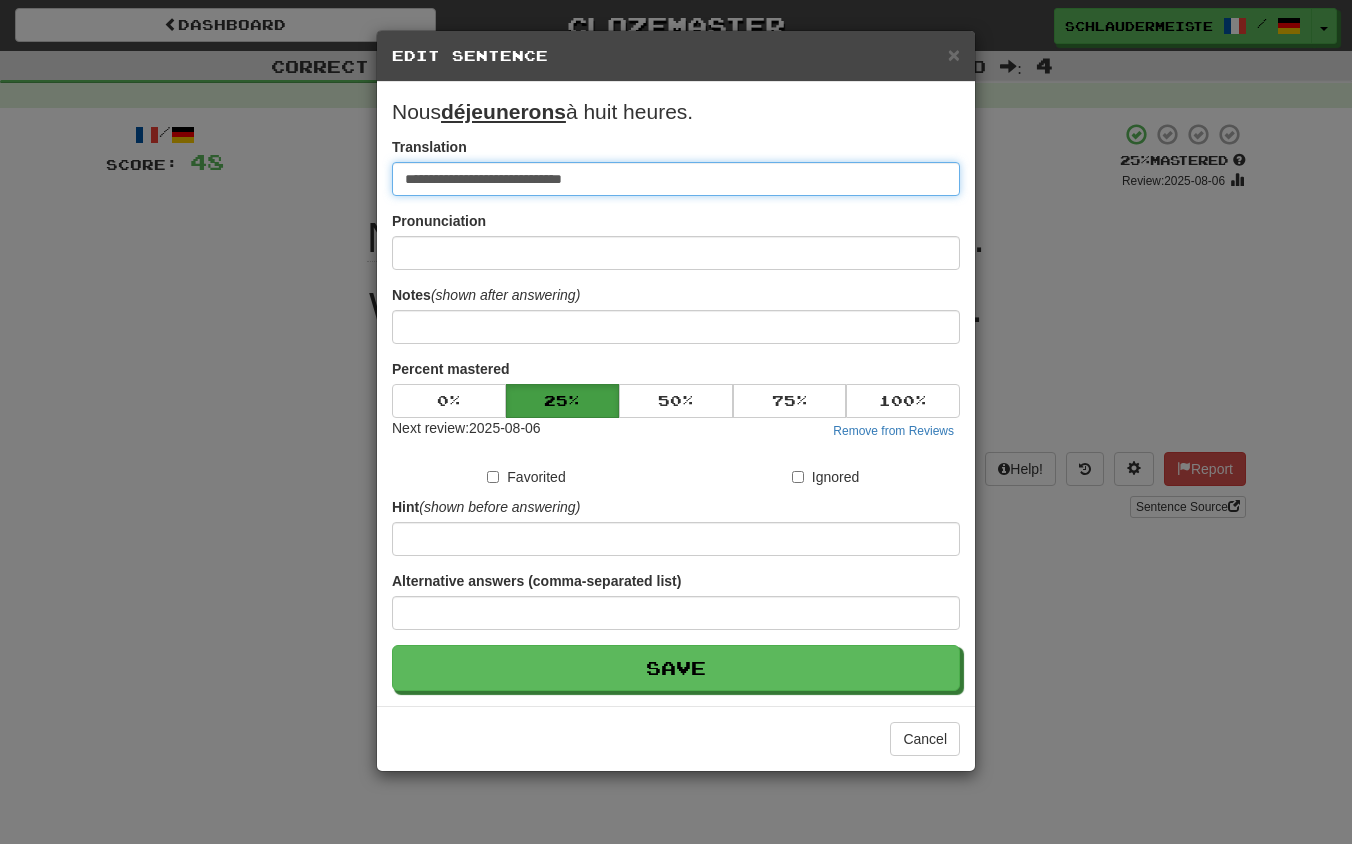 drag, startPoint x: 709, startPoint y: 182, endPoint x: 297, endPoint y: 146, distance: 413.56982 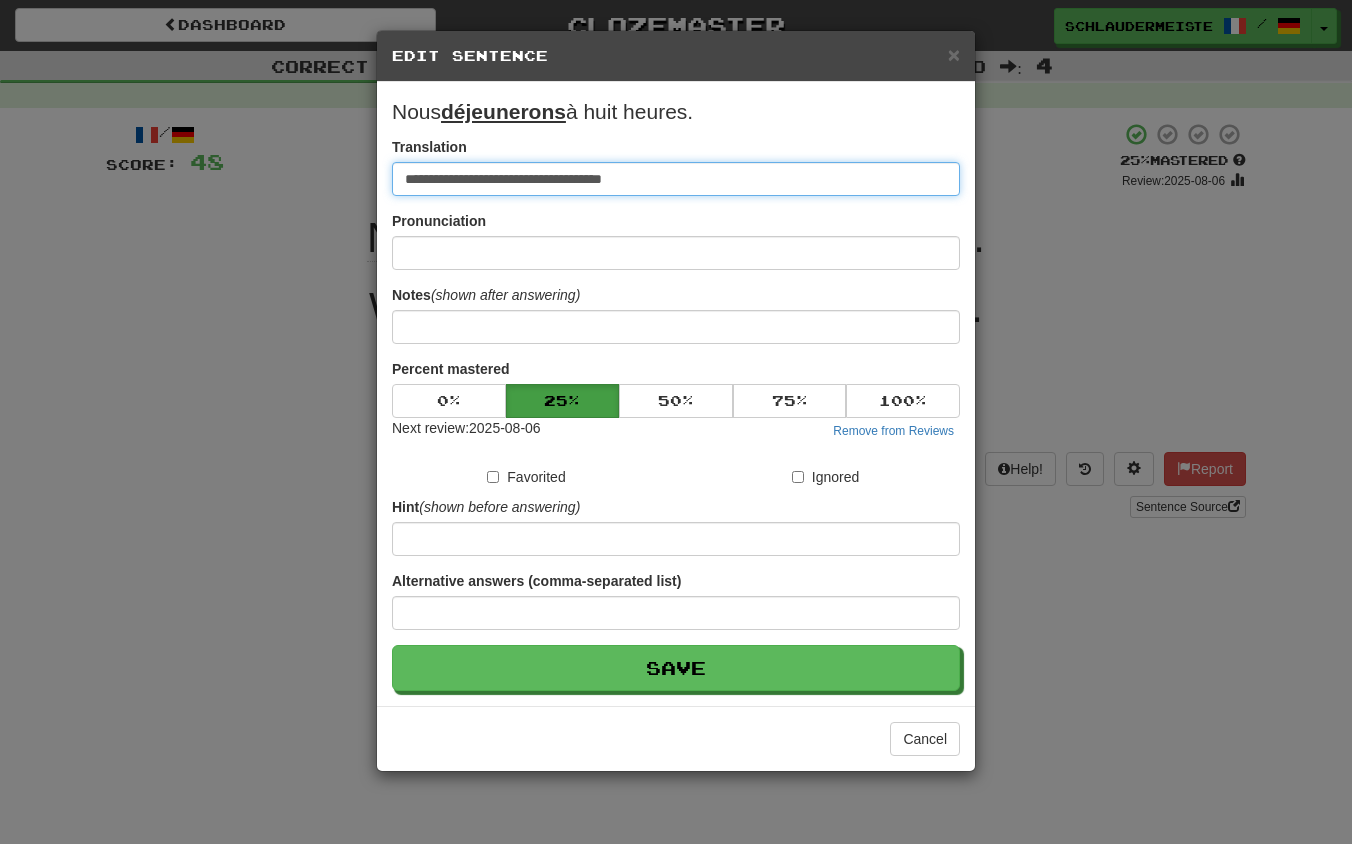 type on "**********" 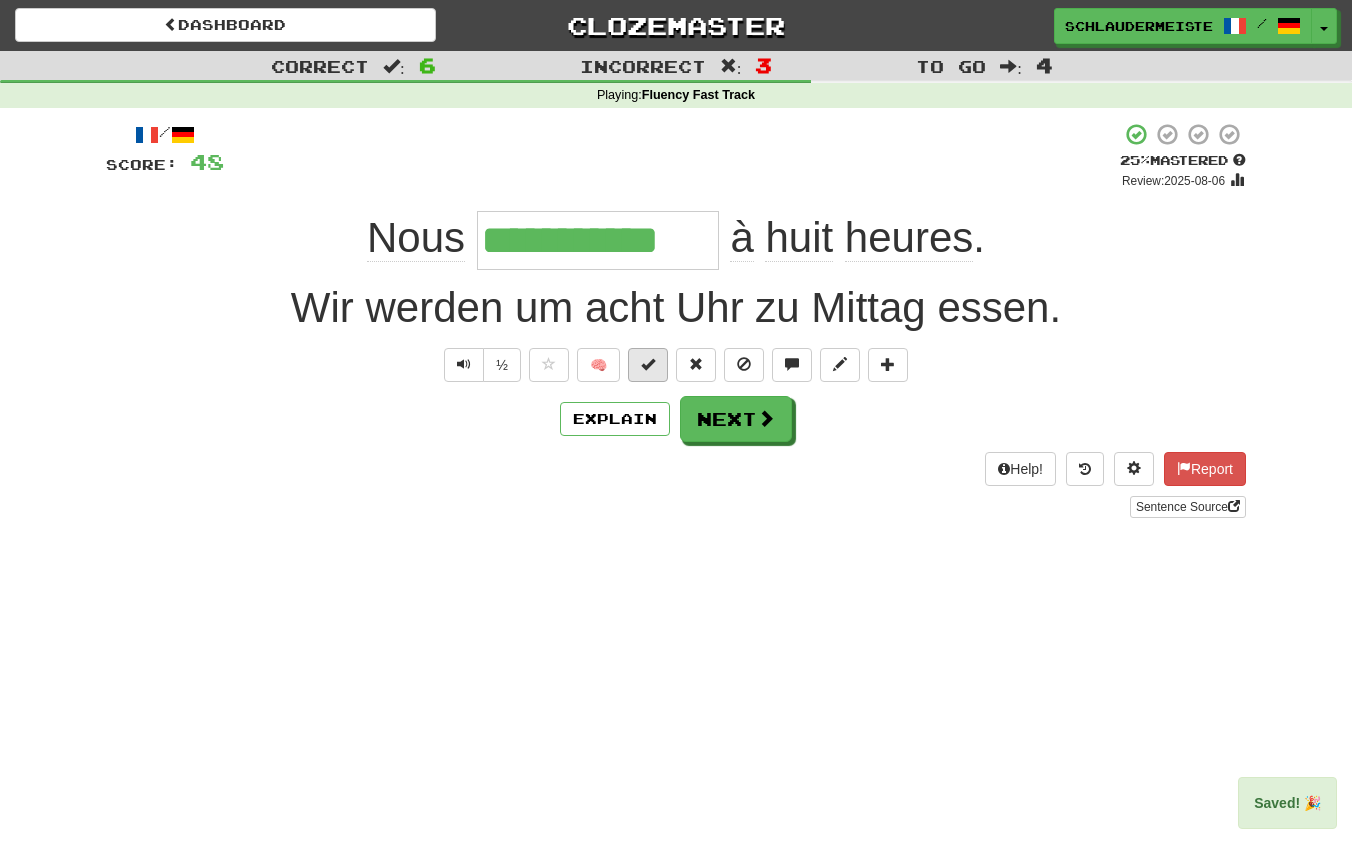 click at bounding box center (648, 364) 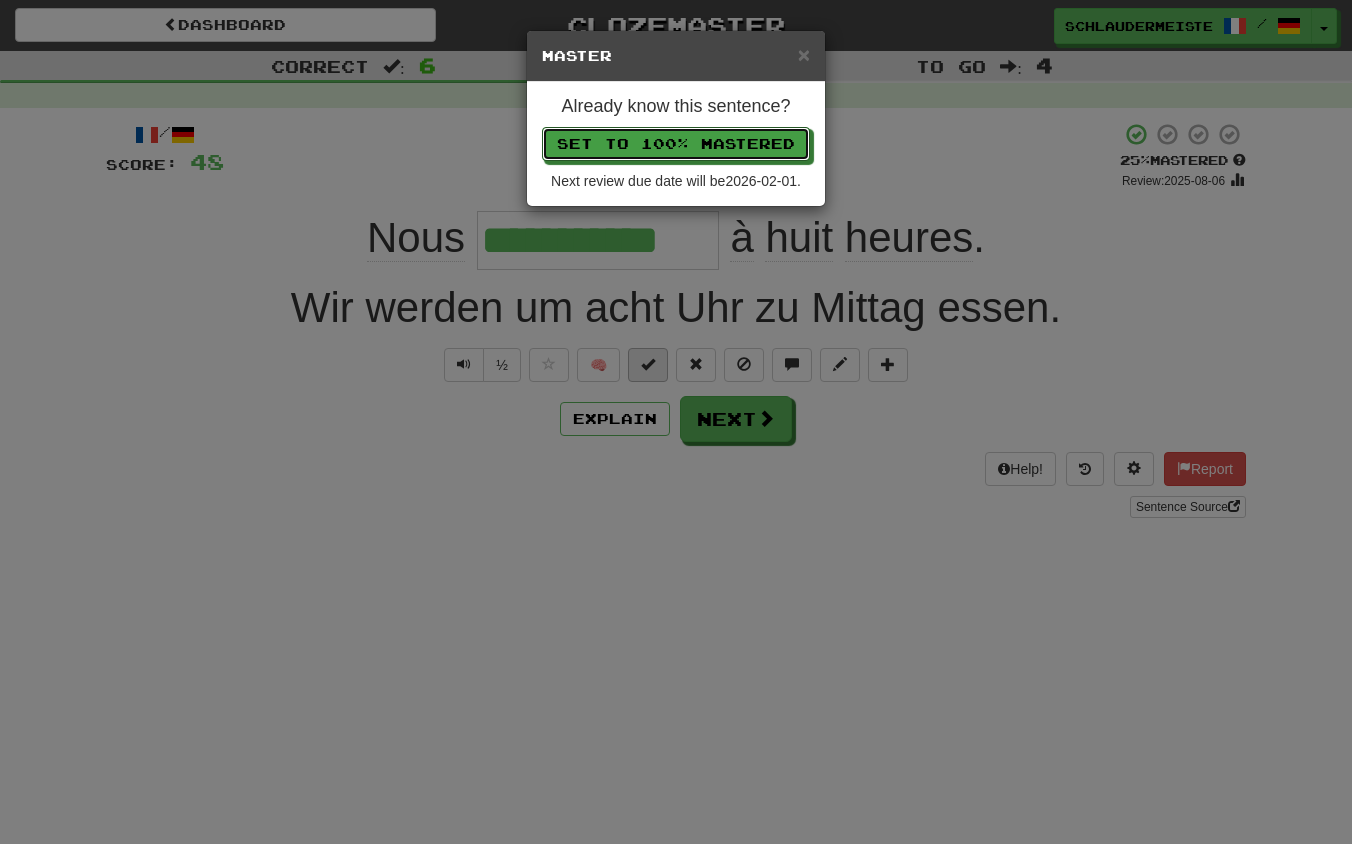 click on "Set to 100% Mastered" at bounding box center [676, 144] 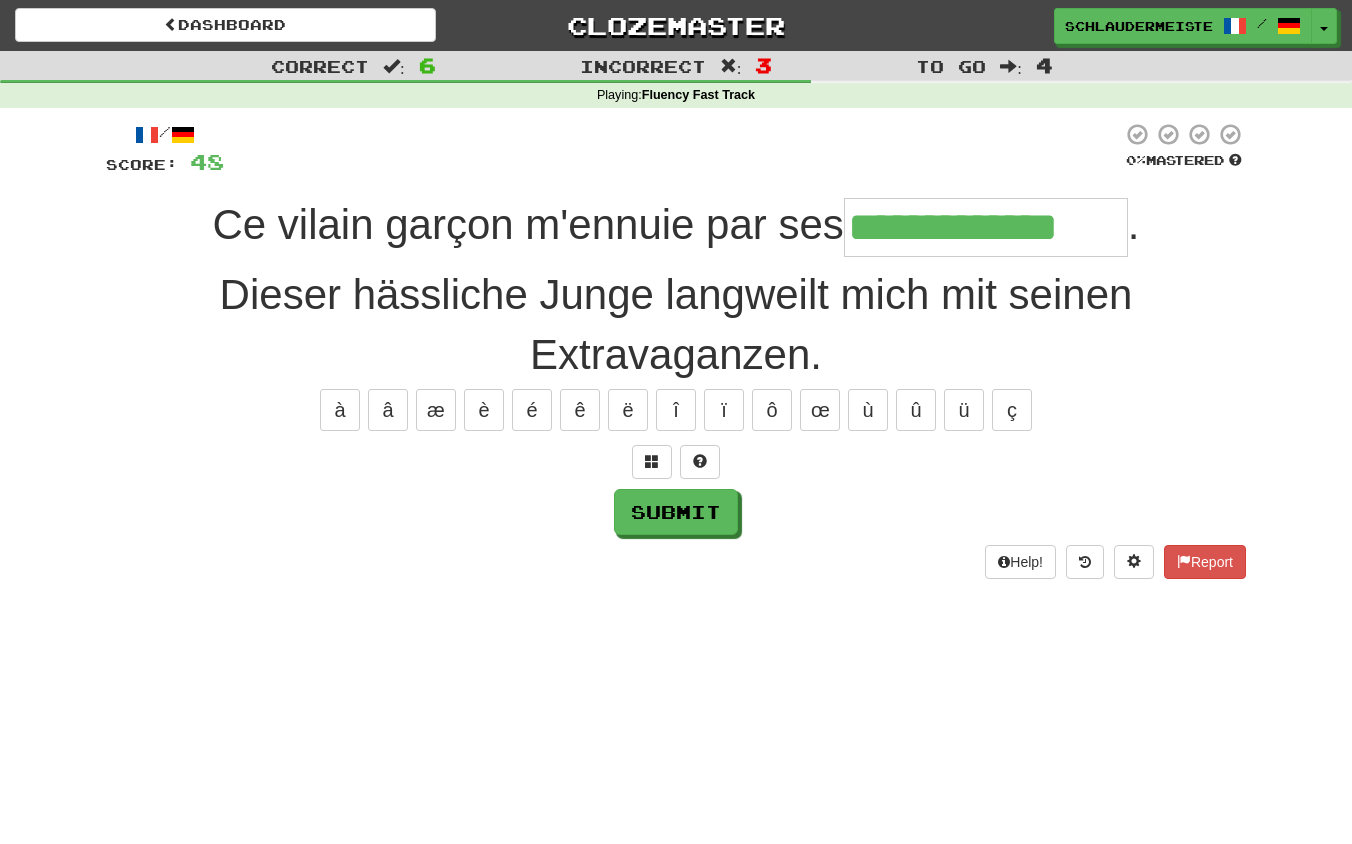 type on "**********" 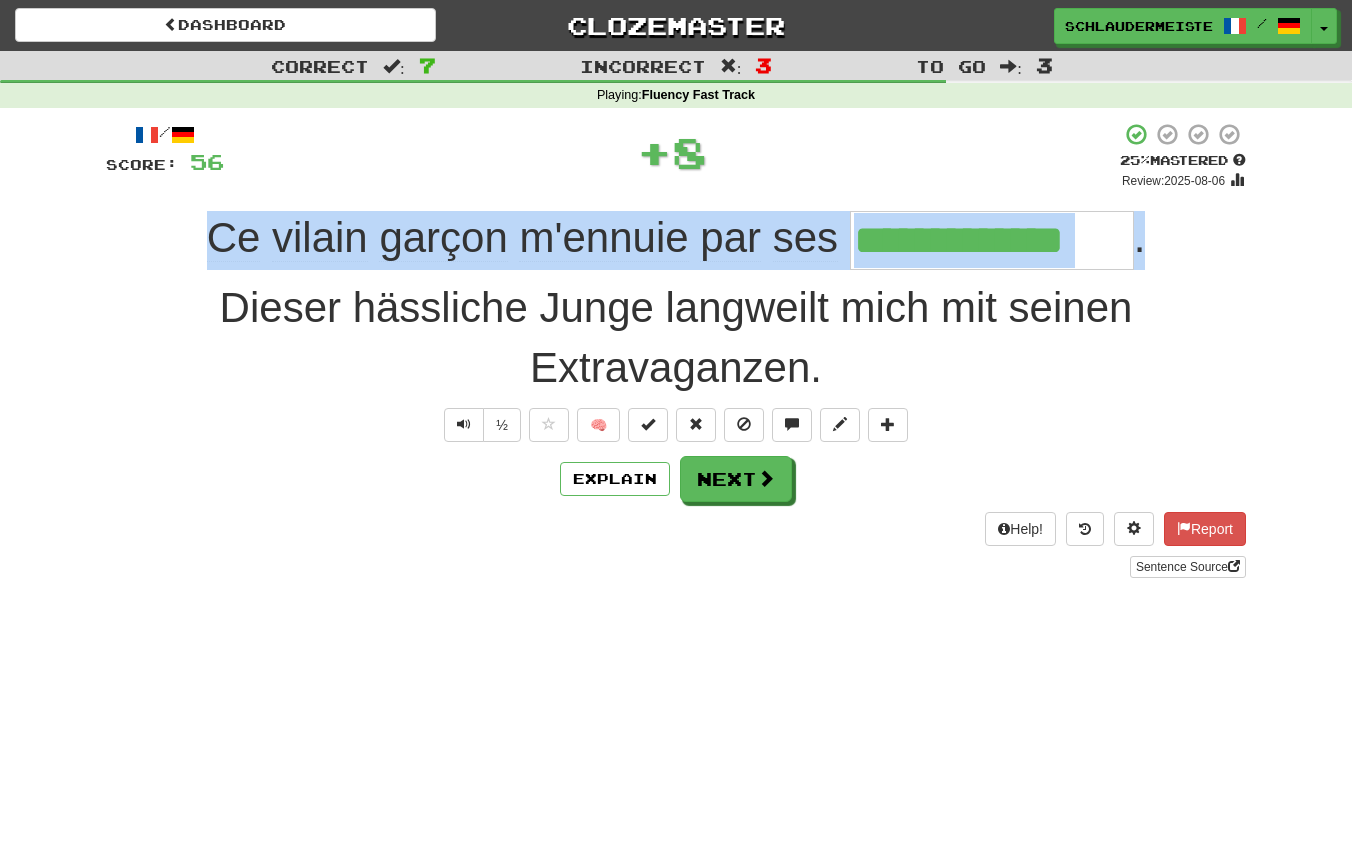 drag, startPoint x: 181, startPoint y: 224, endPoint x: 1191, endPoint y: 238, distance: 1010.09705 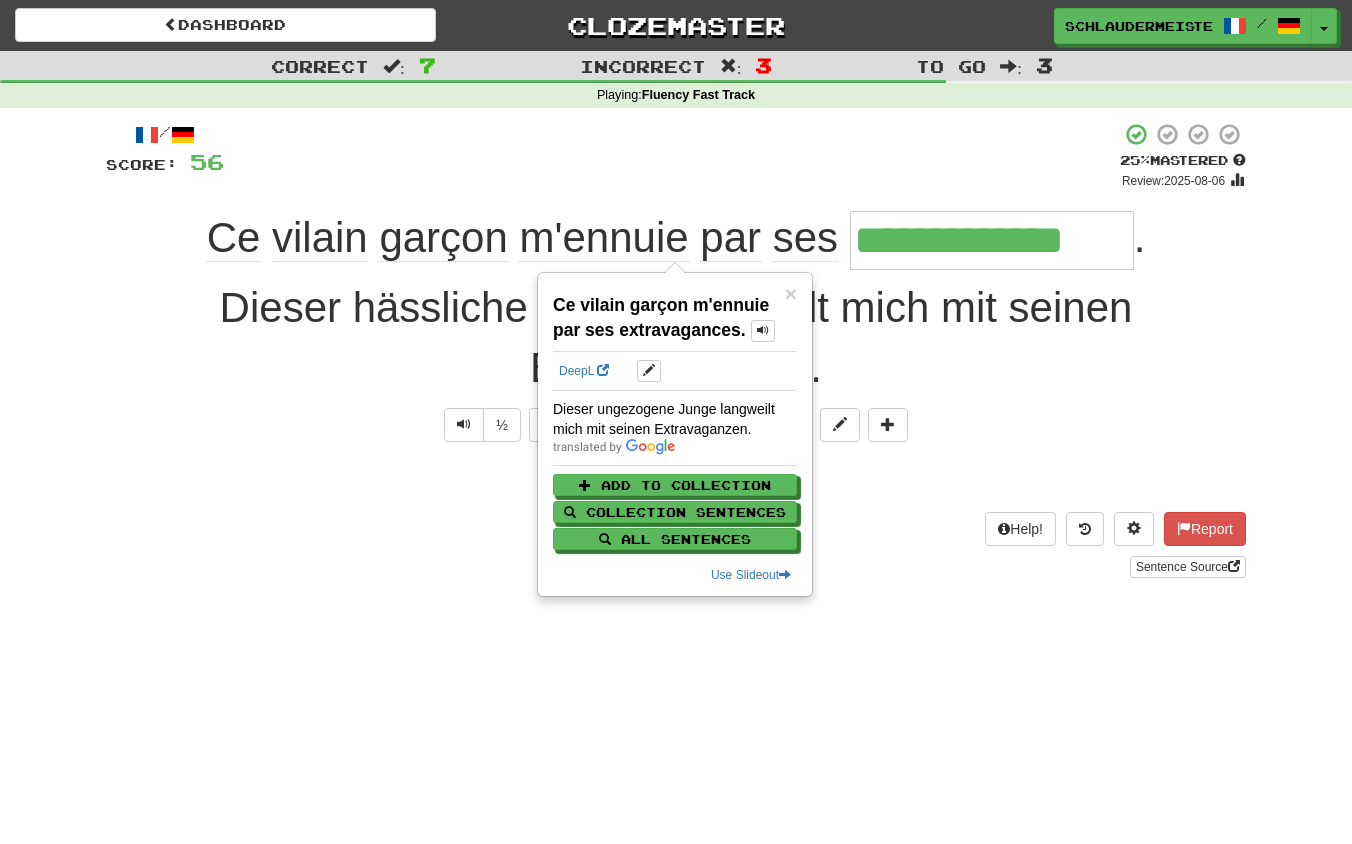 click on "Help!  Report Sentence Source" at bounding box center [676, 545] 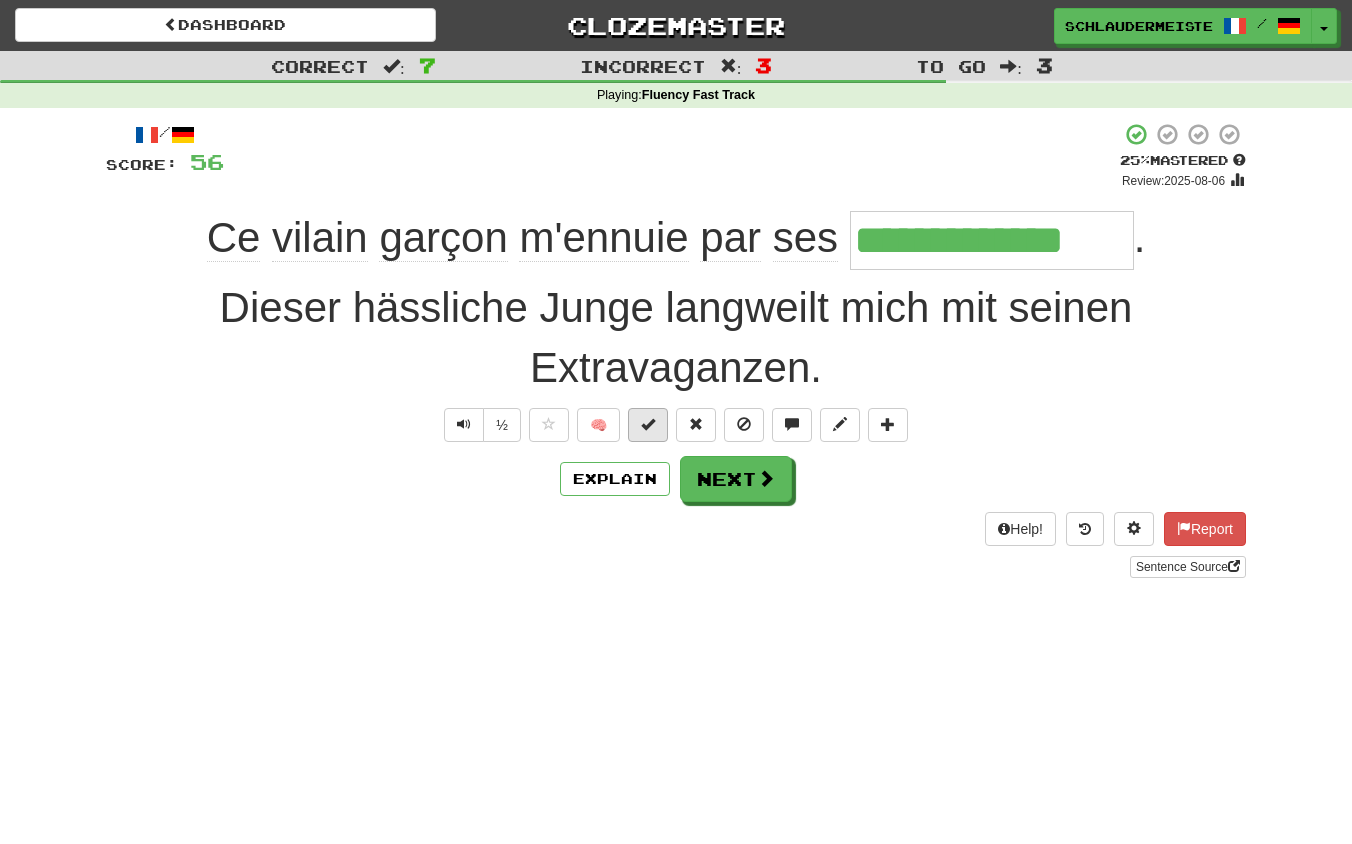 click at bounding box center [648, 424] 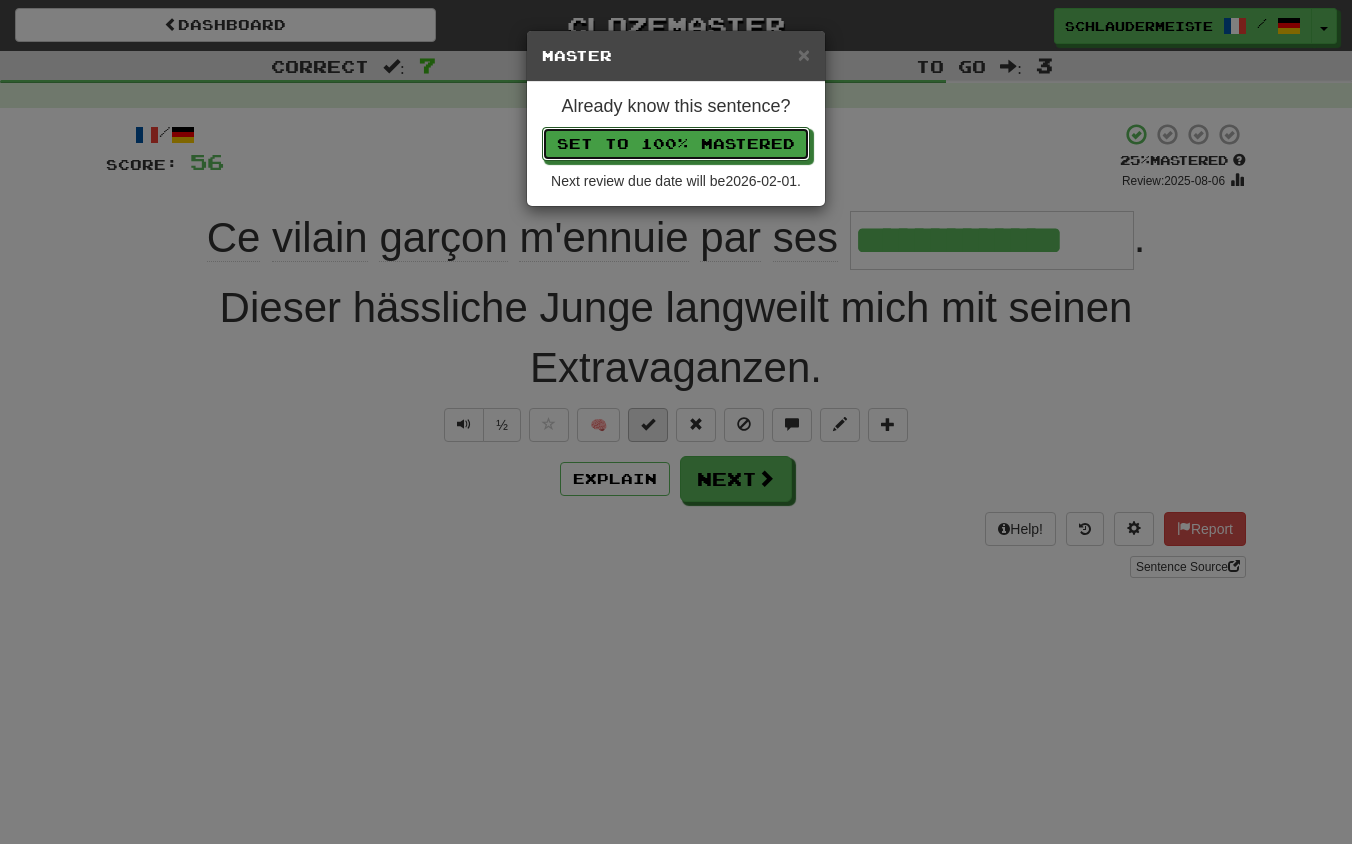 click on "Set to 100% Mastered" at bounding box center (676, 144) 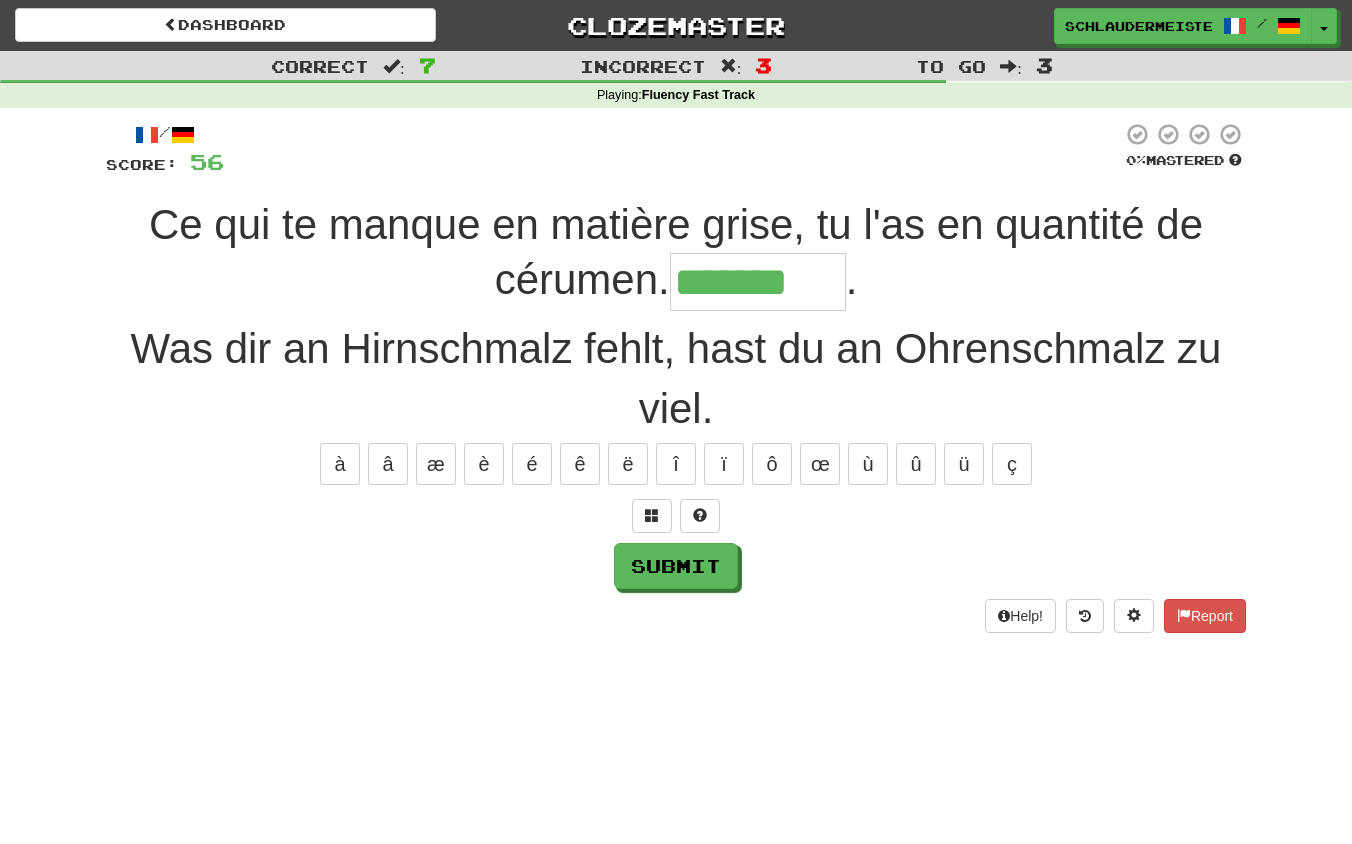type on "*******" 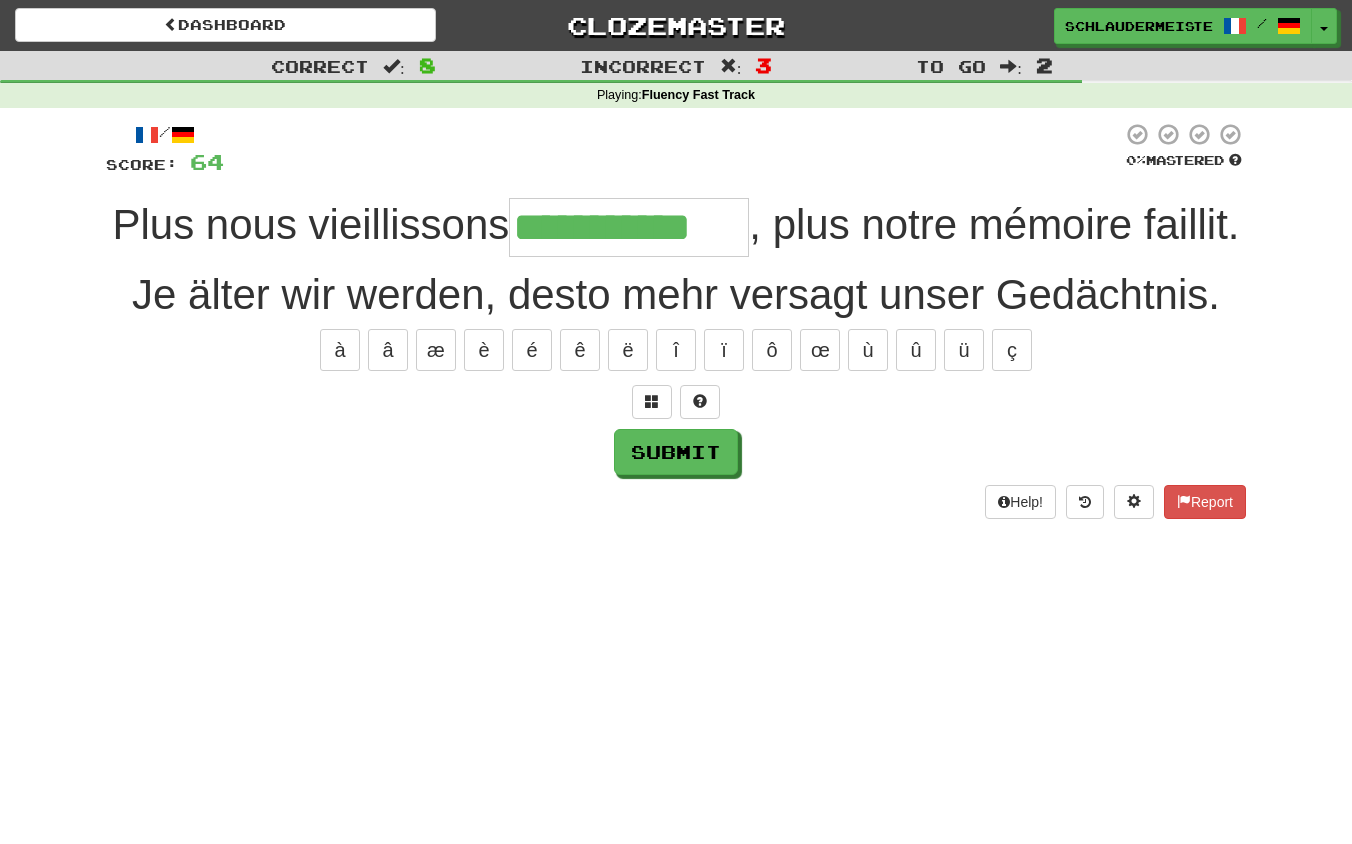 type on "**********" 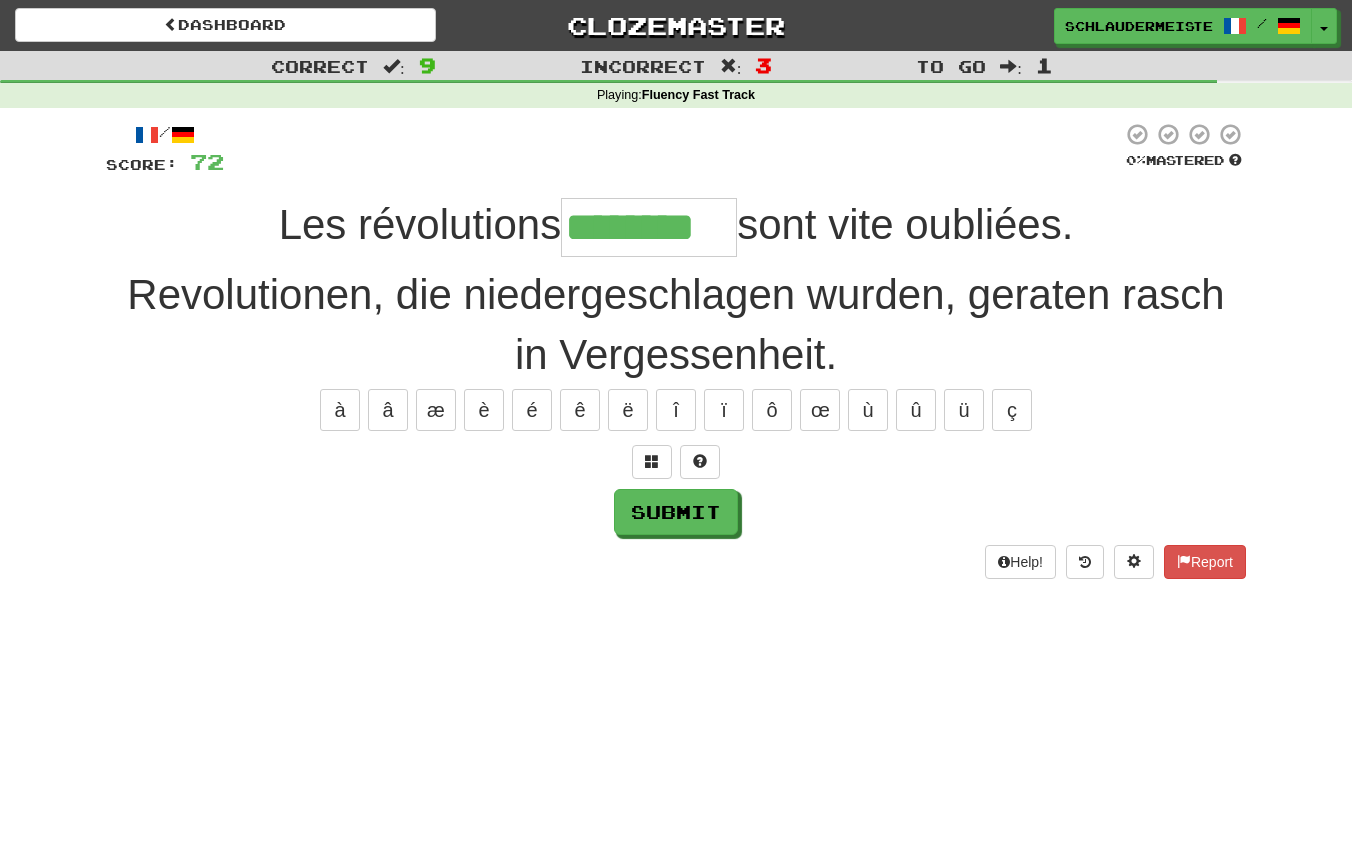 type on "********" 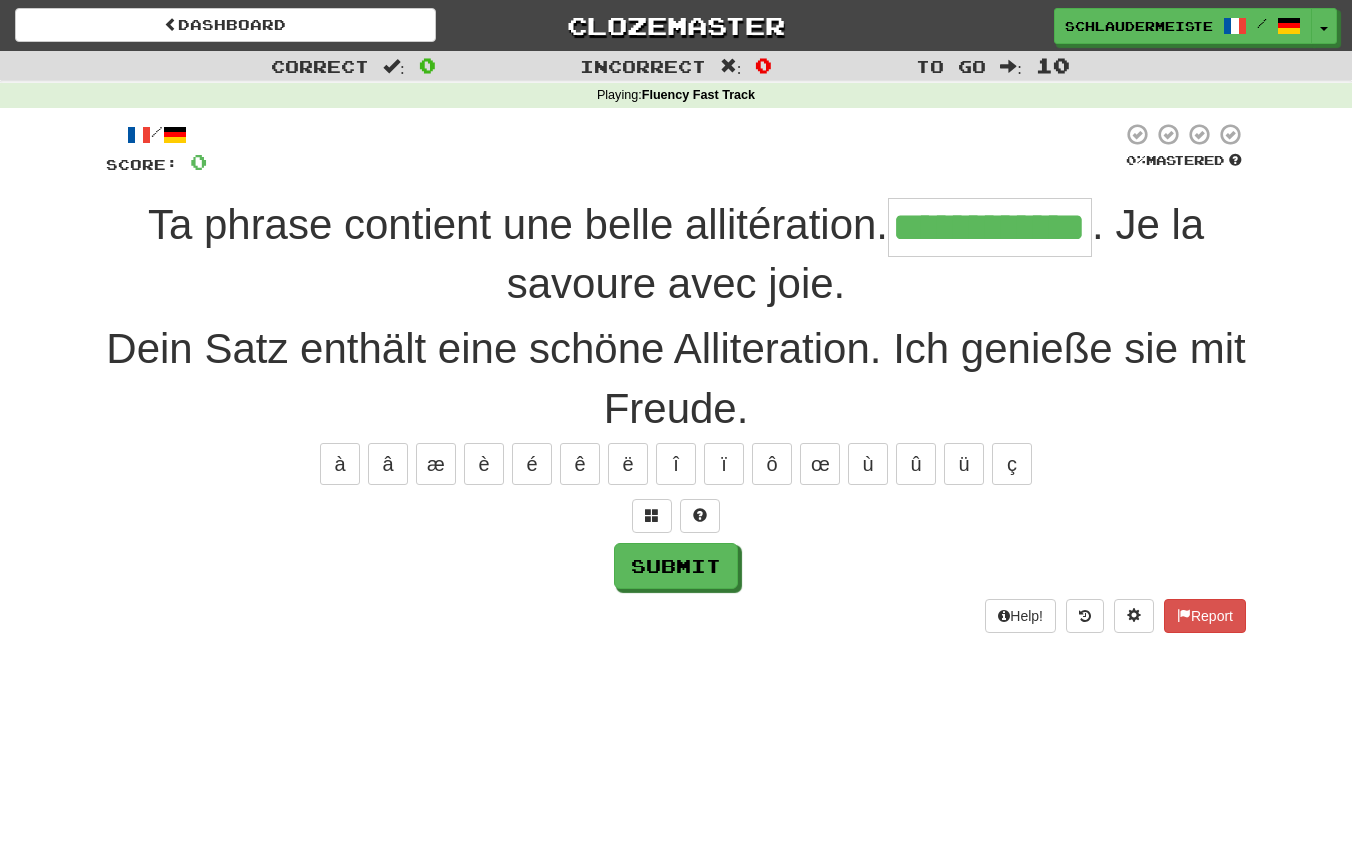 type on "**********" 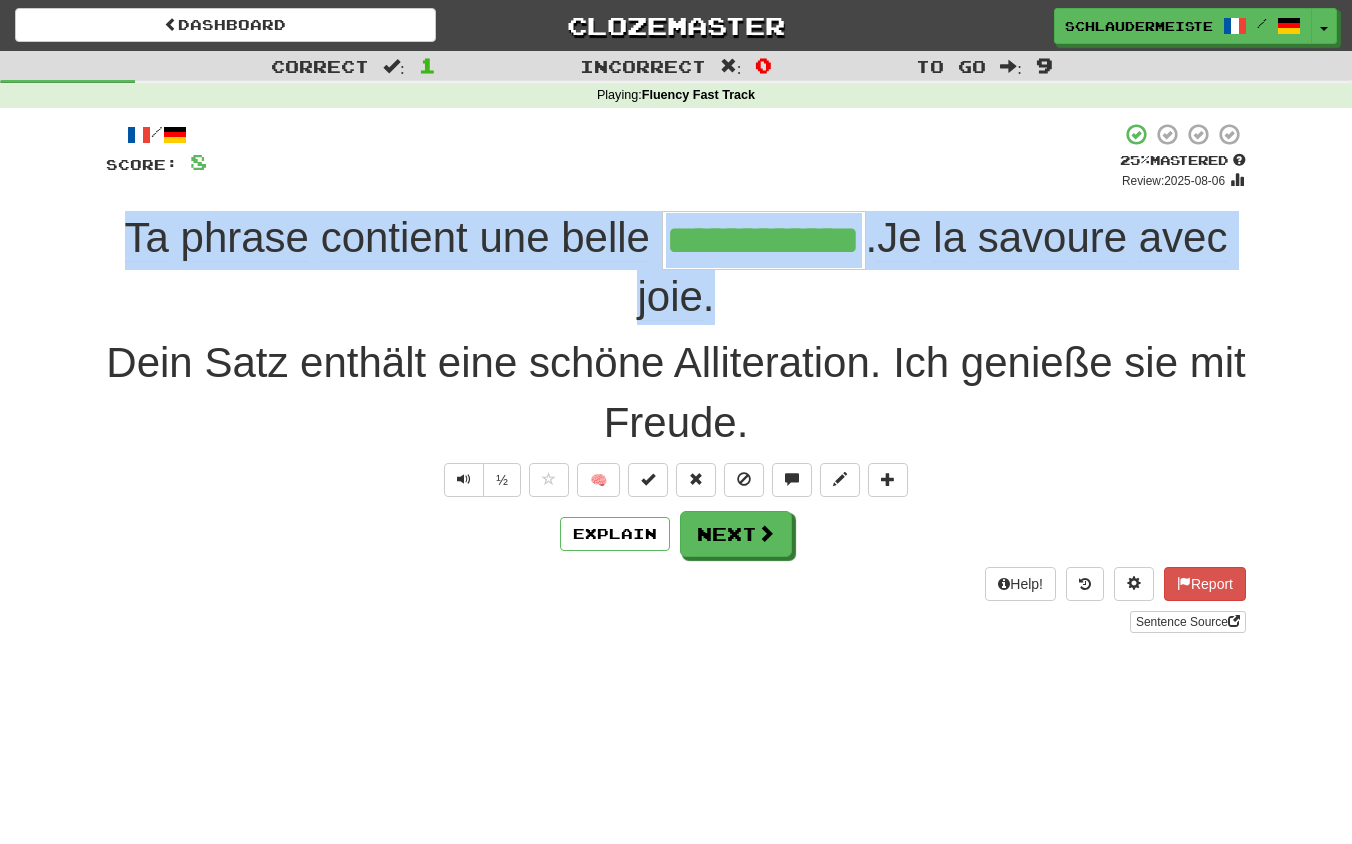 drag, startPoint x: 109, startPoint y: 218, endPoint x: 734, endPoint y: 317, distance: 632.79224 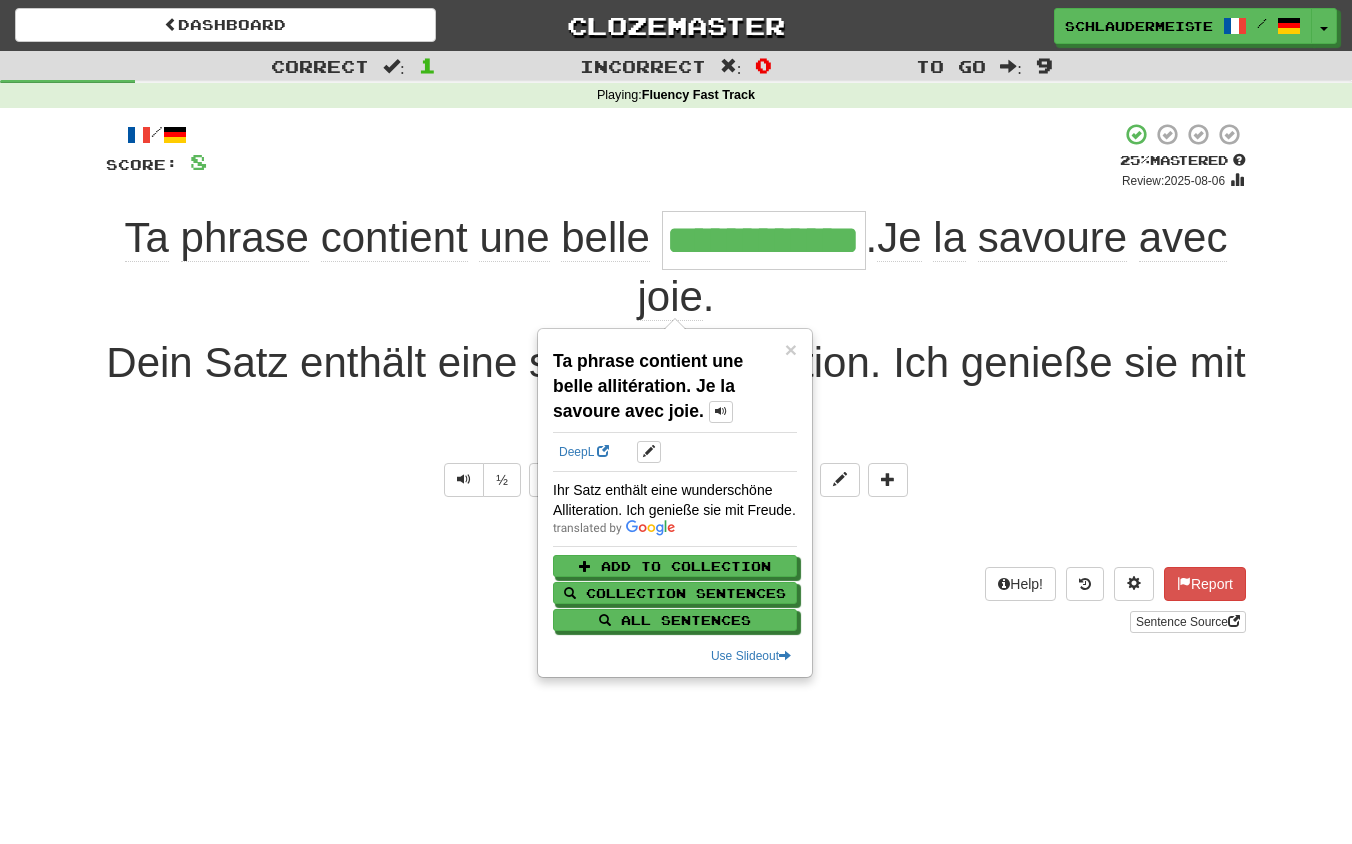 click on "/ Score: 8 + 8 25 % Mastered Review: 2025-08-06 Ta phrase contient une belle allitération. Je la savoure avec joie. Dein Satz enthält eine schöne Alliteration. Ich genieße sie mit Freude. ½ 🧠 Explain Next Help! Report Sentence Source" at bounding box center (676, 384) 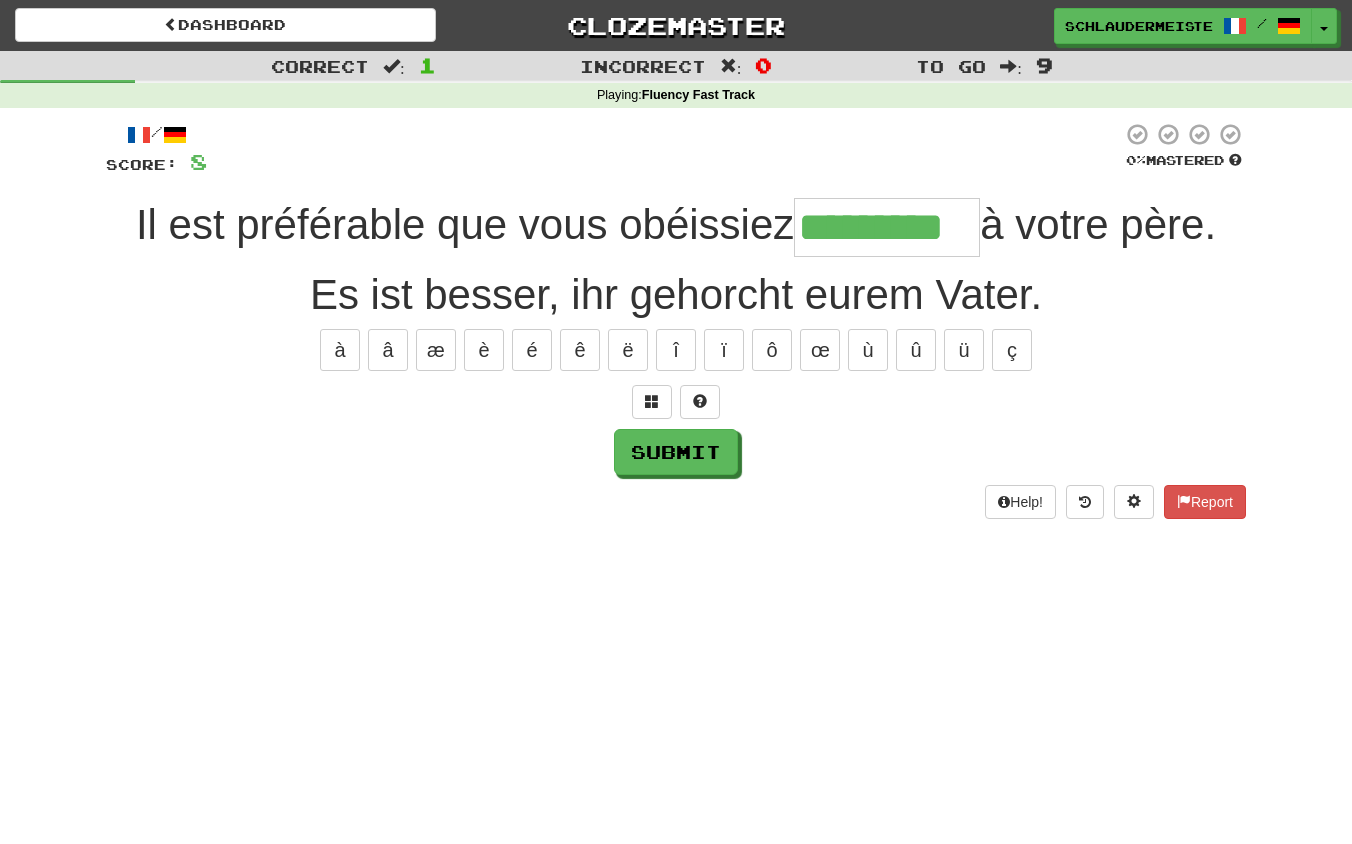 type on "*********" 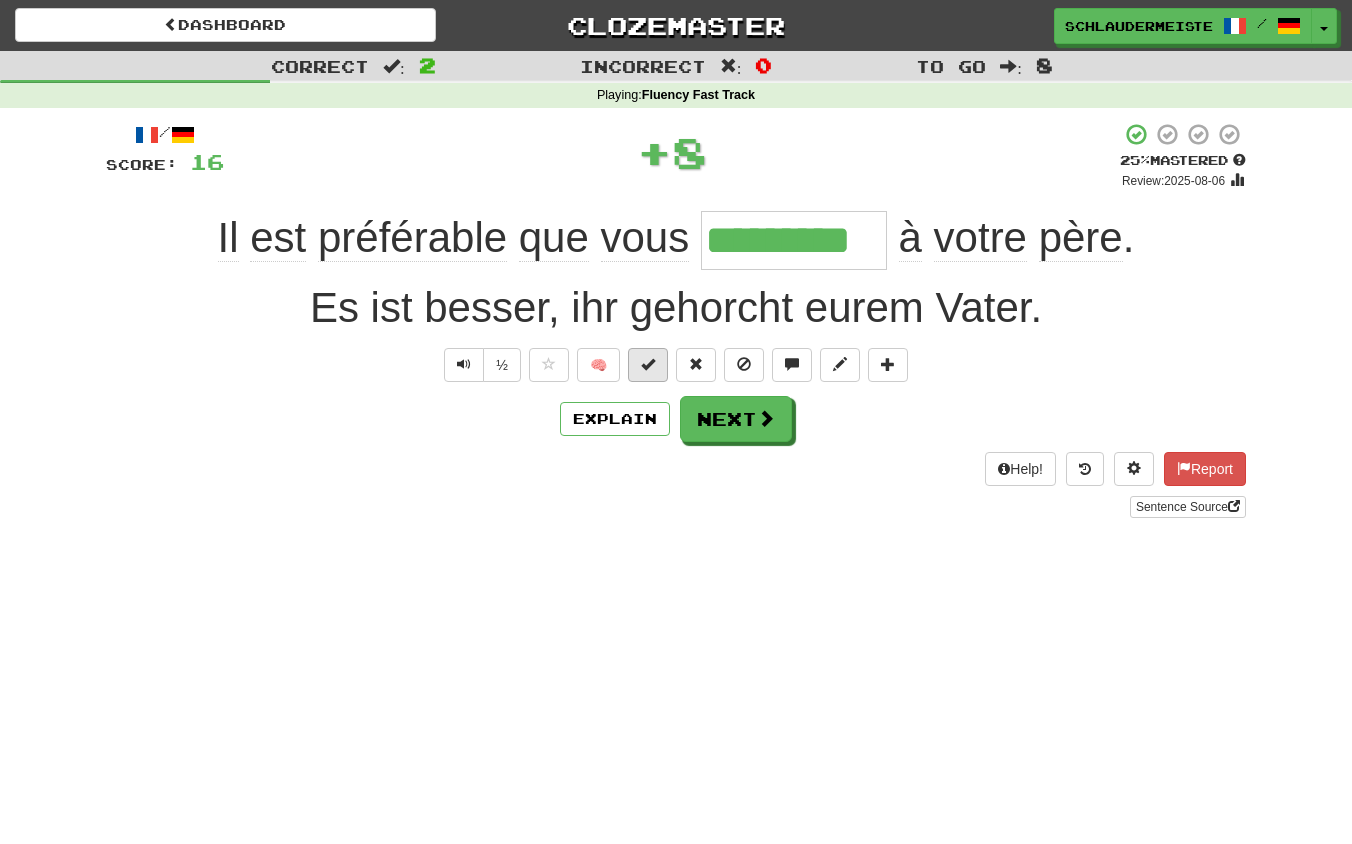 click at bounding box center (648, 364) 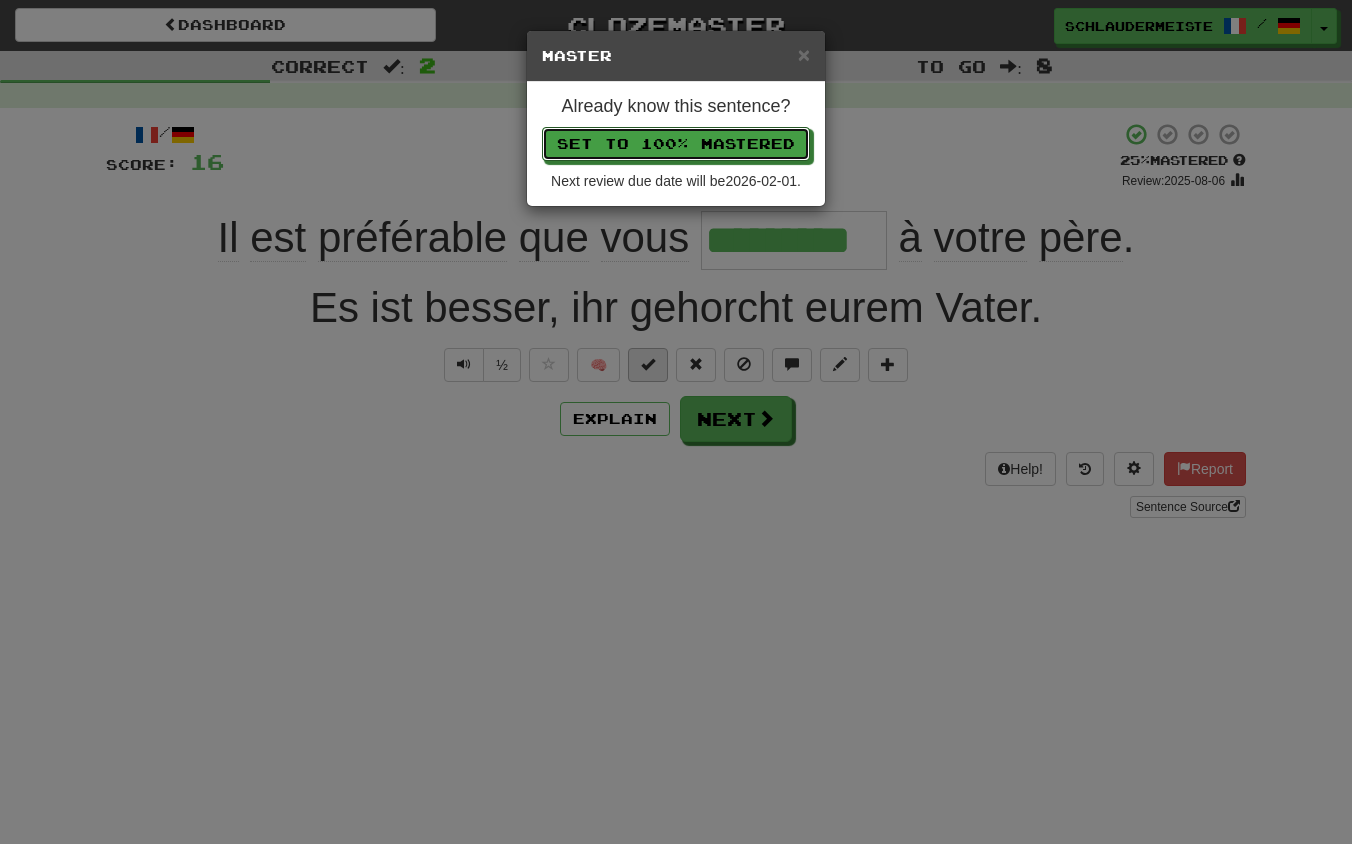 type 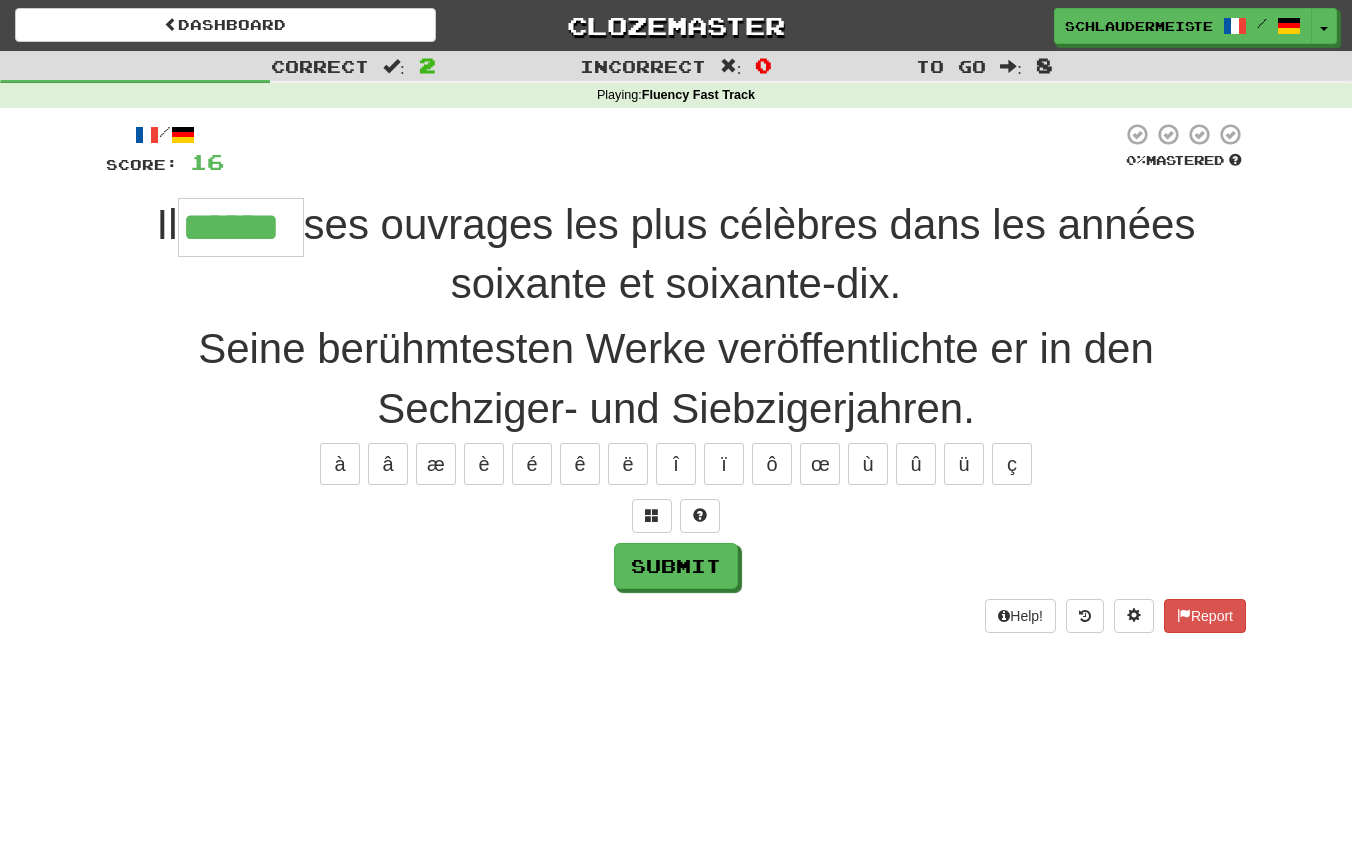 type on "******" 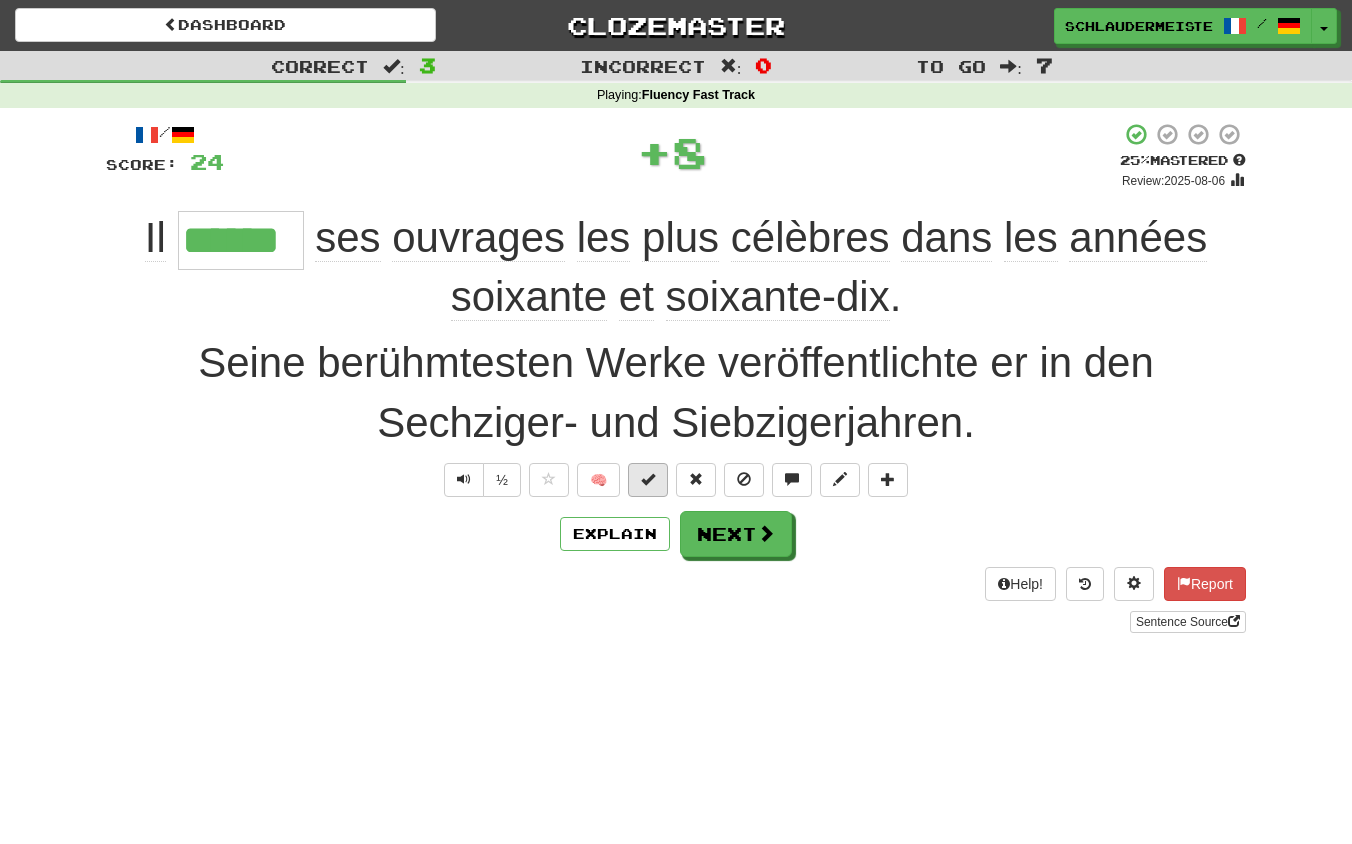 click at bounding box center [648, 480] 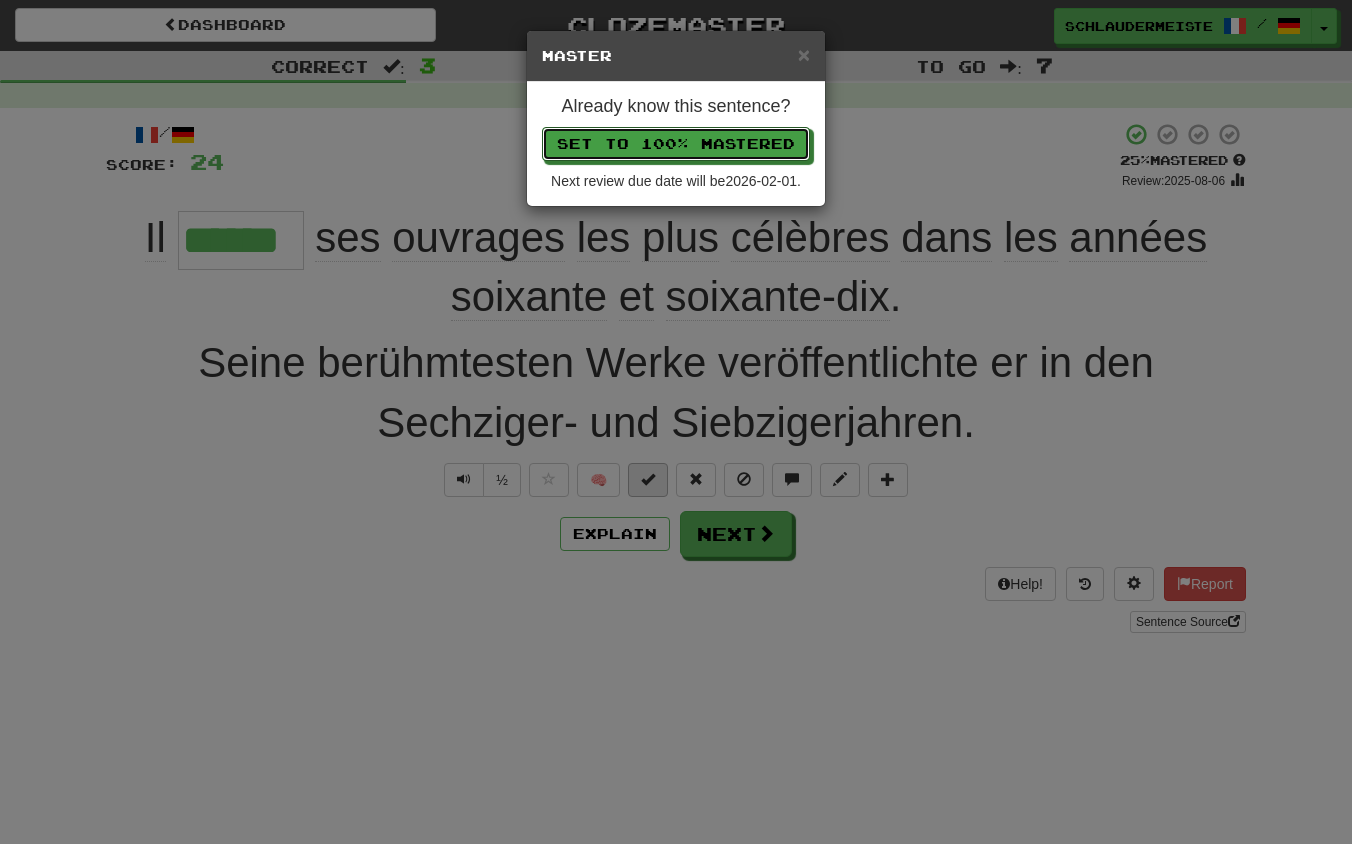 click on "Set to 100% Mastered" at bounding box center (676, 144) 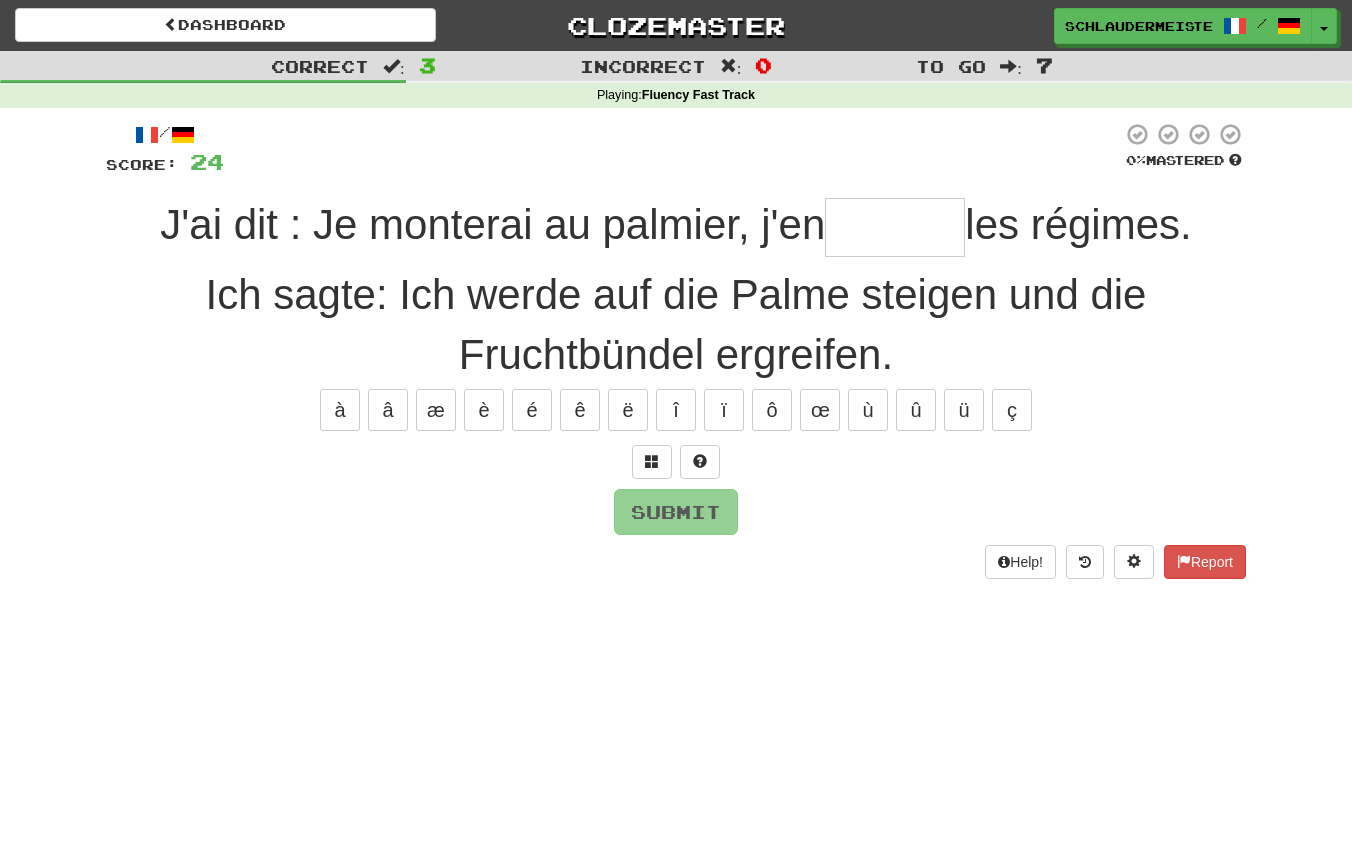 type on "*" 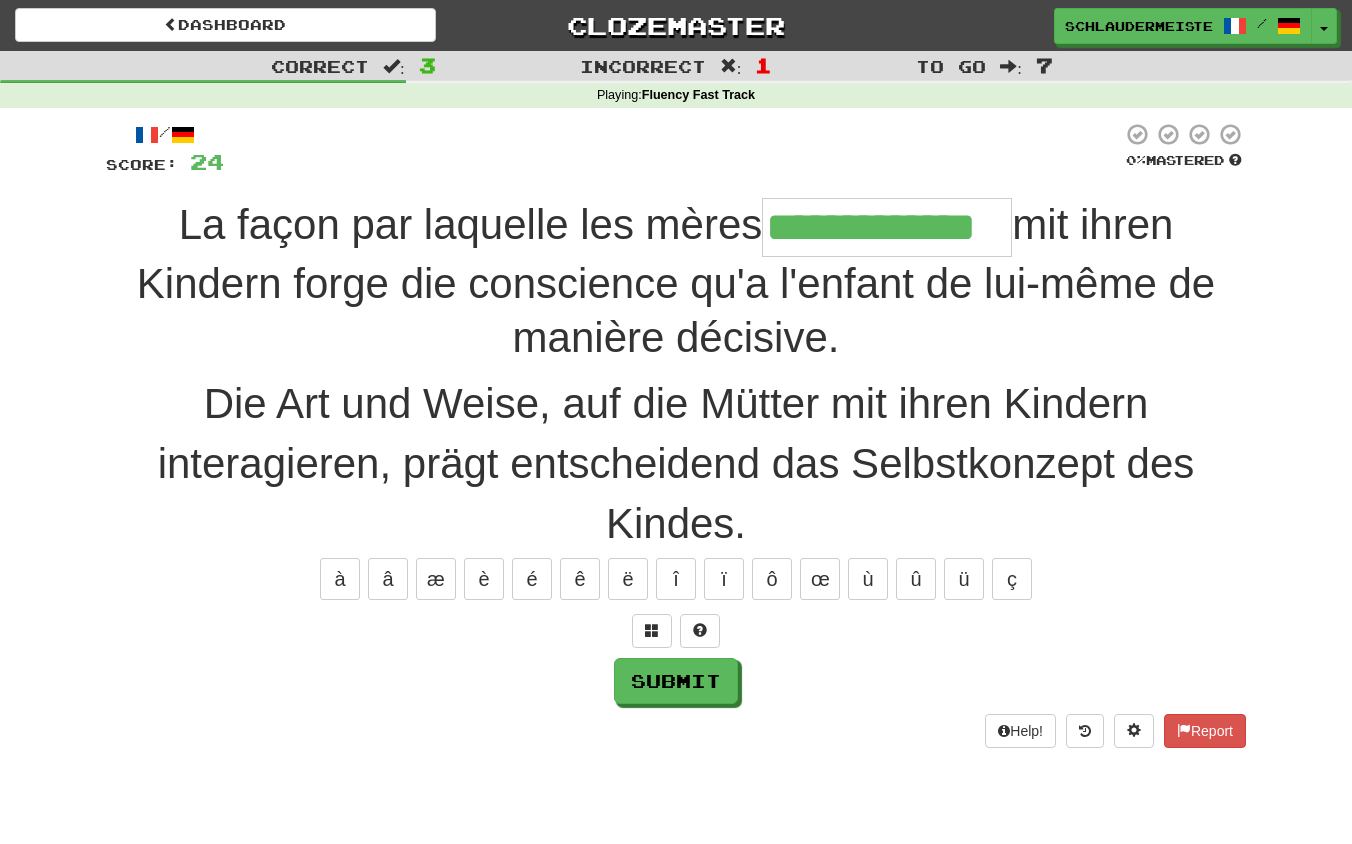 type on "**********" 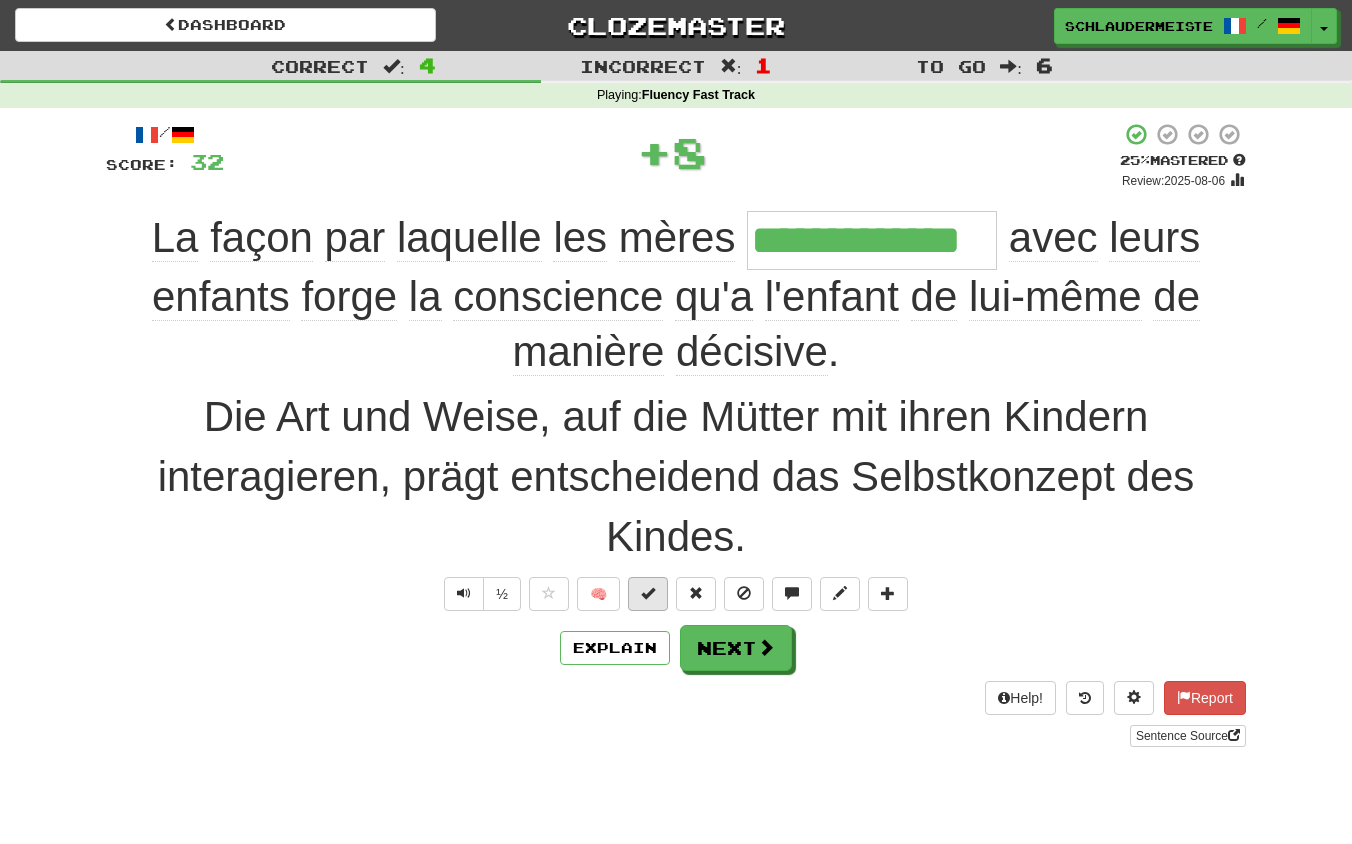 click at bounding box center [648, 593] 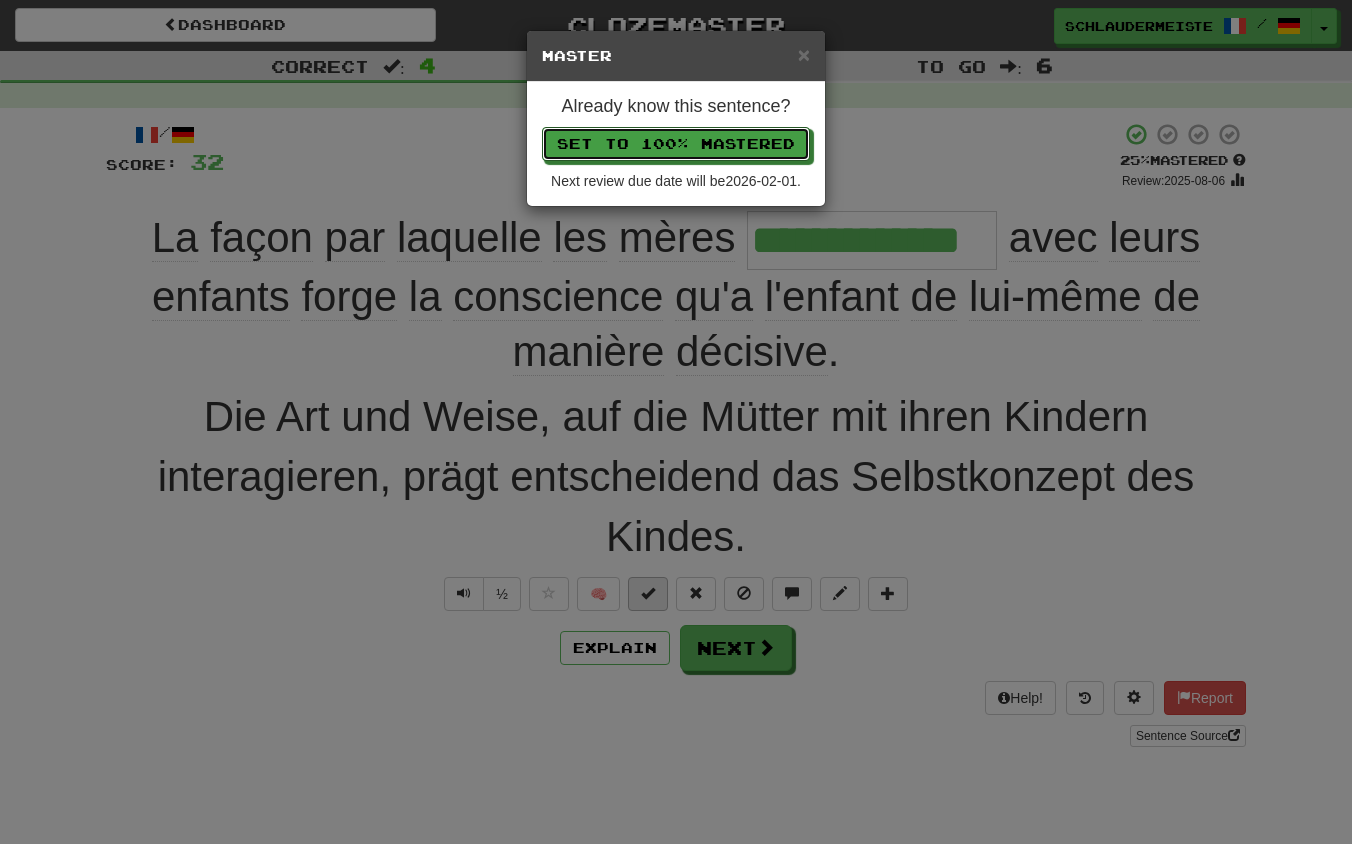 click on "Set to 100% Mastered" at bounding box center [676, 144] 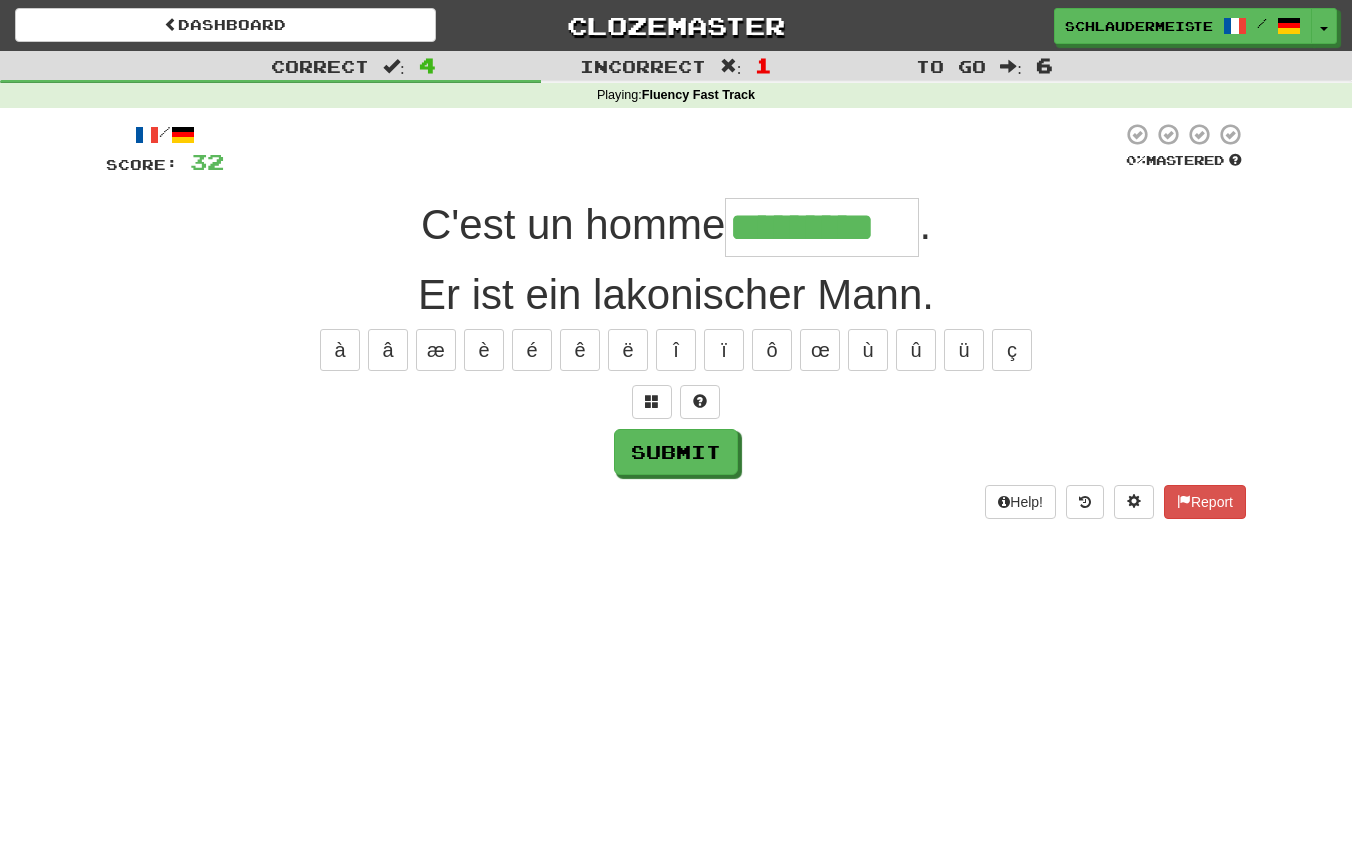 type on "*********" 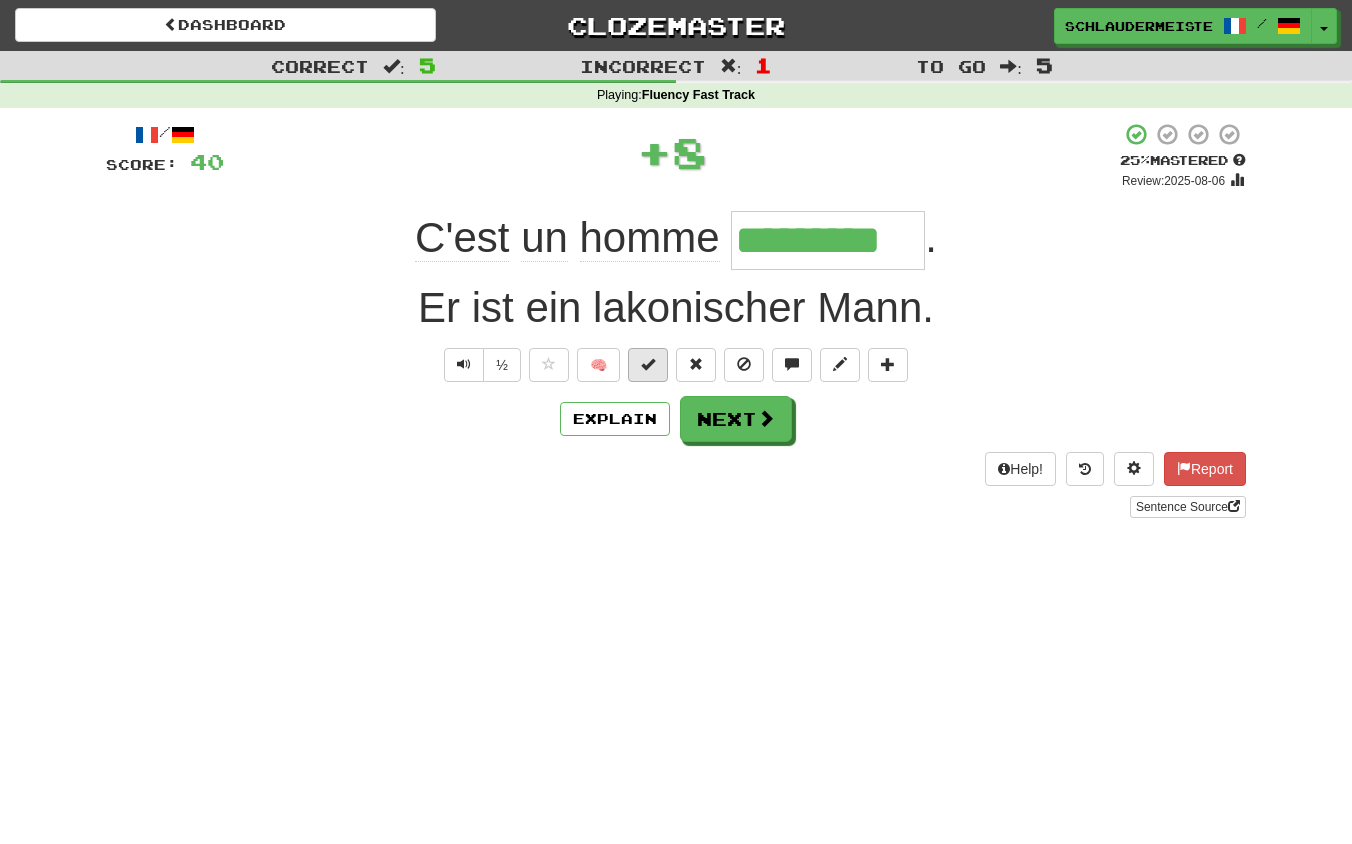 click at bounding box center (648, 364) 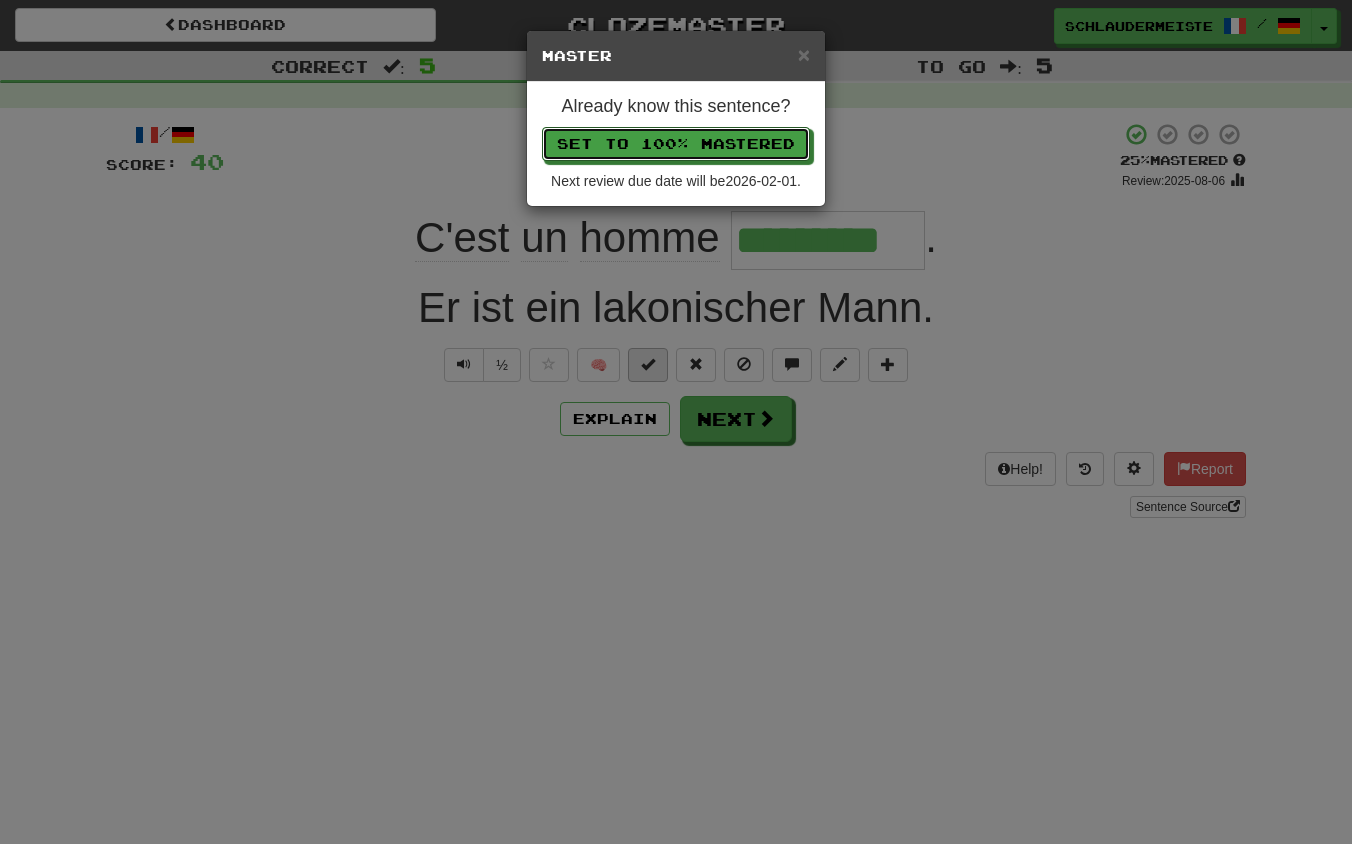 click on "Set to 100% Mastered" at bounding box center (676, 144) 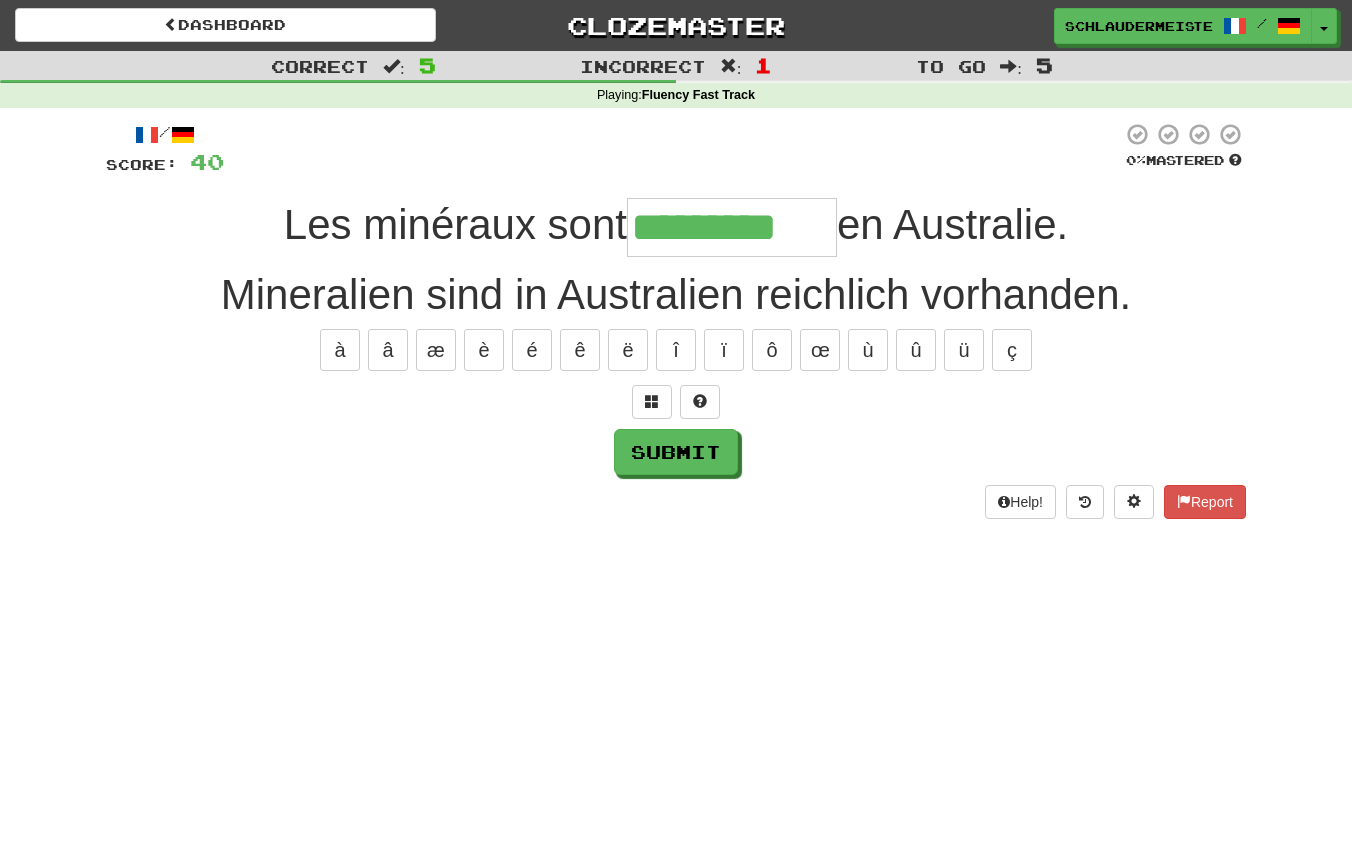 type on "*********" 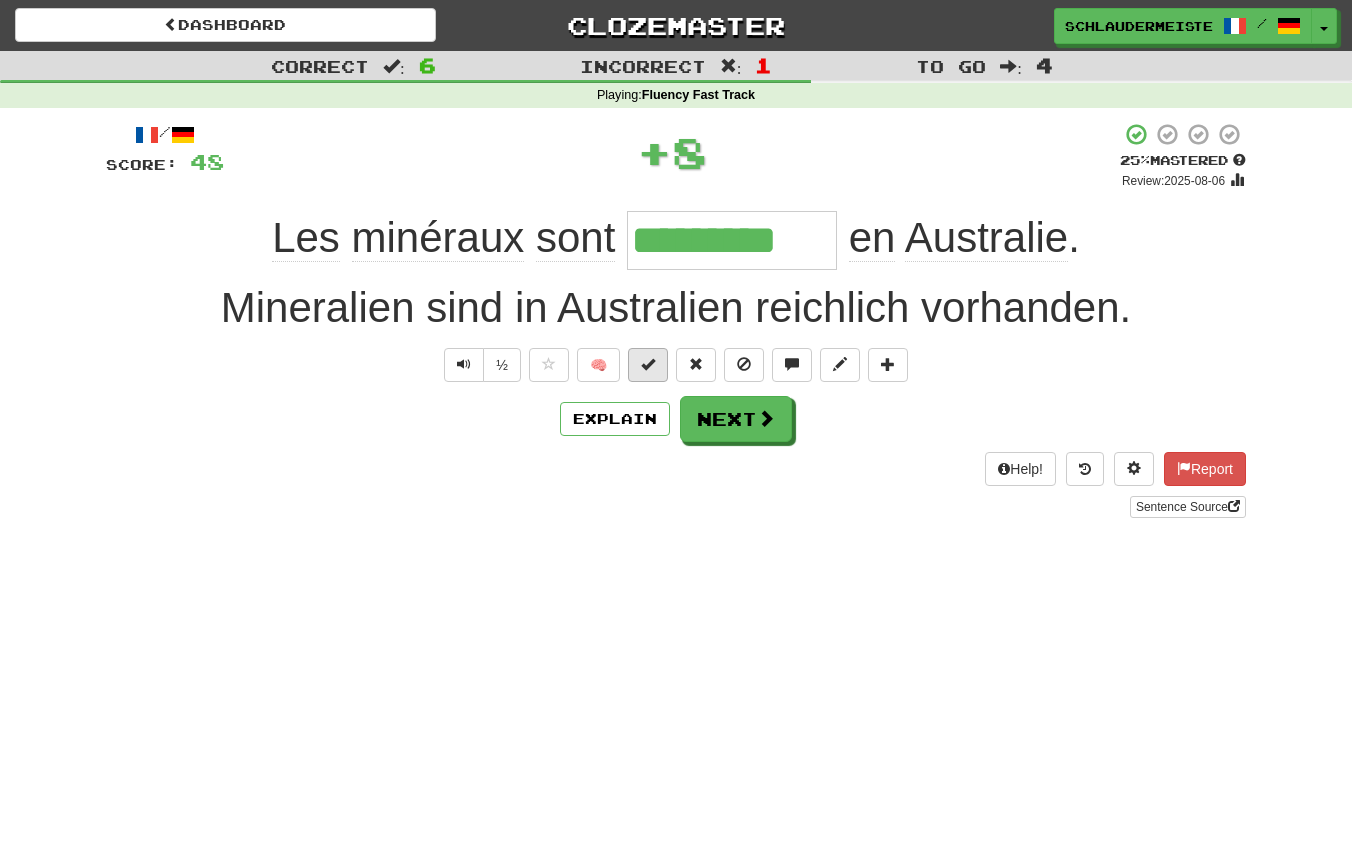 click at bounding box center [648, 364] 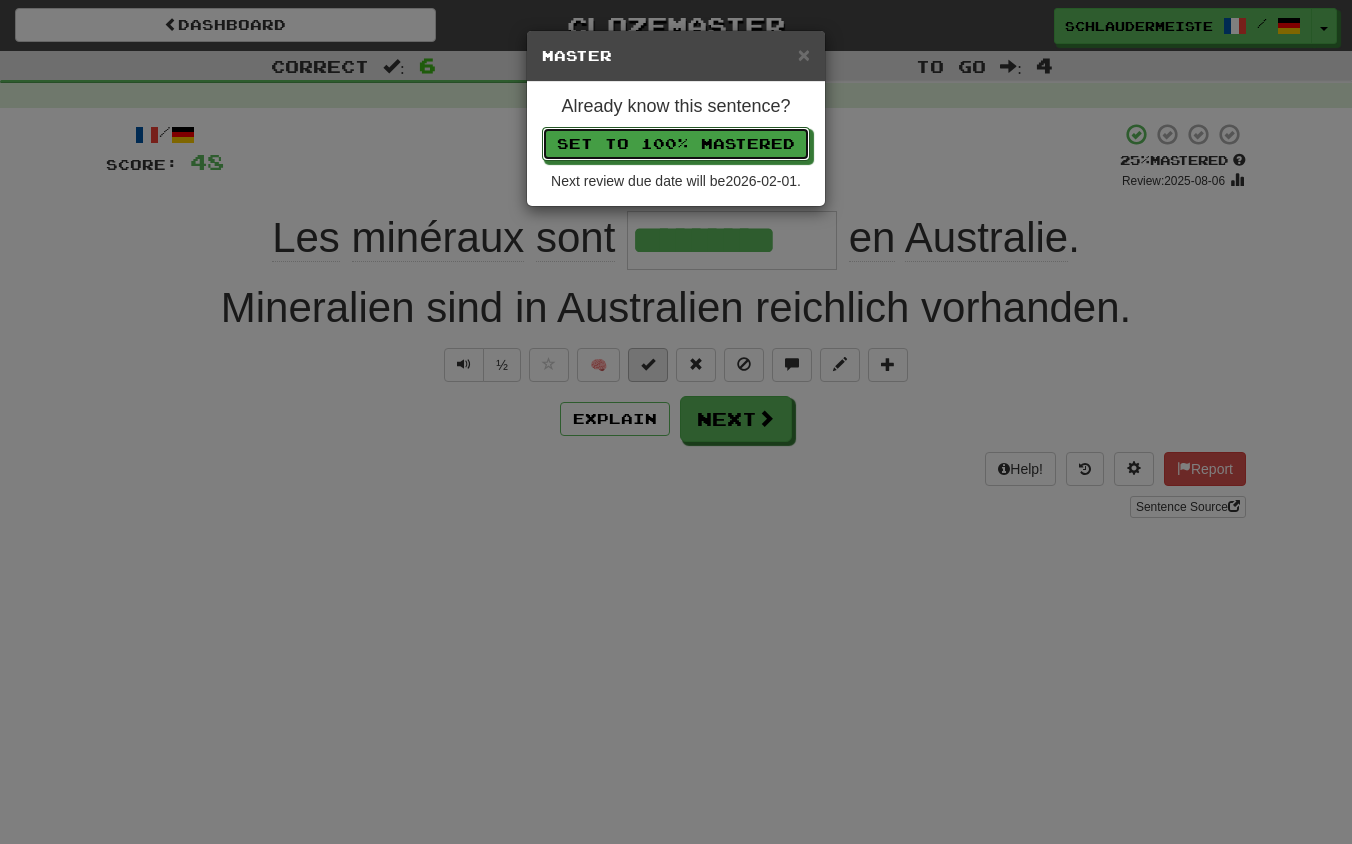 click on "Set to 100% Mastered" at bounding box center [676, 144] 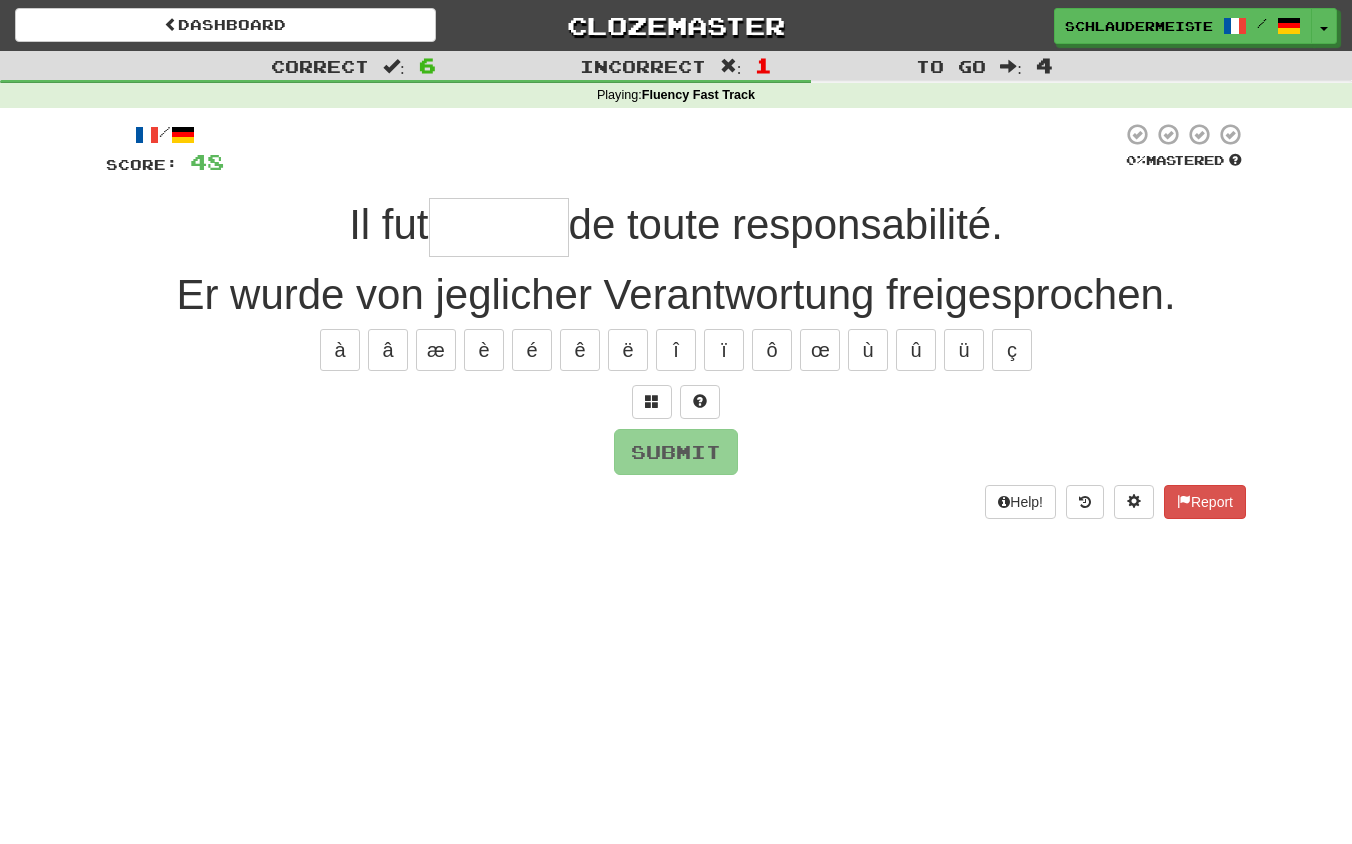 type on "*" 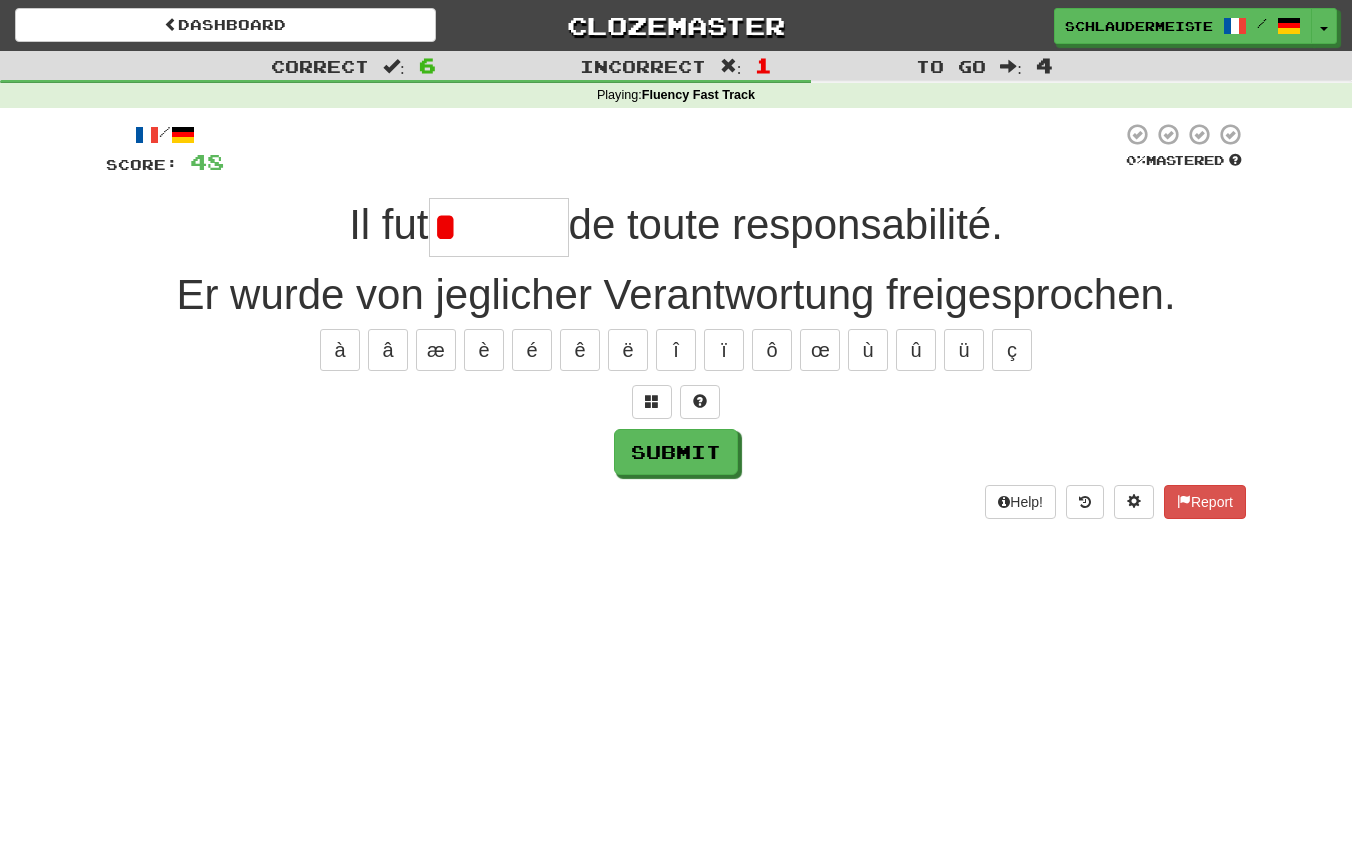 type on "******" 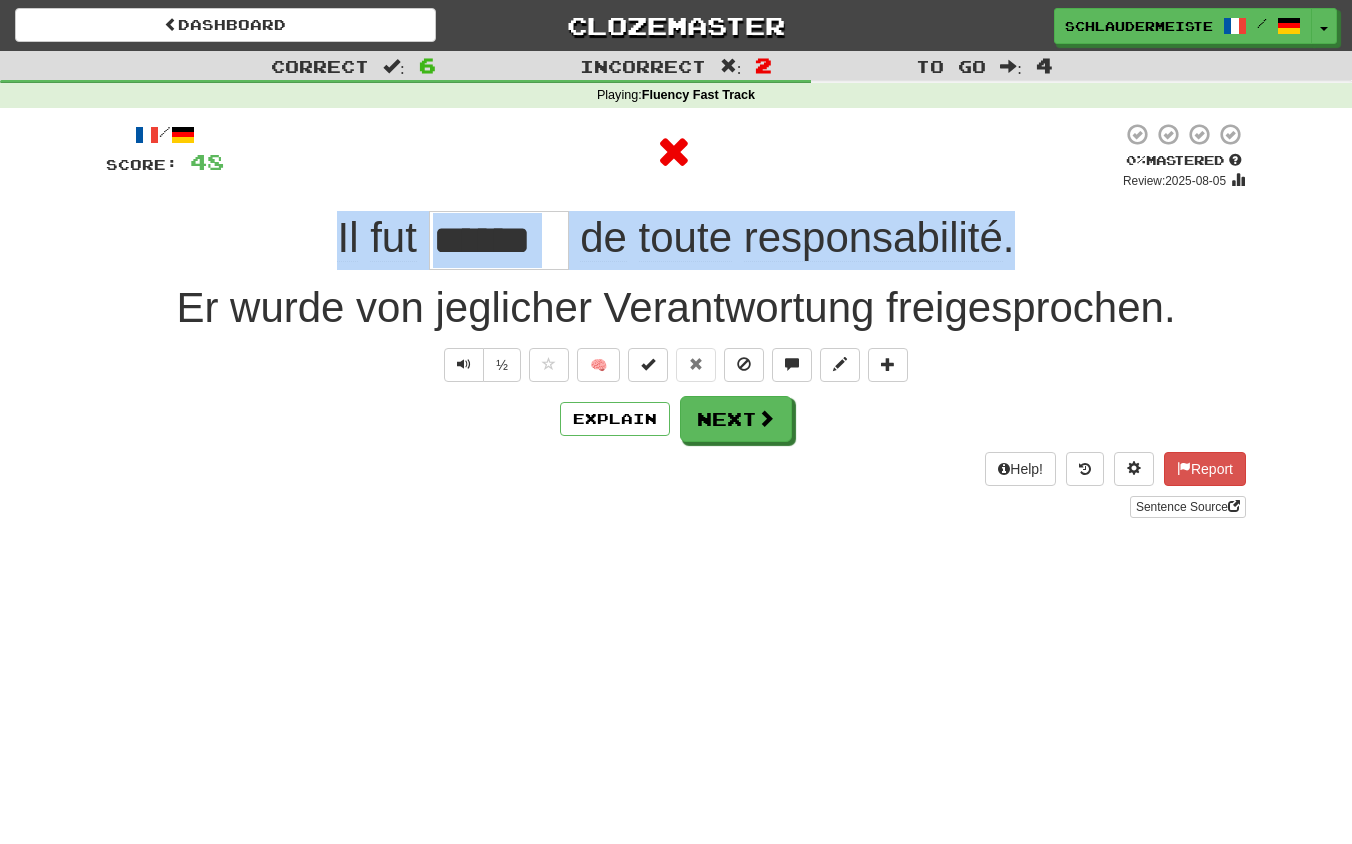 drag, startPoint x: 312, startPoint y: 247, endPoint x: 1107, endPoint y: 241, distance: 795.02264 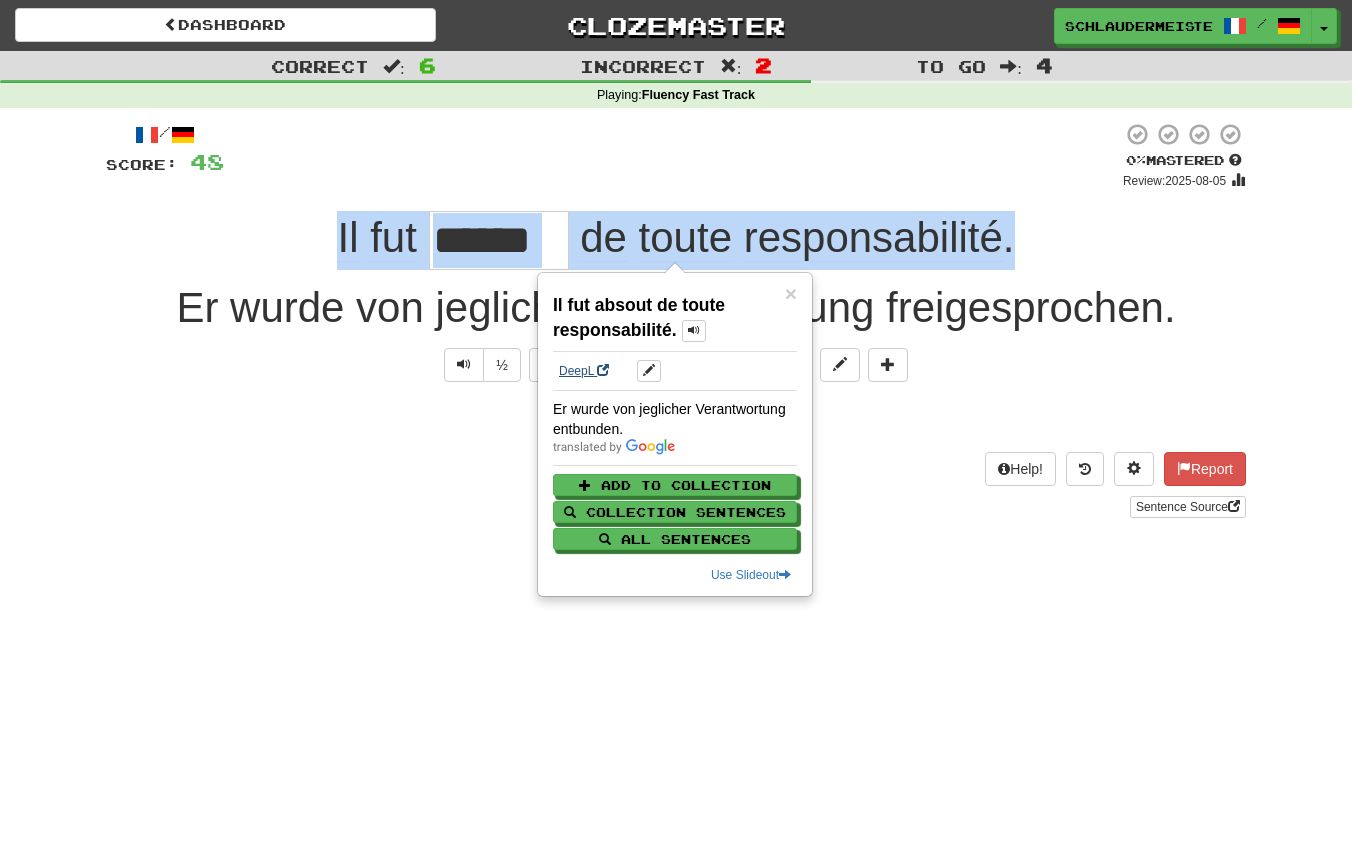 click on "DeepL" at bounding box center (584, 371) 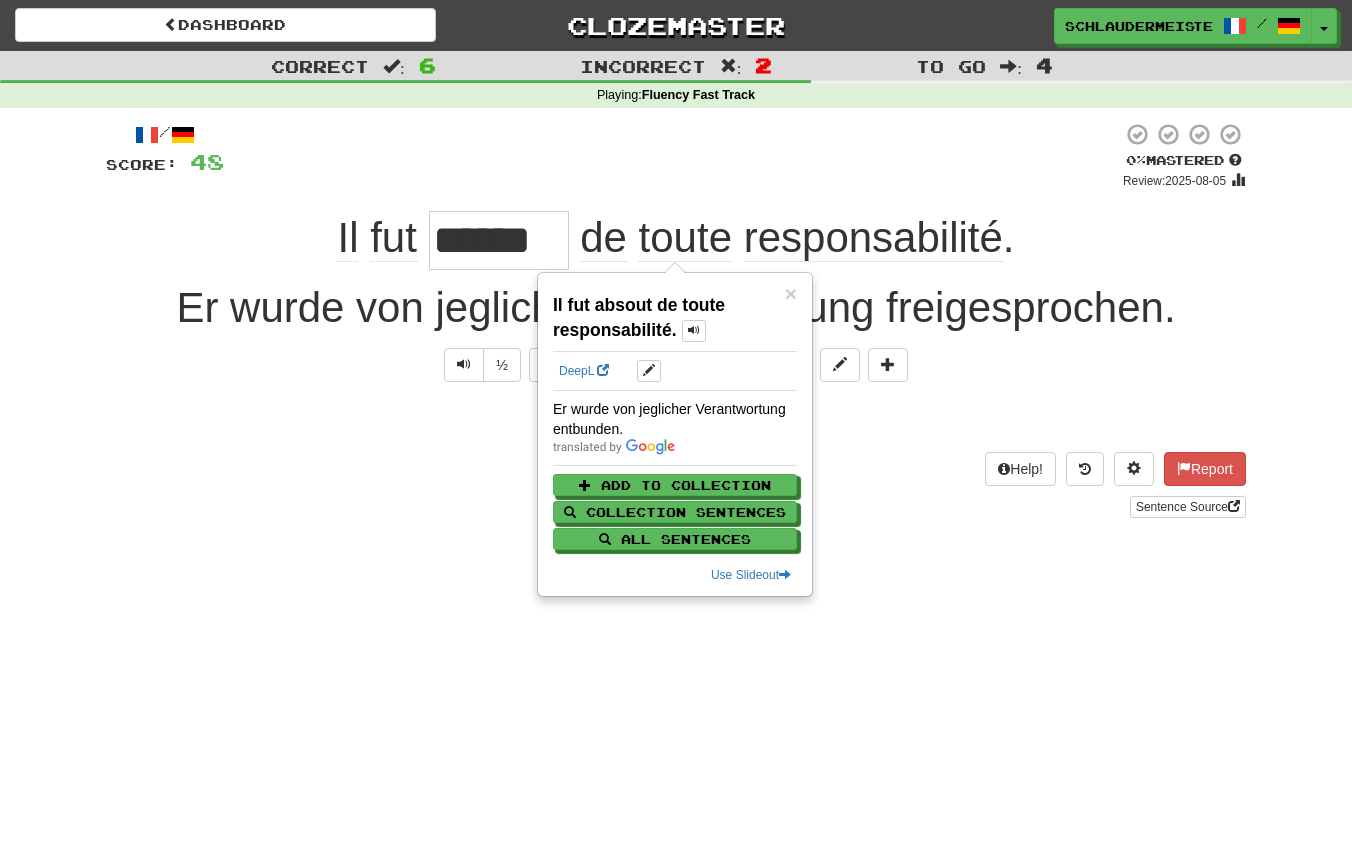 click on "clozemaster schlaudermeister / Dashboard Leaderboard Activity Feed Notifications Profile Discussions Français / Deutsch Streak: 48 Review: 0 Points Today: 16336 Languages Account Logout schlaudermeister / Dashboard Leaderboard Activity Feed Notifications Profile Discussions Français / Deutsch Streak: 48 Review: 0 Points Today: 16336 Languages Account Logout clozemaster Correct : 6 Incorrect : 2 To go : 4 Playing : Fluency Fast Track / Score: 48 0 % Mastered Review: 2025-08-05 Il fut de toute responsabilité . ½ 🧠 Explain Next Help! Report" at bounding box center (676, 422) 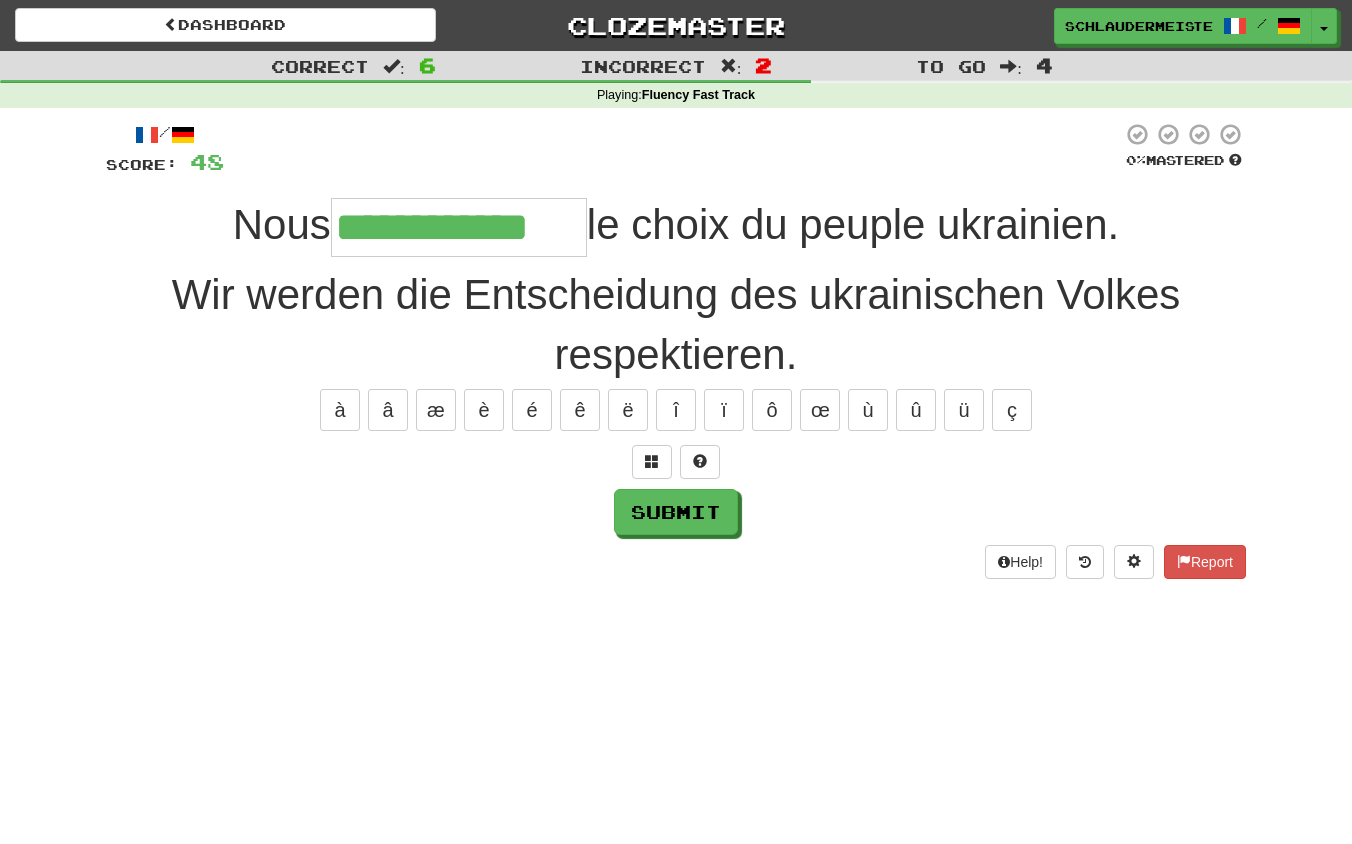 type on "**********" 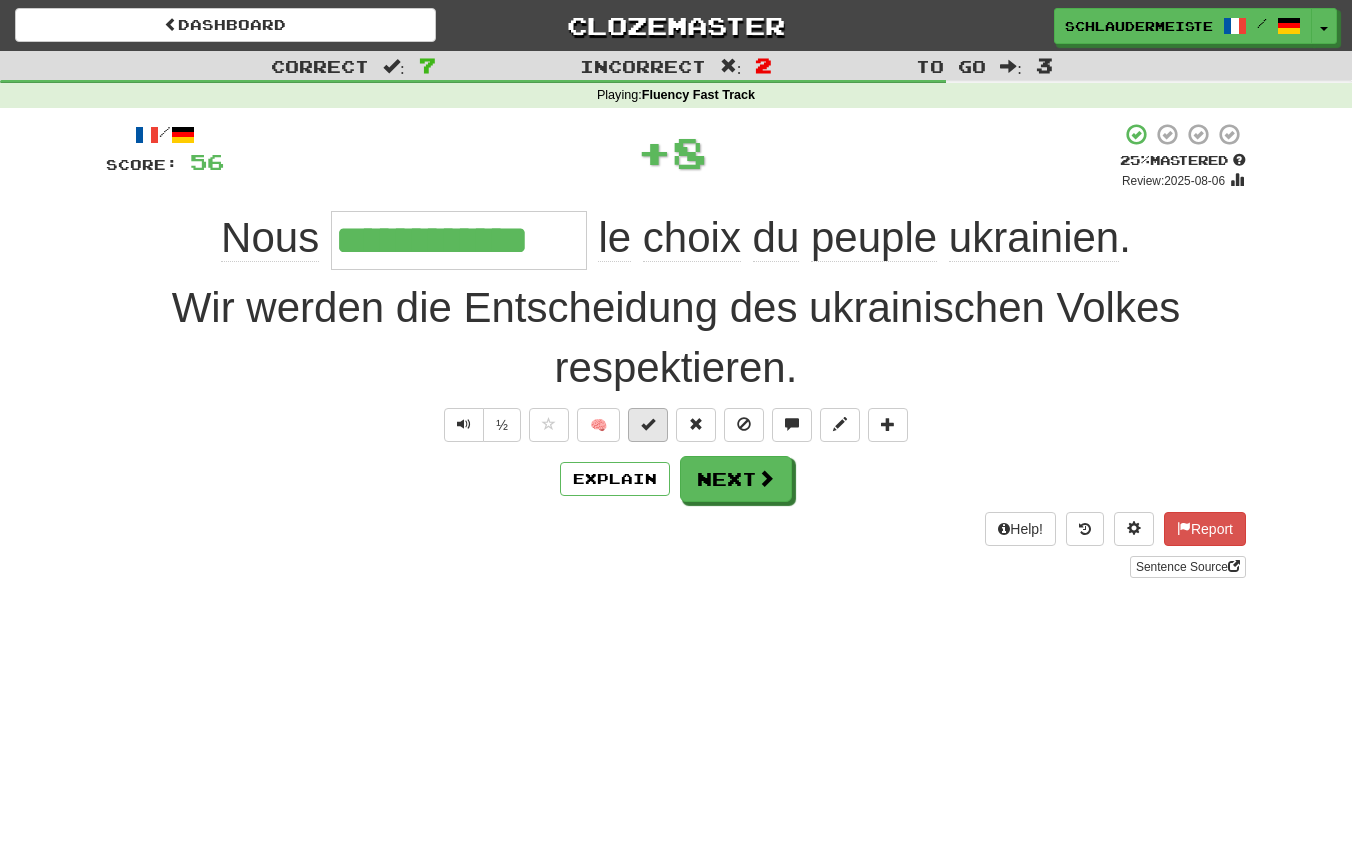 click at bounding box center (648, 425) 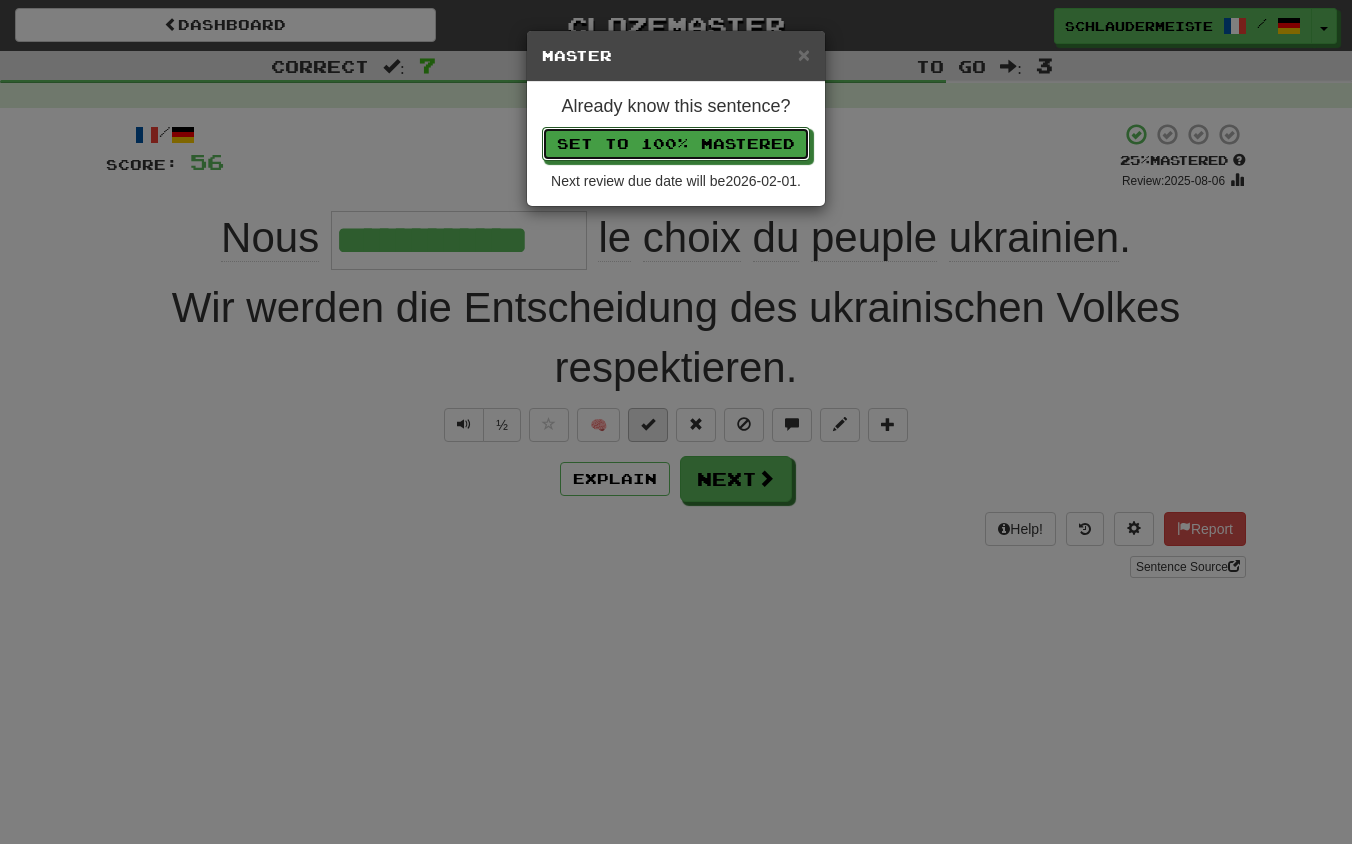 click on "Set to 100% Mastered" at bounding box center [676, 144] 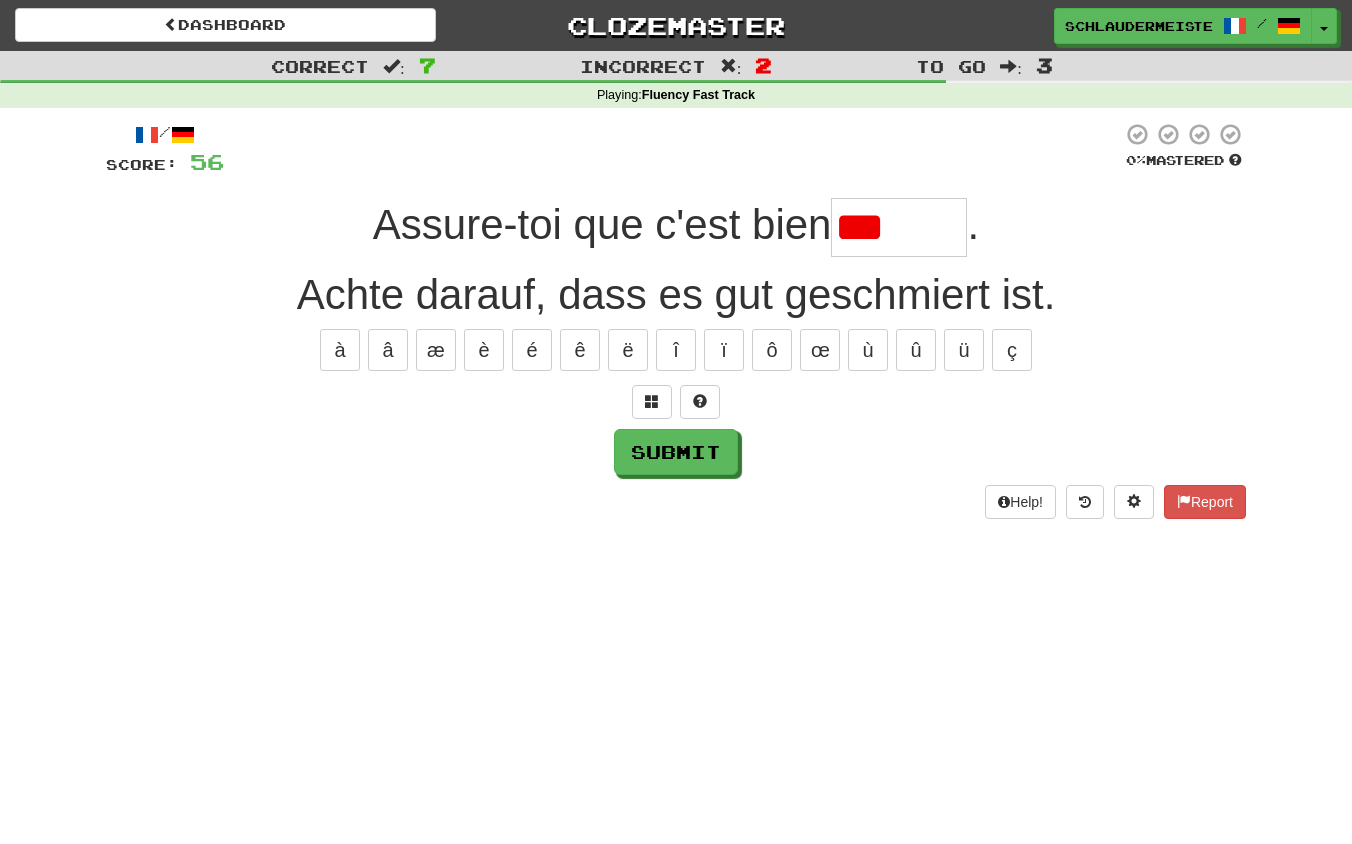 type on "********" 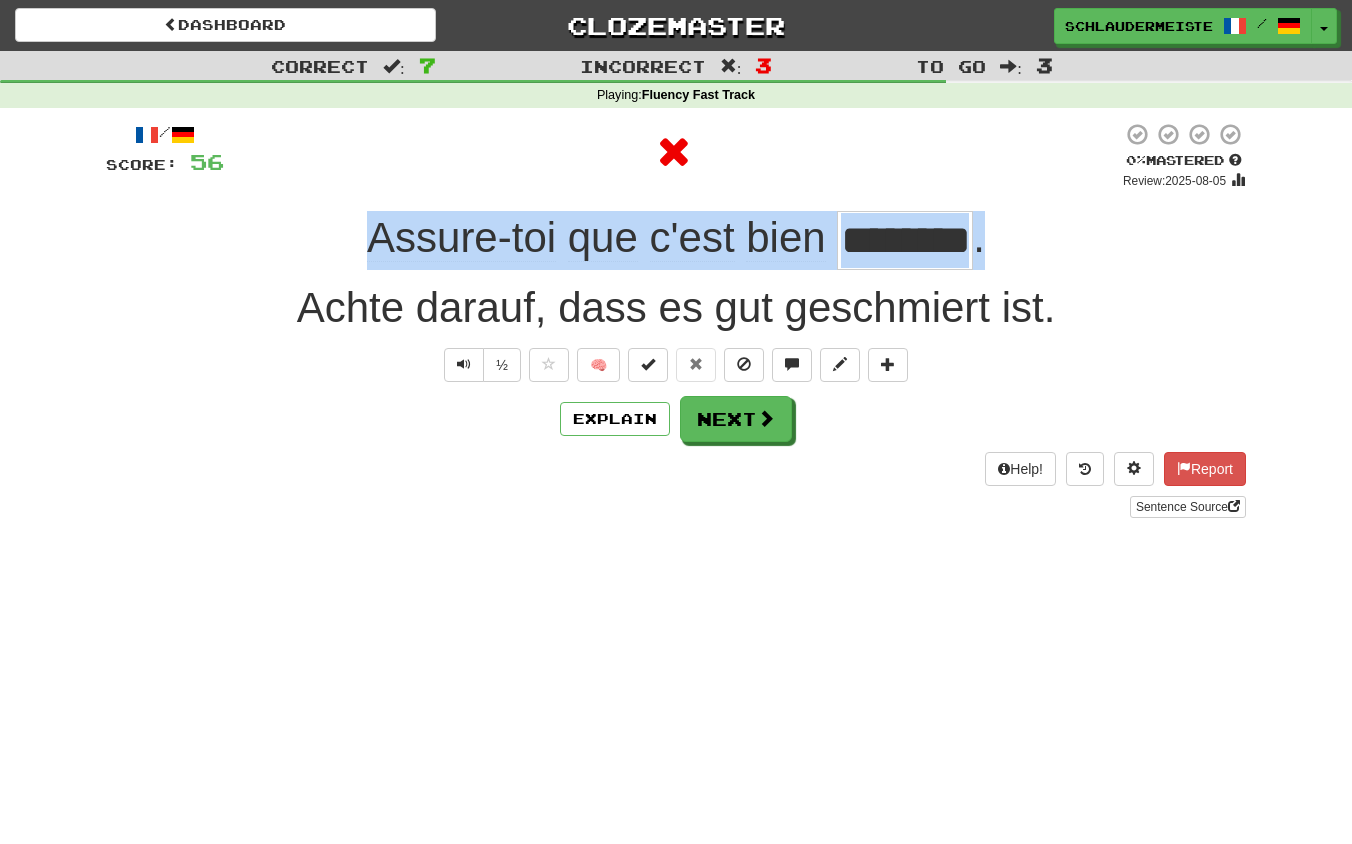 drag, startPoint x: 341, startPoint y: 217, endPoint x: 1012, endPoint y: 234, distance: 671.21533 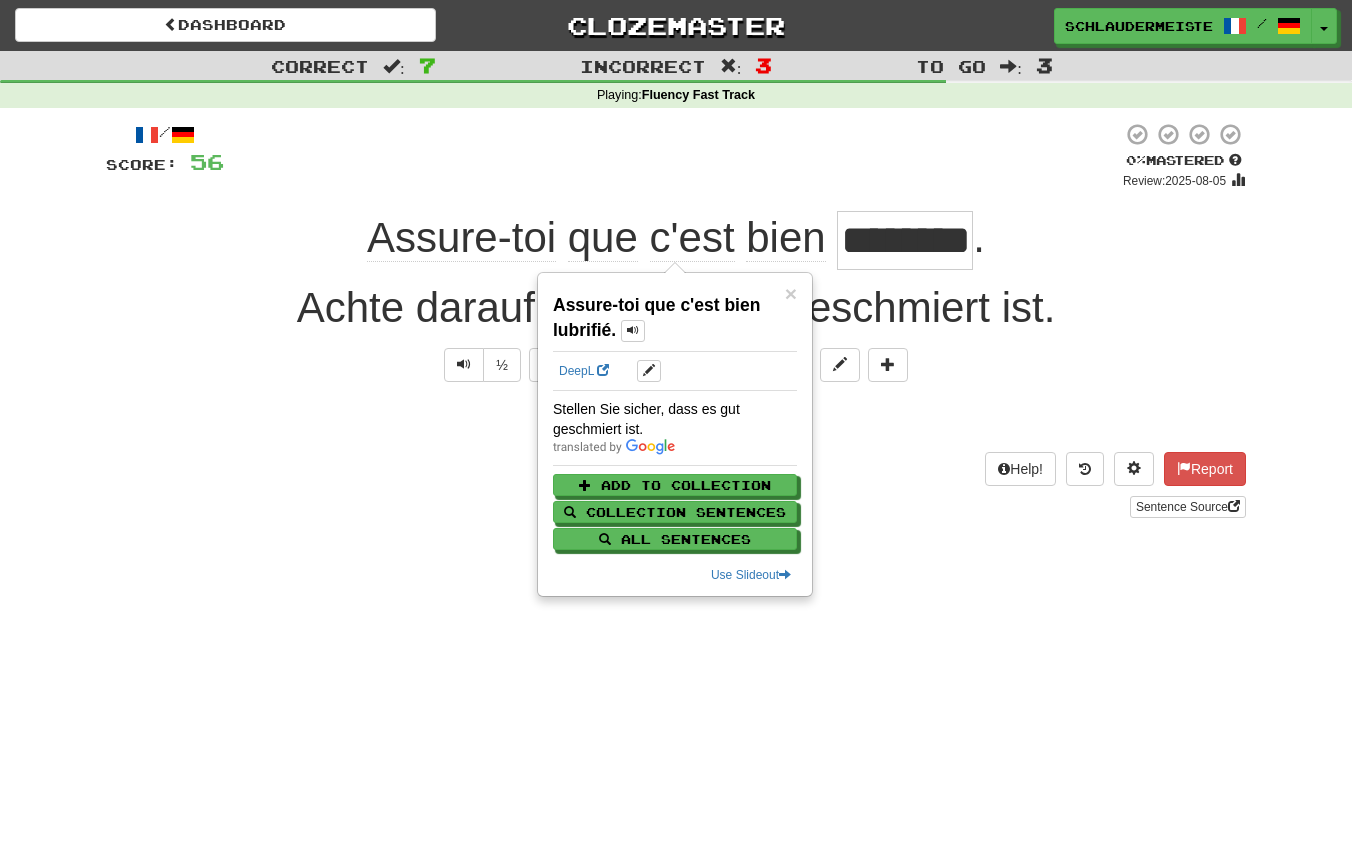 click on "Achte darauf, dass es gut geschmiert ist." at bounding box center (676, 320) 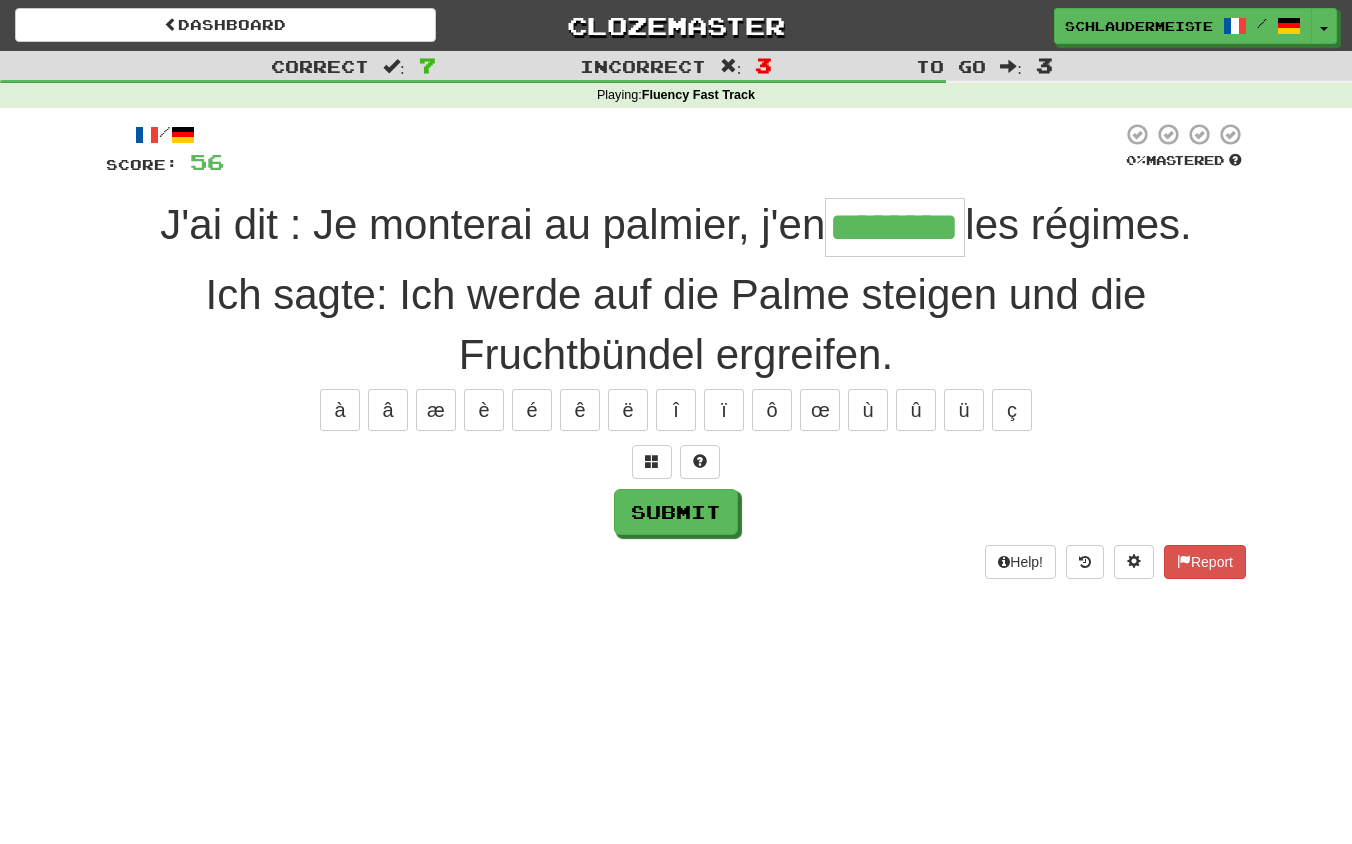 type on "********" 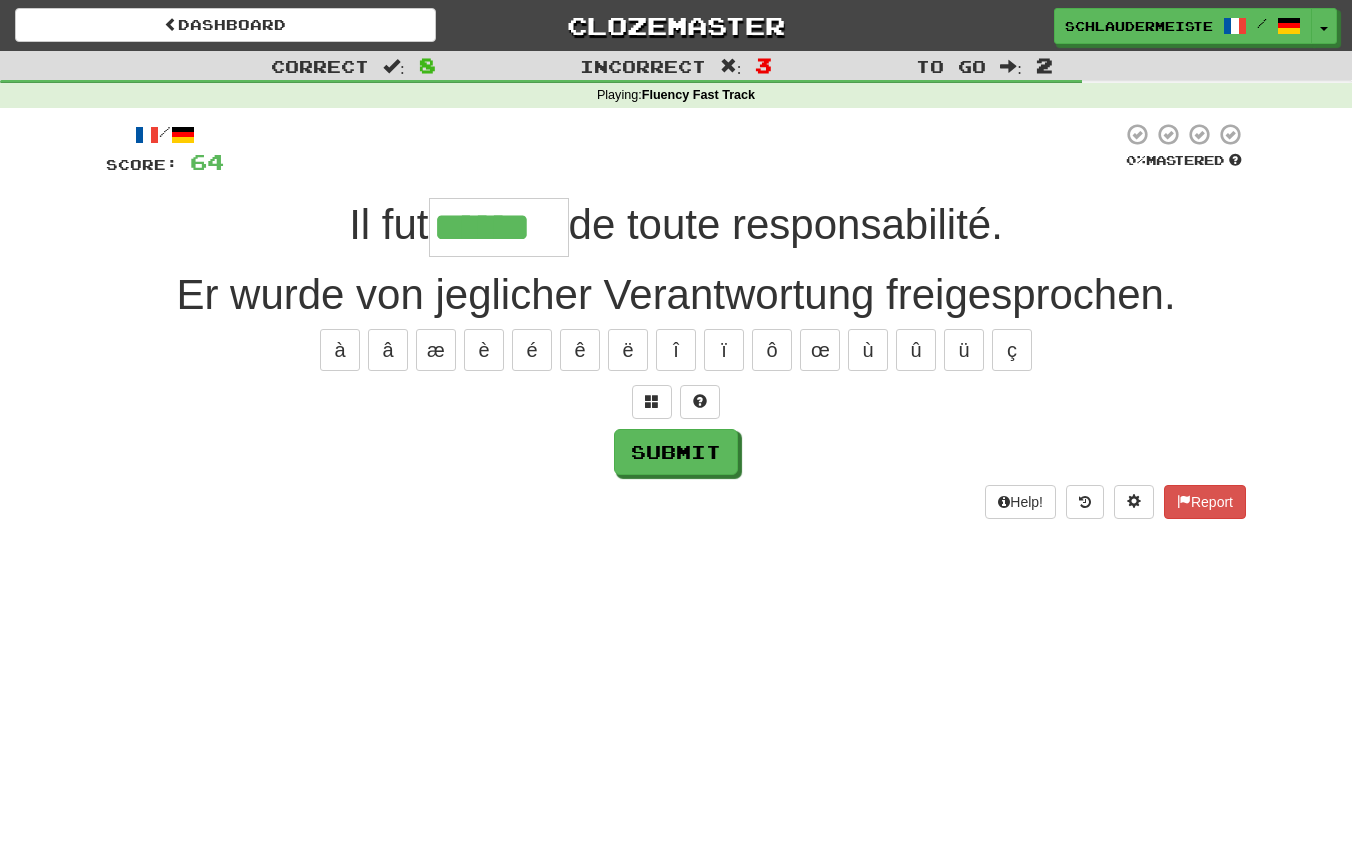 type on "******" 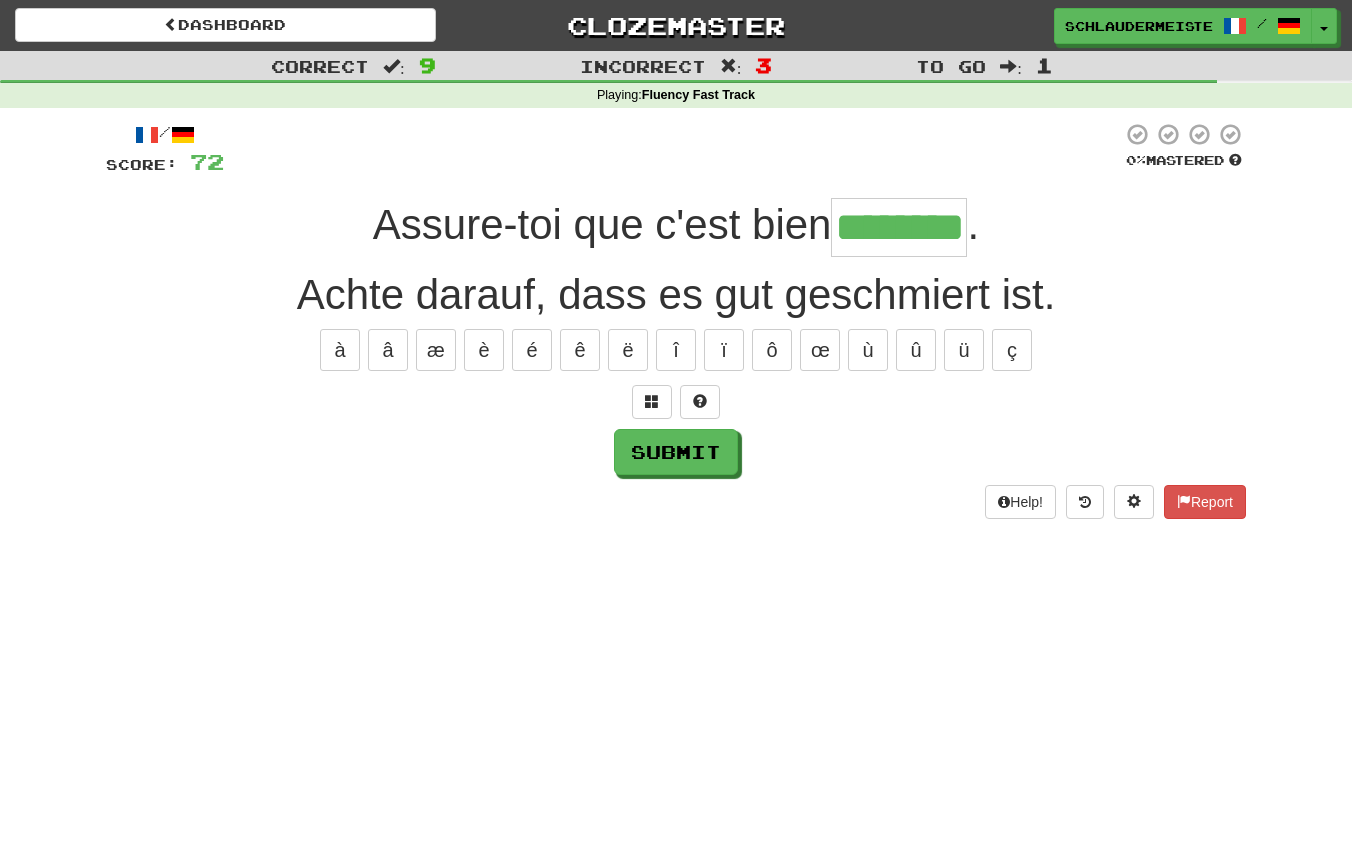 type on "********" 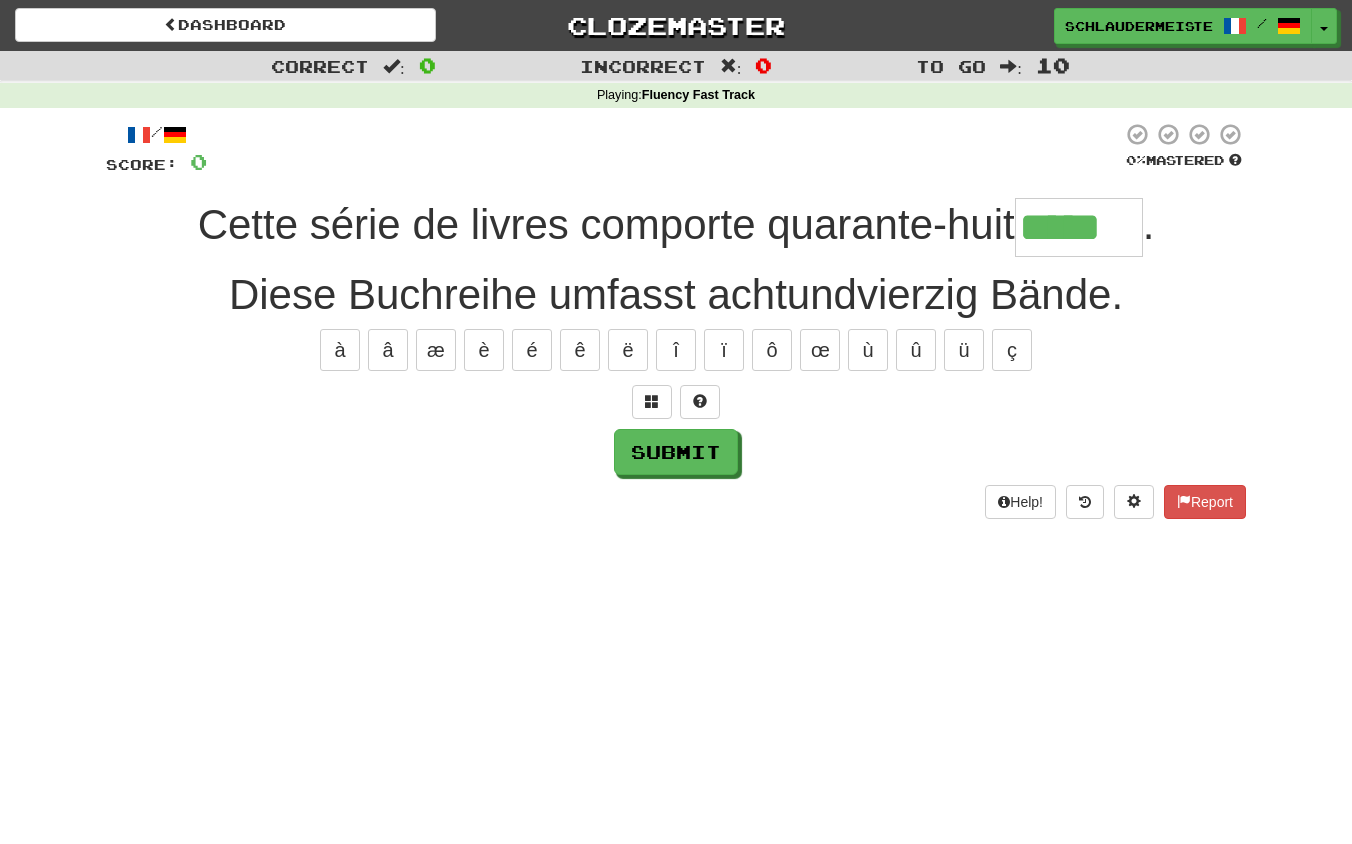 type on "*****" 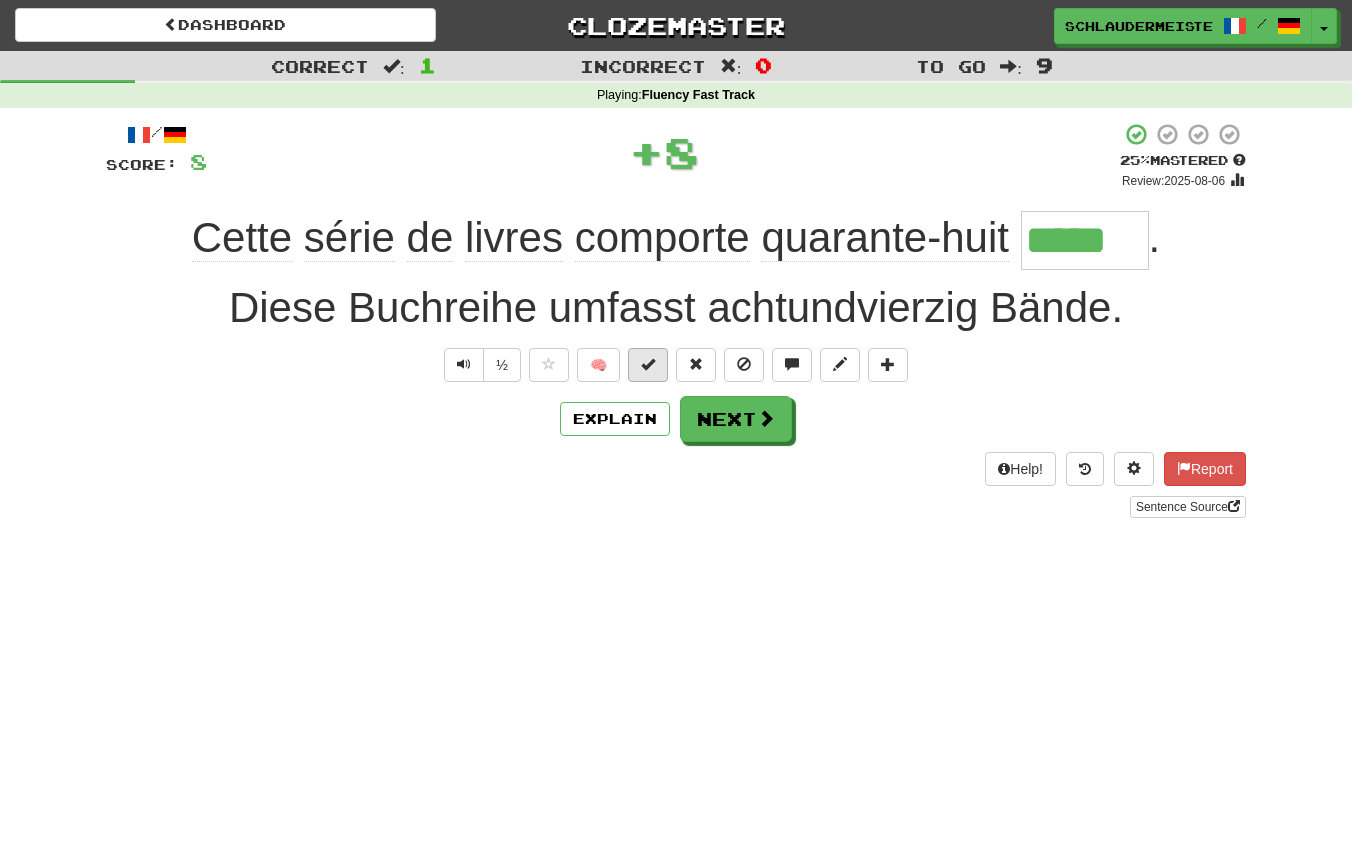 click at bounding box center (648, 364) 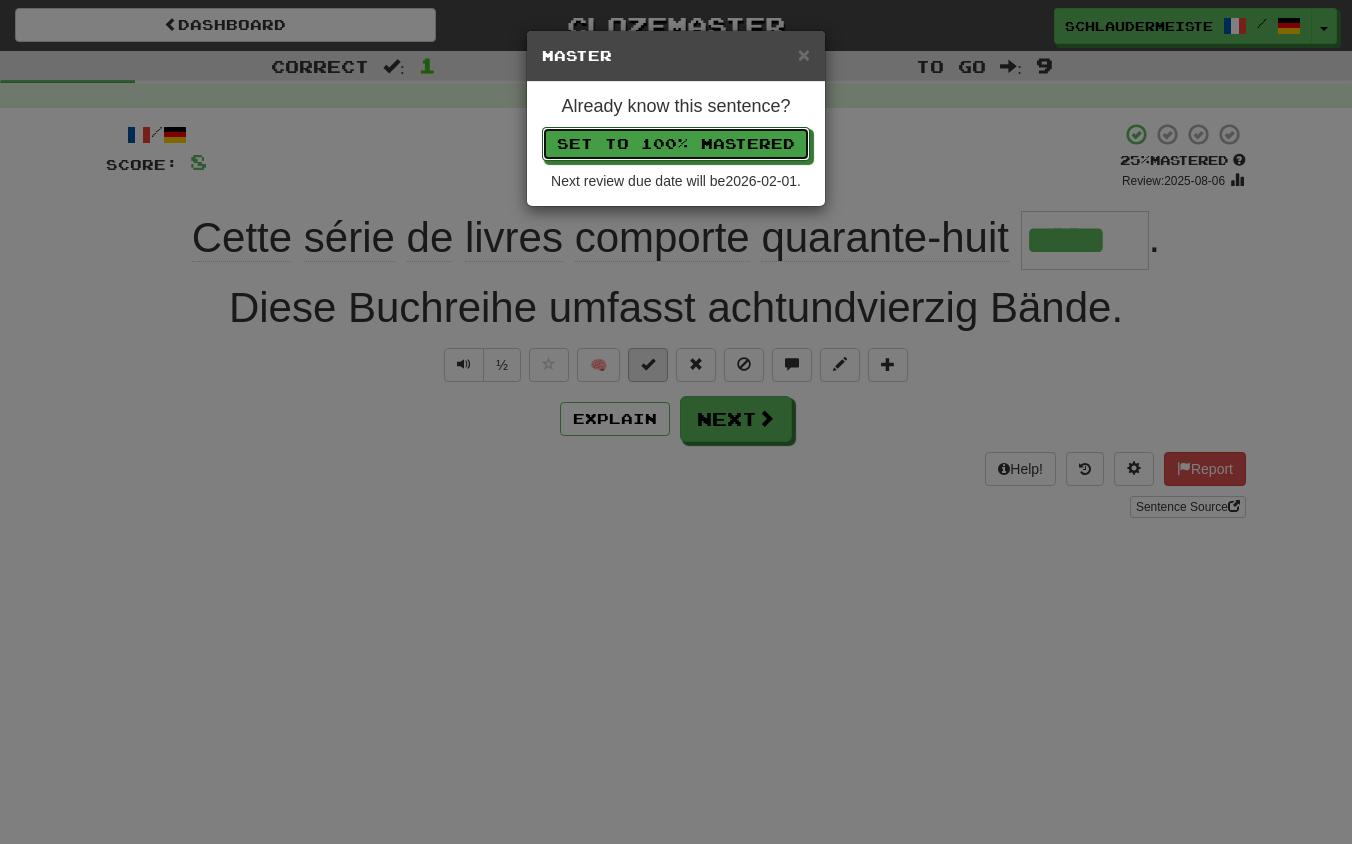 type 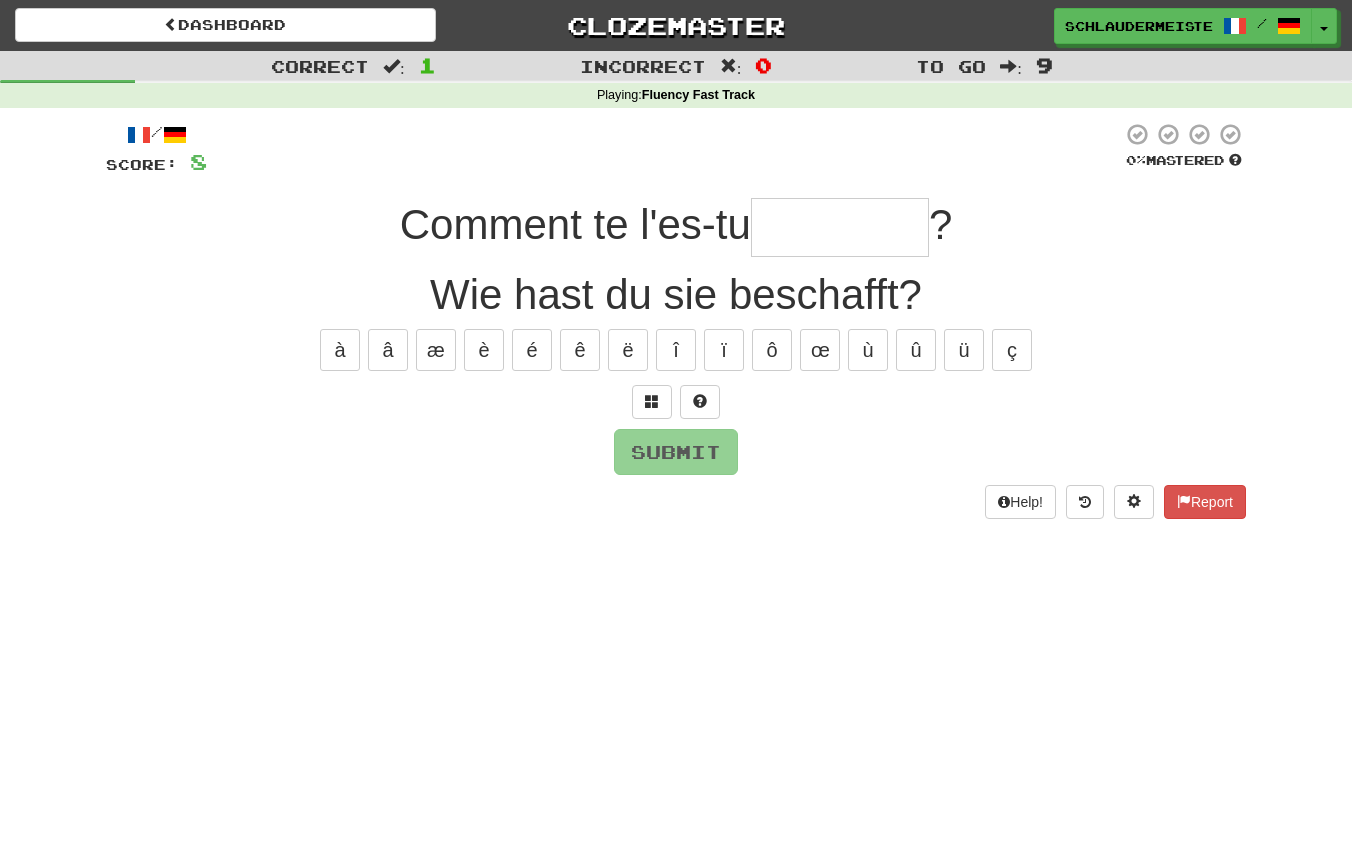 type on "*" 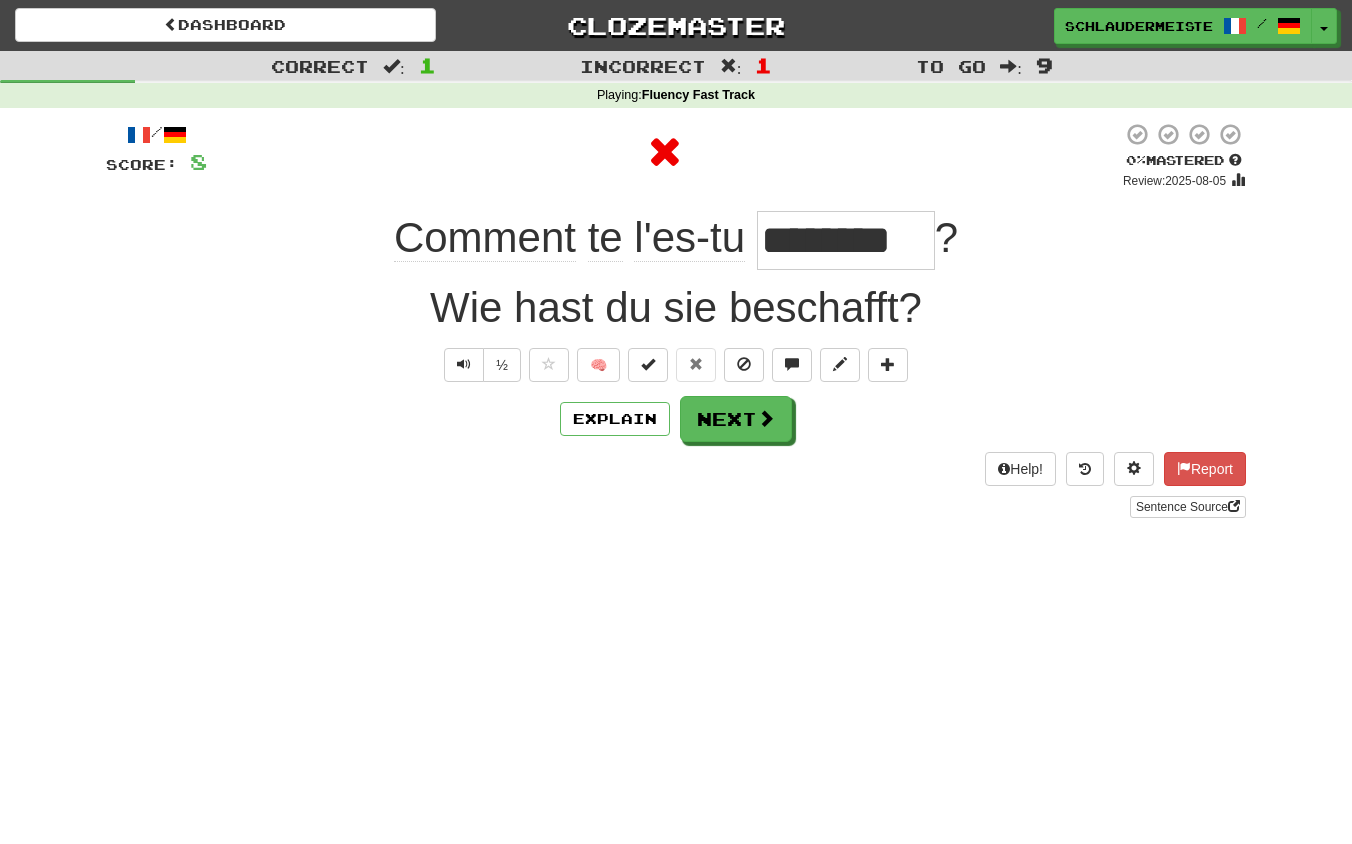 drag, startPoint x: 358, startPoint y: 225, endPoint x: 1046, endPoint y: 234, distance: 688.05884 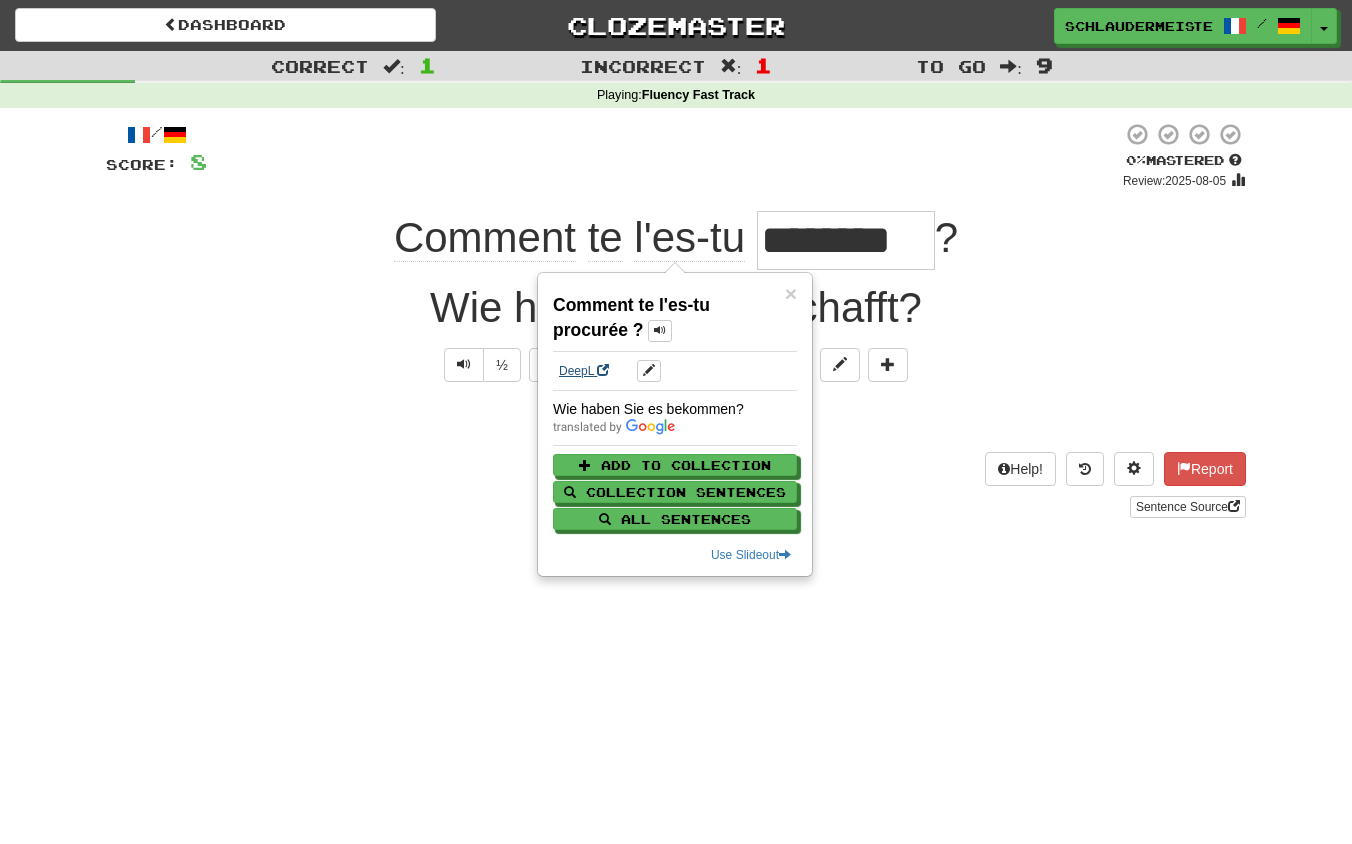 click on "DeepL" at bounding box center [584, 371] 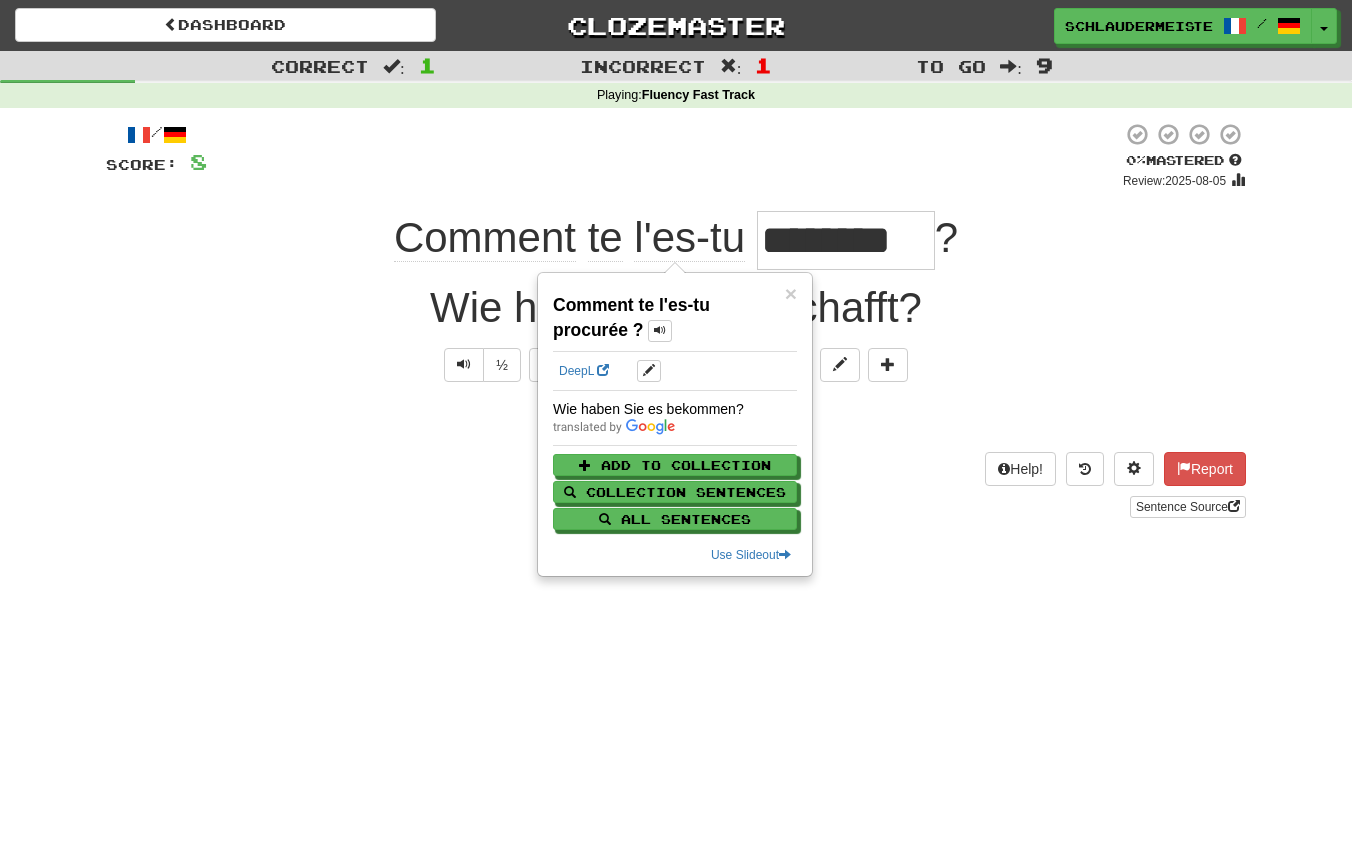 click on "Sentence Source" at bounding box center (676, 507) 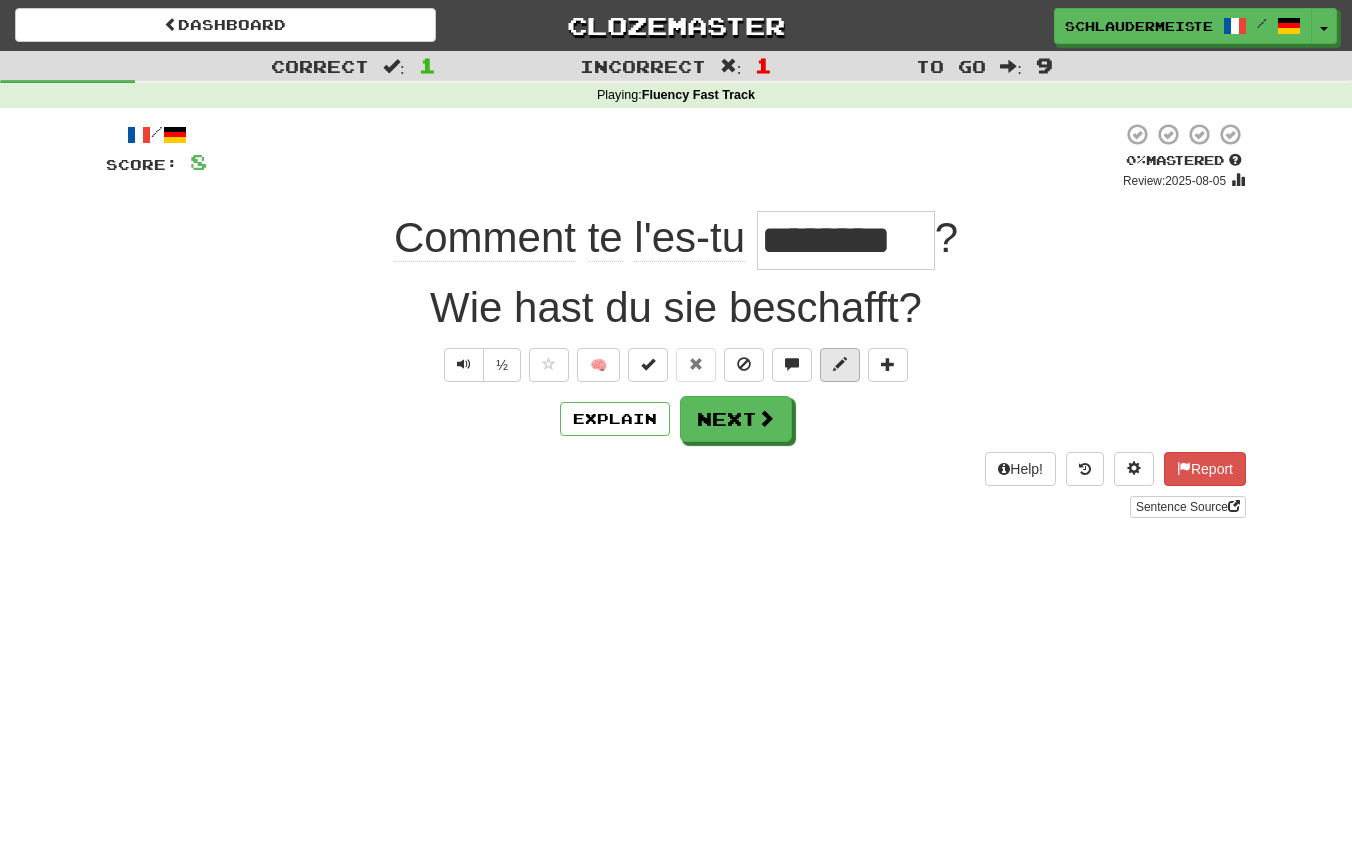 click at bounding box center (840, 364) 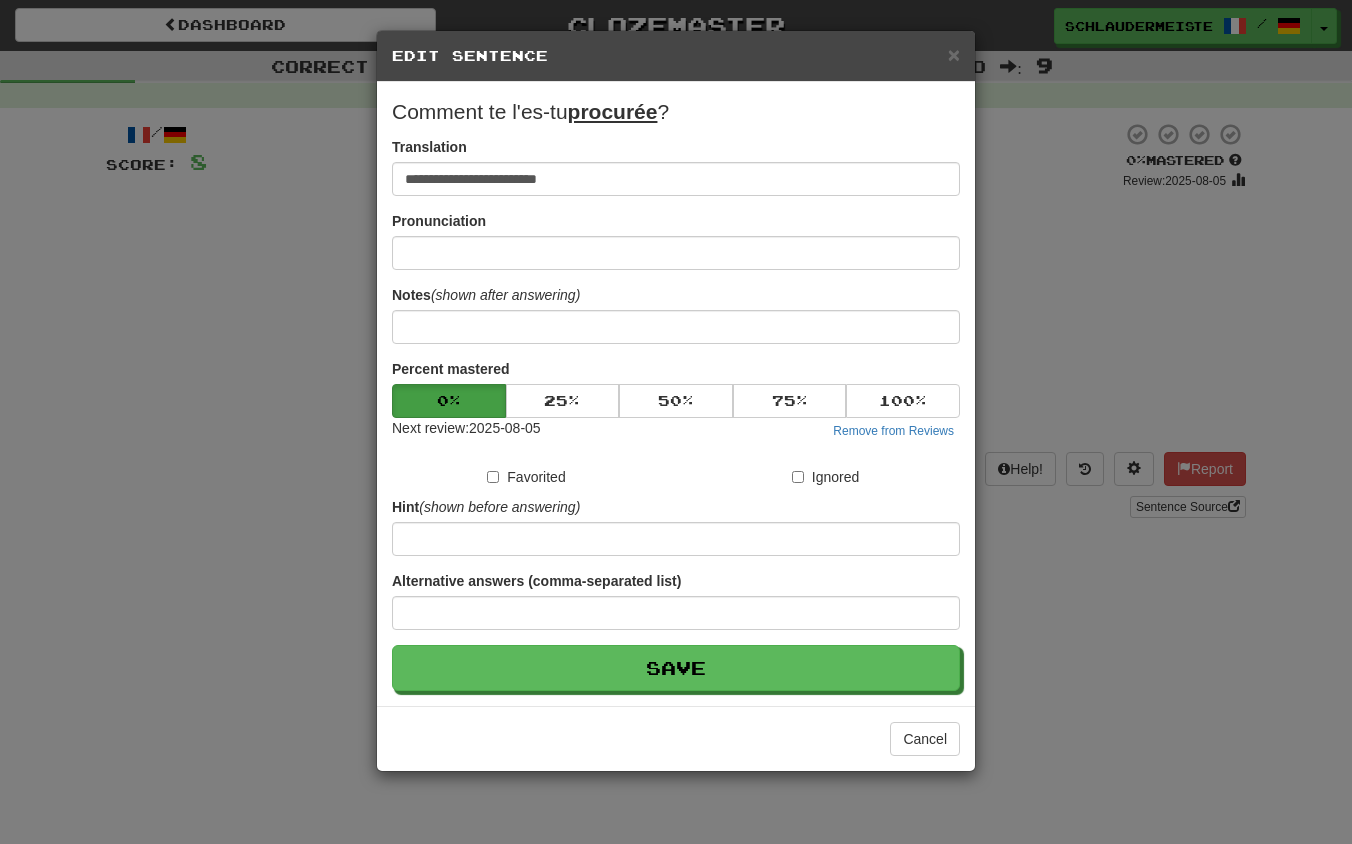 click on "**********" at bounding box center (676, 422) 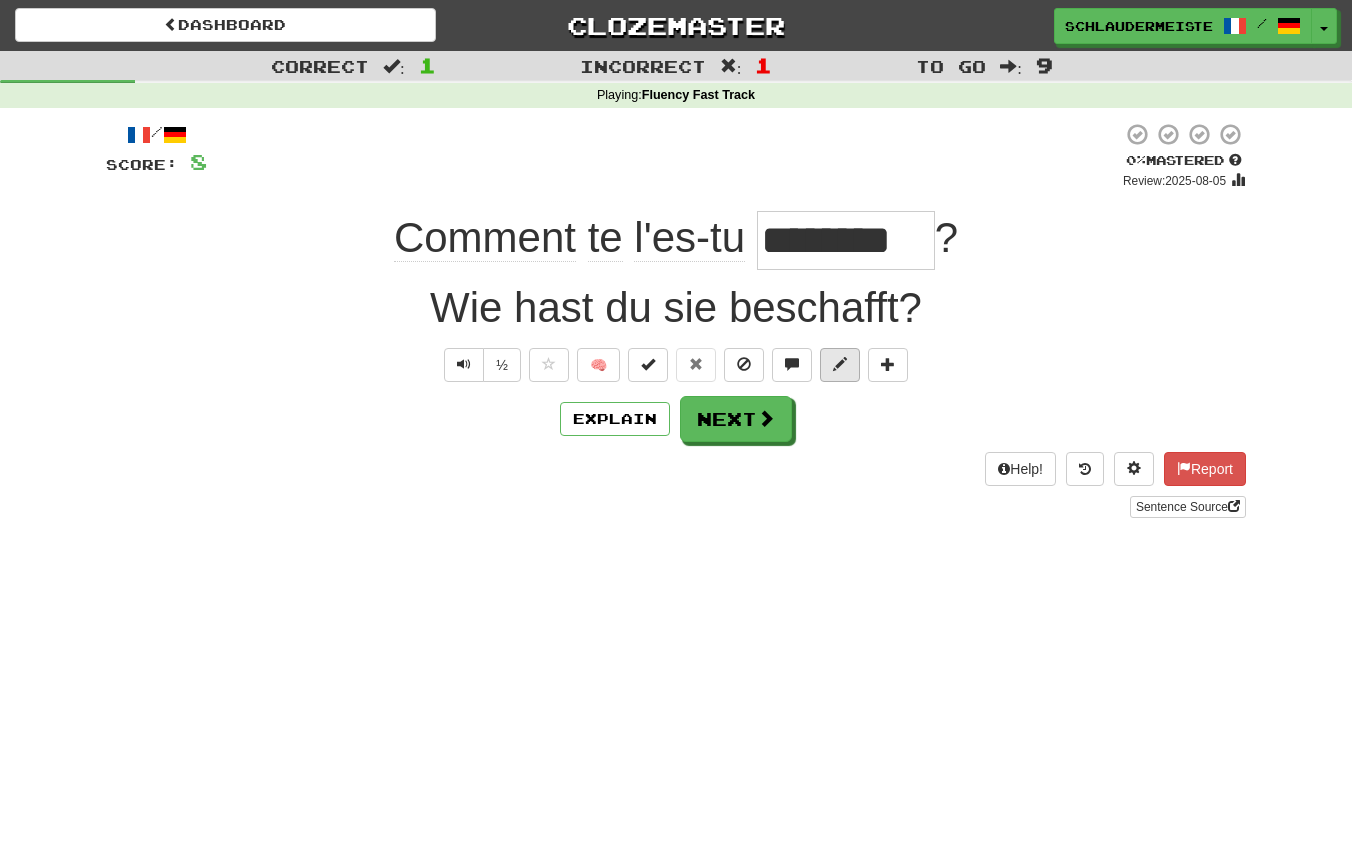 click at bounding box center [840, 364] 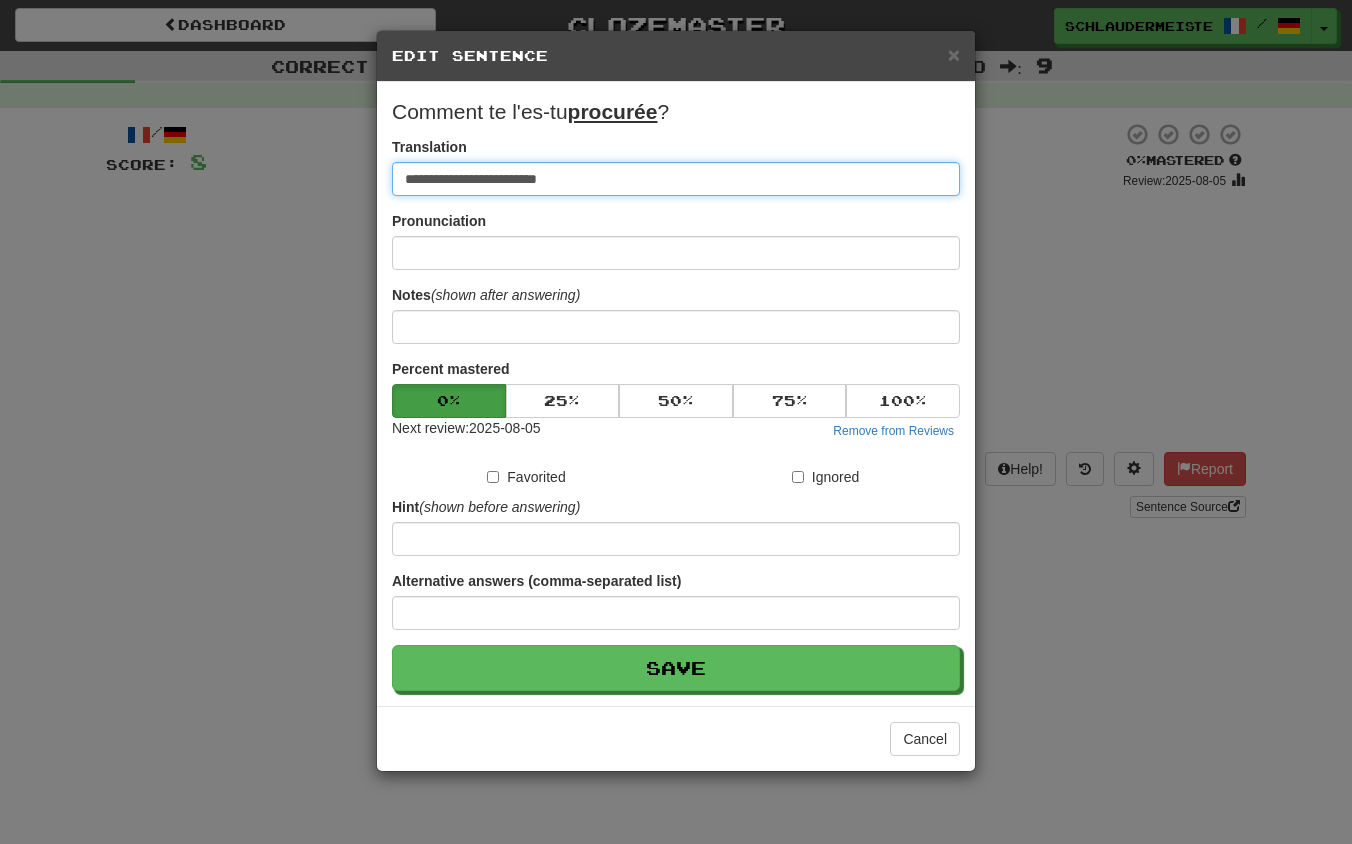 click on "**********" at bounding box center [676, 179] 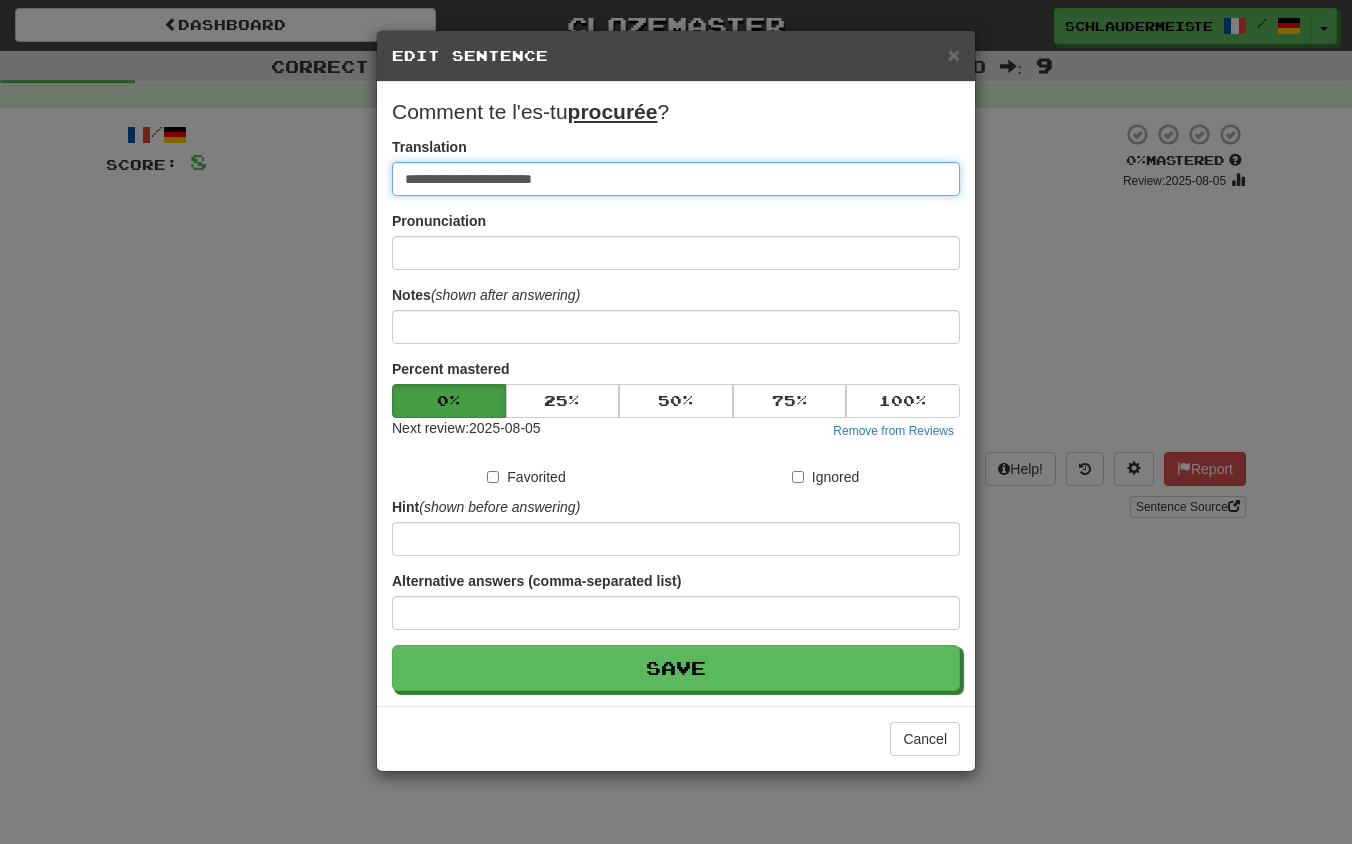 type on "**********" 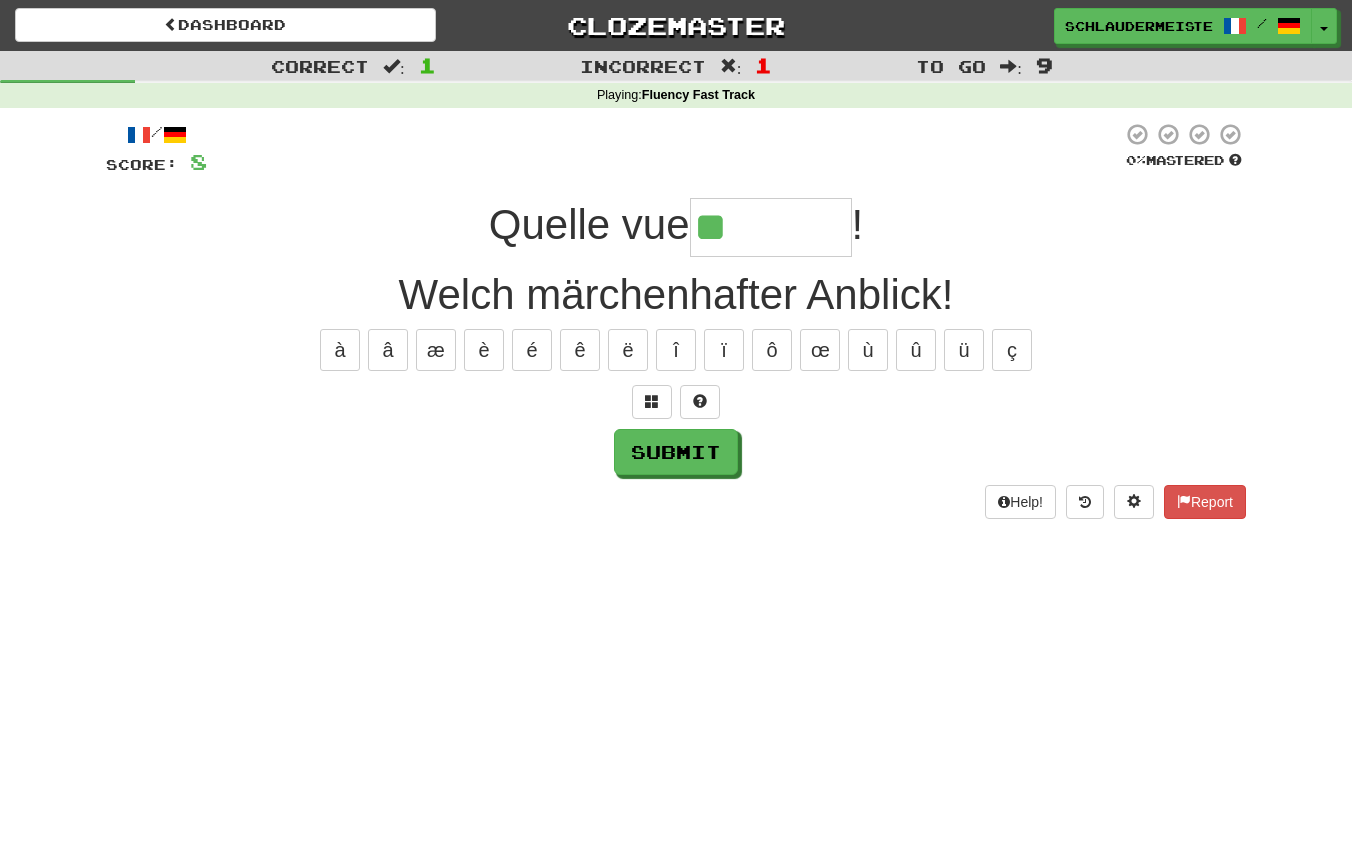 type on "********" 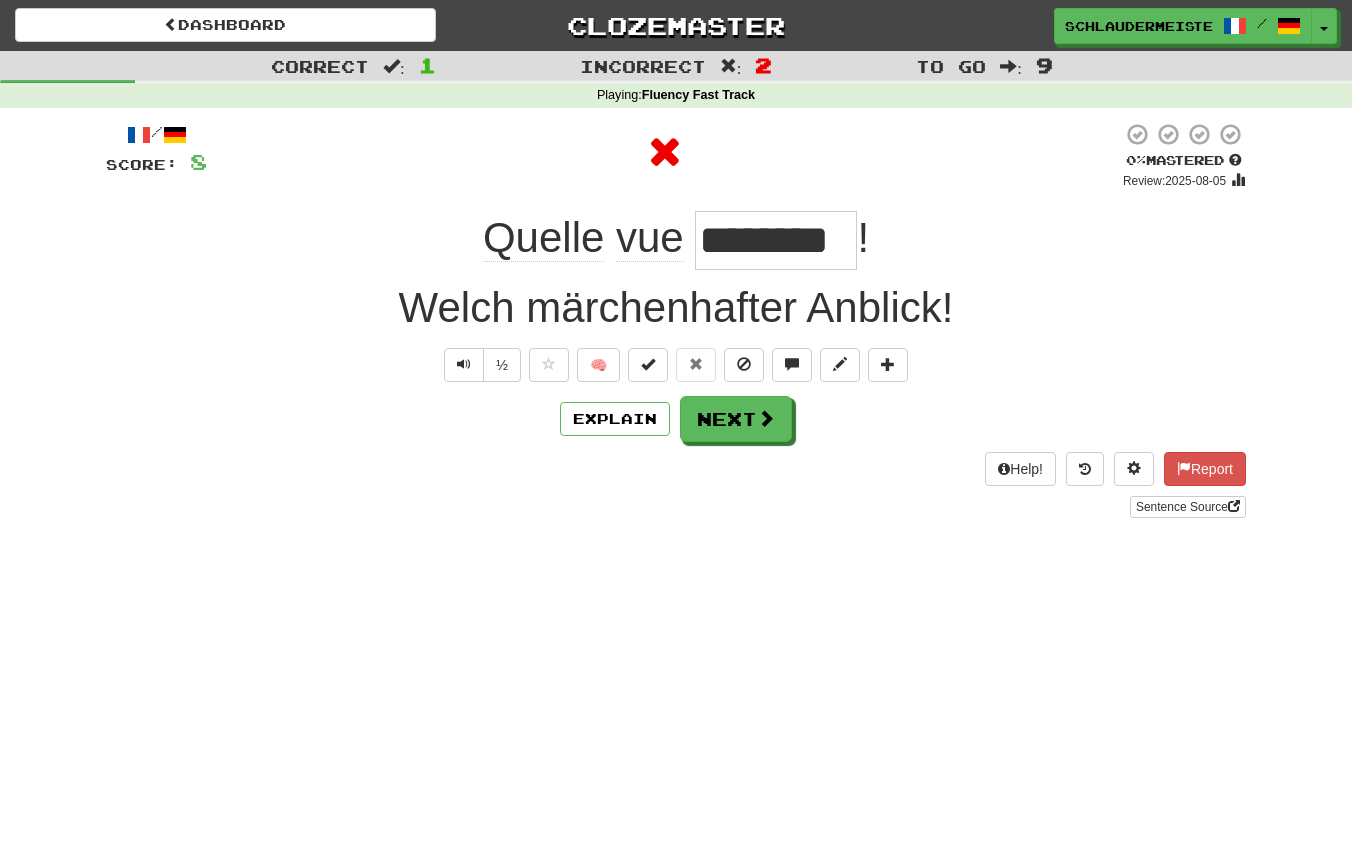 drag, startPoint x: 472, startPoint y: 230, endPoint x: 968, endPoint y: 231, distance: 496.001 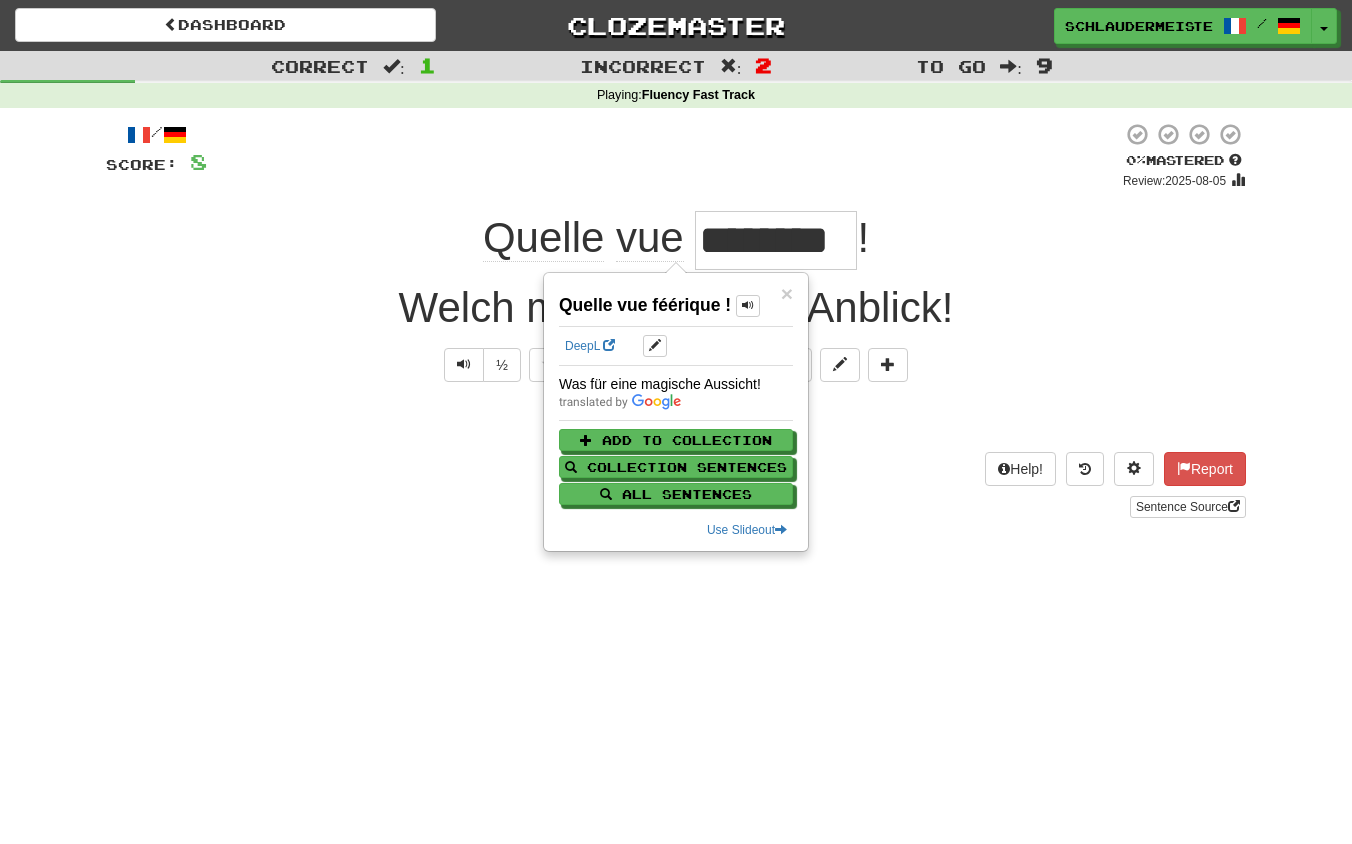 click on "/ Score: 80 % Mastered Review: 2025-08-05 Quelle vue féérique ! Welch märchenhafter Anblick! ½ 🧠 Explain Next Help! Report Sentence Source" at bounding box center (676, 320) 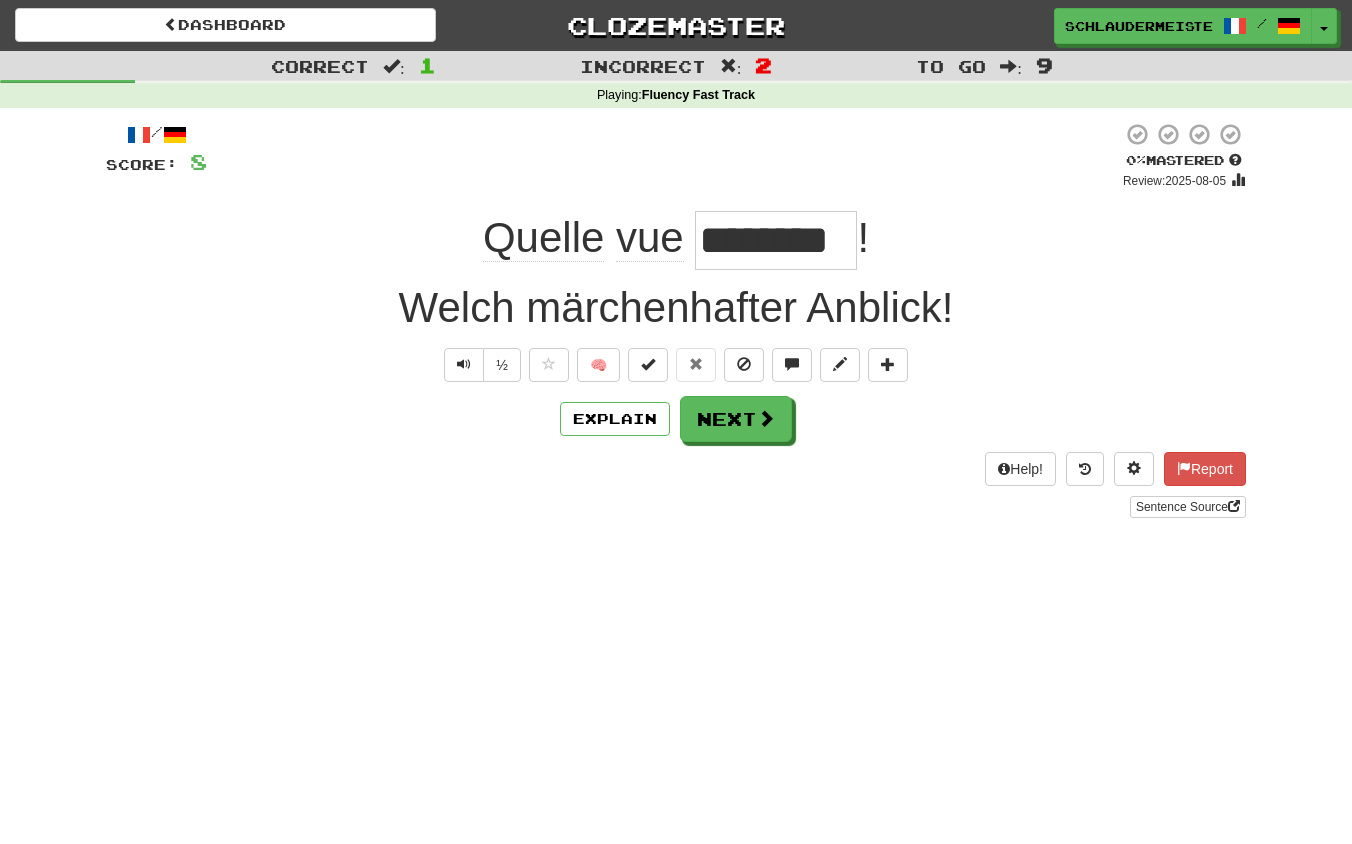 drag, startPoint x: 454, startPoint y: 246, endPoint x: 981, endPoint y: 235, distance: 527.1148 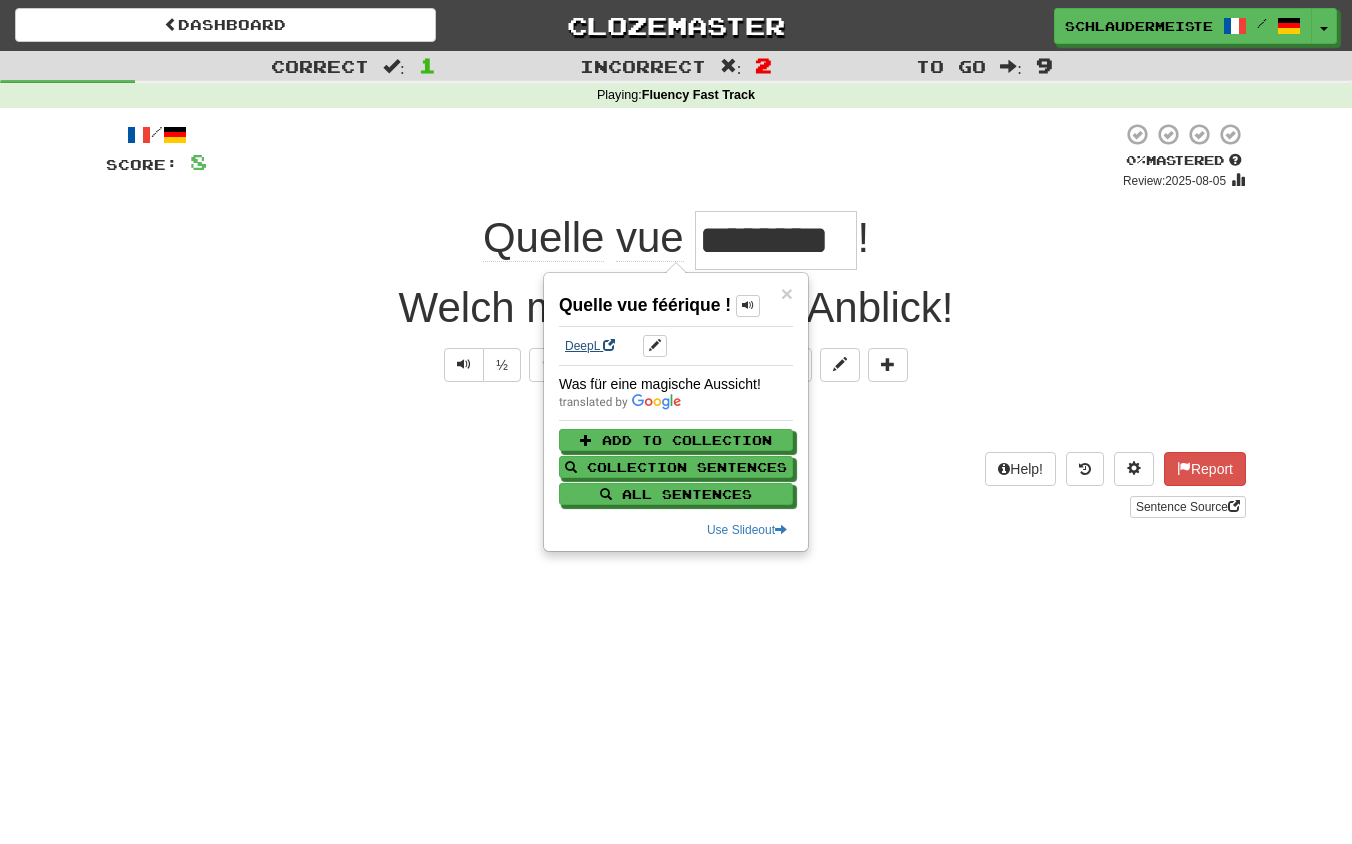 click on "DeepL" at bounding box center [590, 346] 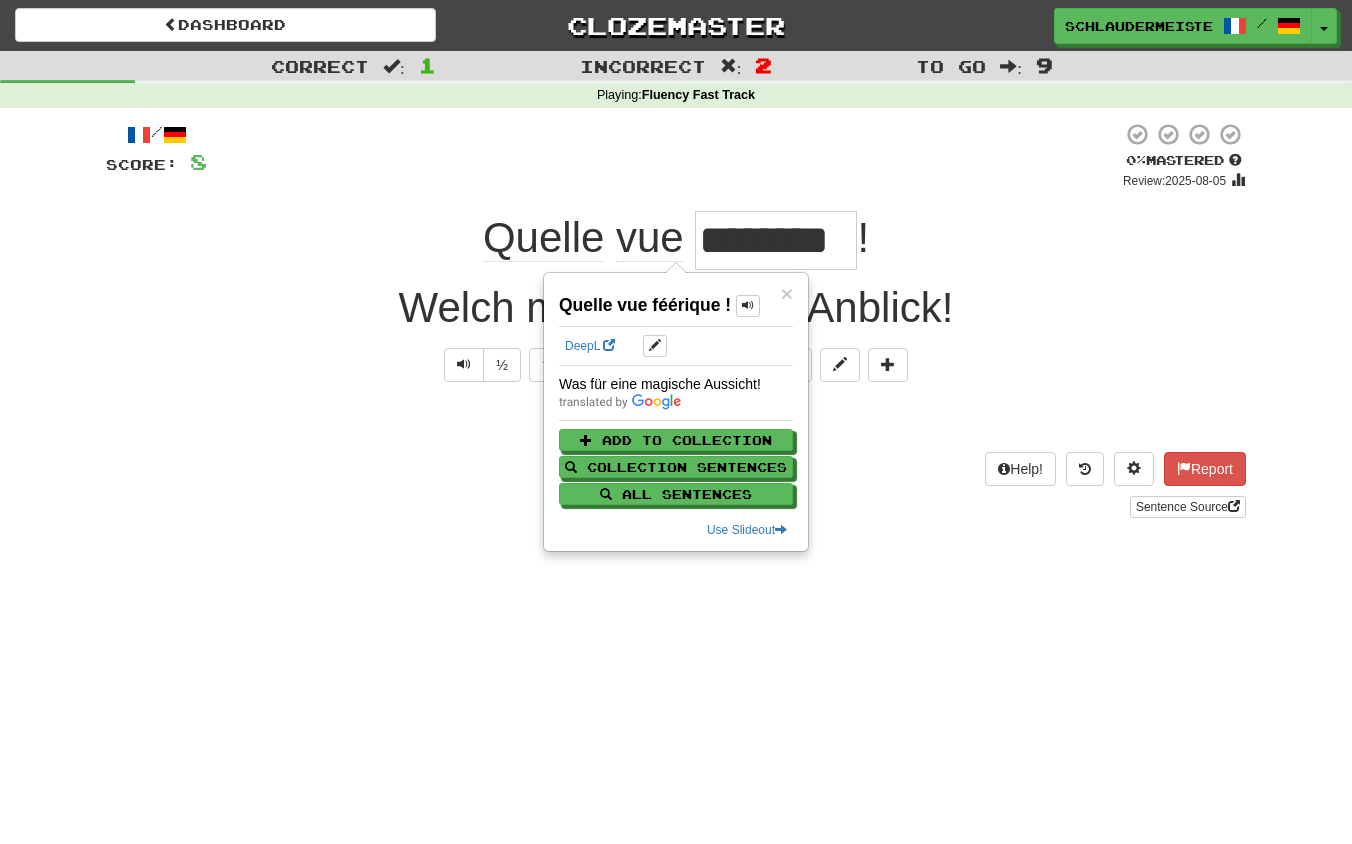 click on "/ Score: 80 % Mastered Review: 2025-08-05 Quelle vue féérique ! Welch märchenhafter Anblick! ½ 🧠 Explain Next Help! Report Sentence Source" at bounding box center (676, 320) 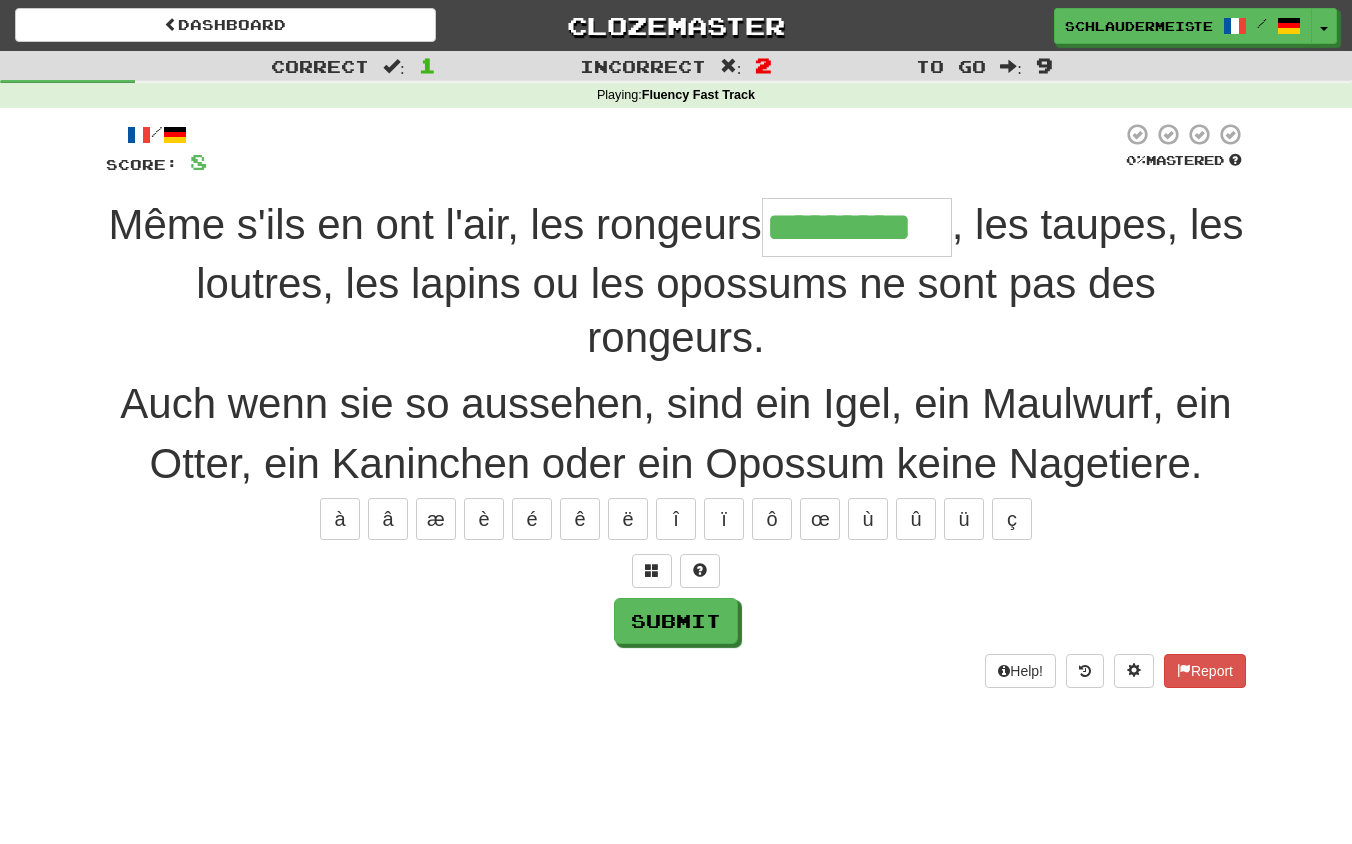 type on "*********" 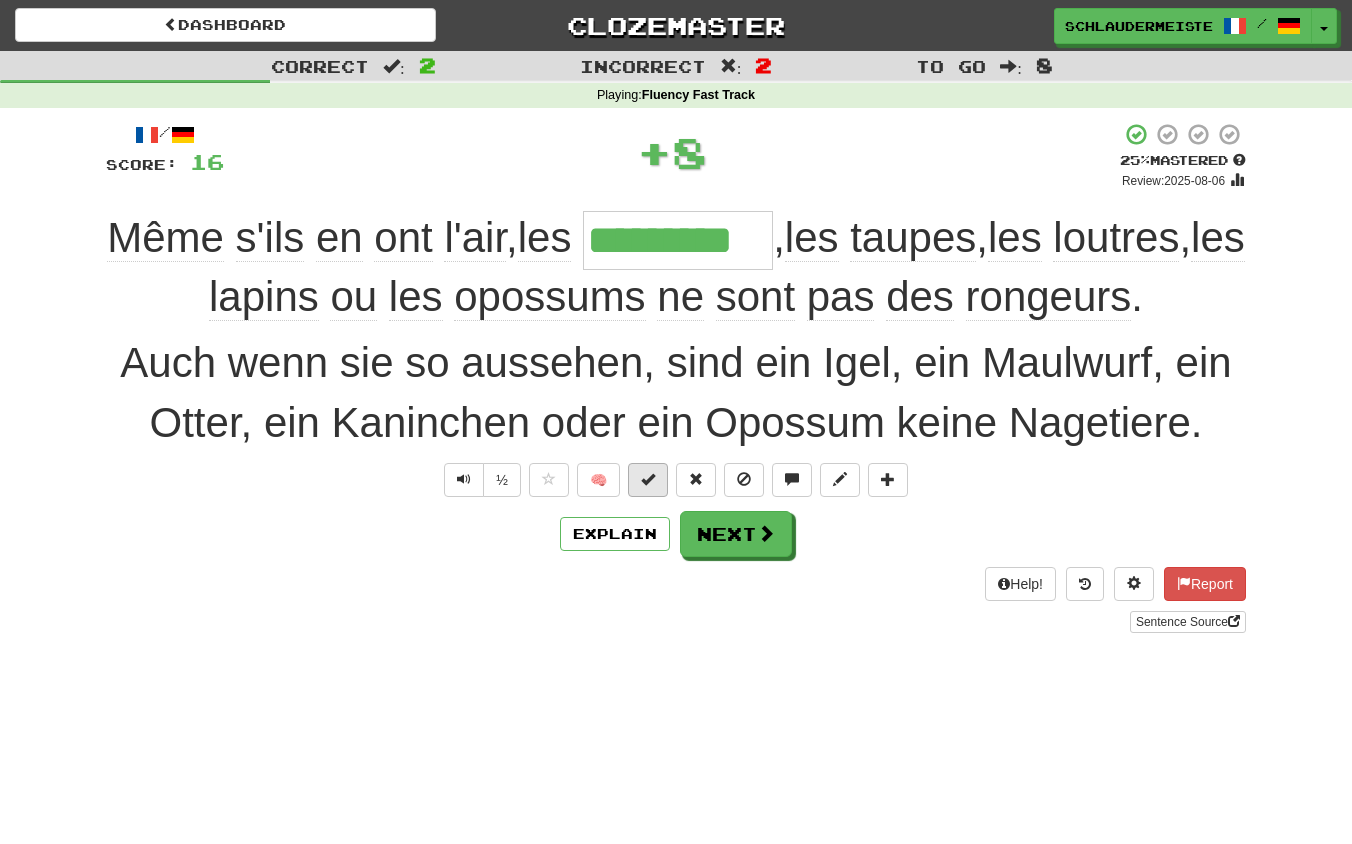 click at bounding box center (648, 479) 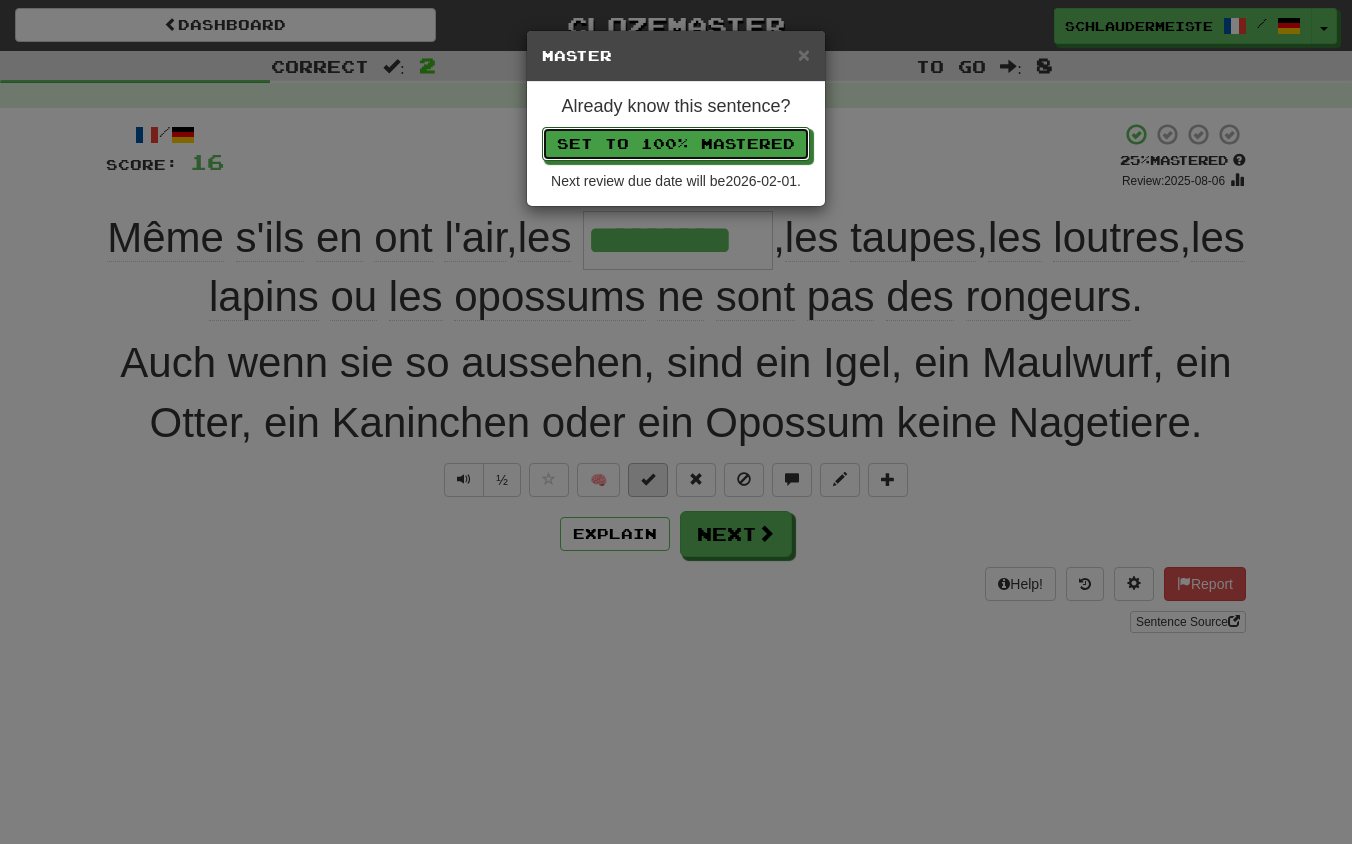 click on "Set to 100% Mastered" at bounding box center [676, 144] 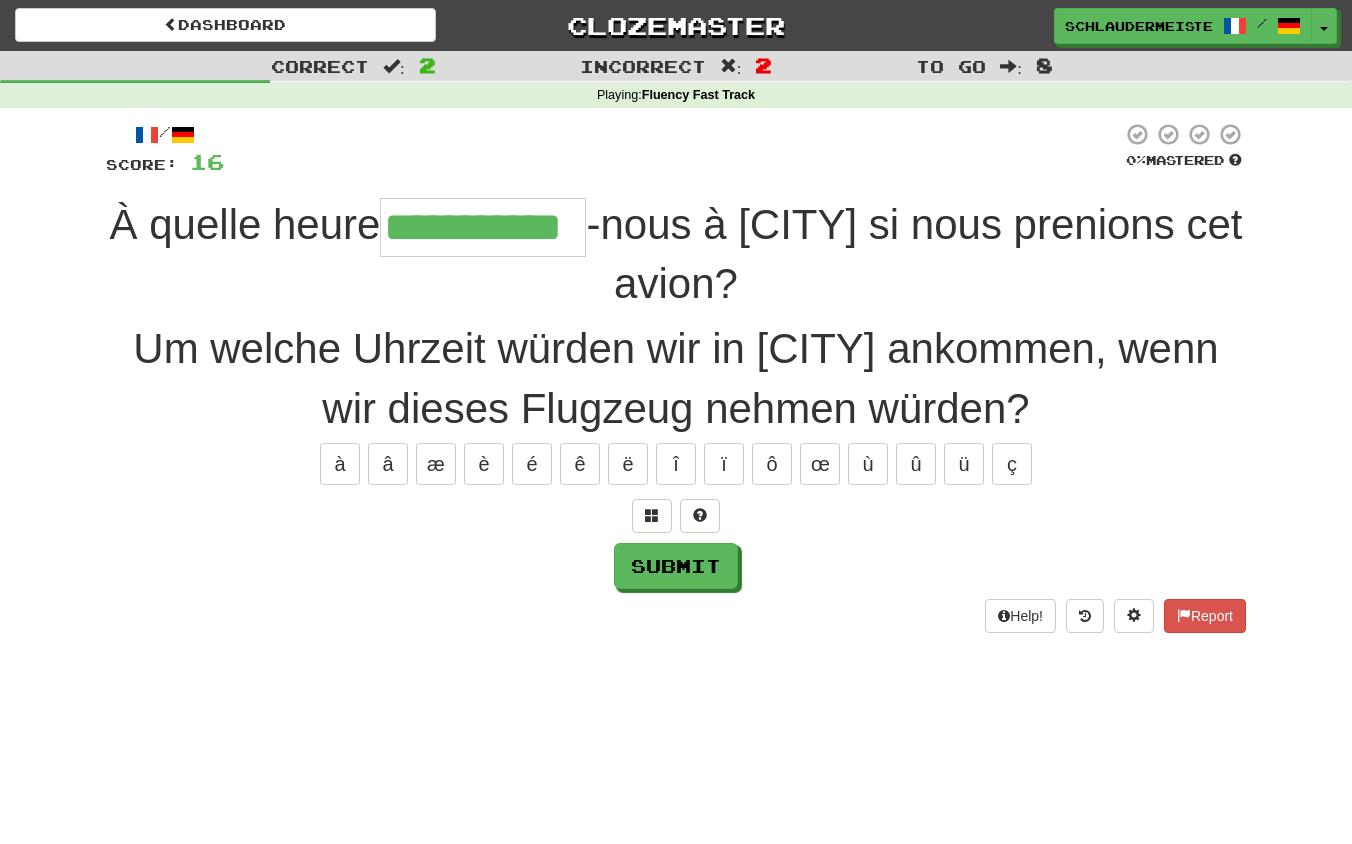 type on "**********" 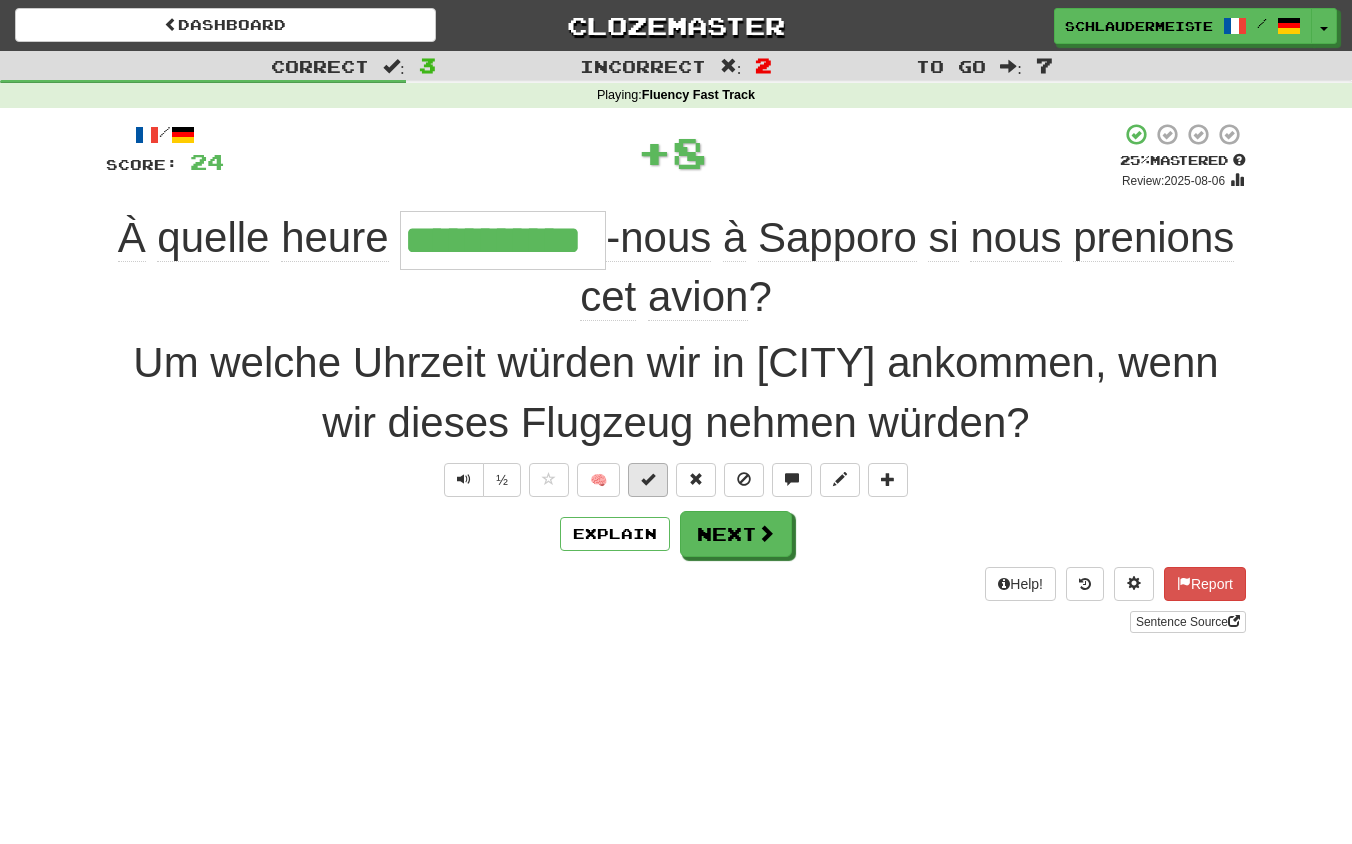 click at bounding box center [648, 479] 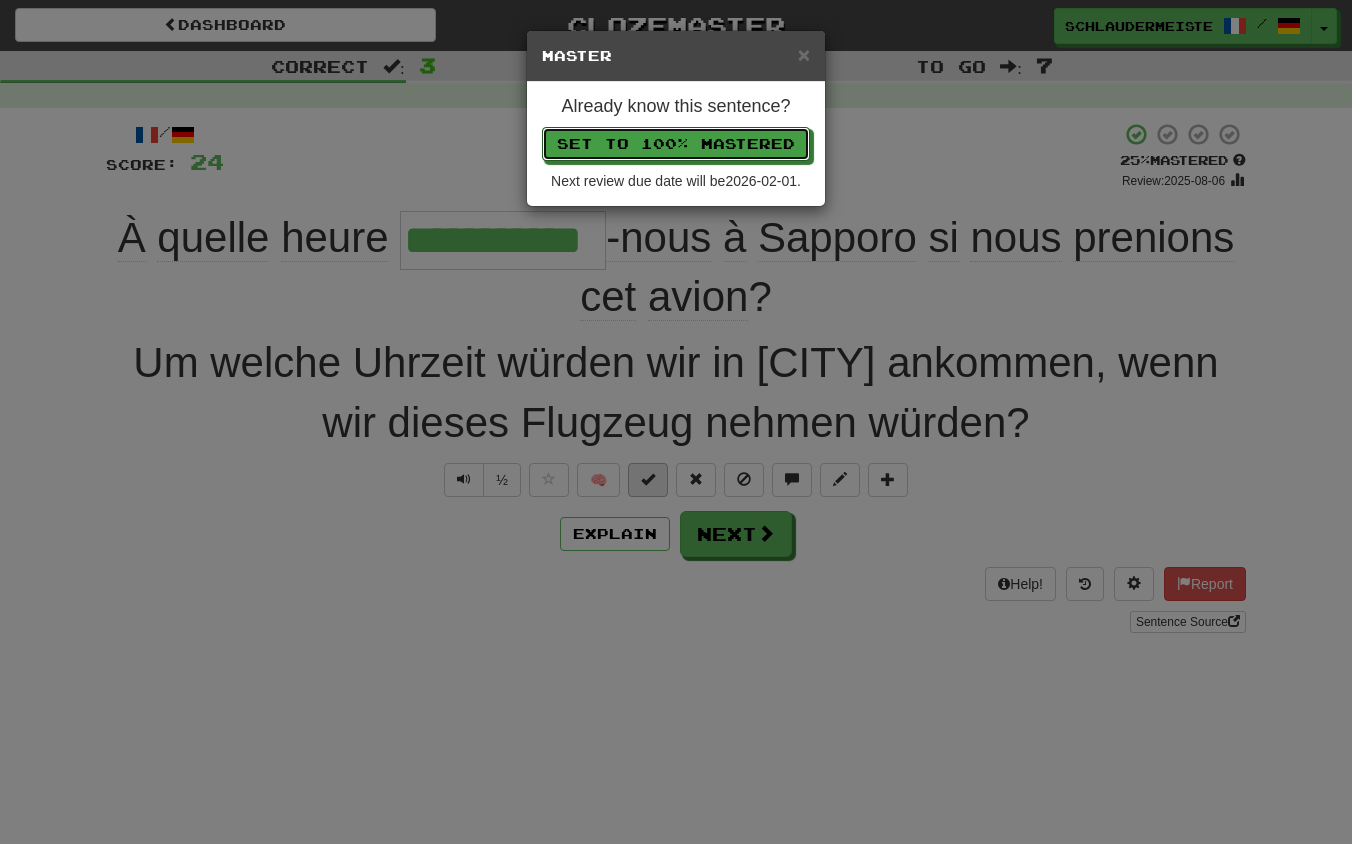 click on "Set to 100% Mastered" at bounding box center (676, 144) 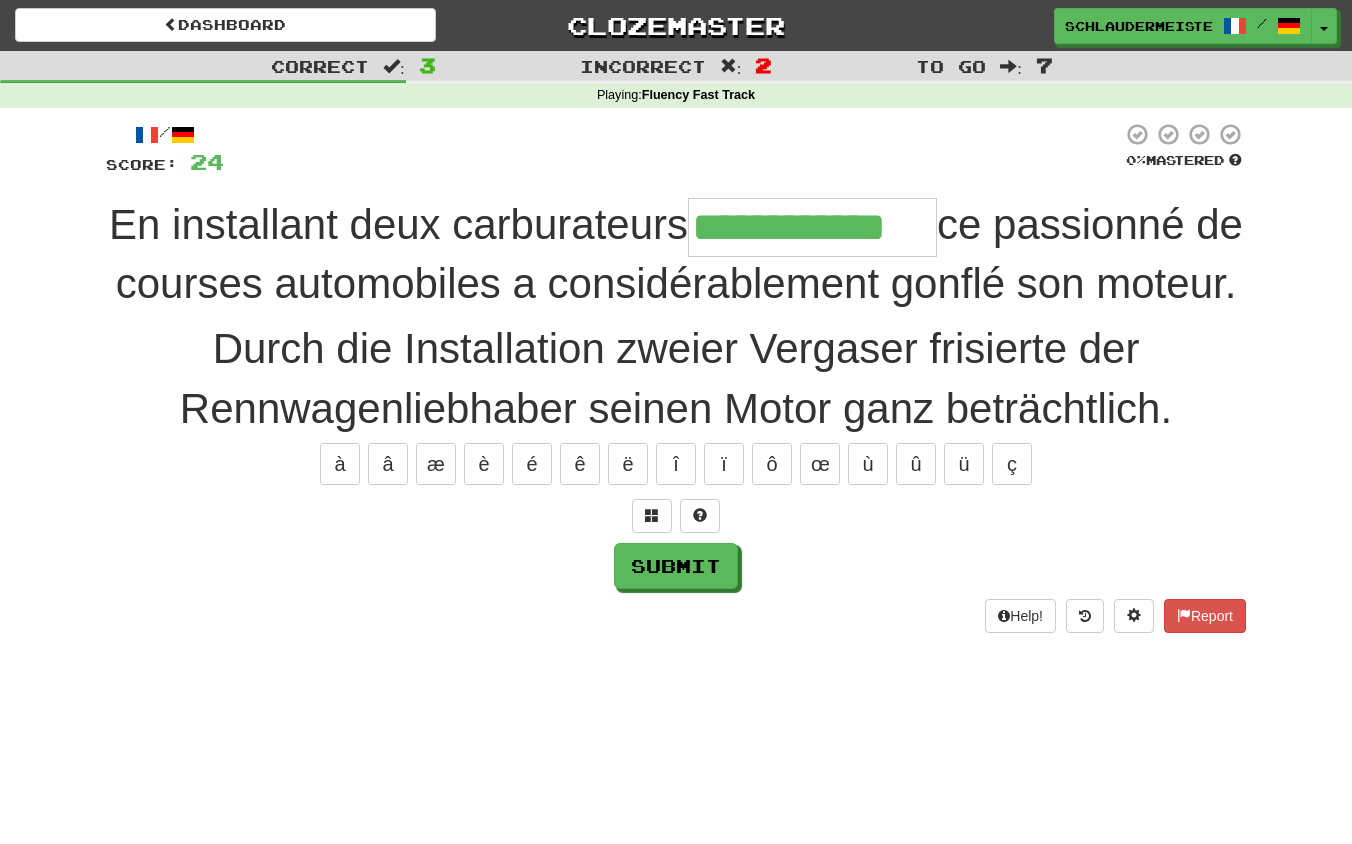 type on "**********" 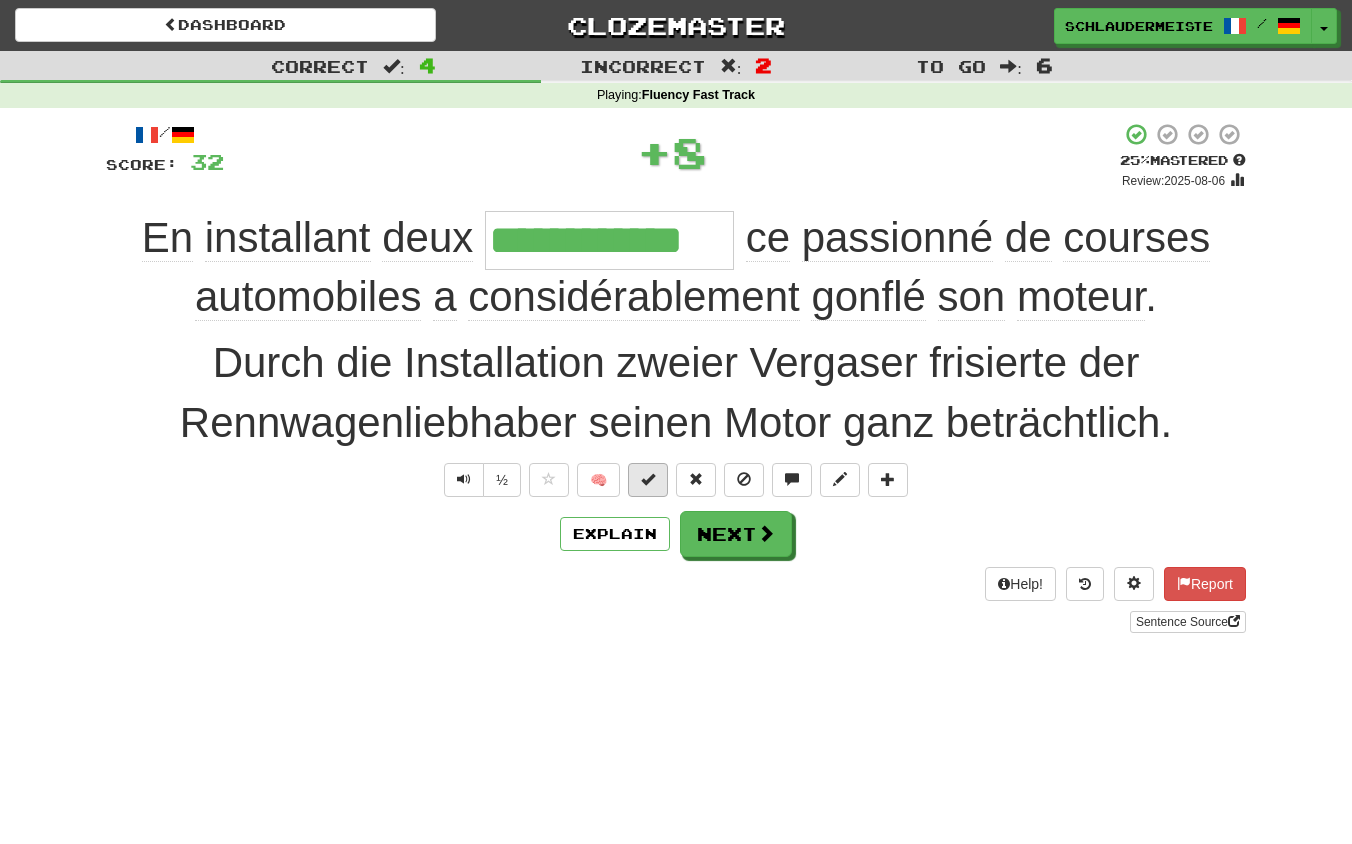 click at bounding box center [648, 479] 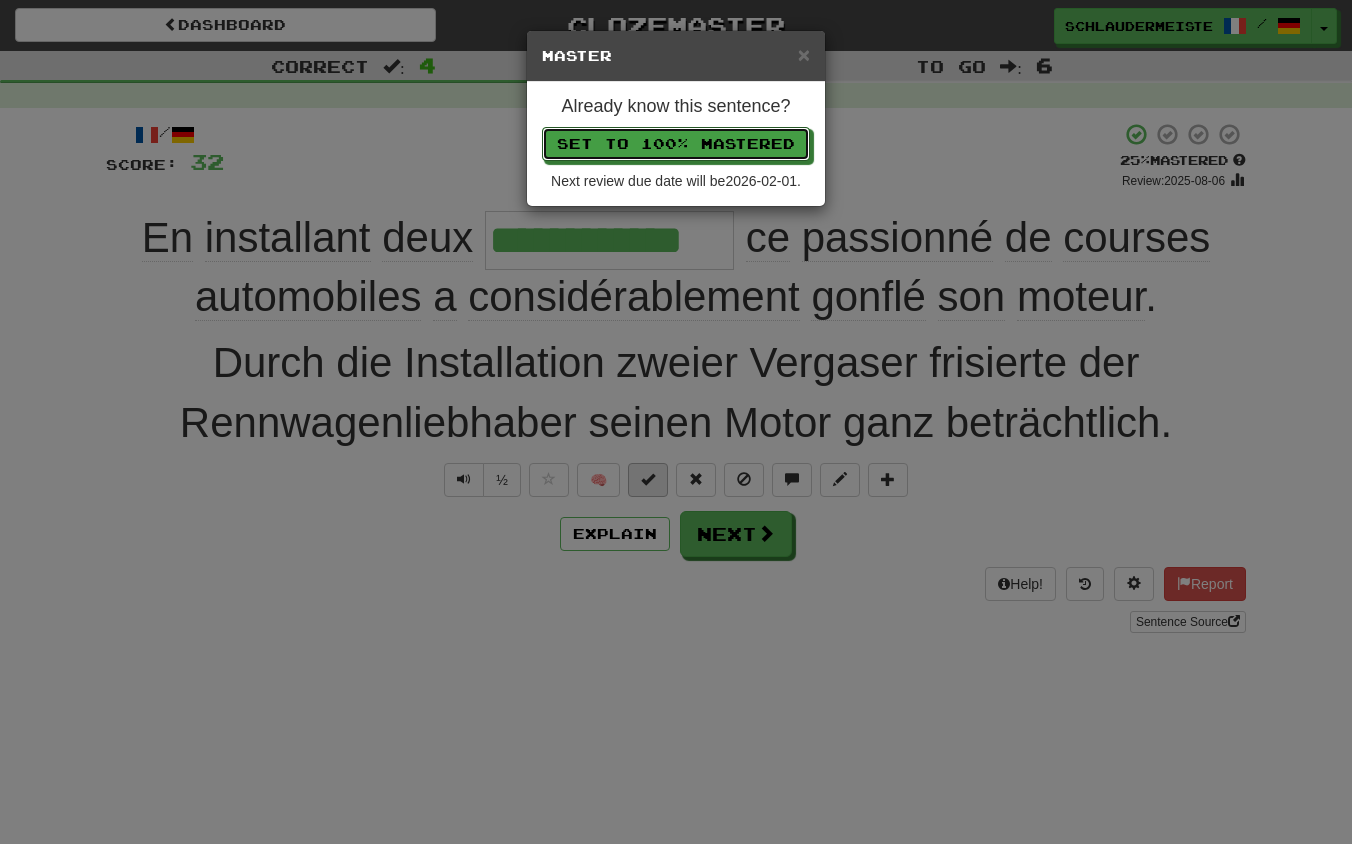 click on "Set to 100% Mastered" at bounding box center [676, 144] 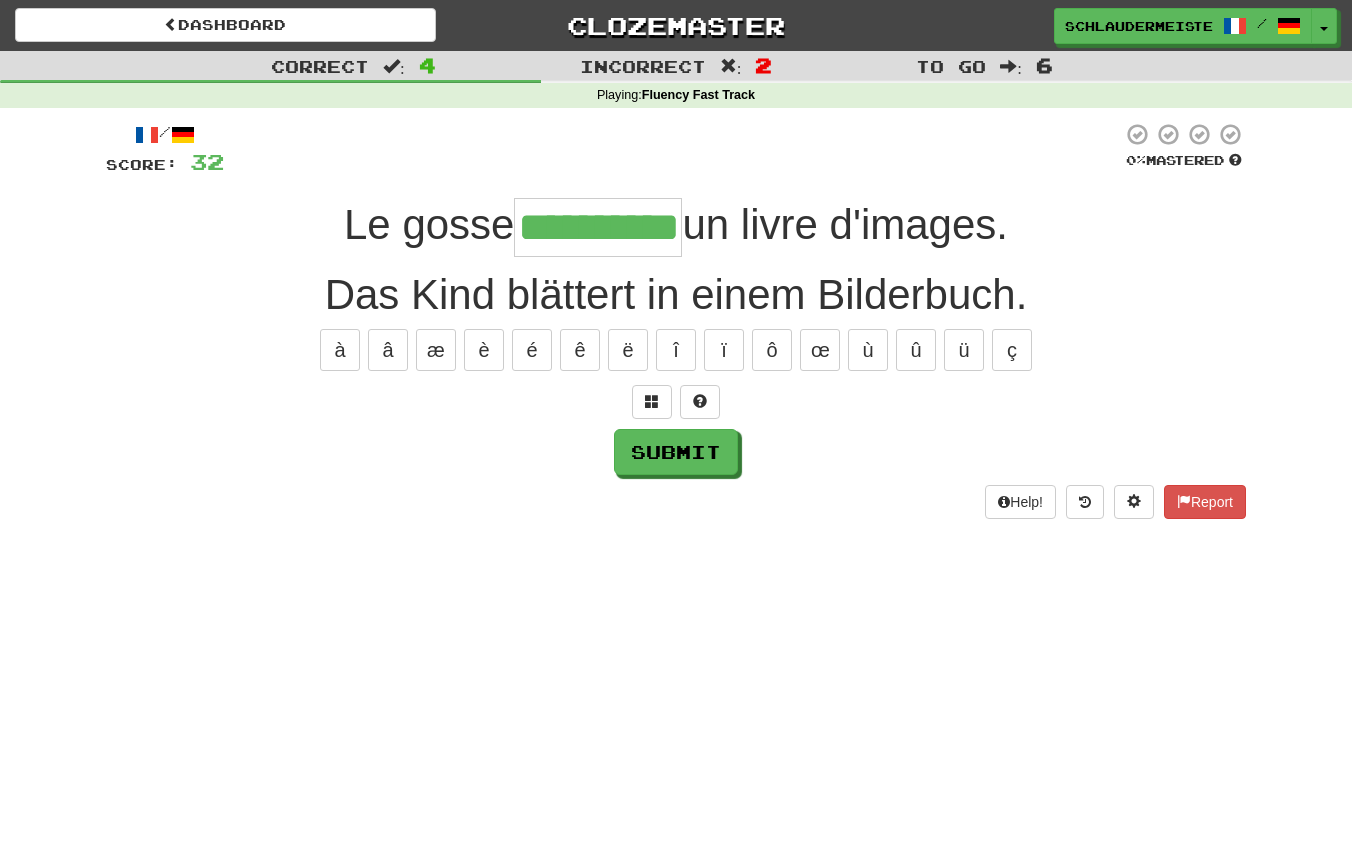 type on "**********" 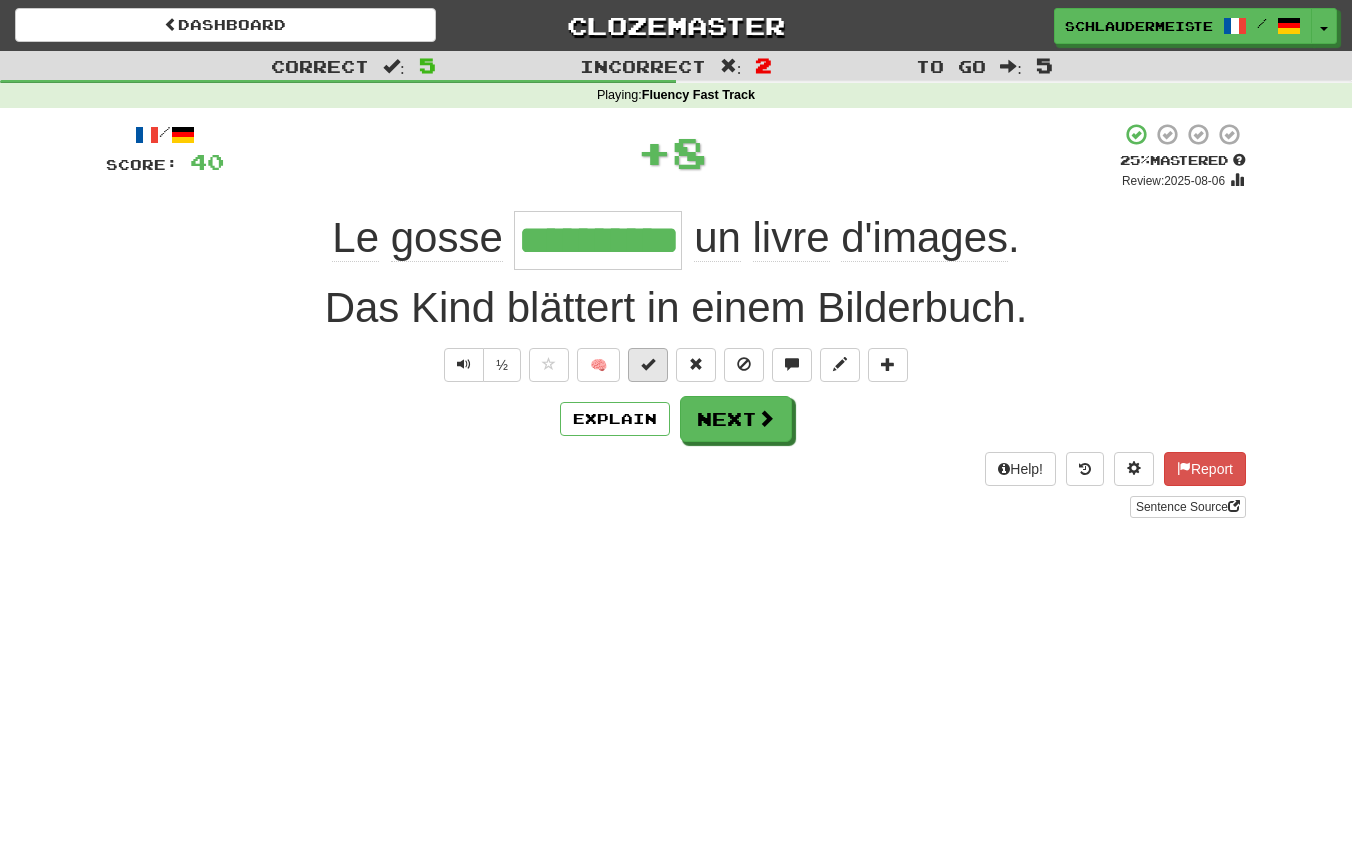 click at bounding box center [648, 364] 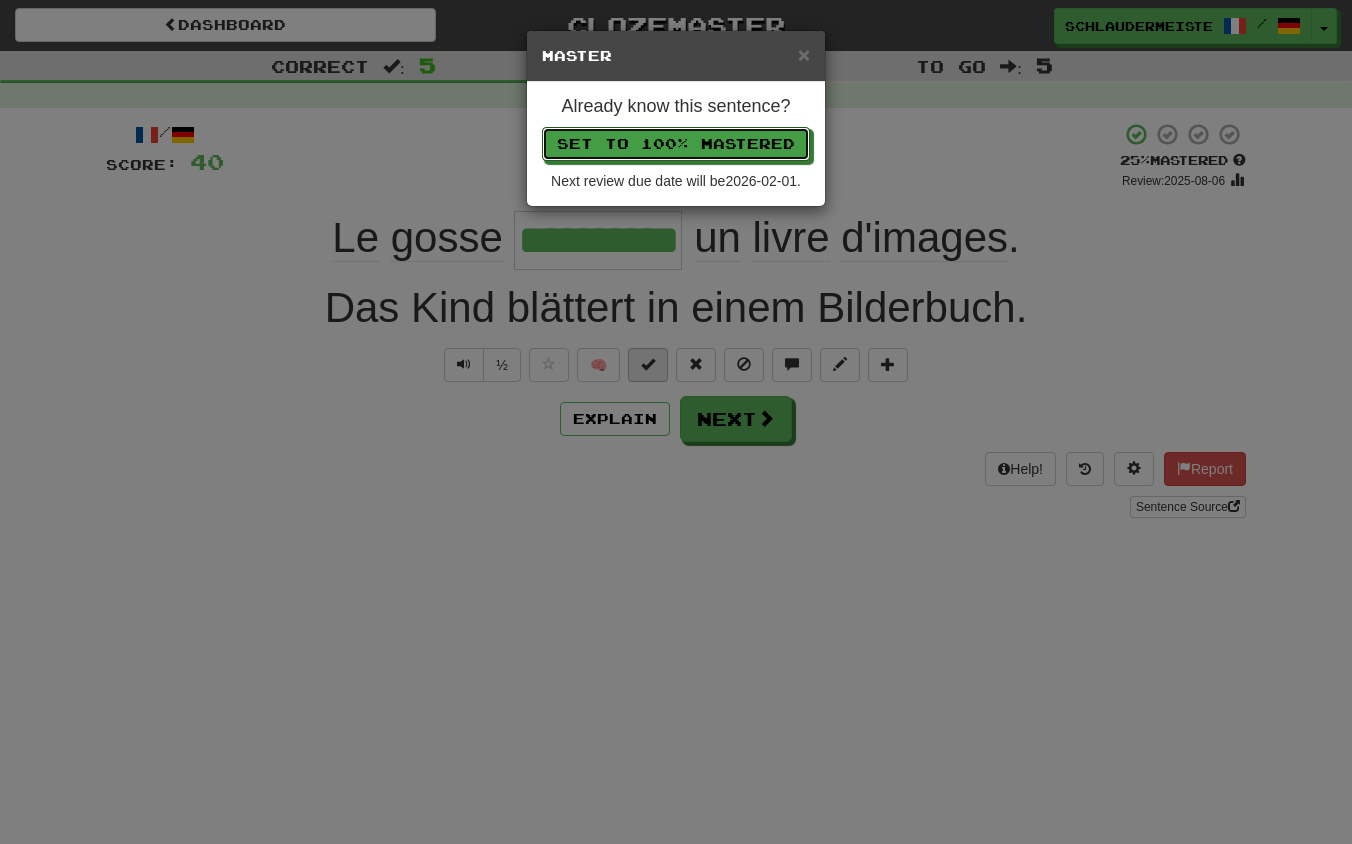 click on "Set to 100% Mastered" at bounding box center [676, 144] 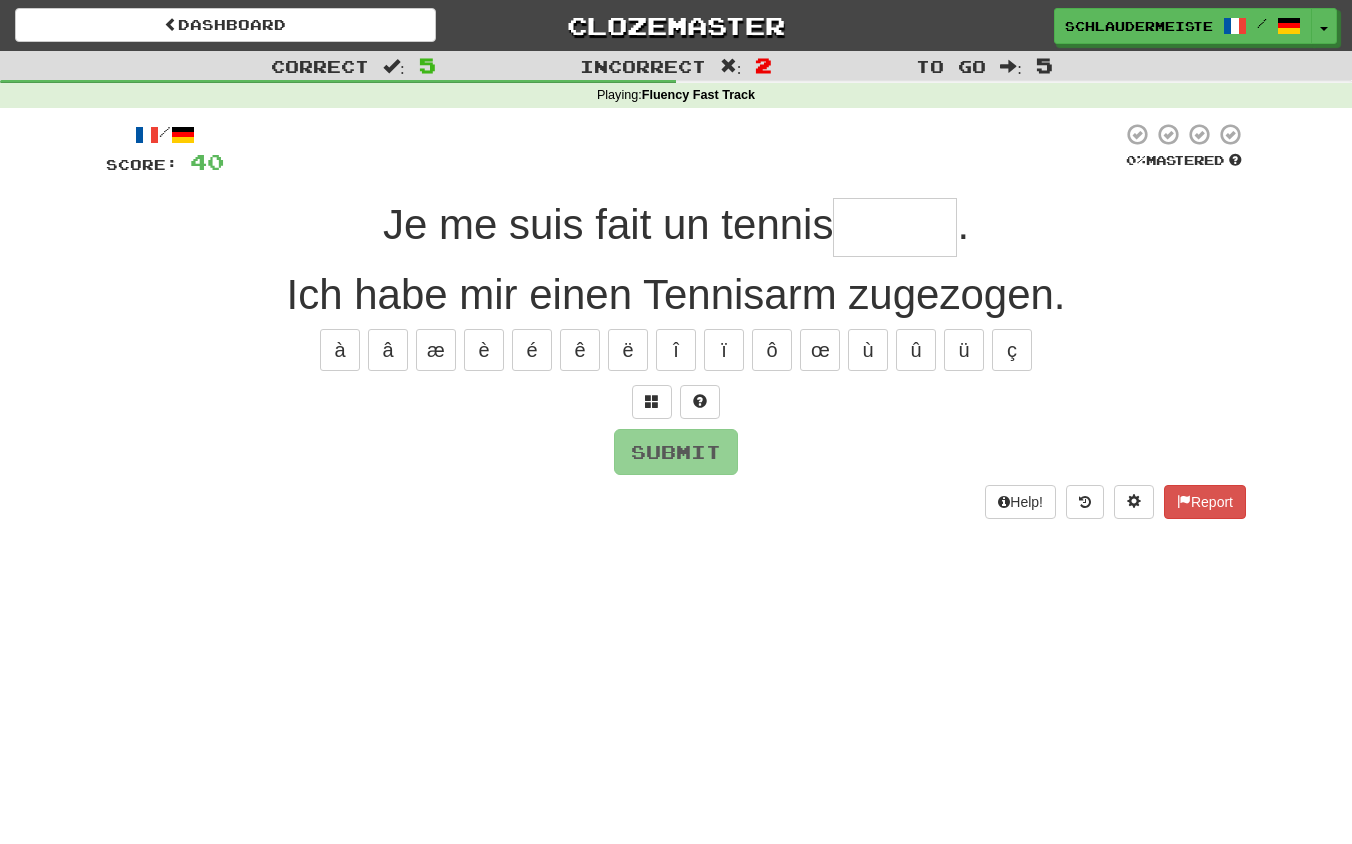 type on "*" 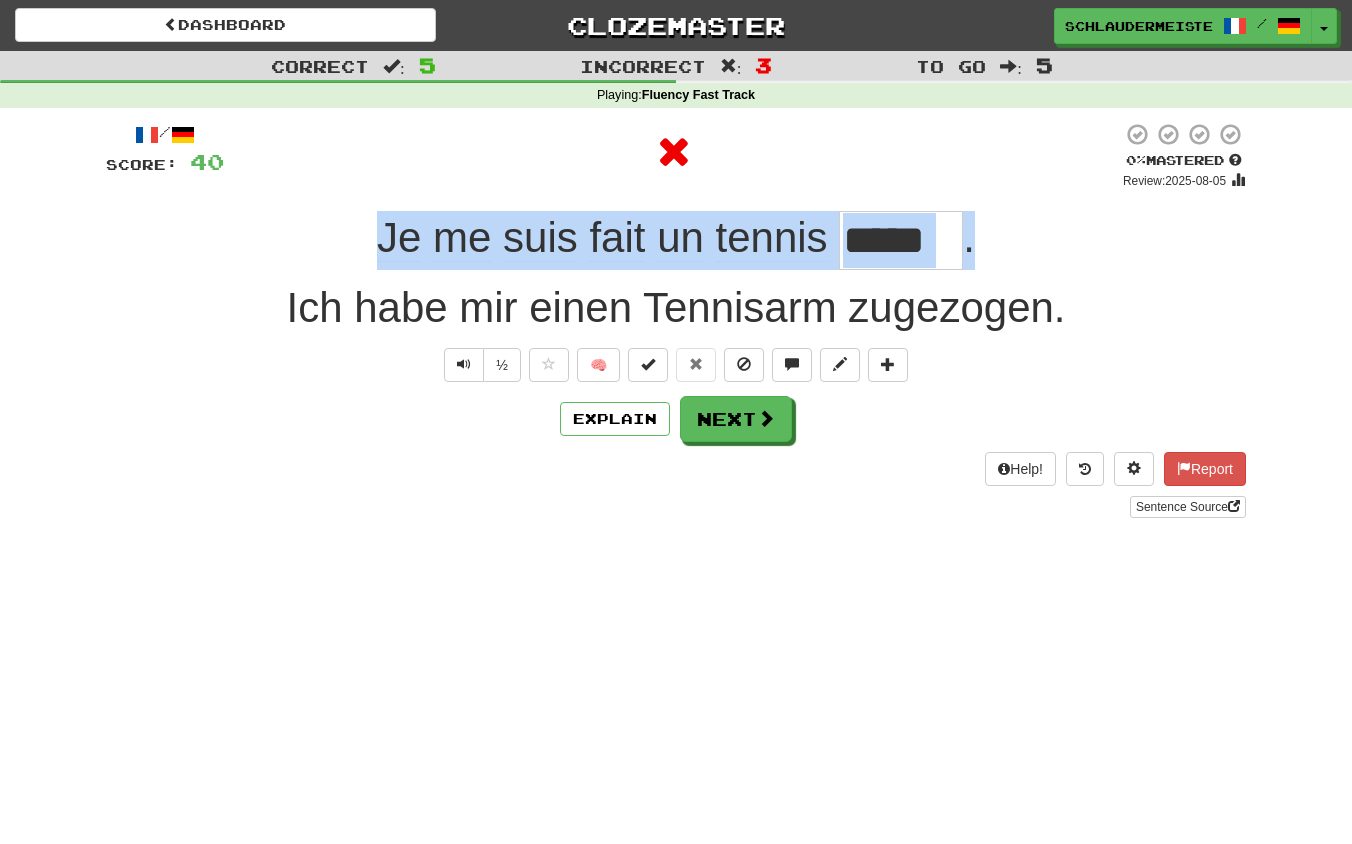 drag, startPoint x: 361, startPoint y: 237, endPoint x: 983, endPoint y: 248, distance: 622.0972 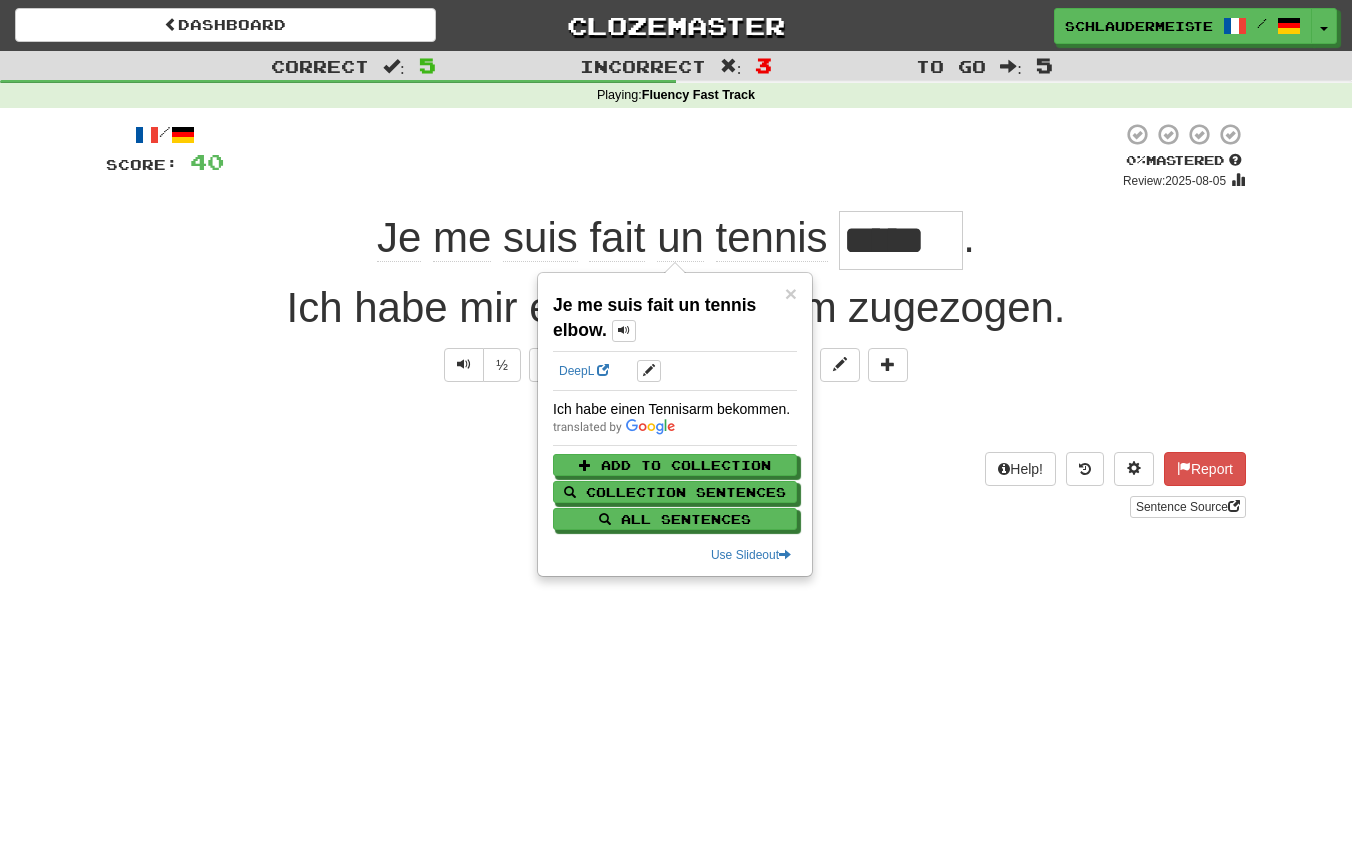 click on "Help!  Report Sentence Source" at bounding box center (676, 485) 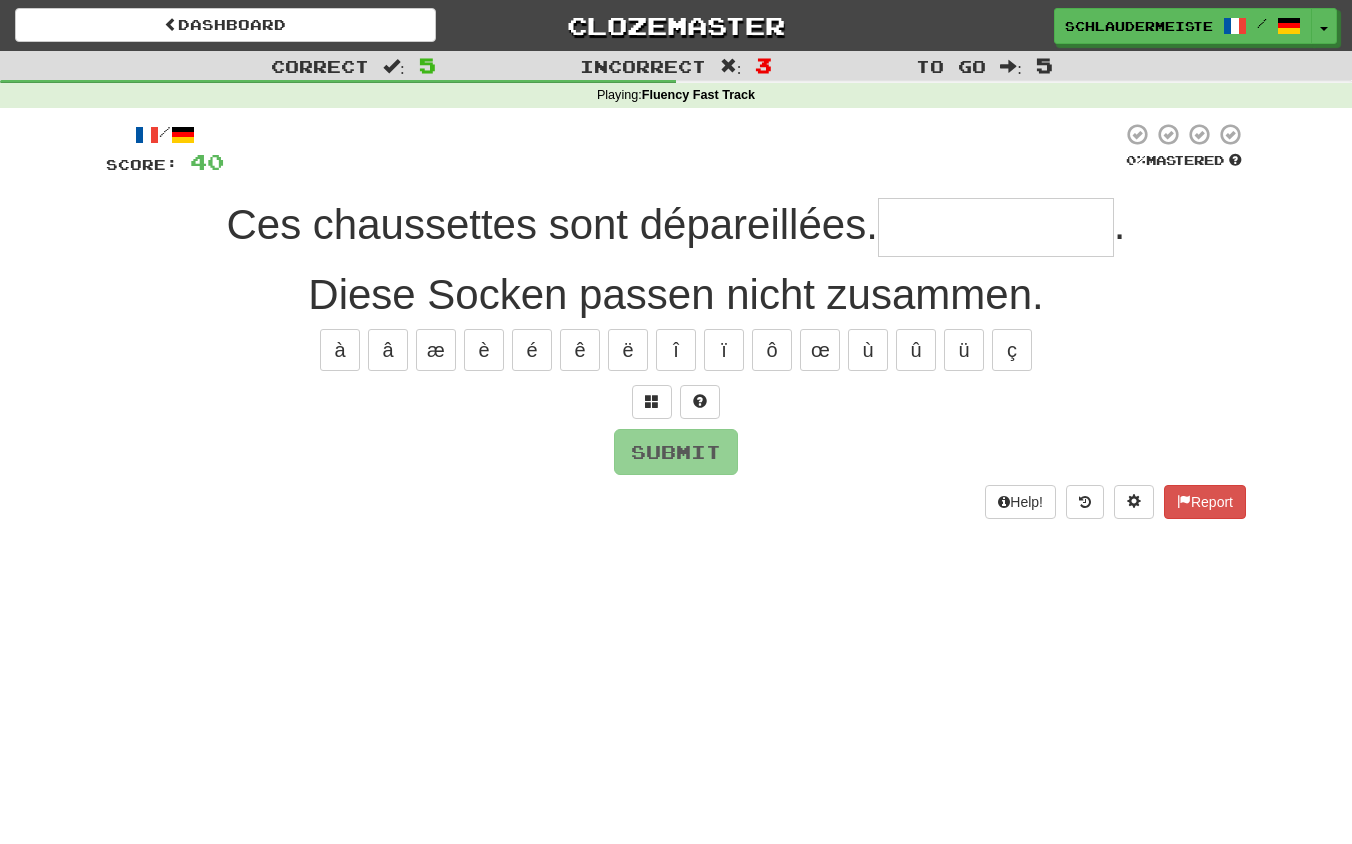 type on "**********" 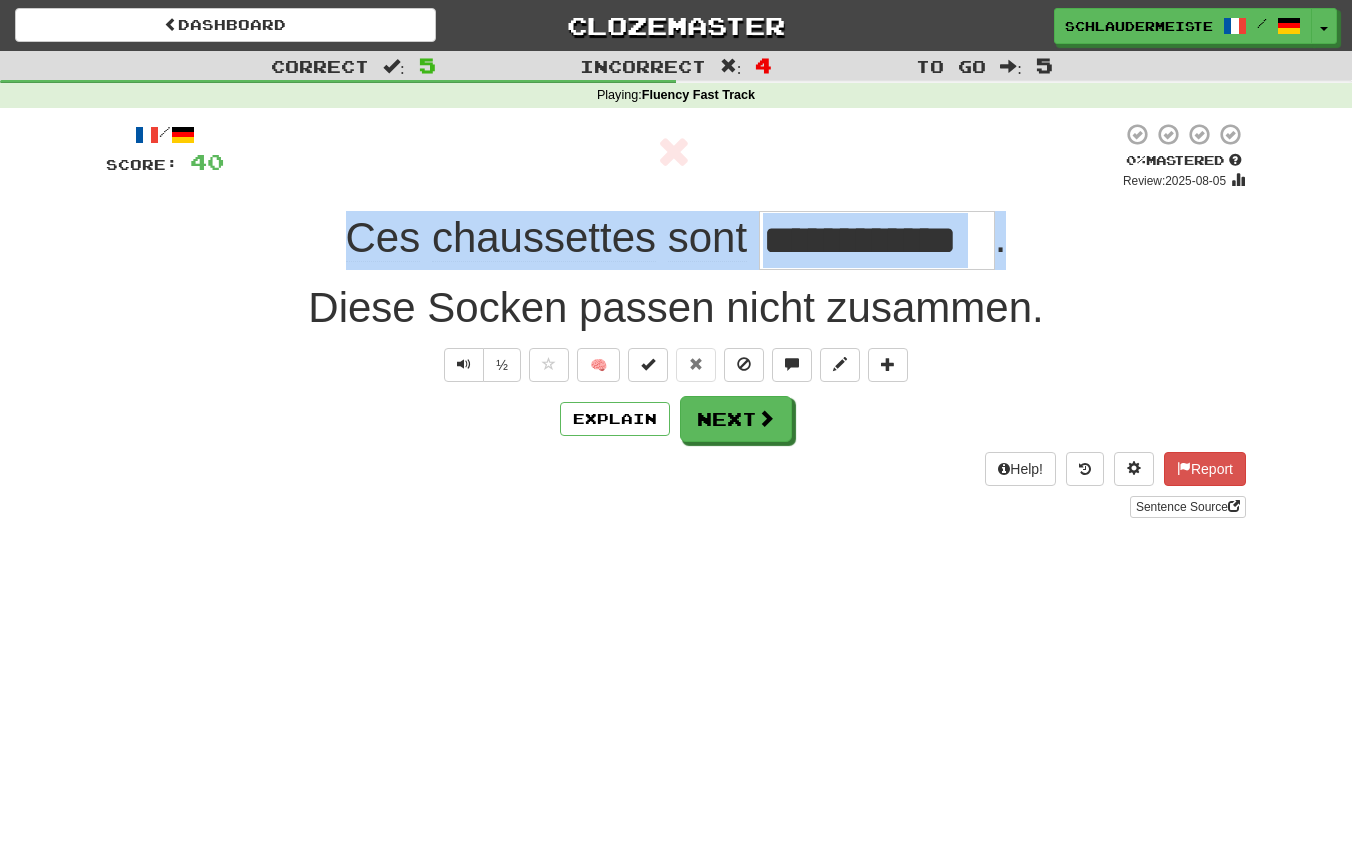 drag, startPoint x: 328, startPoint y: 232, endPoint x: 1033, endPoint y: 251, distance: 705.256 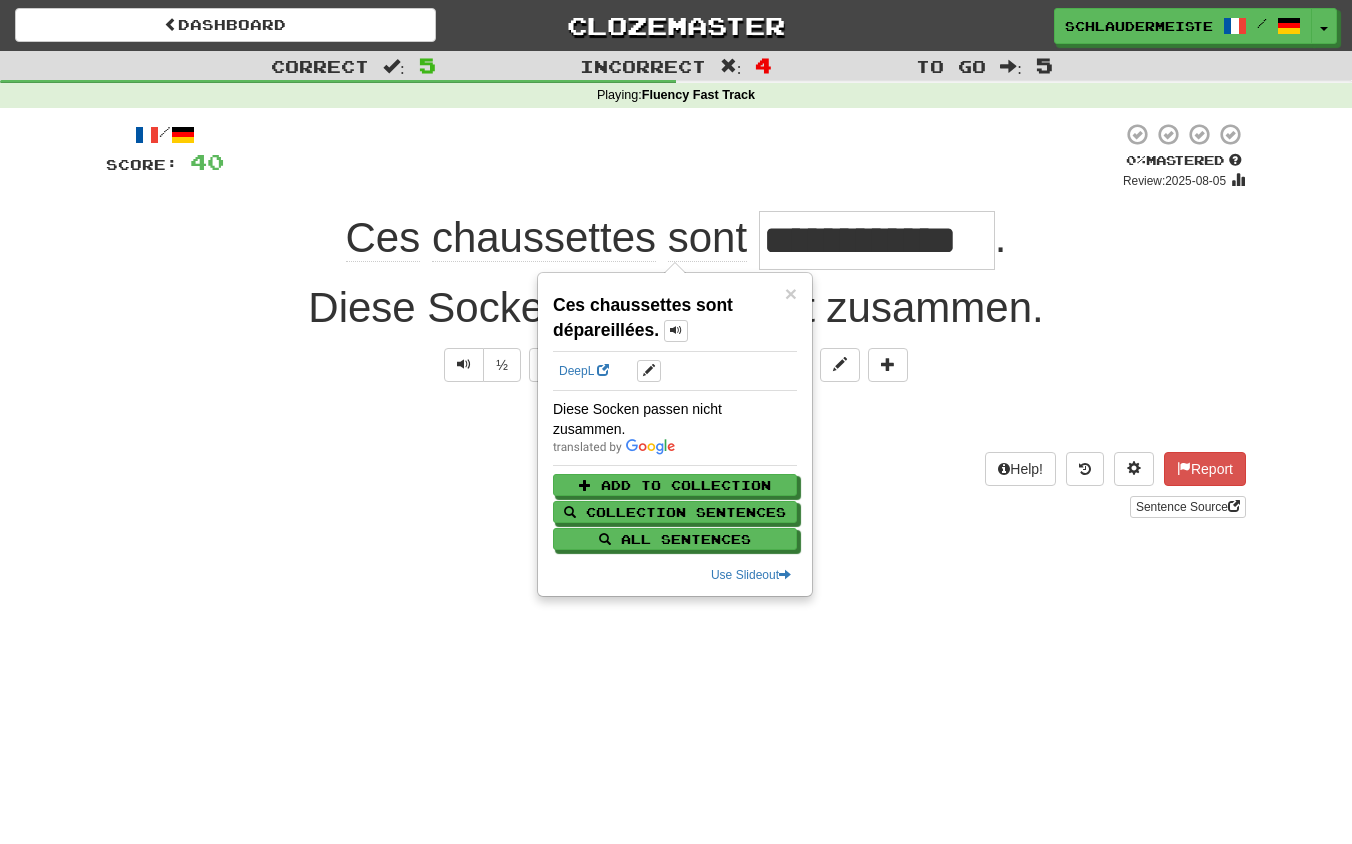 click on "Explain Next" at bounding box center (676, 419) 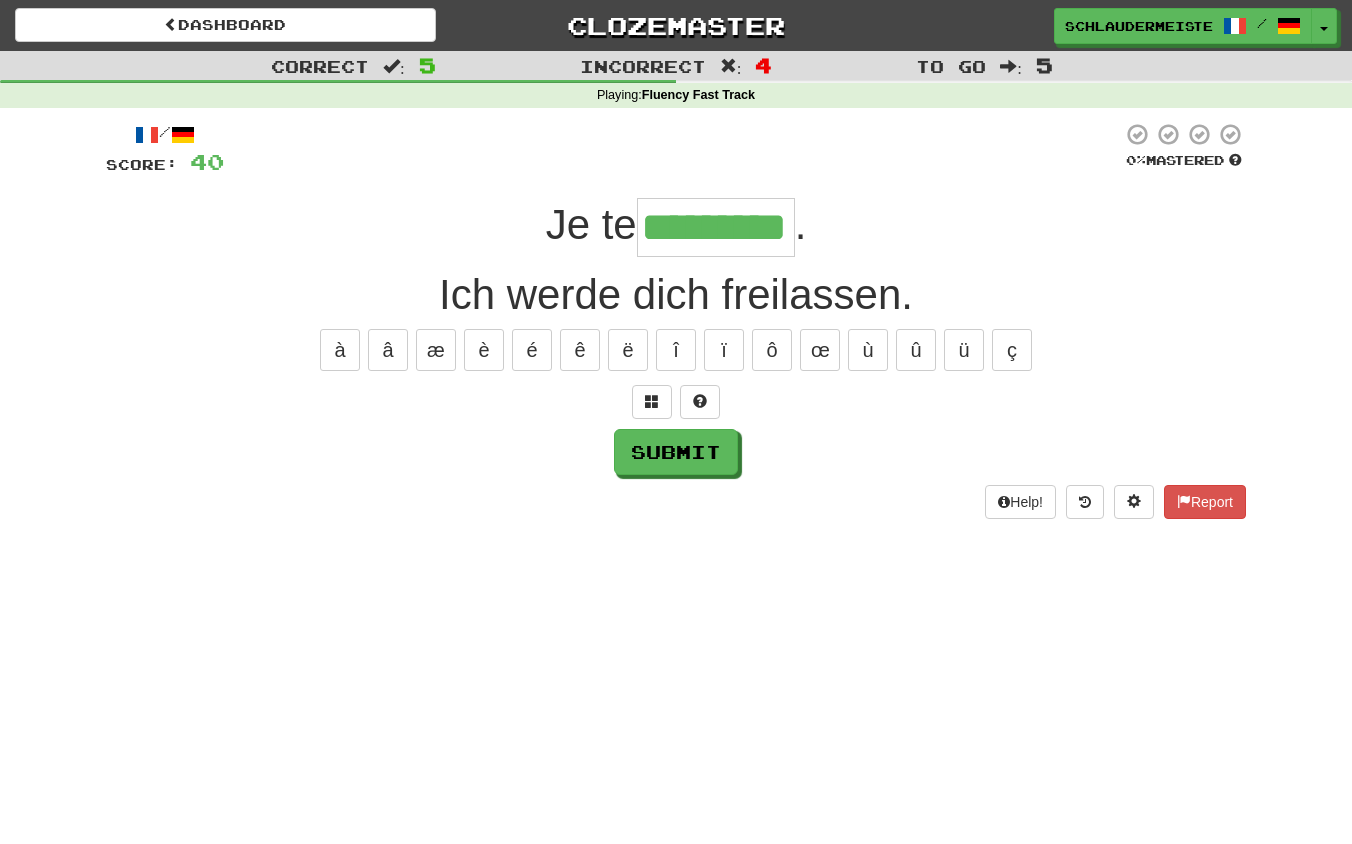 type on "*********" 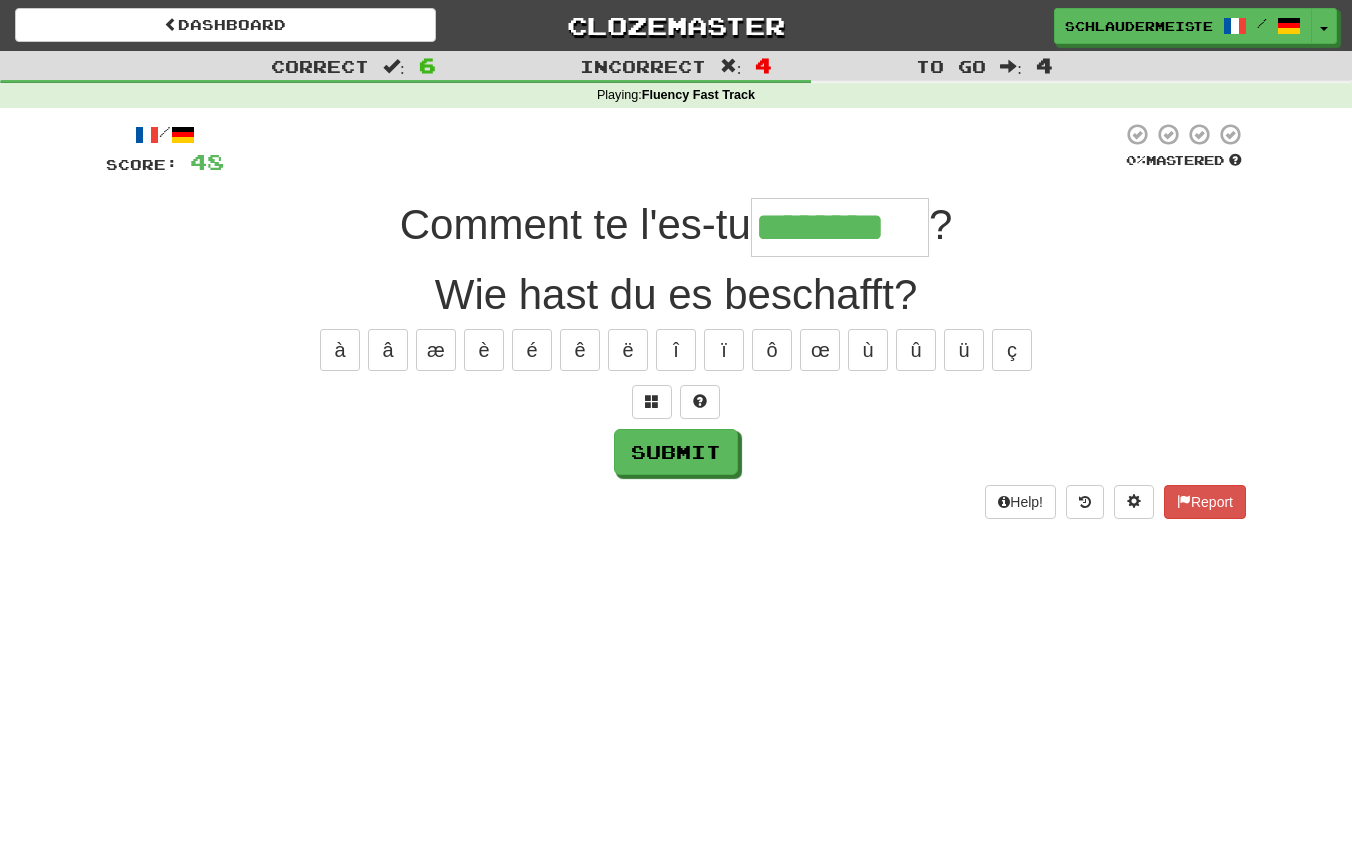 type on "********" 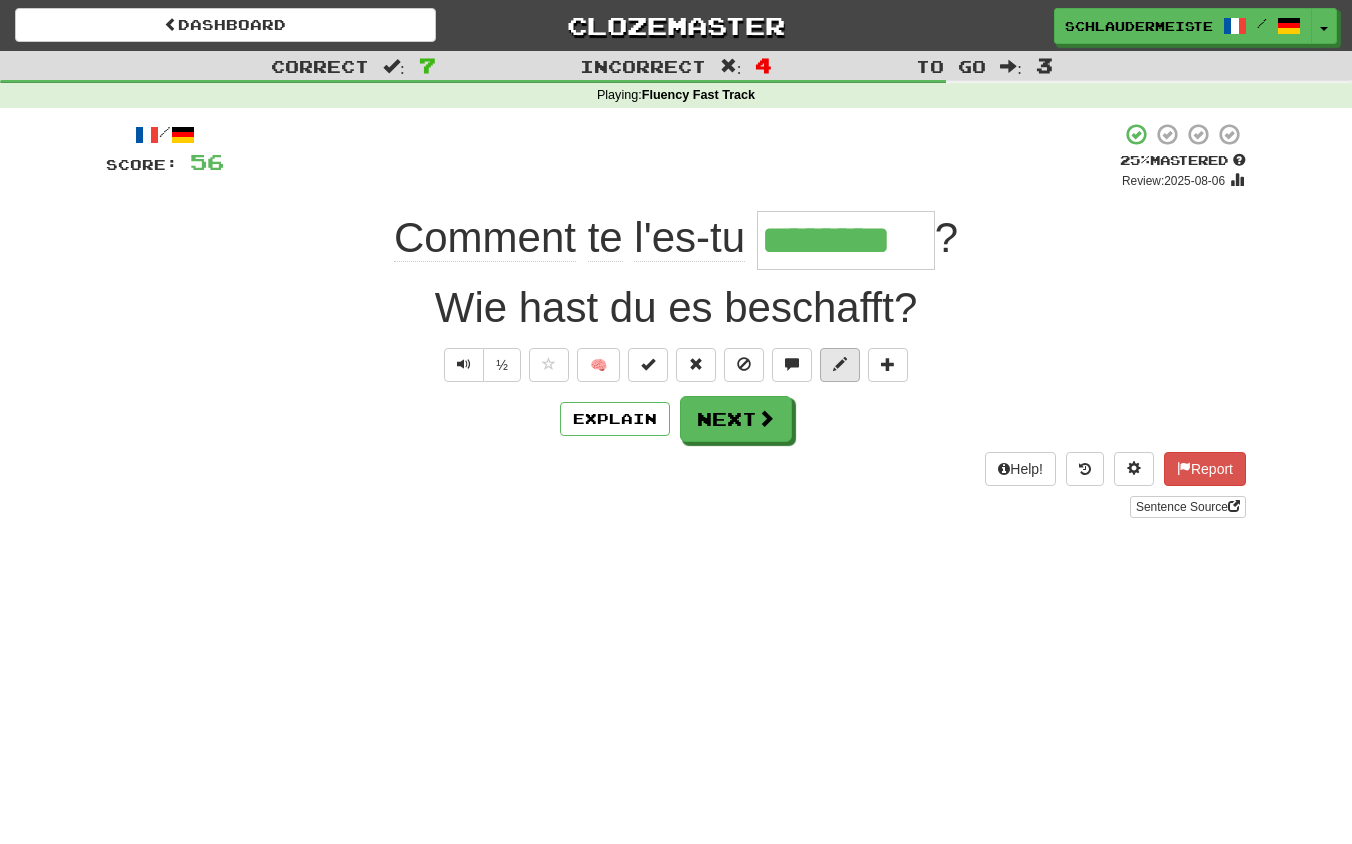 click at bounding box center [840, 364] 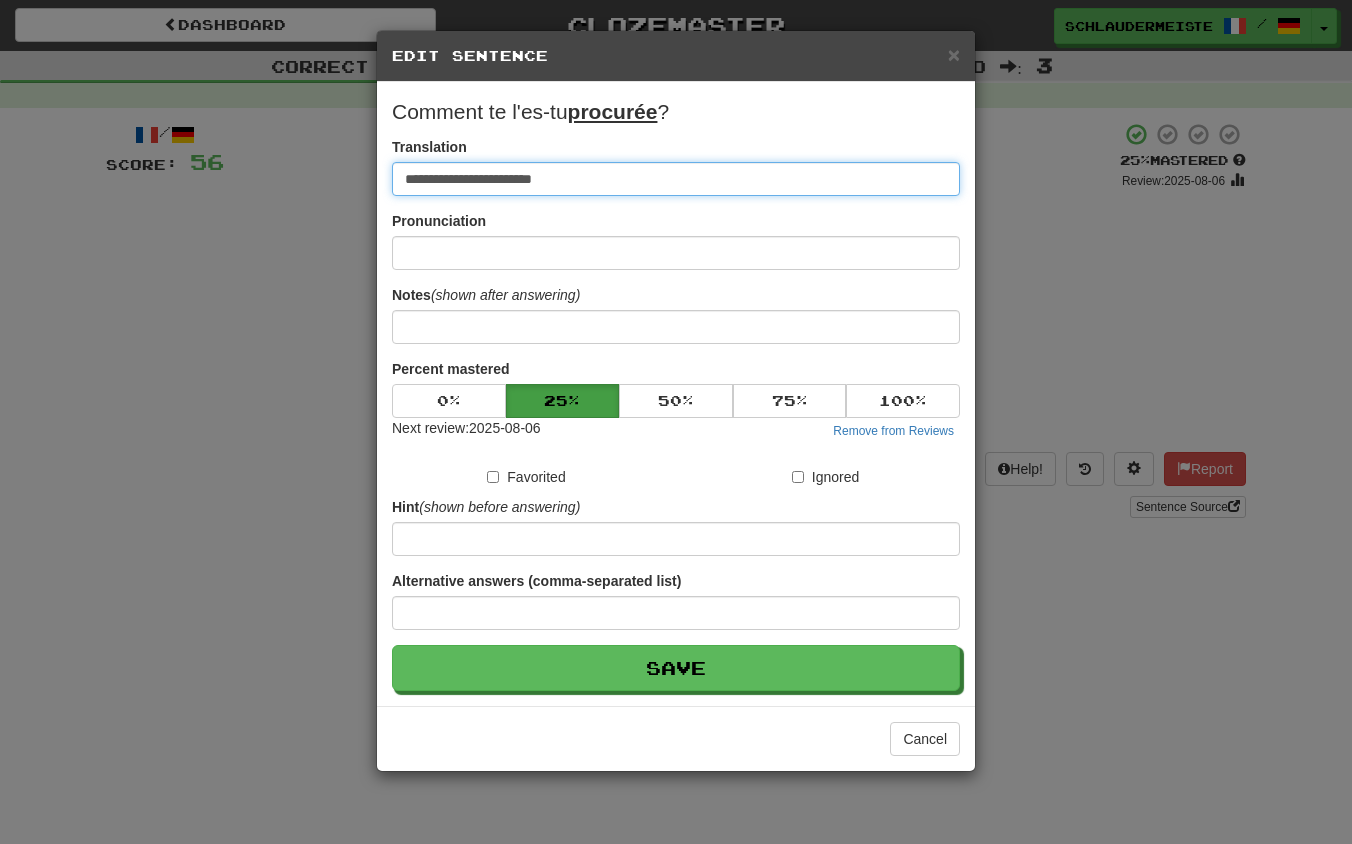 click on "**********" at bounding box center [676, 179] 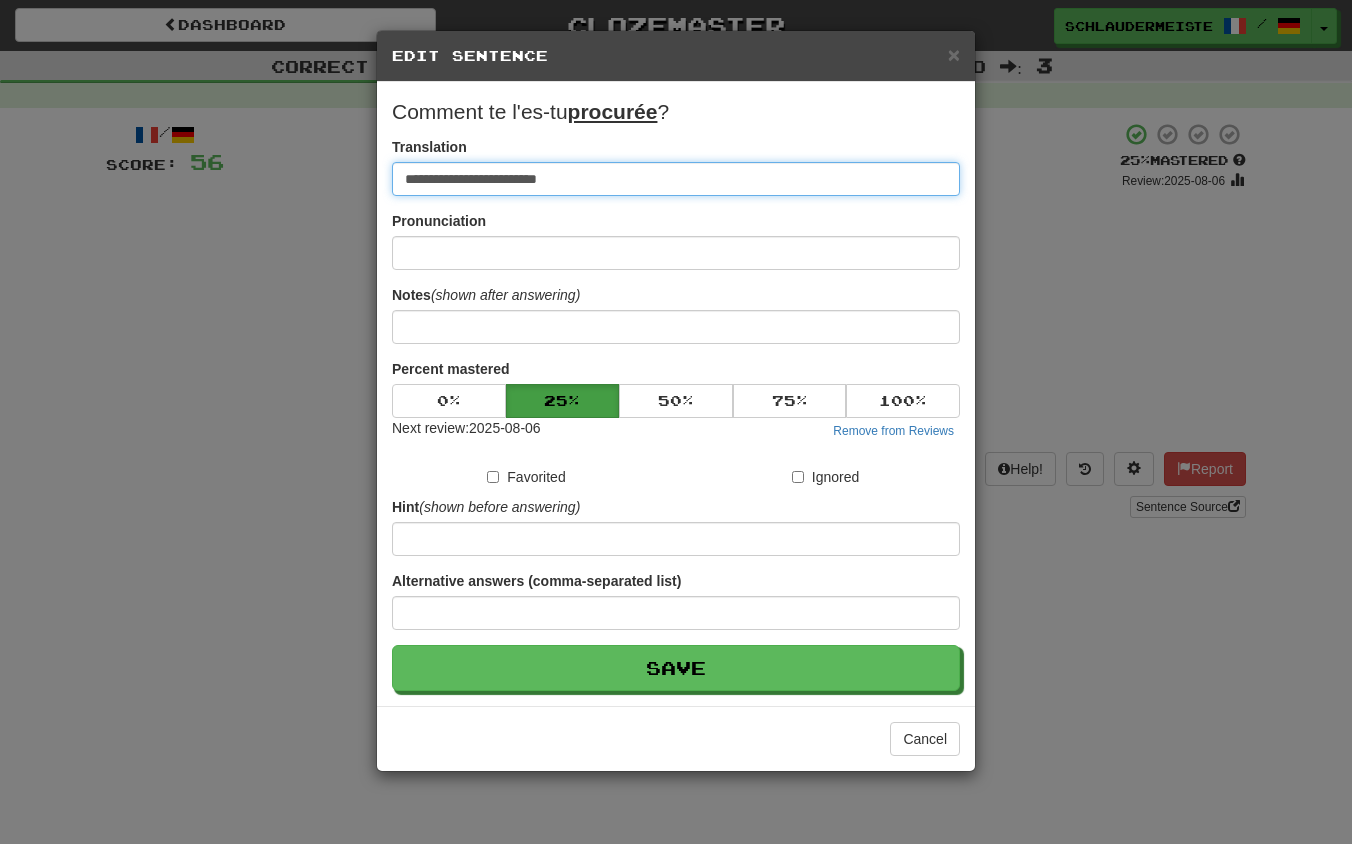 type on "**********" 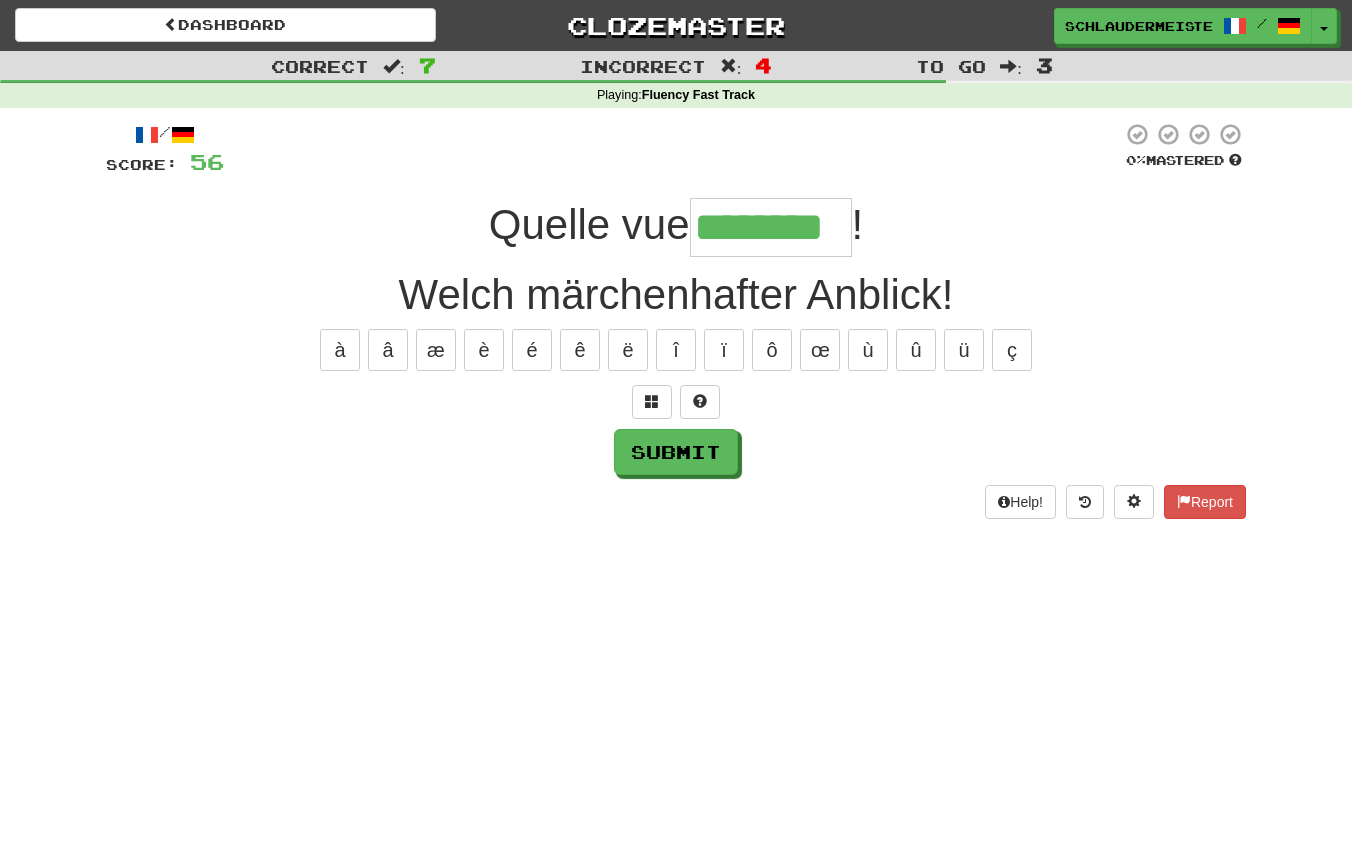type on "********" 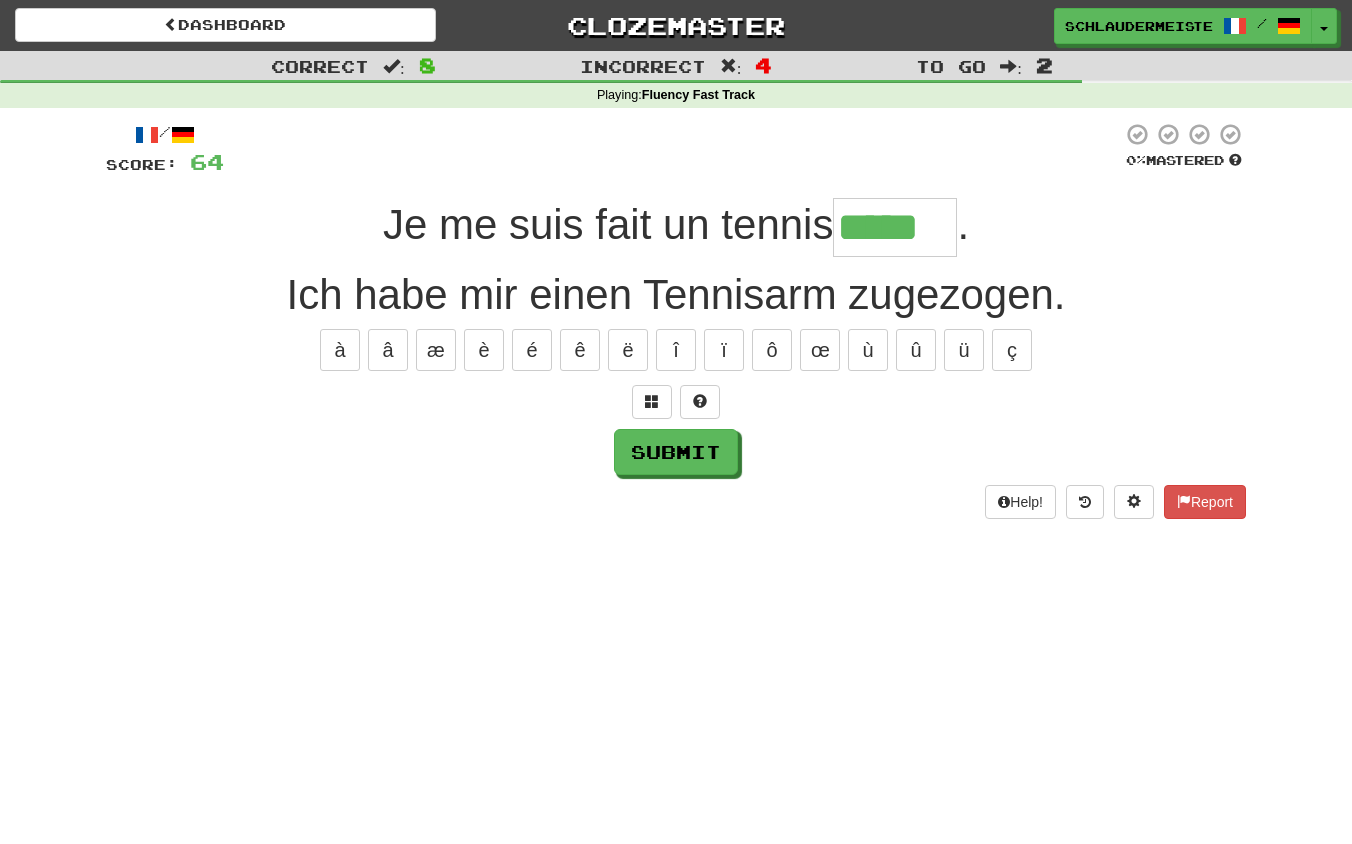 type on "*****" 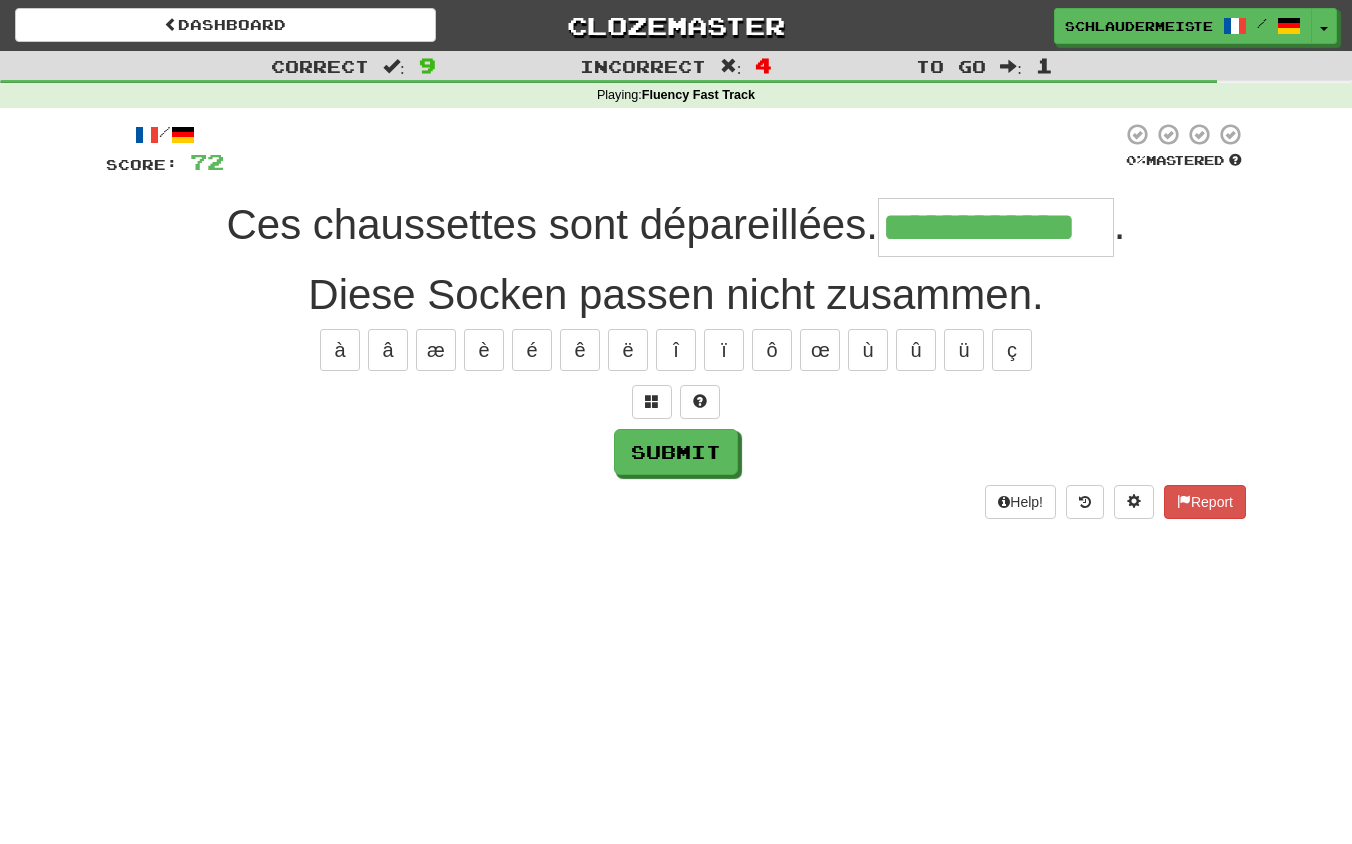 type on "**********" 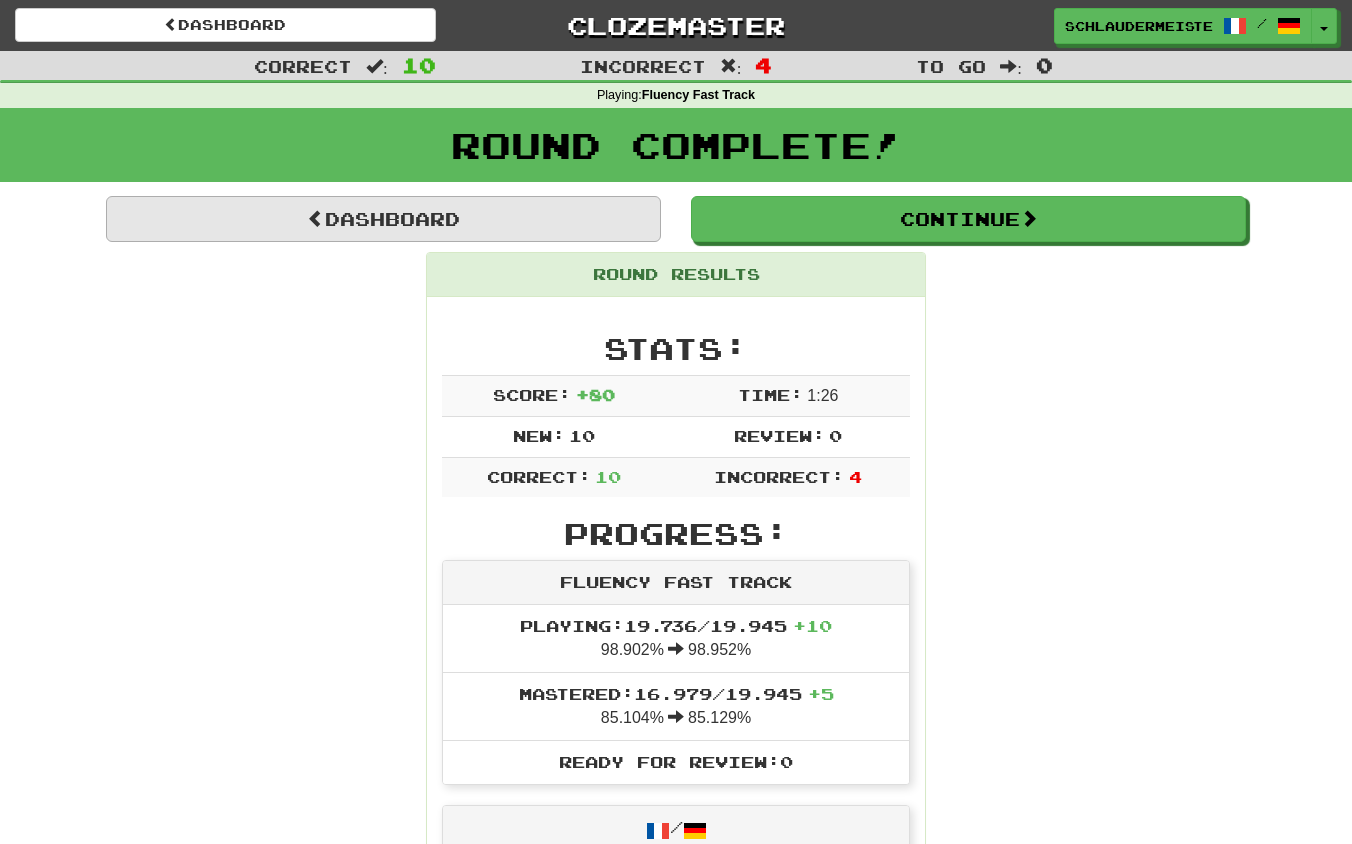 scroll, scrollTop: 0, scrollLeft: 0, axis: both 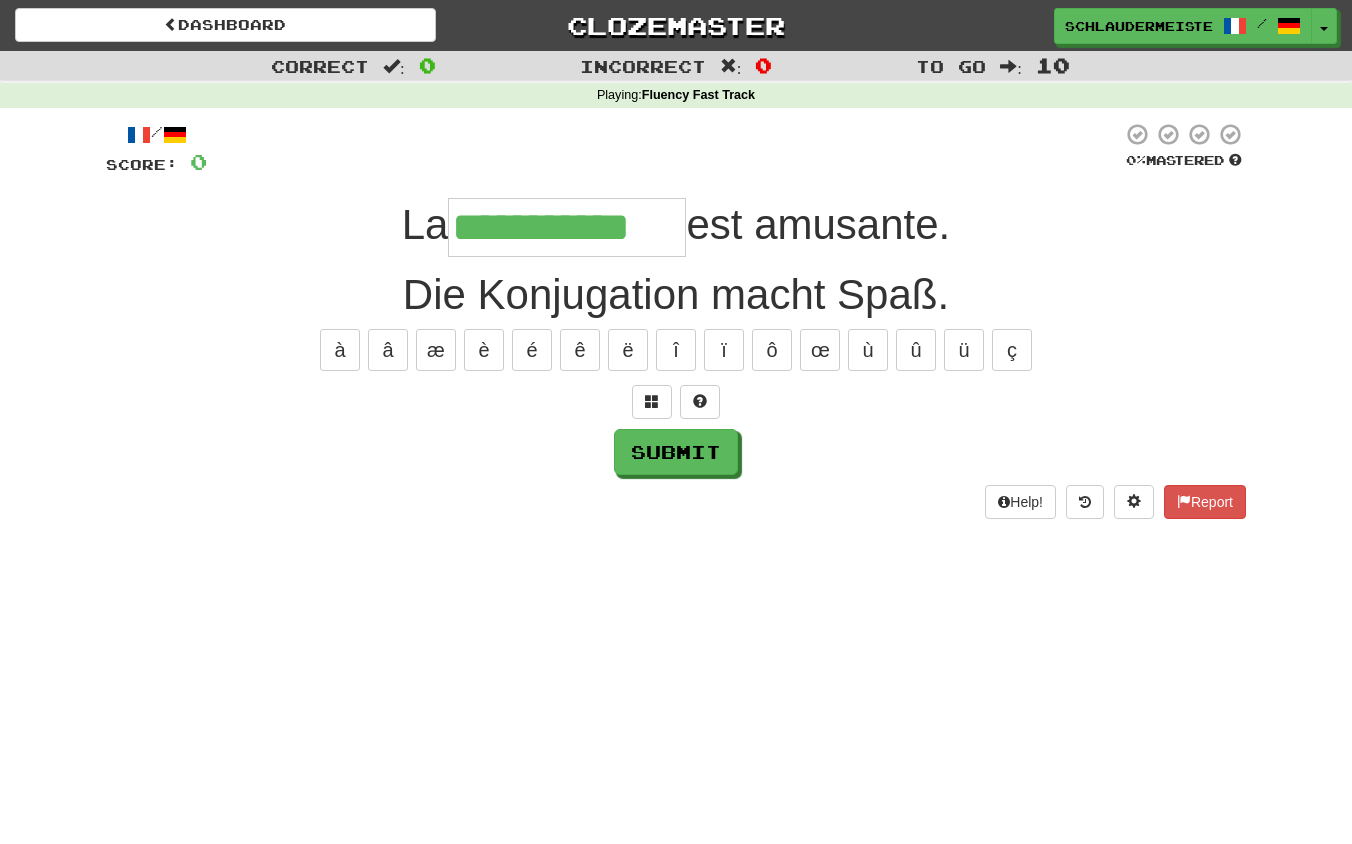 type on "**********" 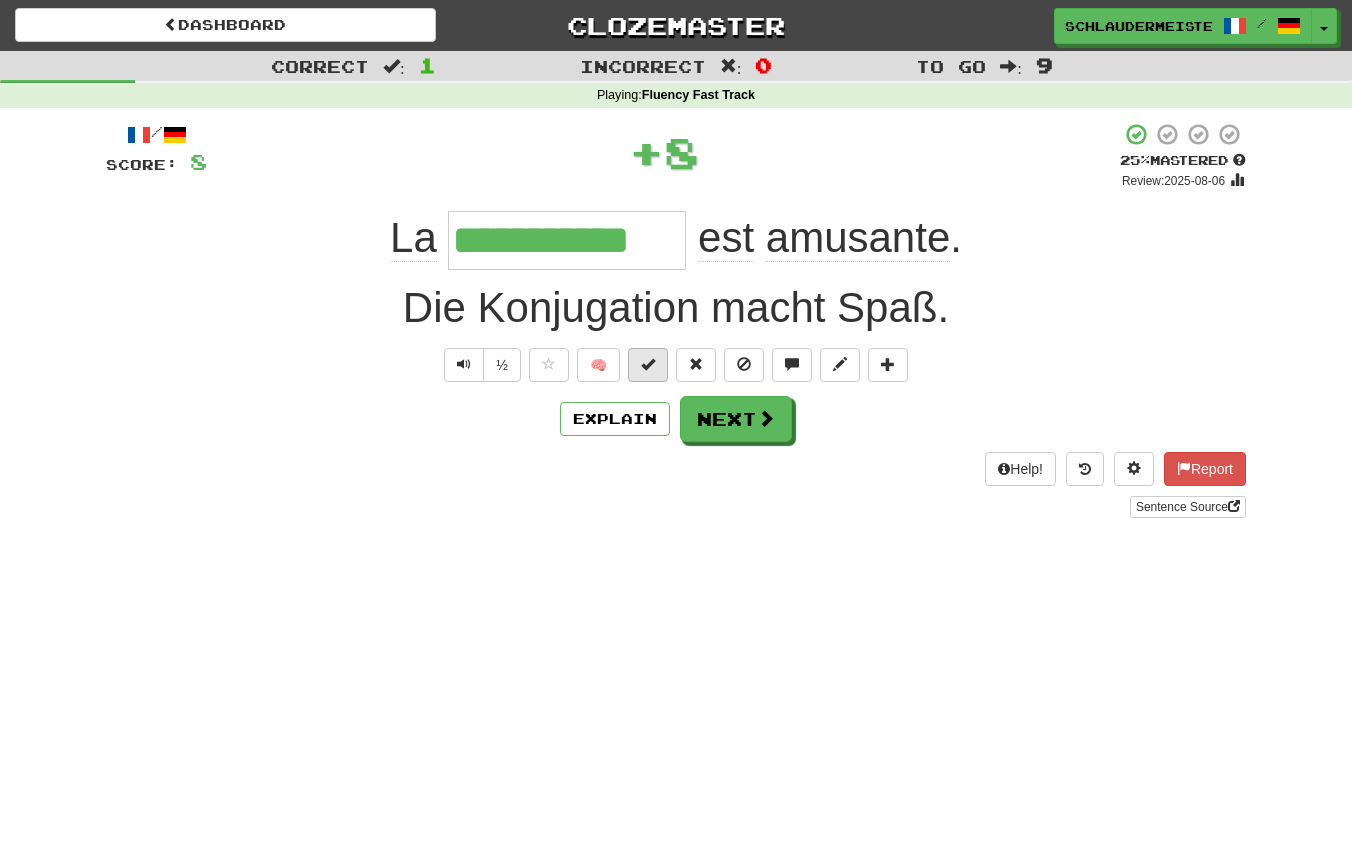 click at bounding box center [648, 364] 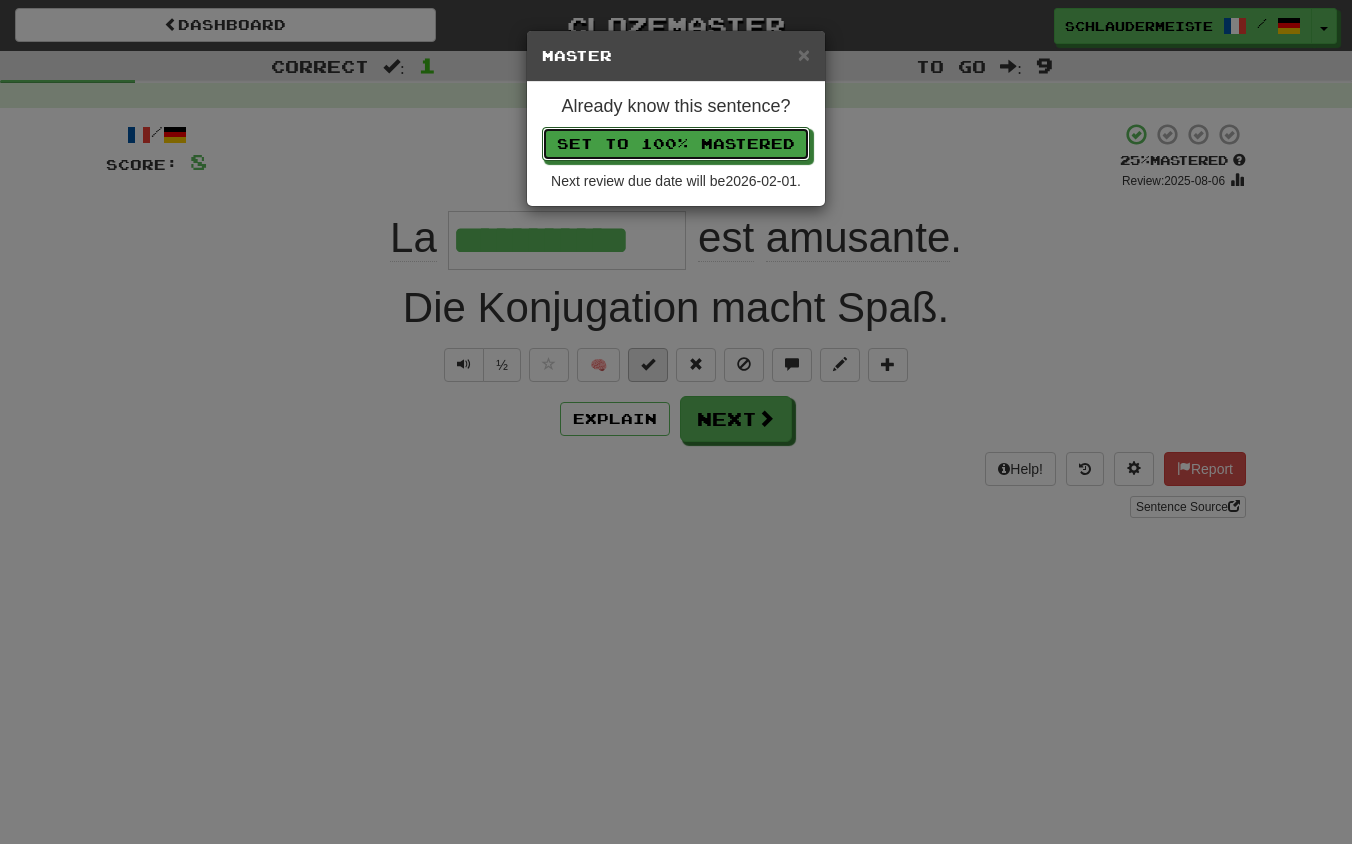 type 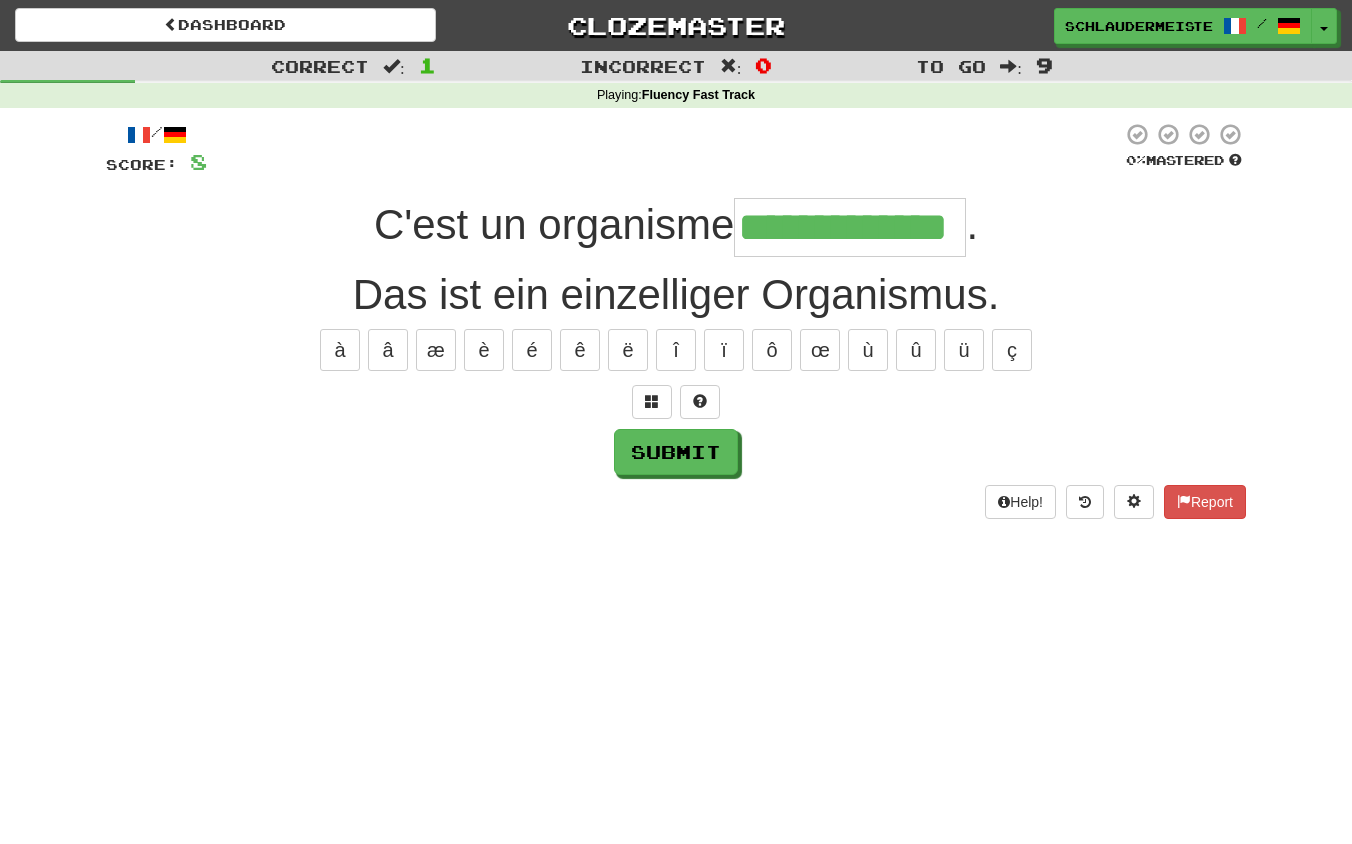 type on "**********" 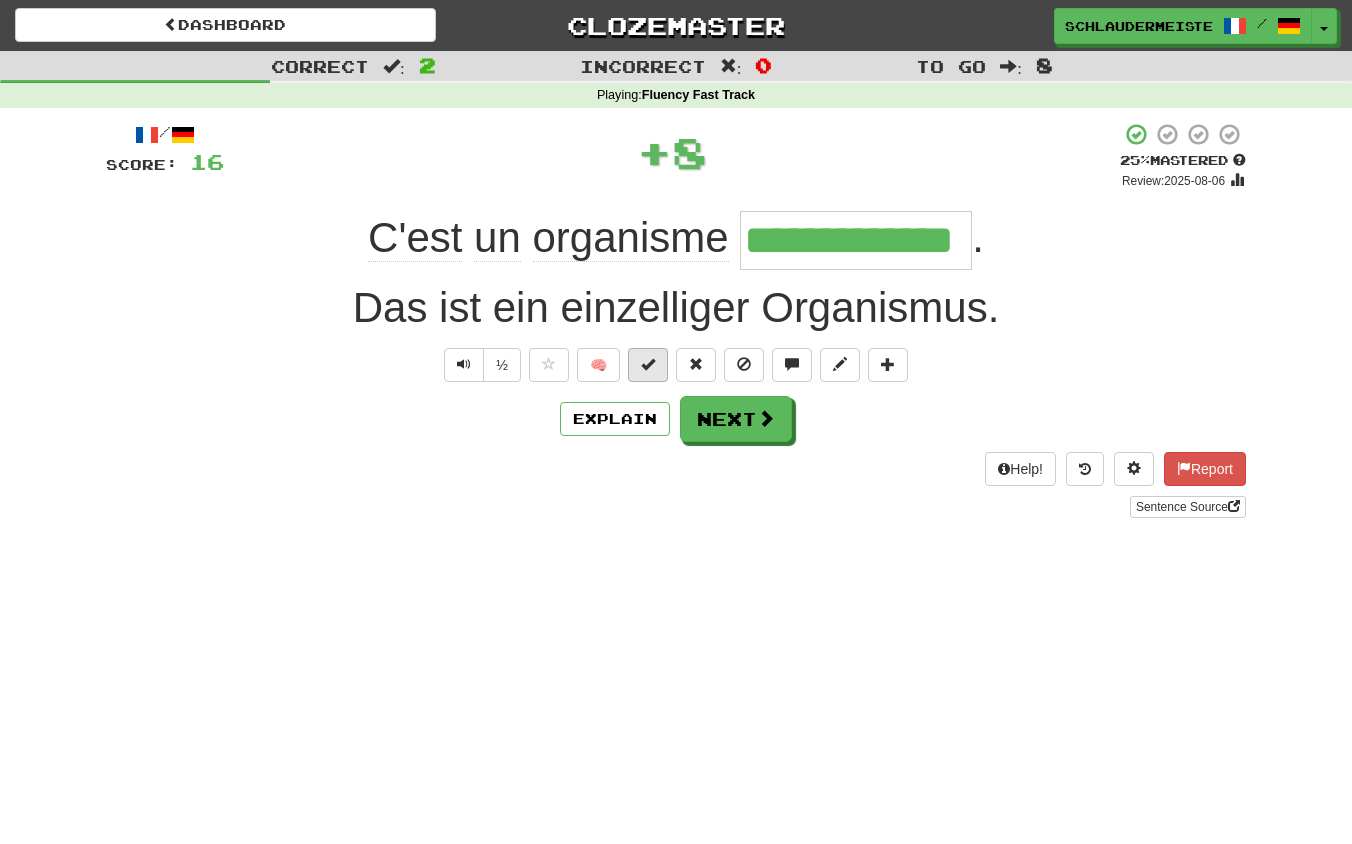 click at bounding box center [648, 365] 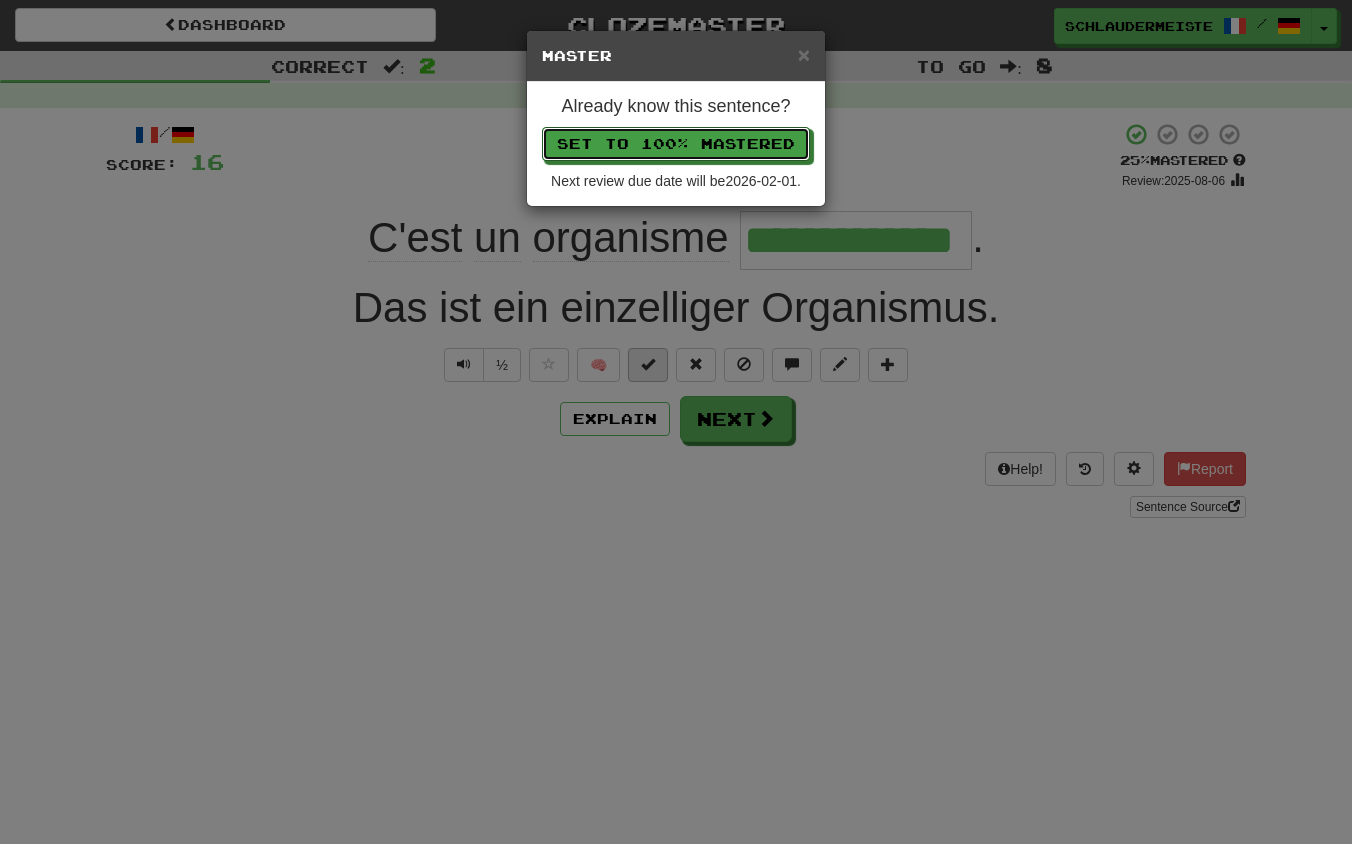 click on "Set to 100% Mastered" at bounding box center [676, 144] 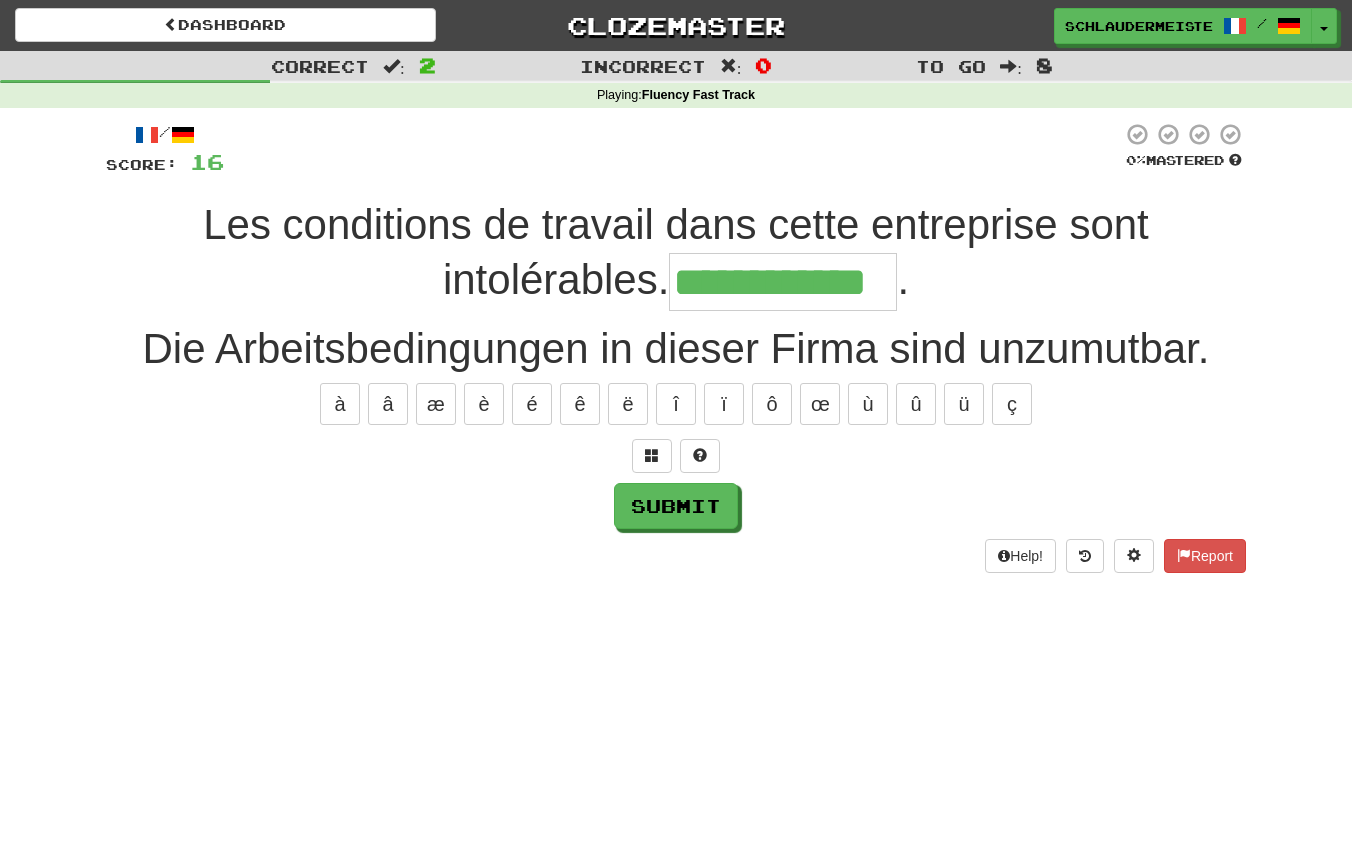 type on "**********" 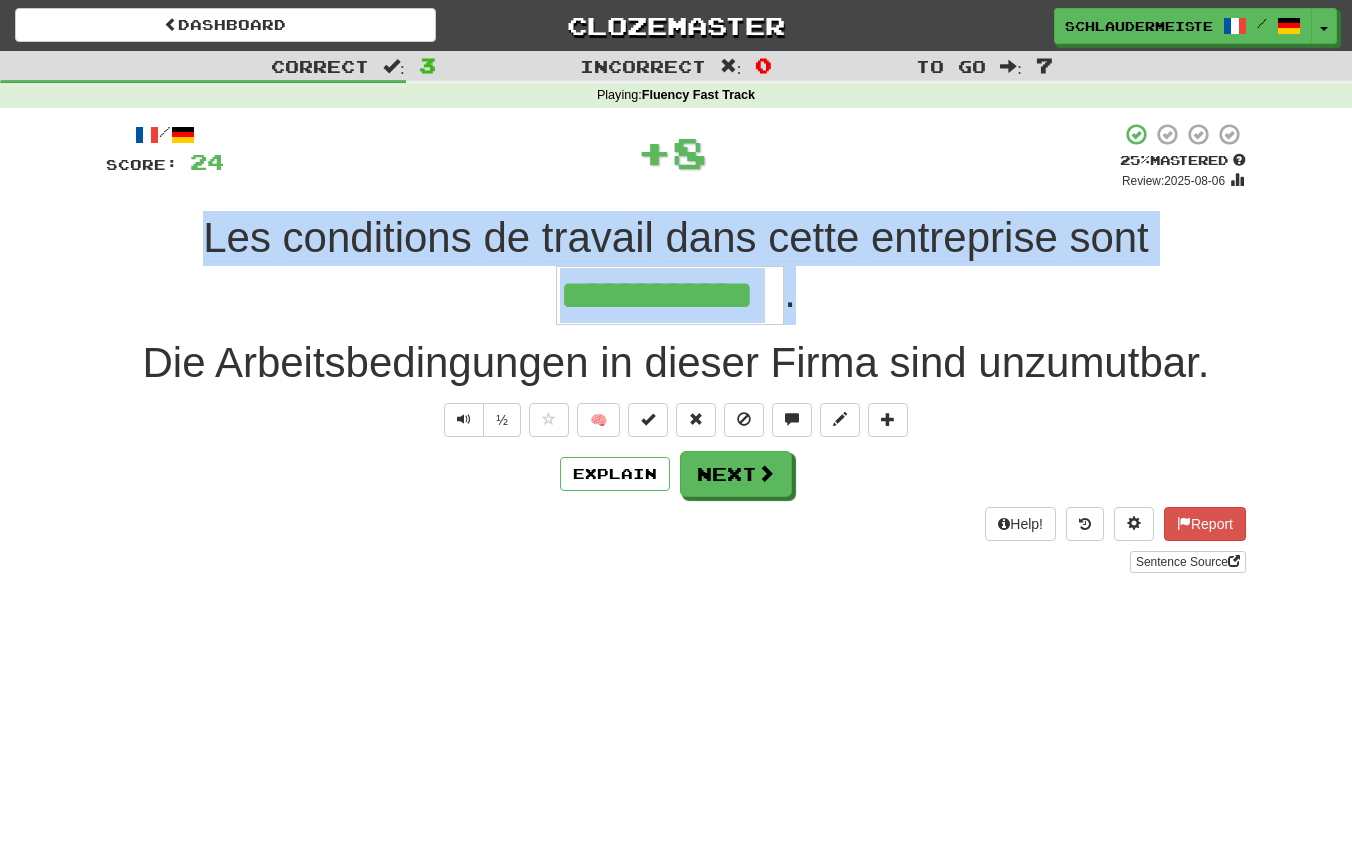 drag, startPoint x: 141, startPoint y: 224, endPoint x: 926, endPoint y: 313, distance: 790.0291 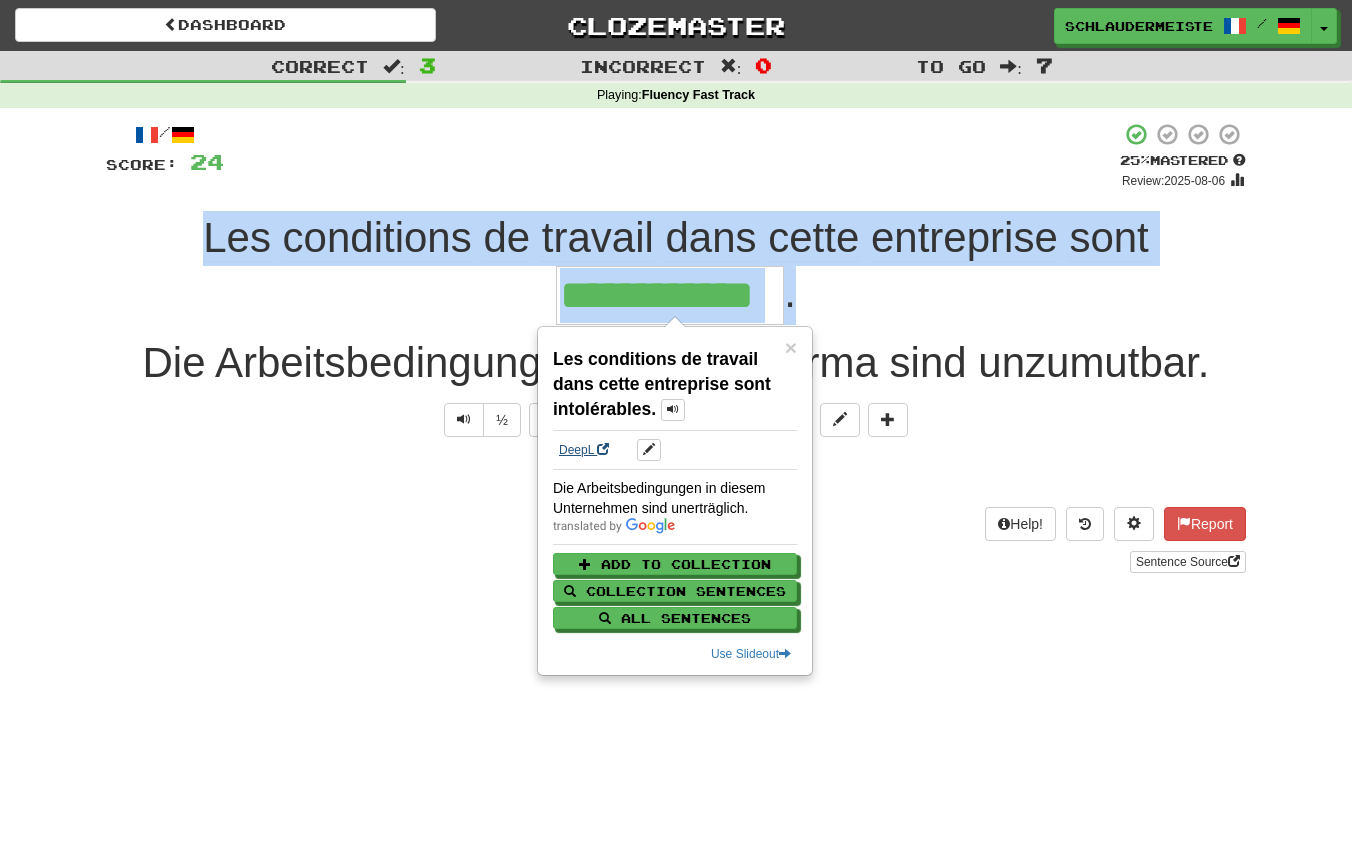 click on "DeepL" at bounding box center (584, 450) 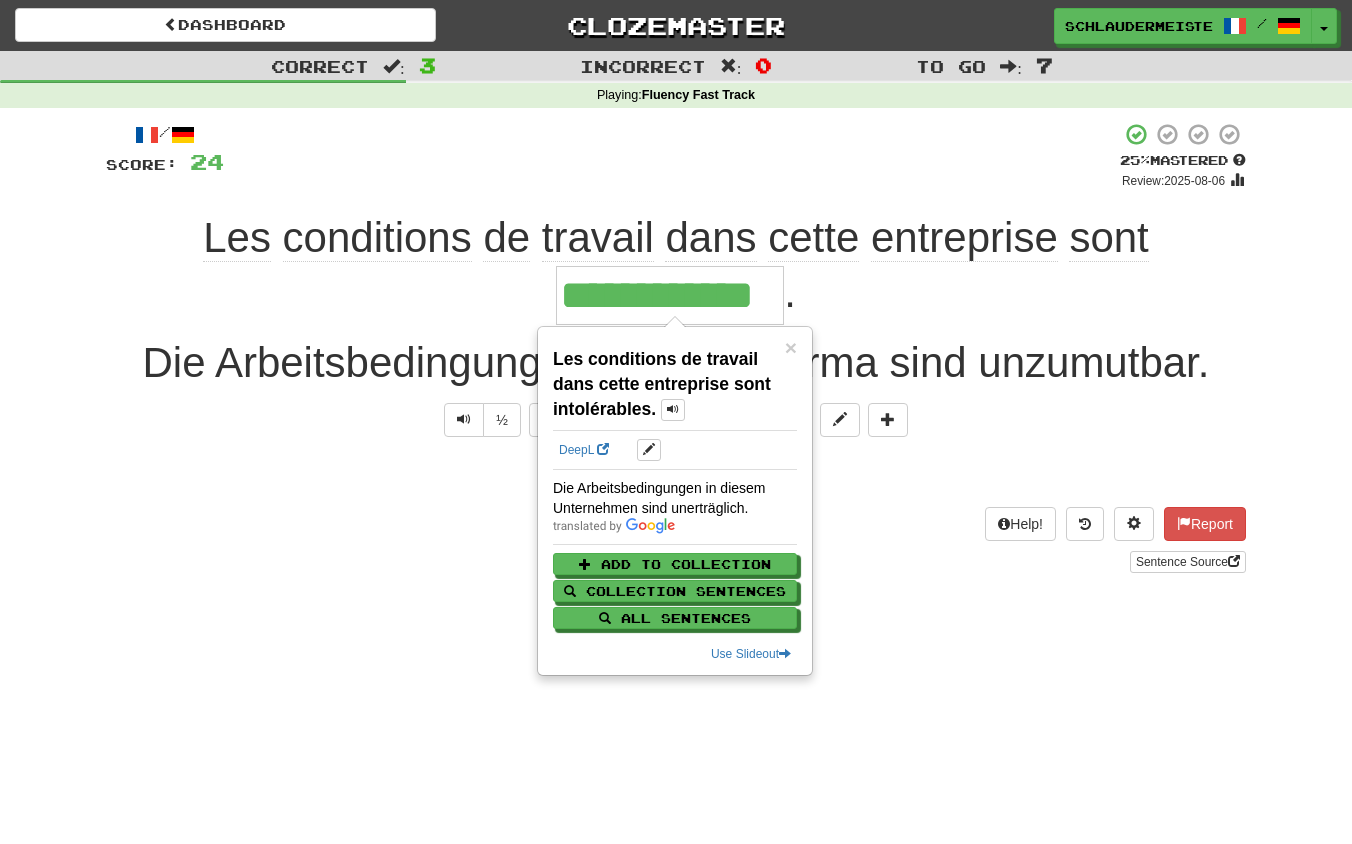 click on "Explain Next" at bounding box center (676, 474) 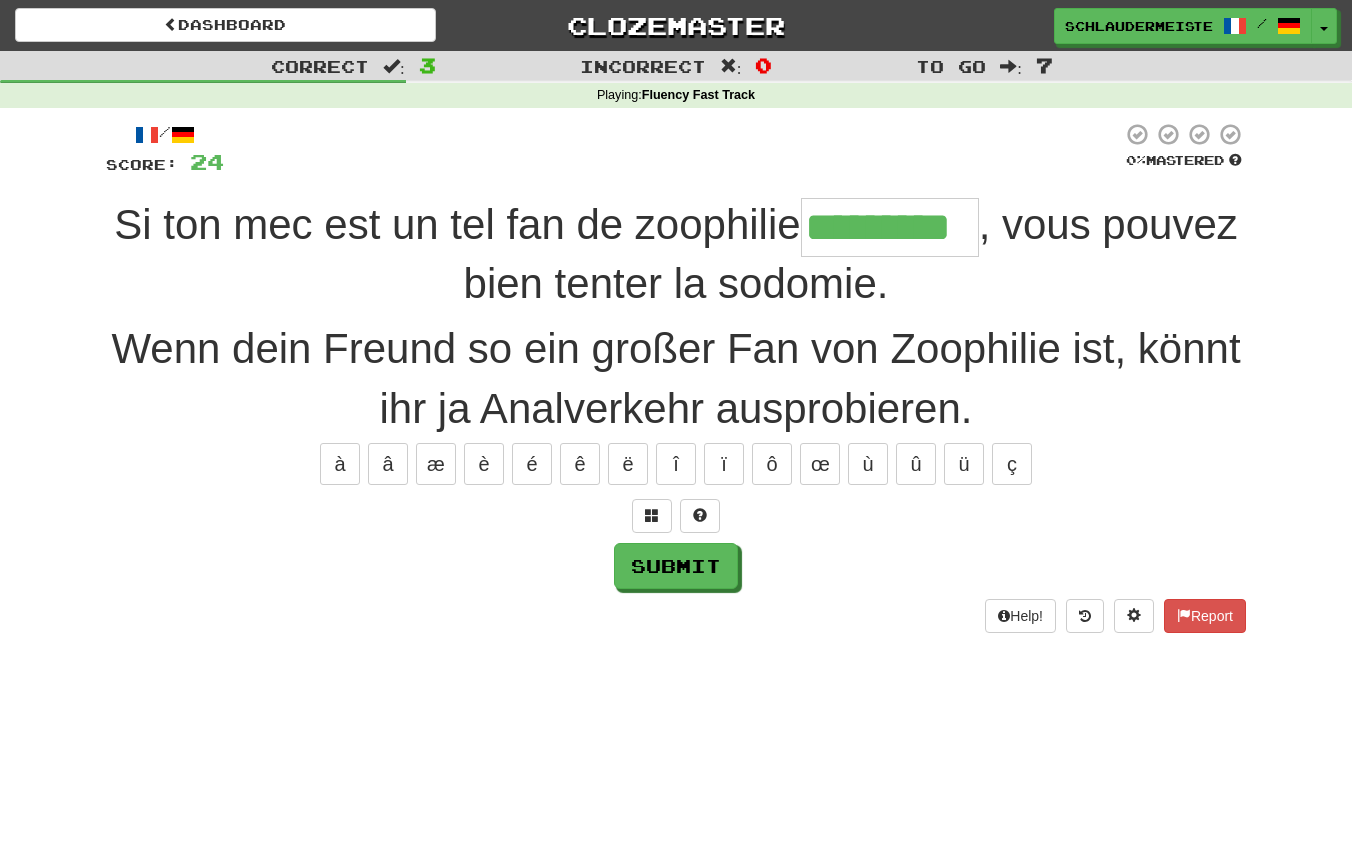 type on "*********" 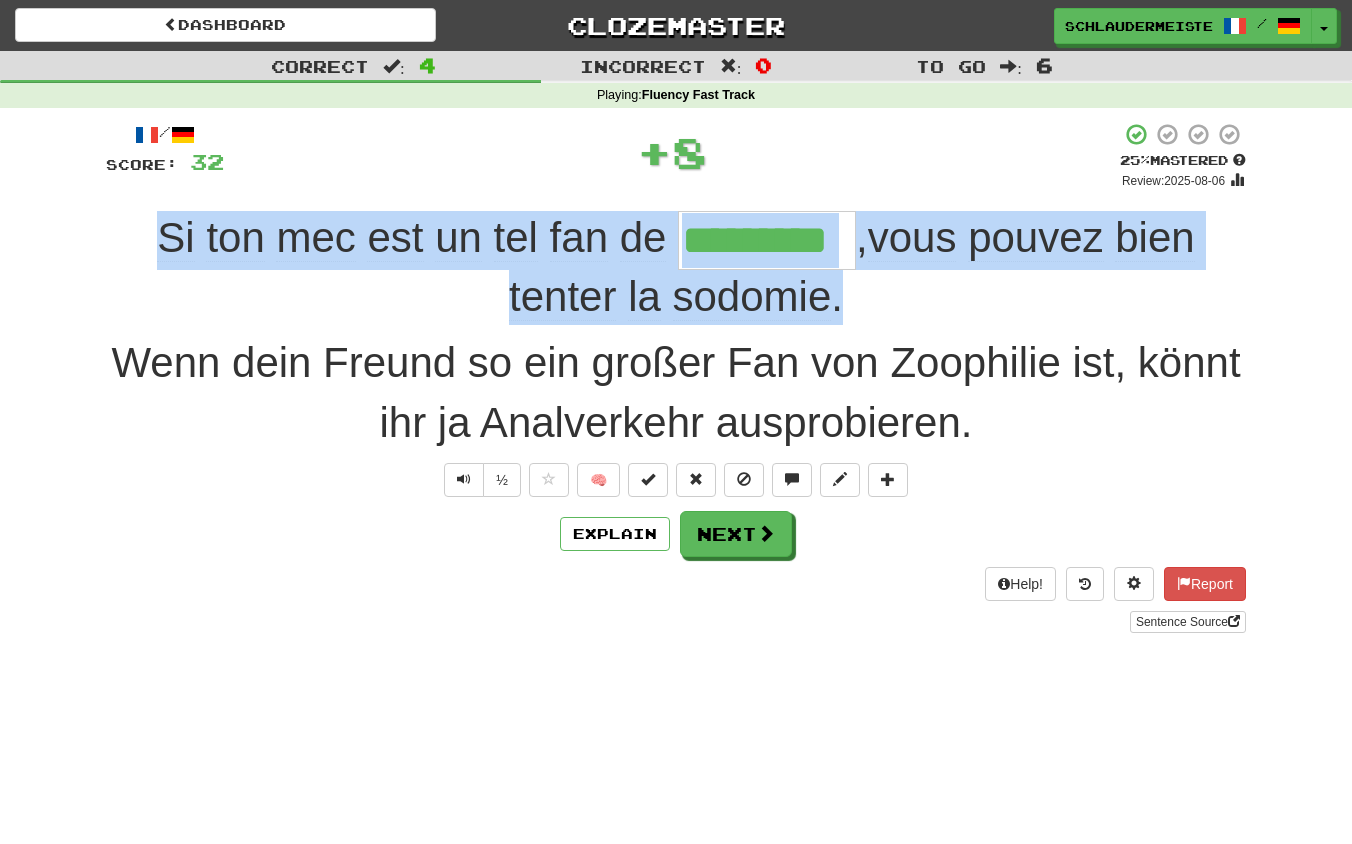 drag, startPoint x: 129, startPoint y: 217, endPoint x: 894, endPoint y: 289, distance: 768.38074 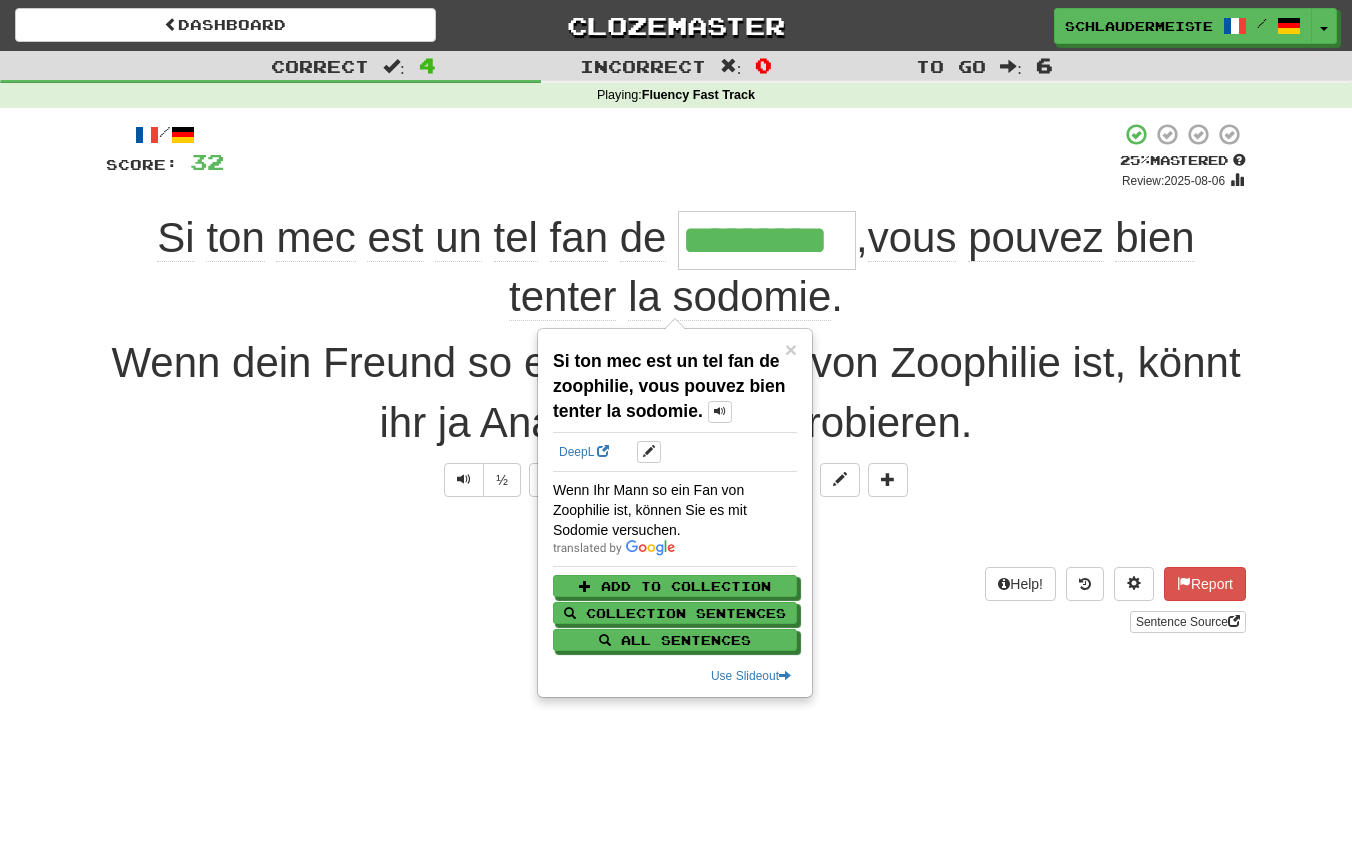 click on "Explain Next" at bounding box center (676, 534) 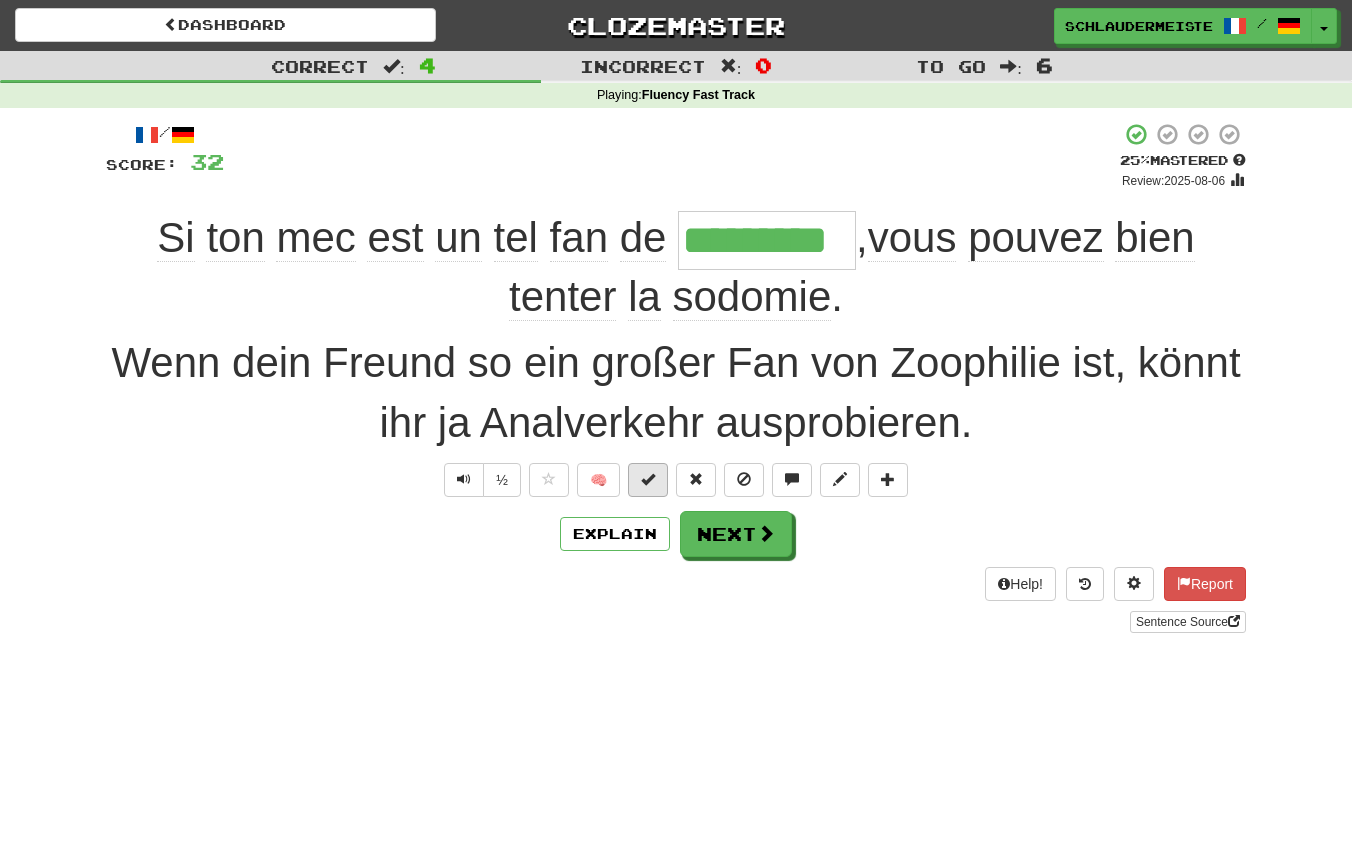 click at bounding box center (648, 479) 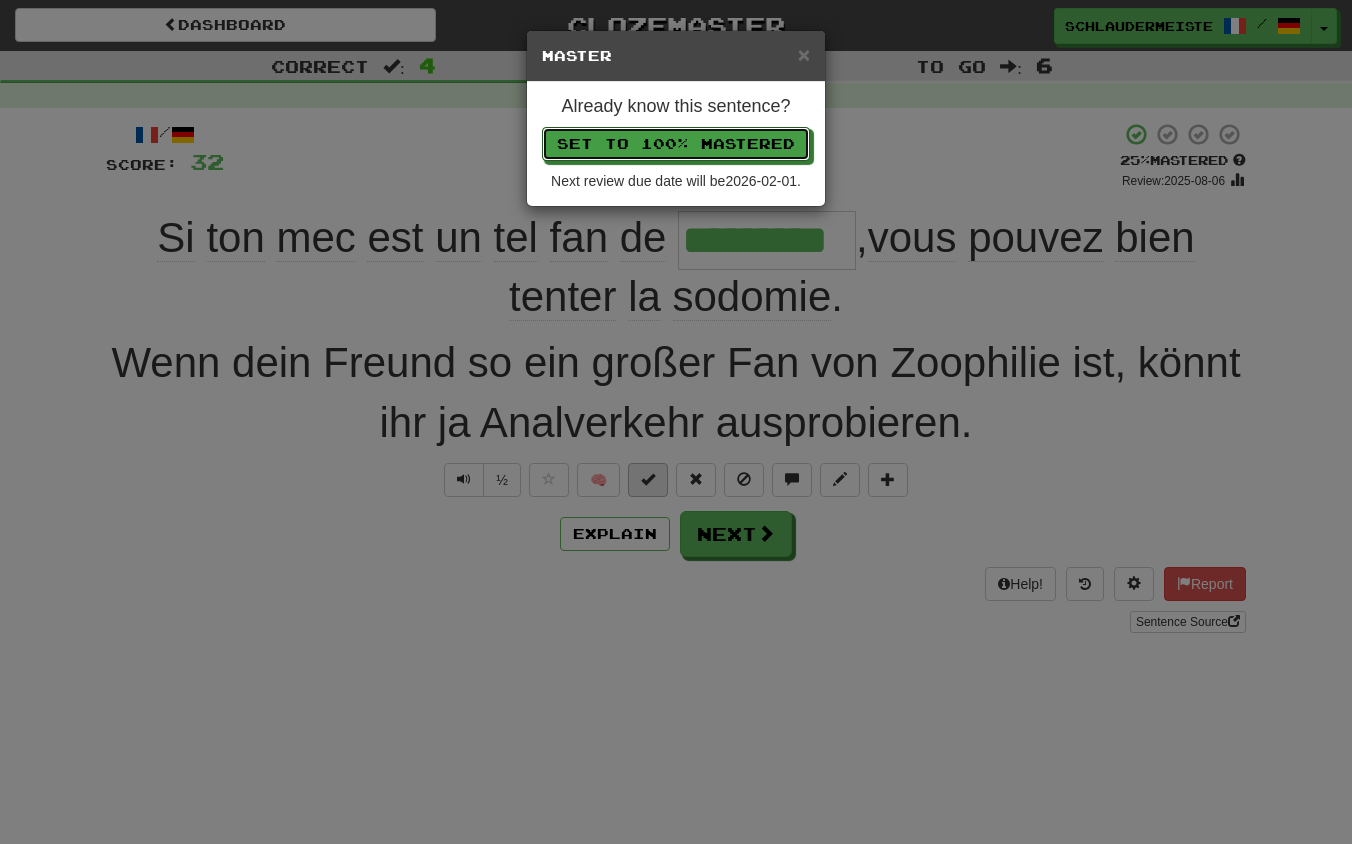 click on "Set to 100% Mastered" at bounding box center (676, 144) 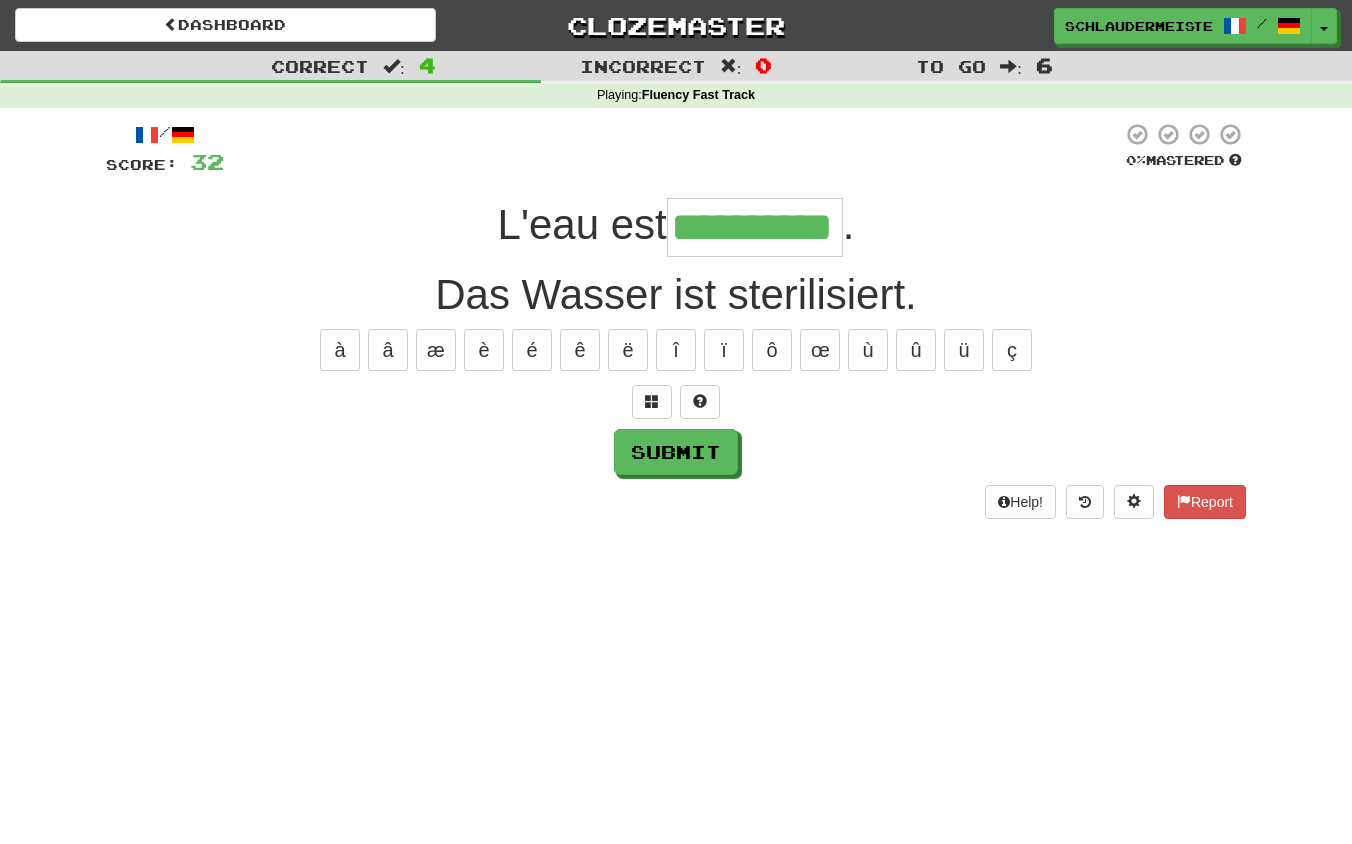 type on "**********" 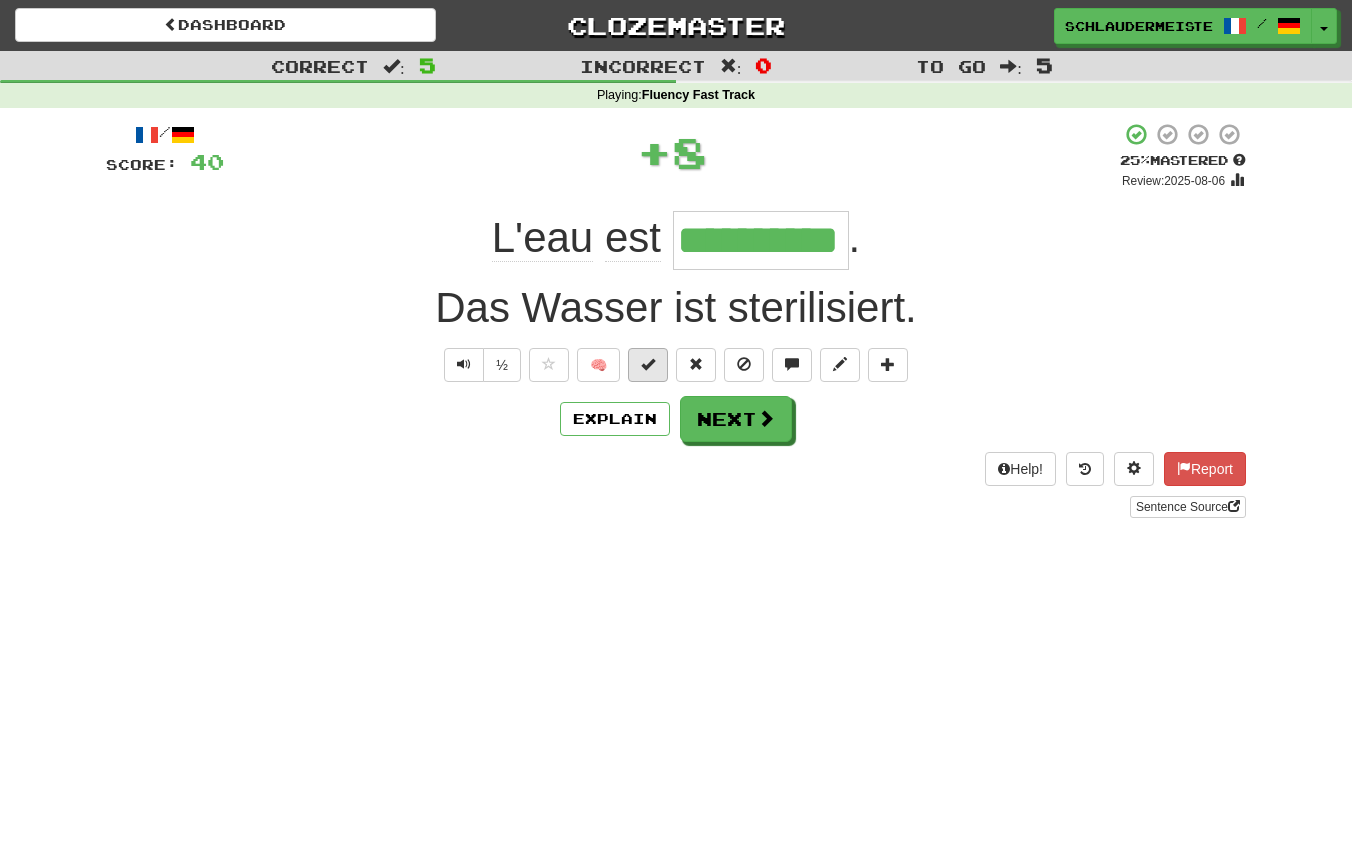 click at bounding box center [648, 364] 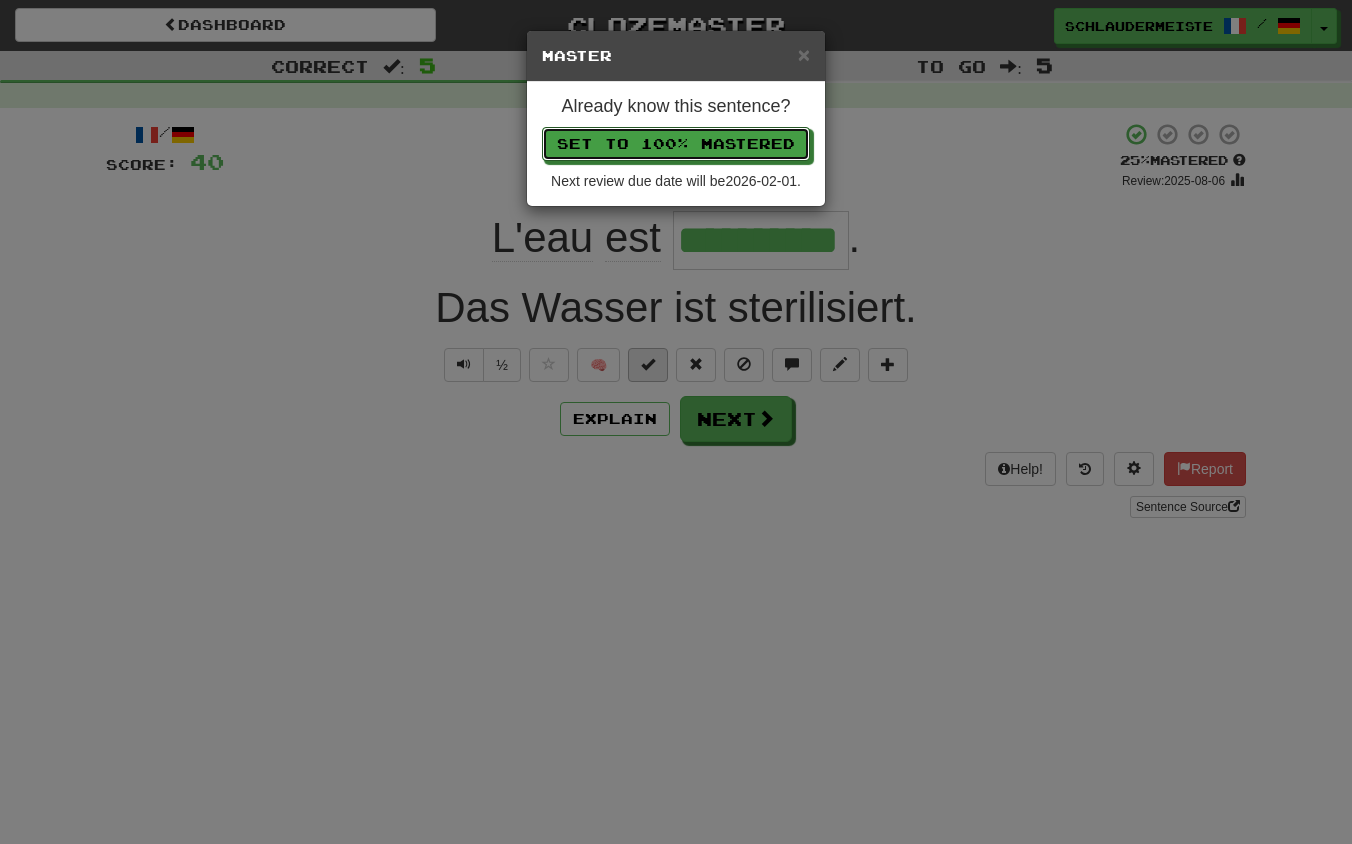 click on "Set to 100% Mastered" at bounding box center [676, 144] 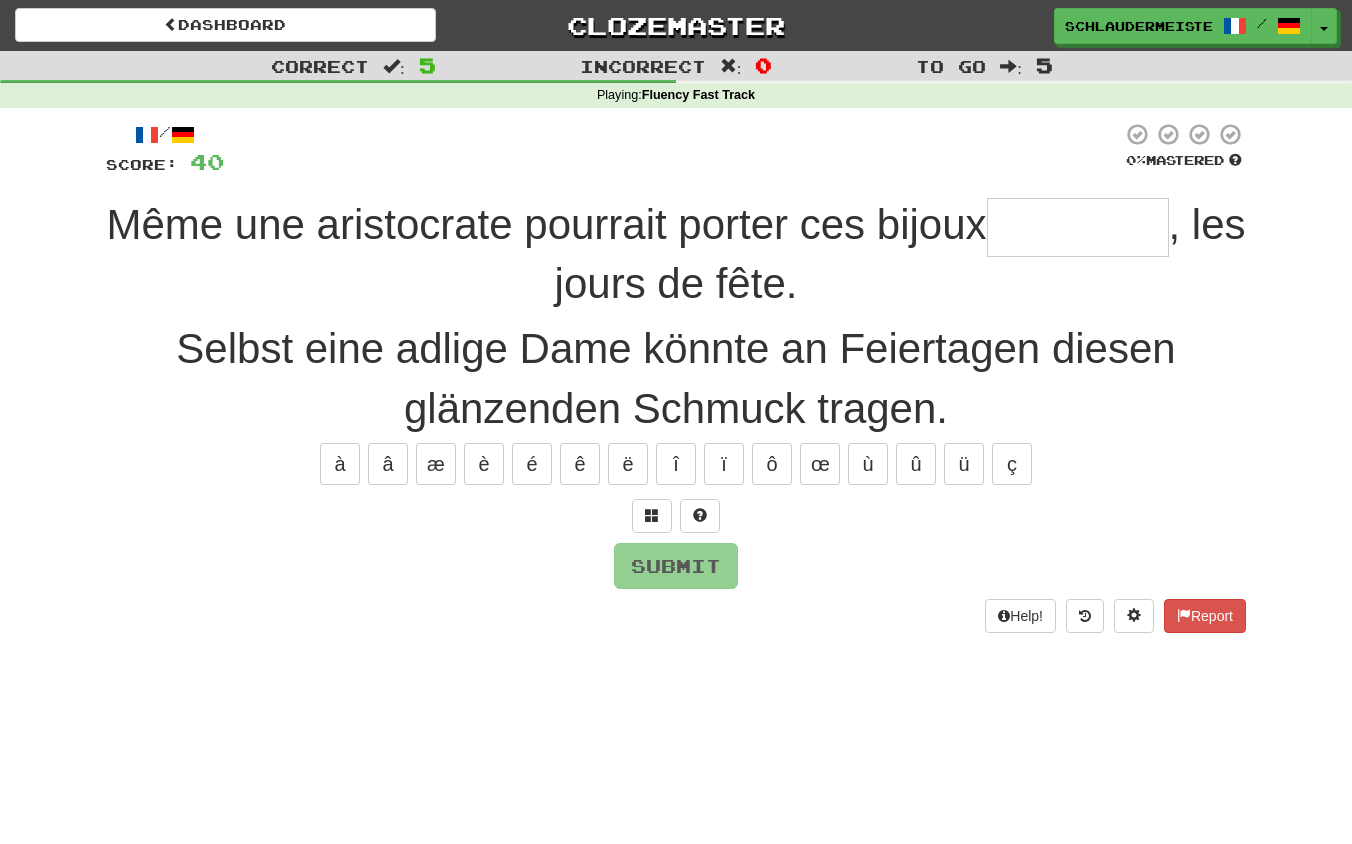 type on "*" 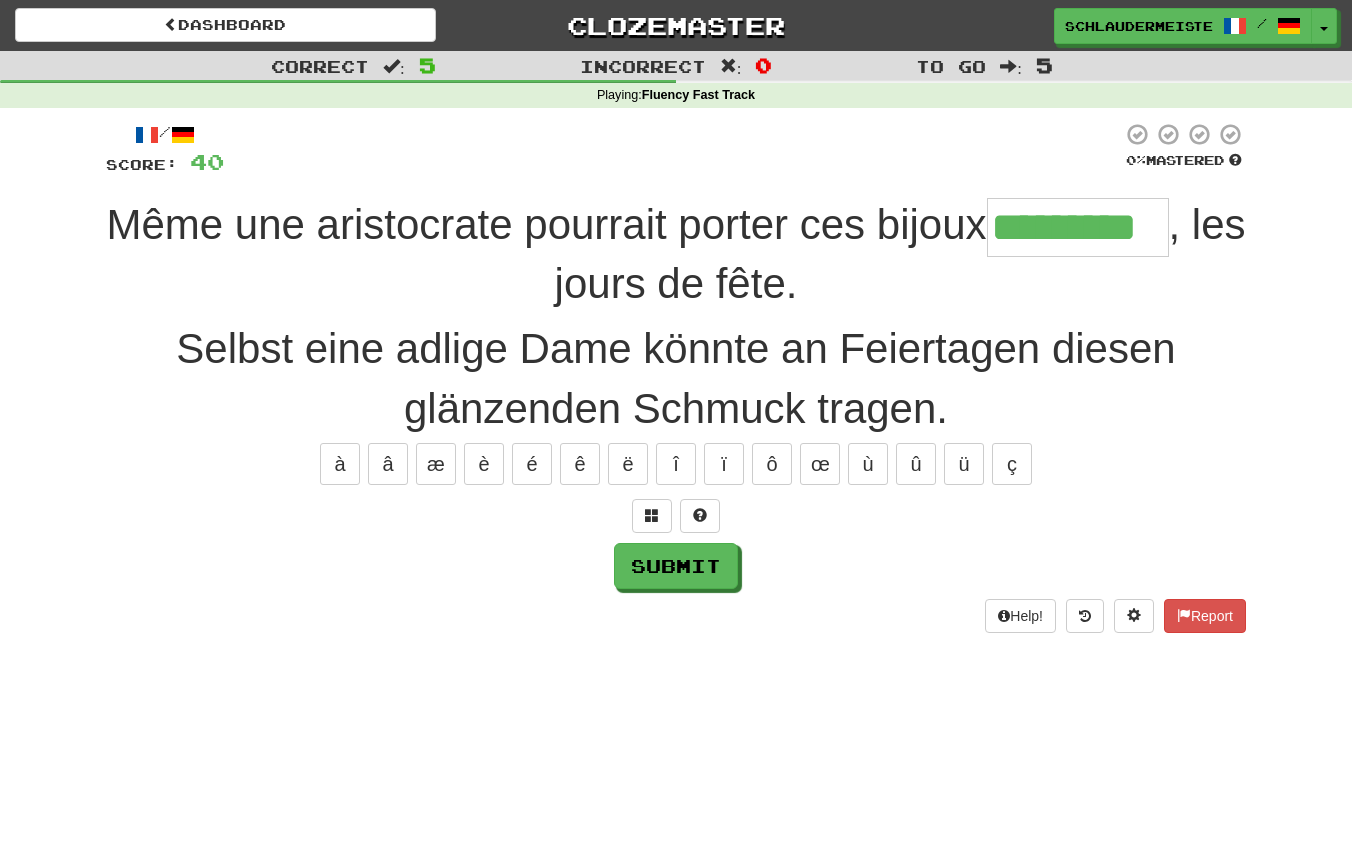 type on "*********" 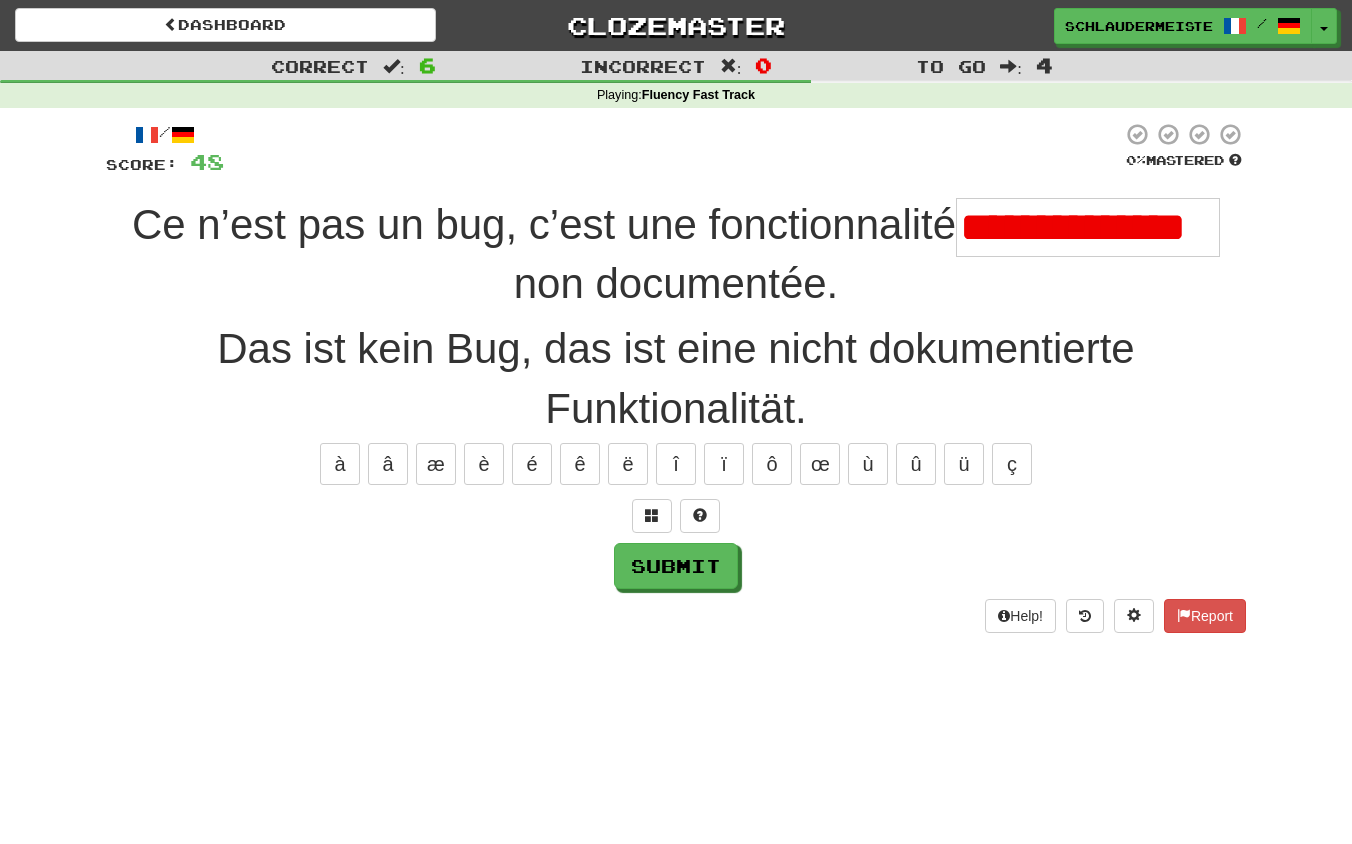 type on "**********" 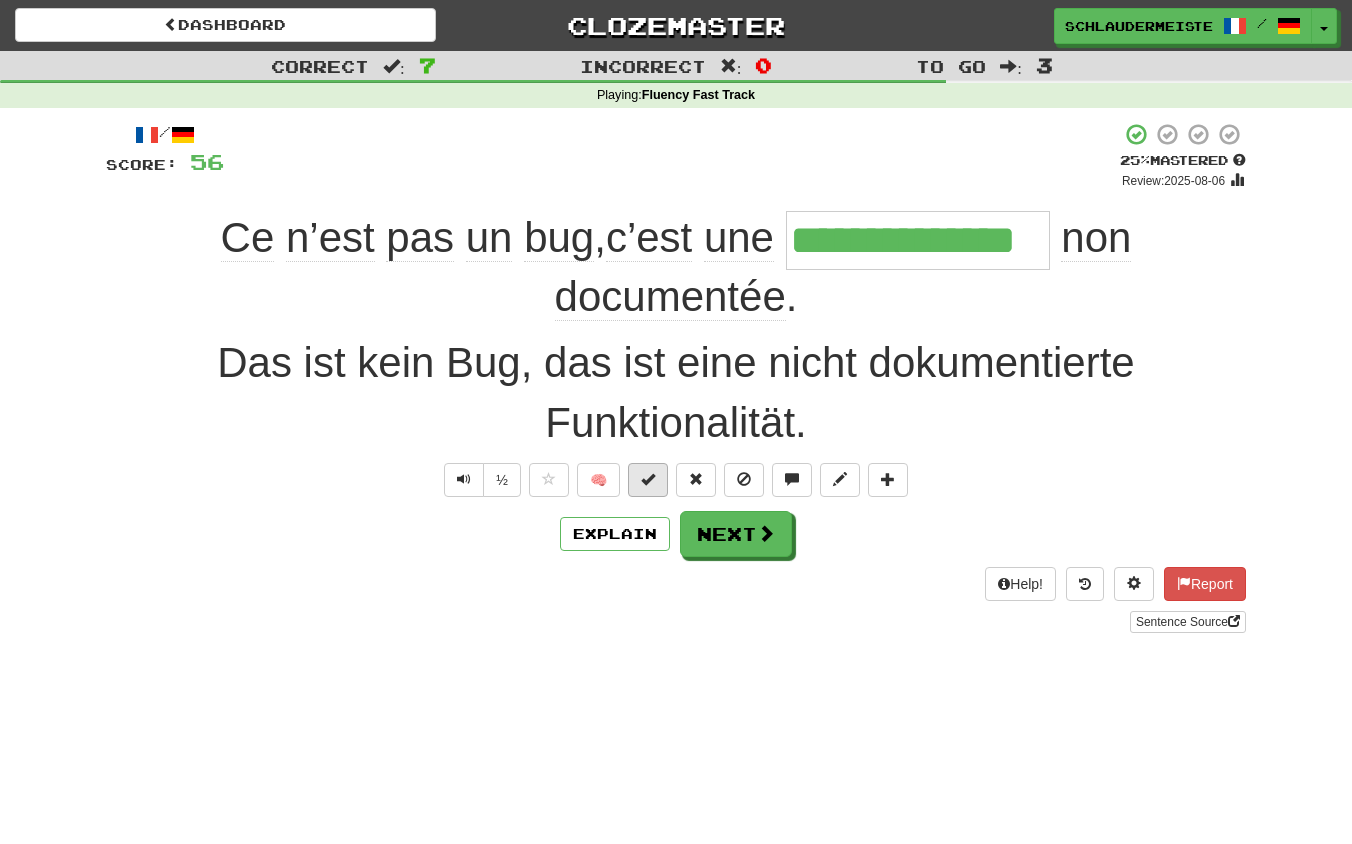 click at bounding box center (648, 479) 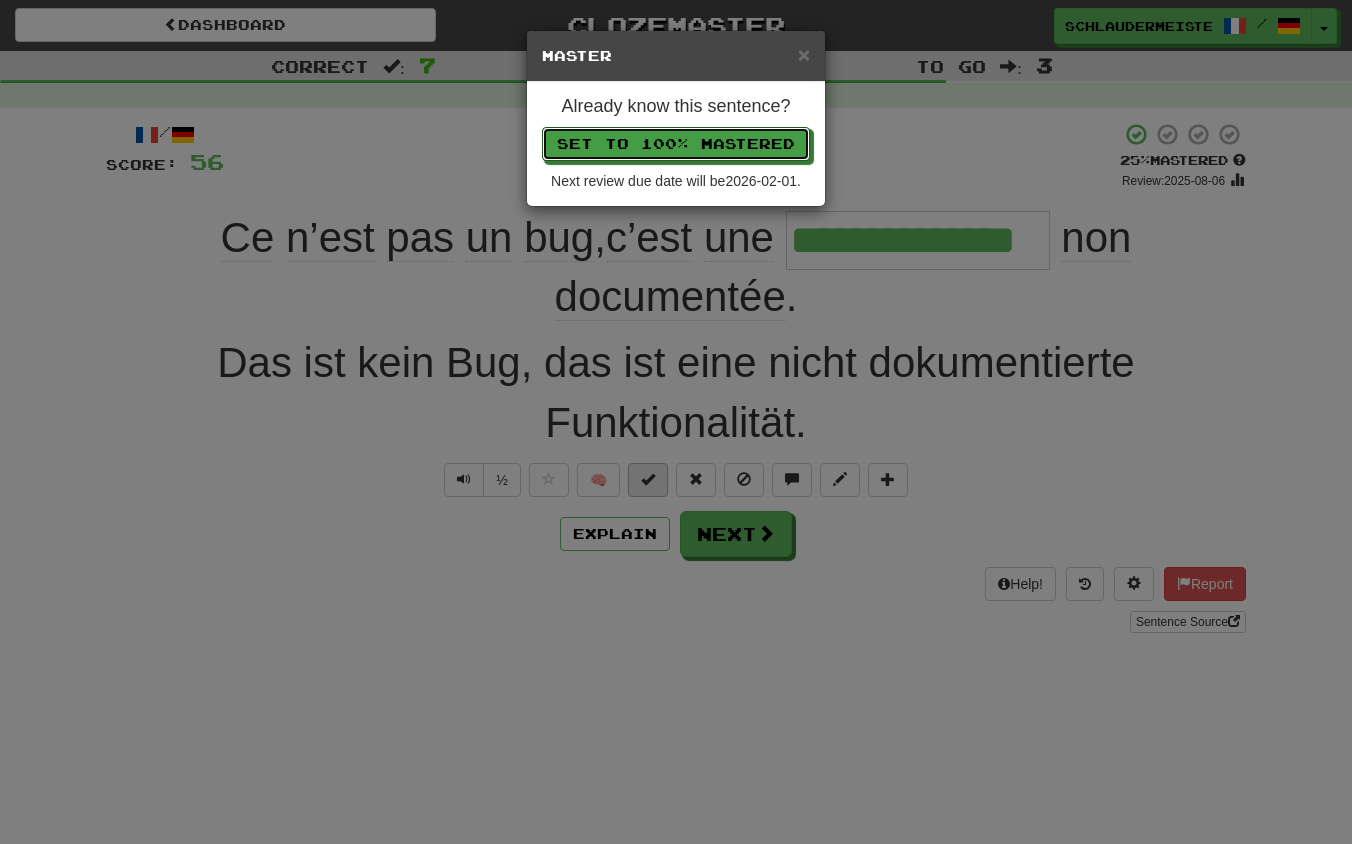 click on "Set to 100% Mastered" at bounding box center [676, 144] 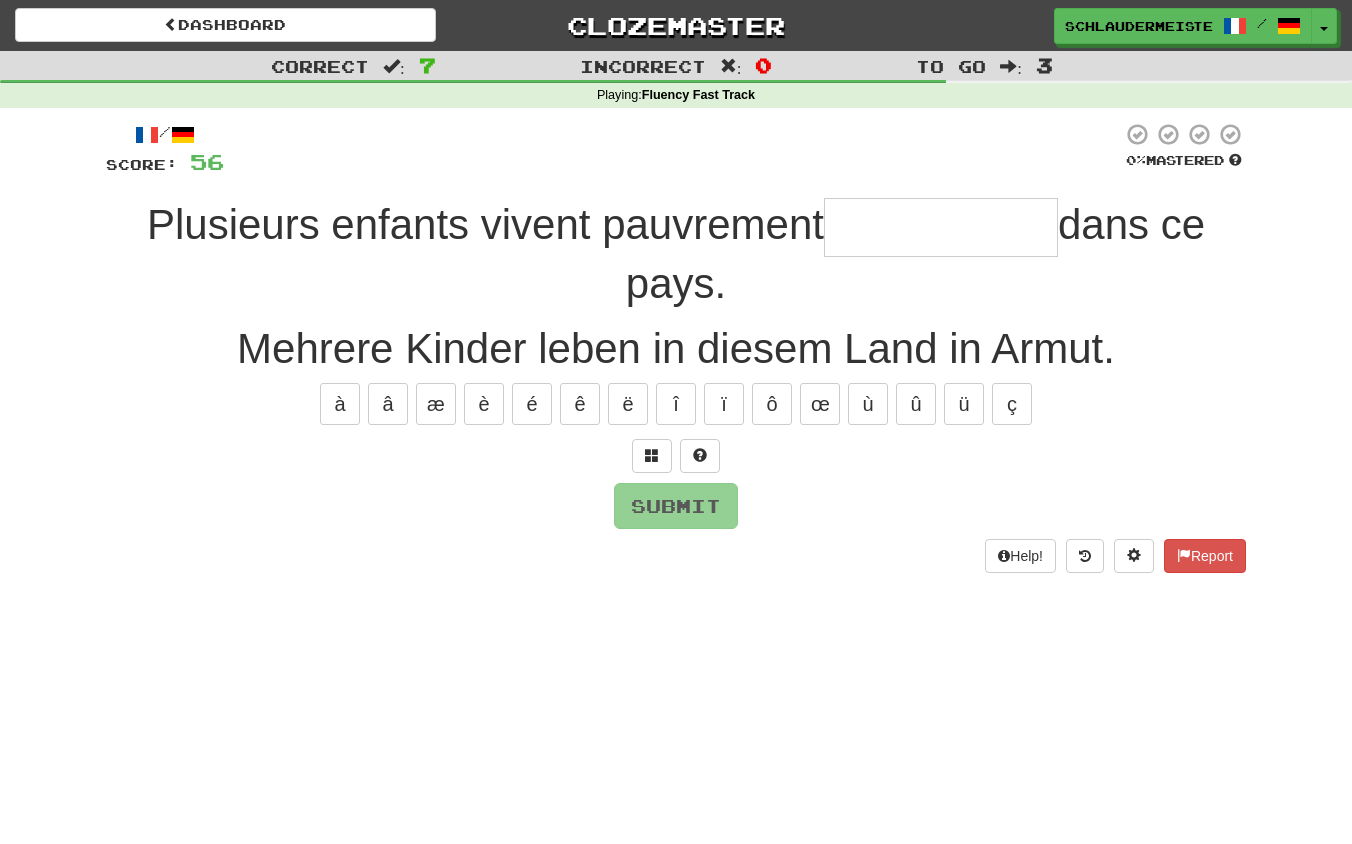 type on "*" 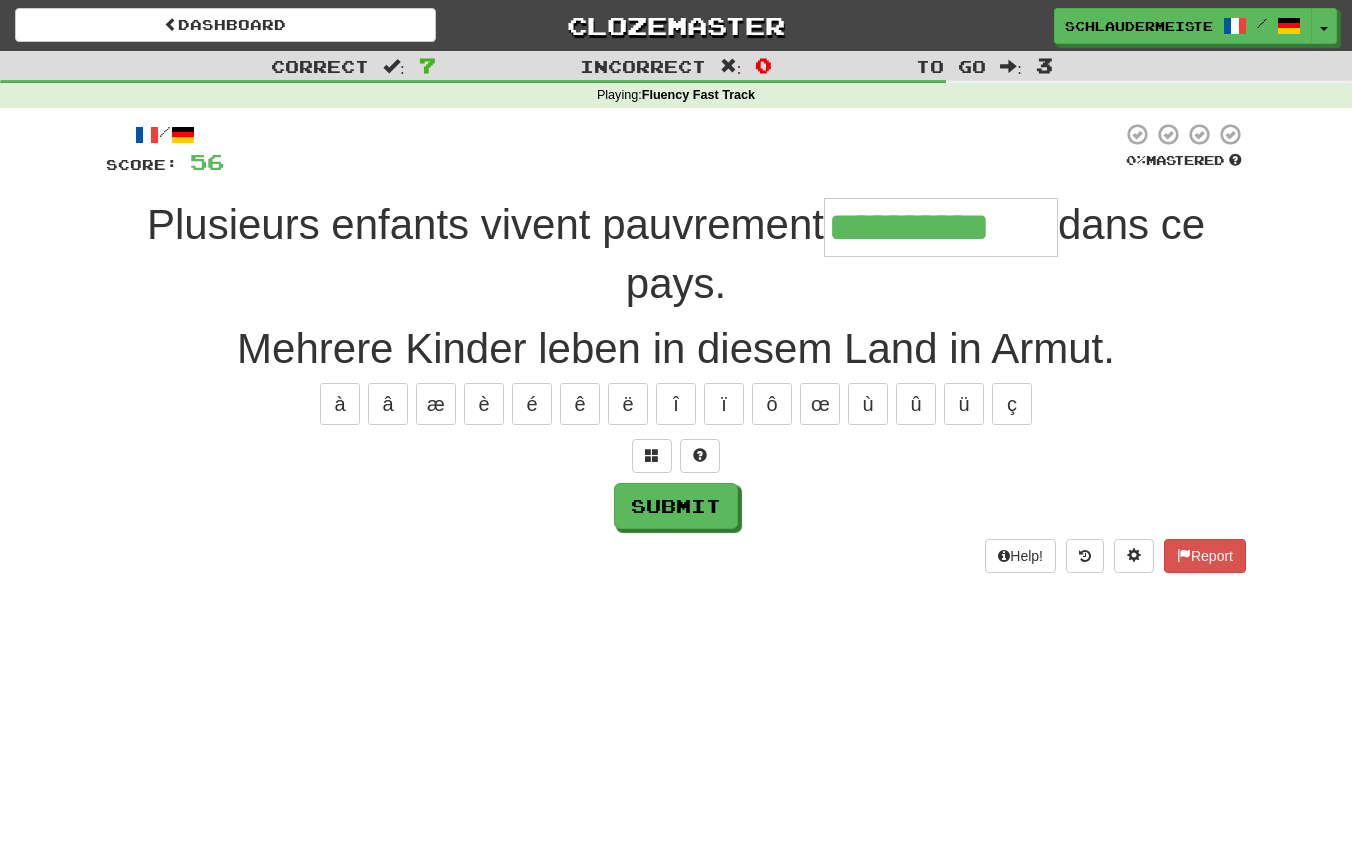 type on "**********" 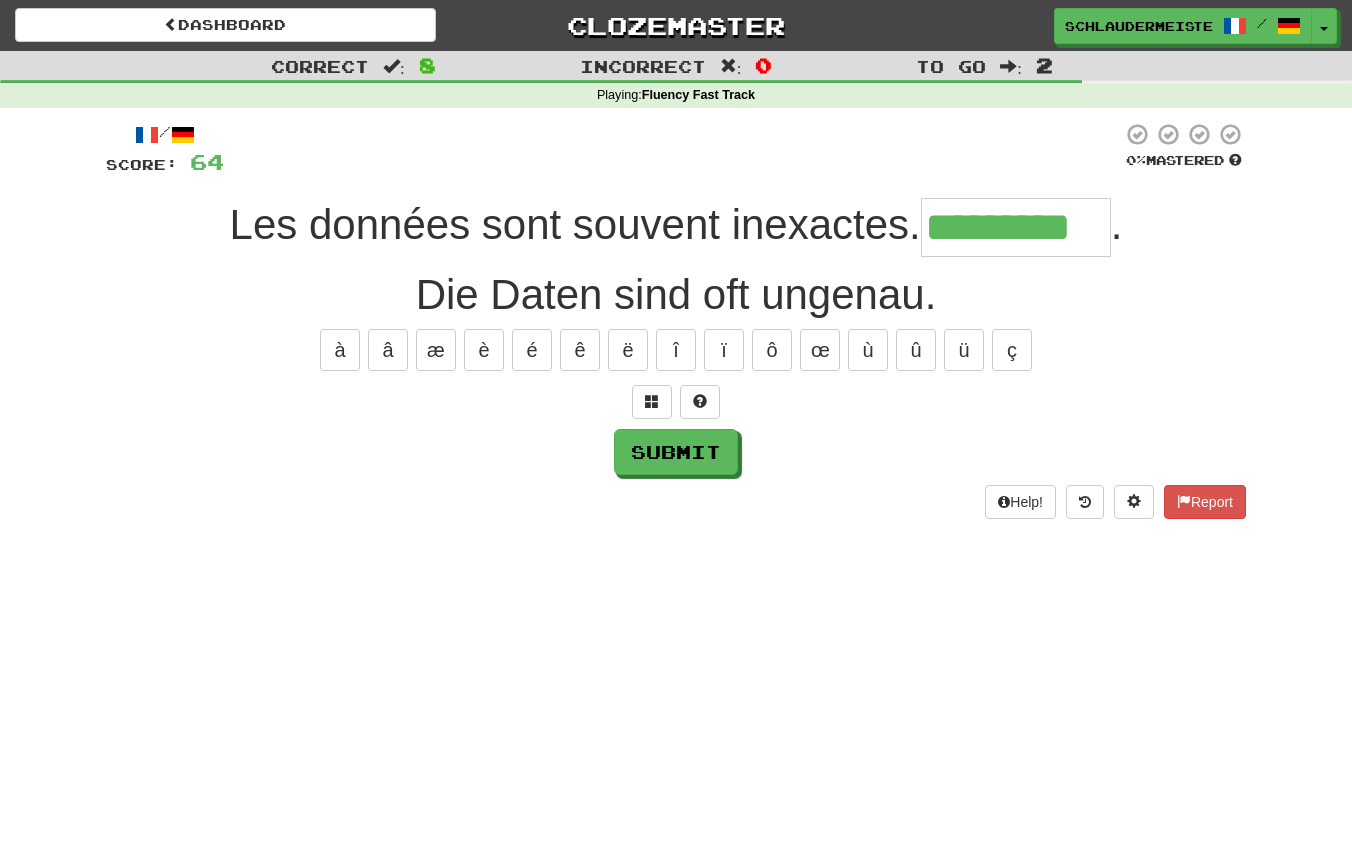 type on "*********" 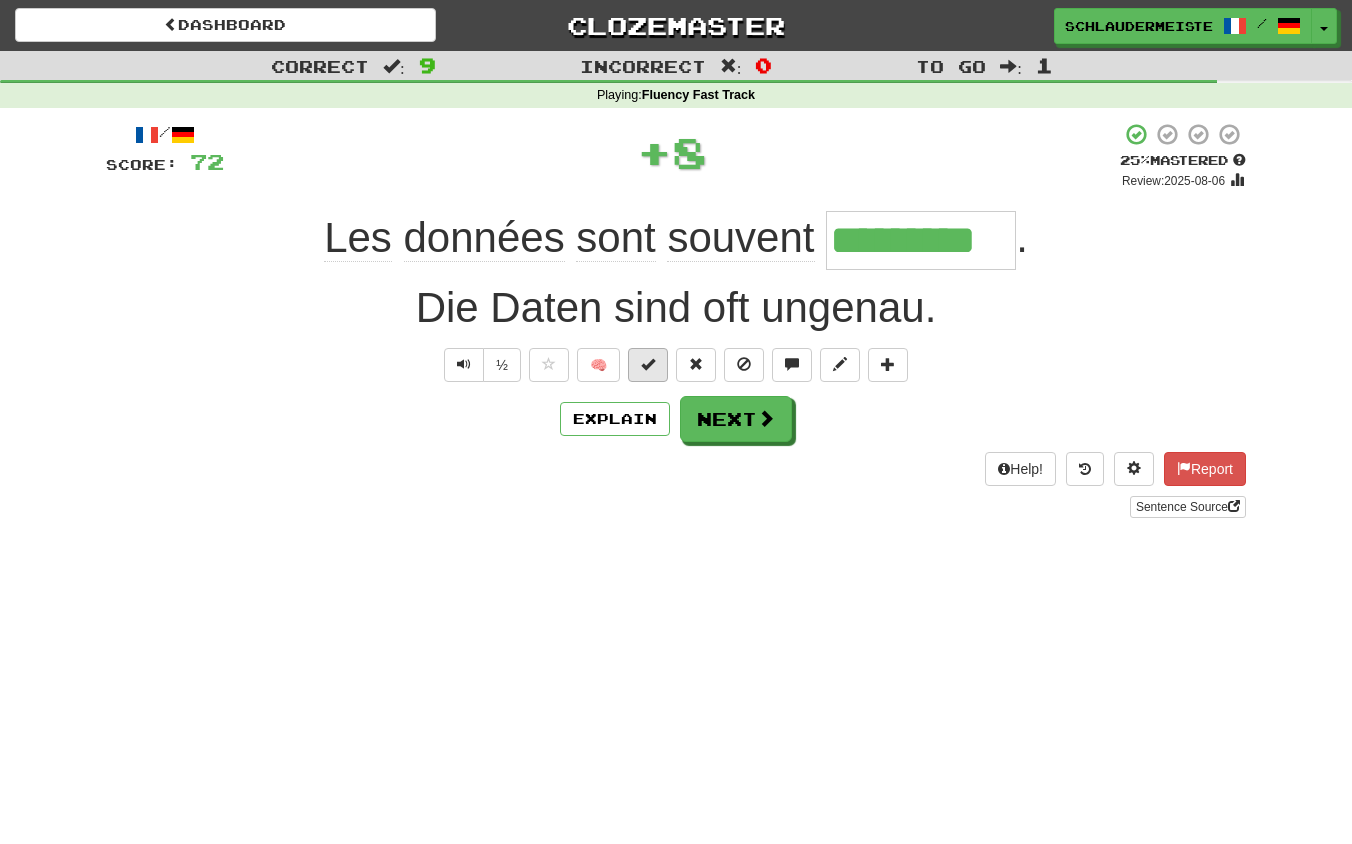 click at bounding box center (648, 364) 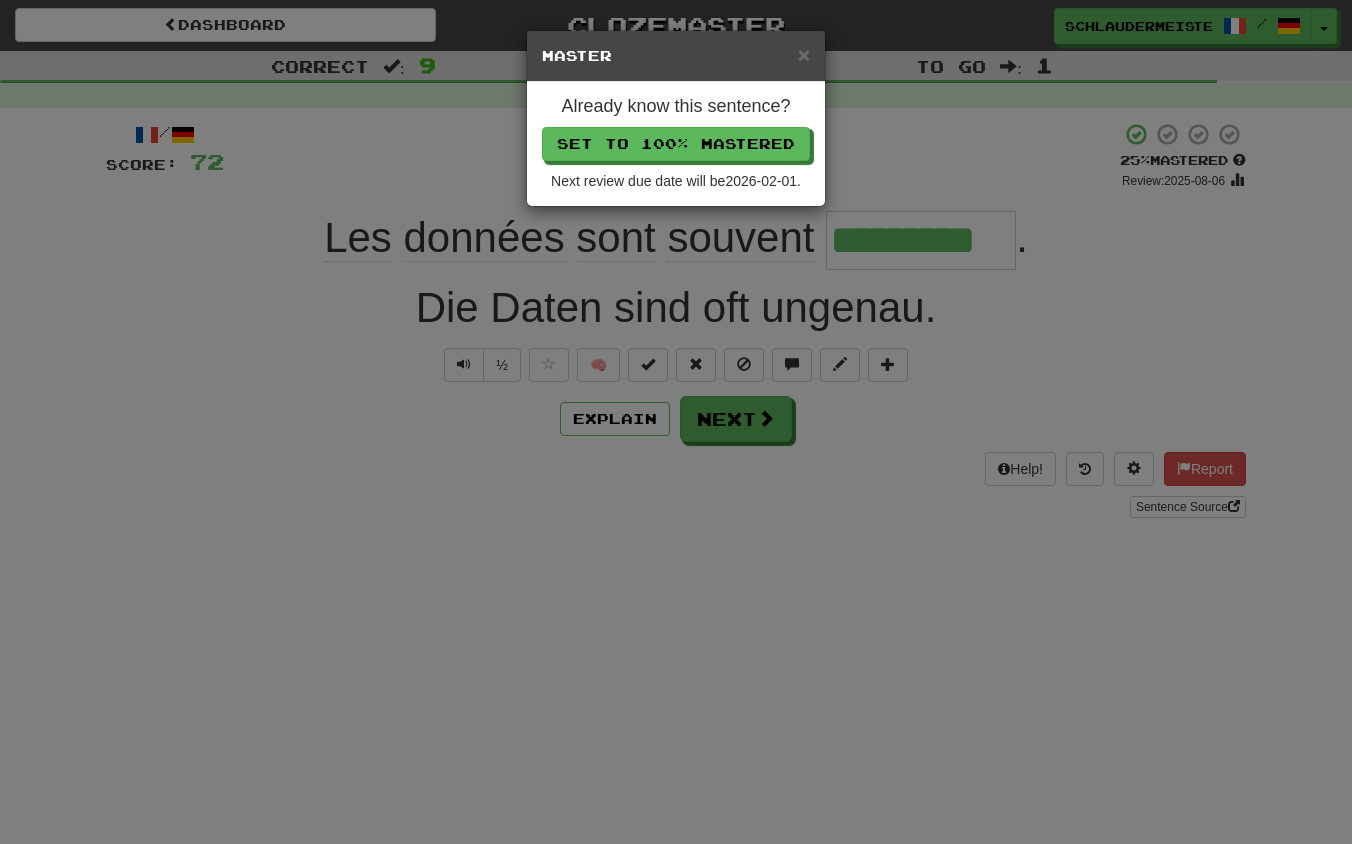 click on "× Master Already know this sentence? Set to 100% Mastered Next review due date will be  2026-02-01 ." at bounding box center [676, 422] 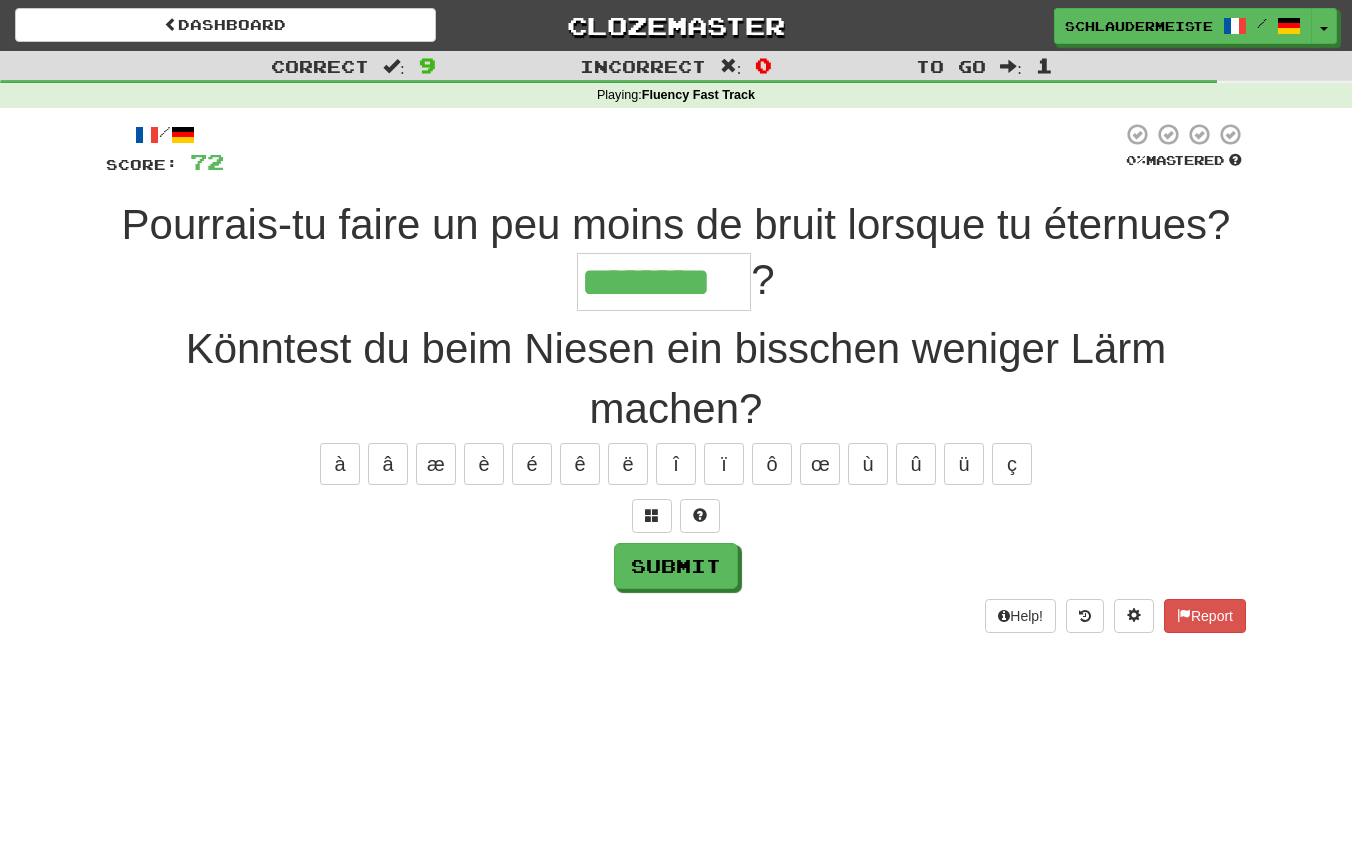 type on "********" 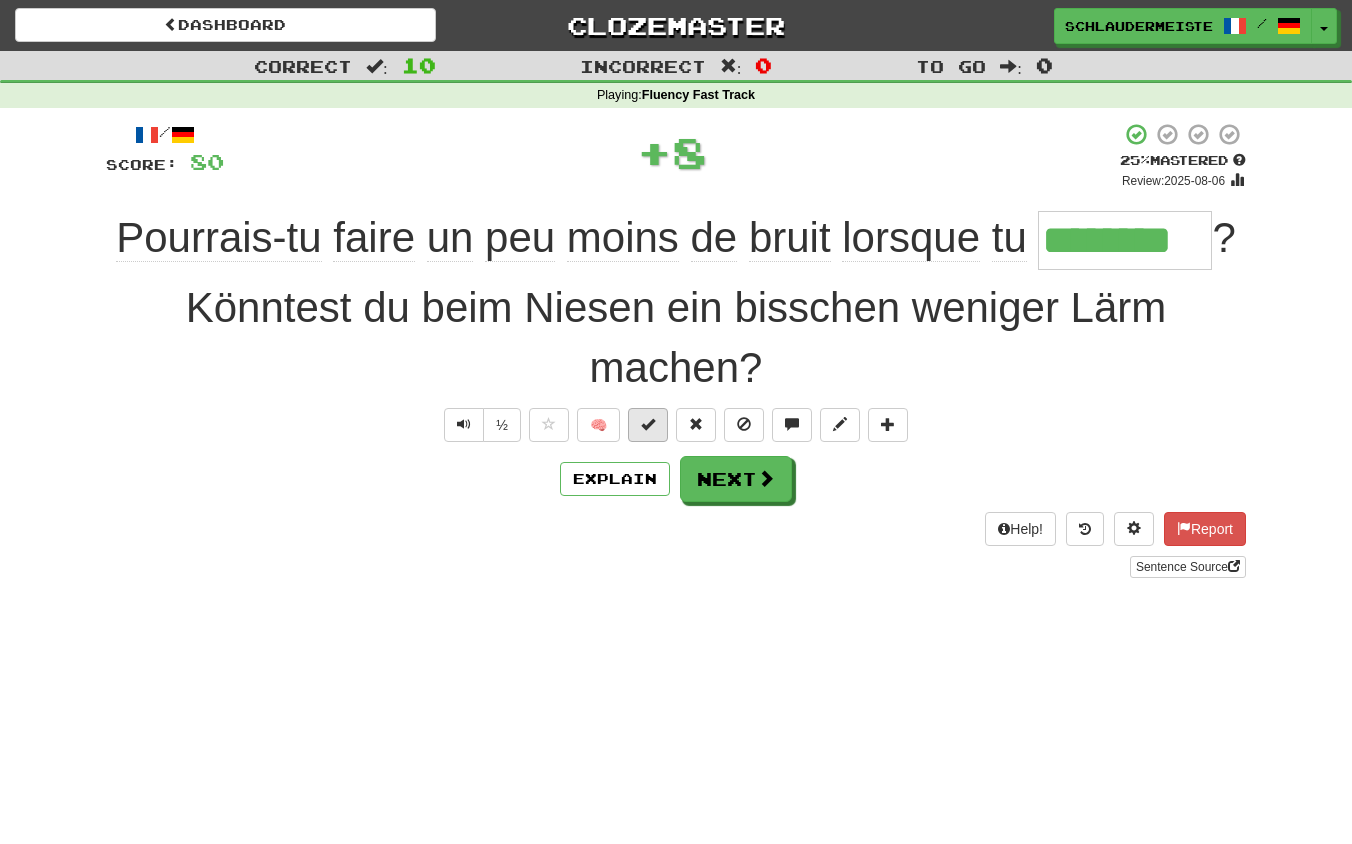 click at bounding box center [648, 424] 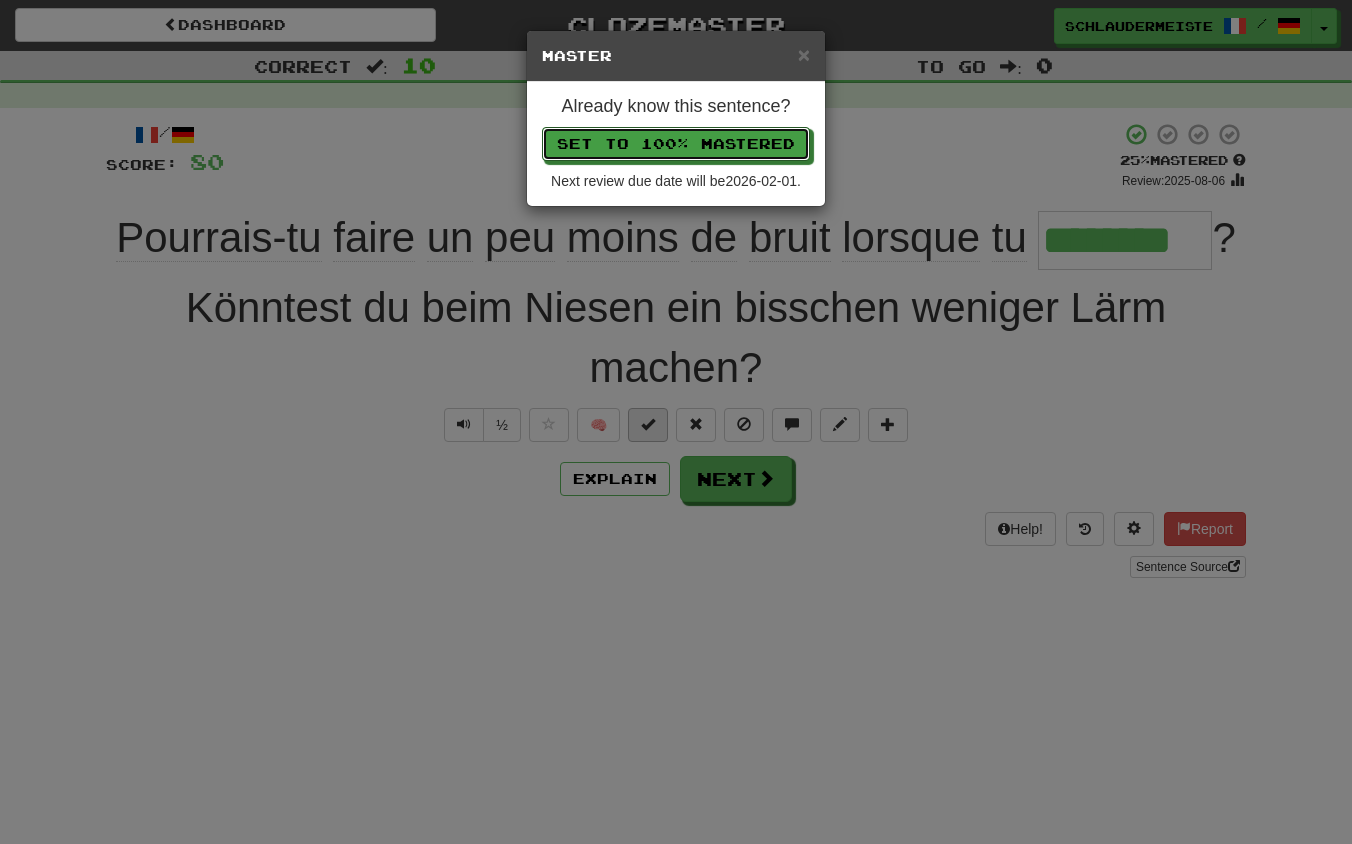 click on "Set to 100% Mastered" at bounding box center (676, 144) 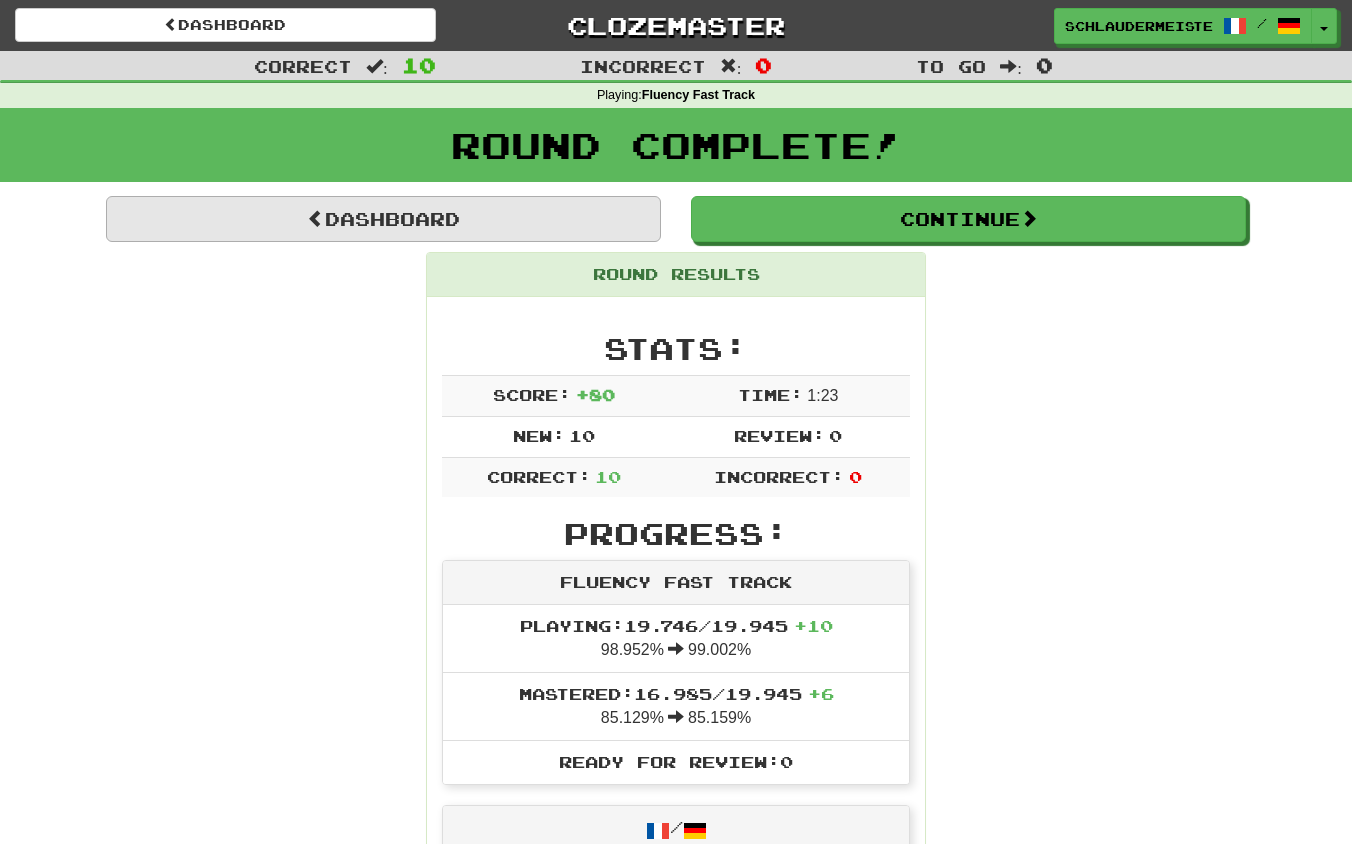 click on "Dashboard" at bounding box center (383, 219) 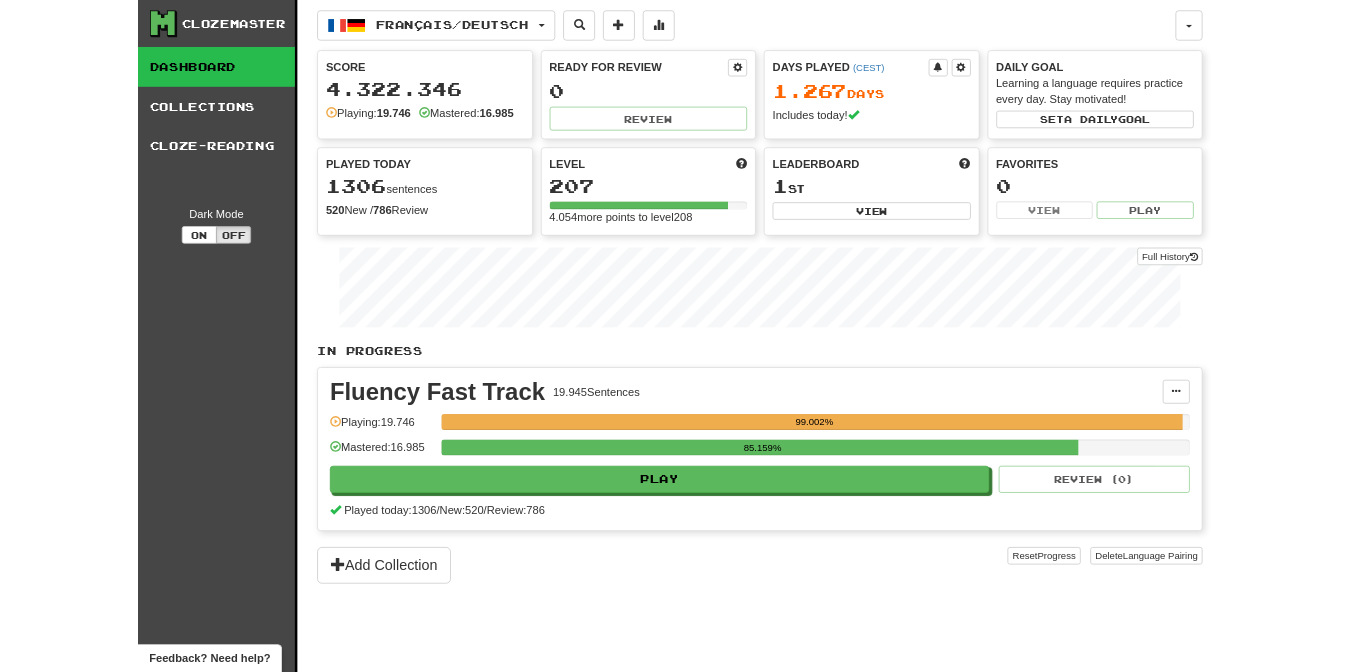 scroll, scrollTop: 0, scrollLeft: 0, axis: both 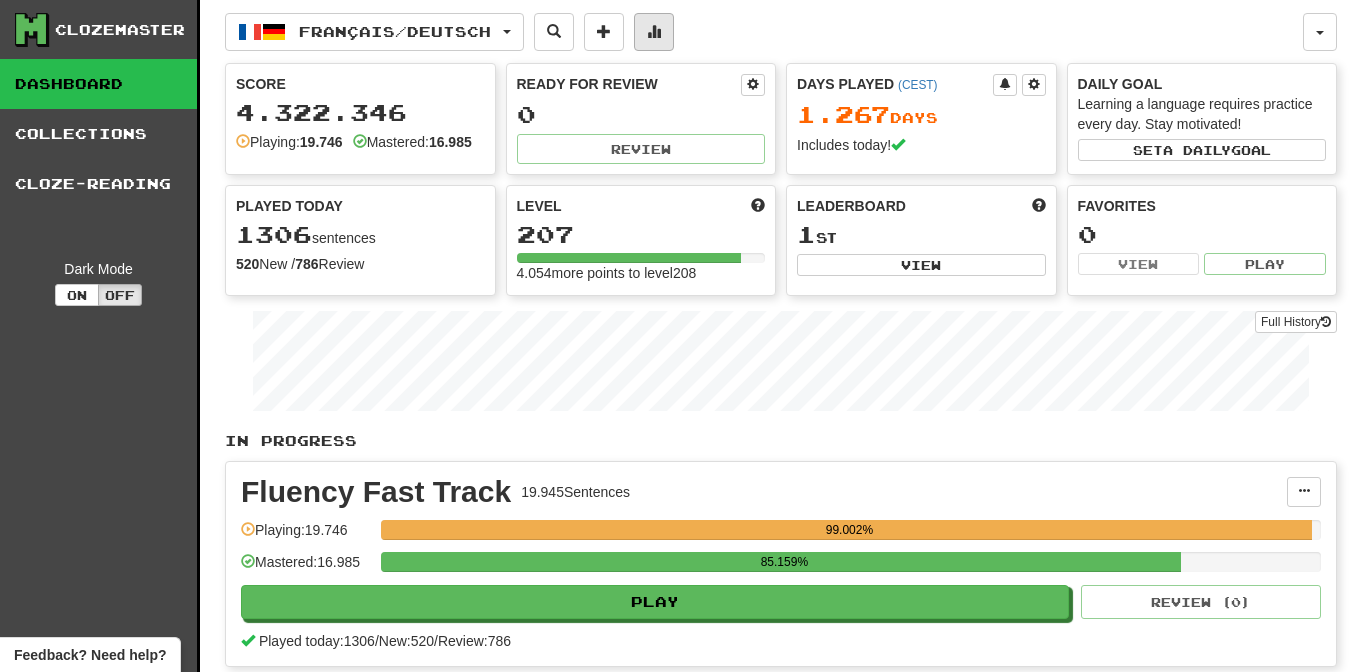 click at bounding box center [654, 31] 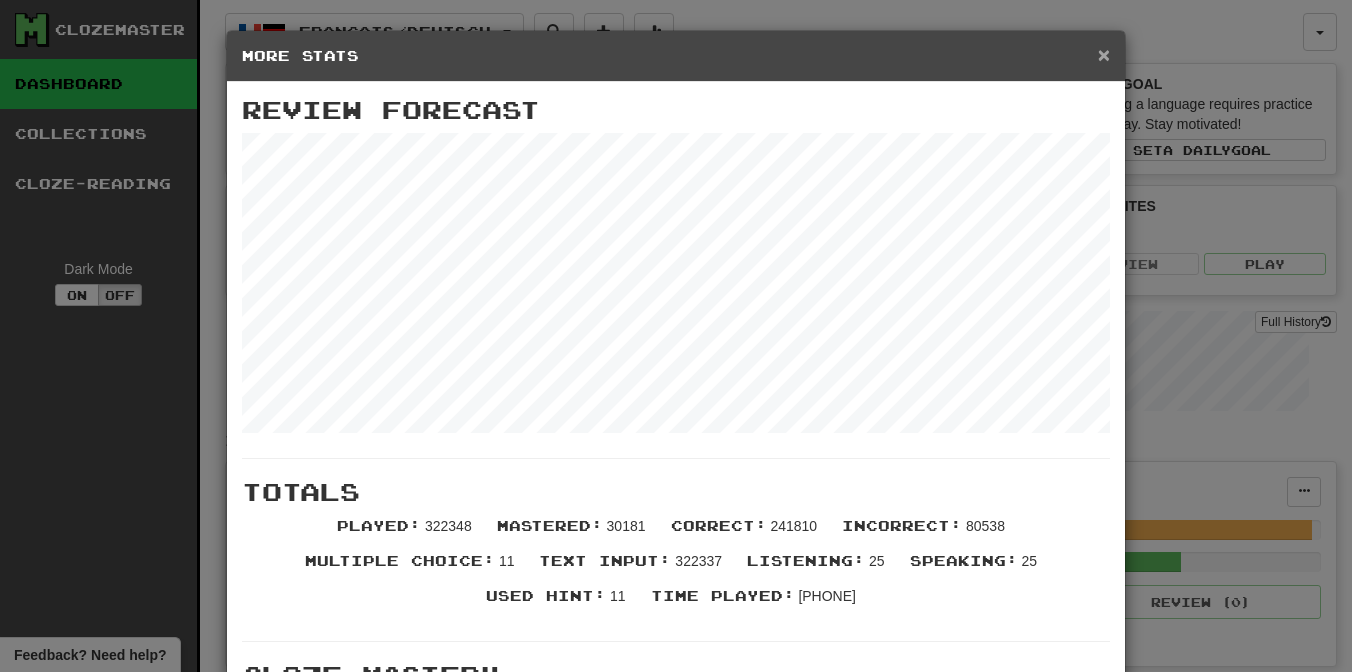 click on "×" at bounding box center (1104, 54) 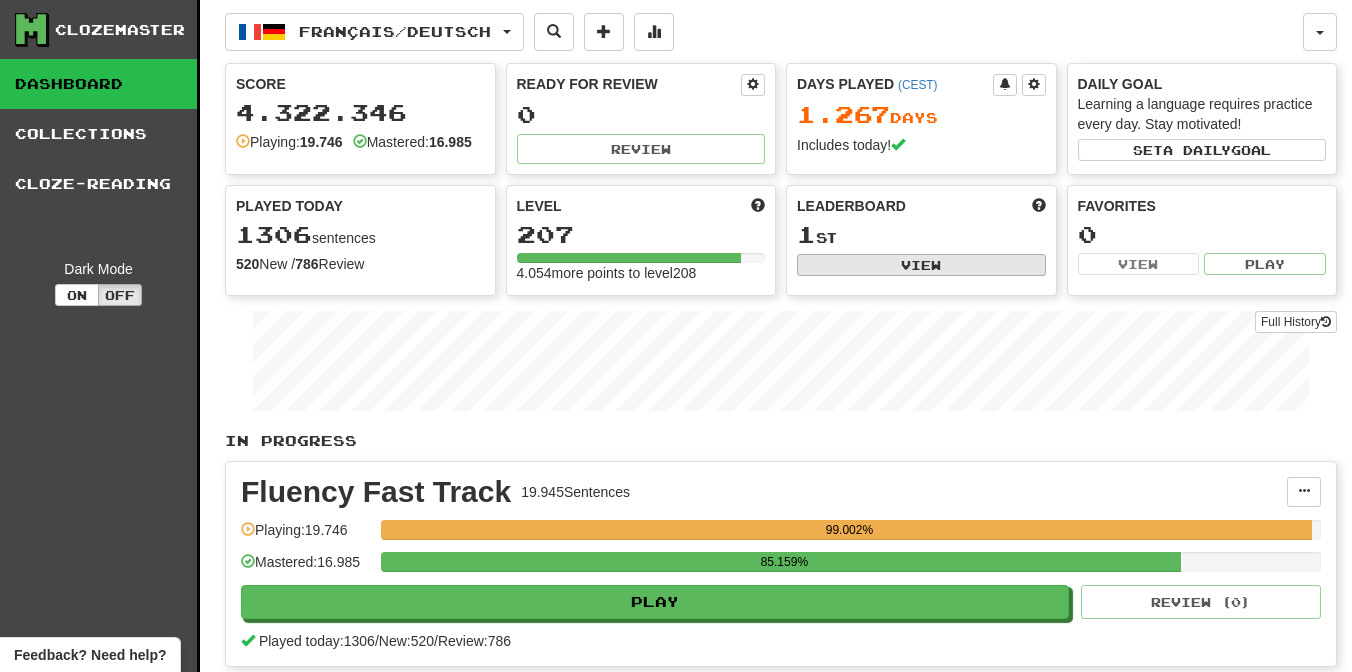 click on "View" at bounding box center [921, 265] 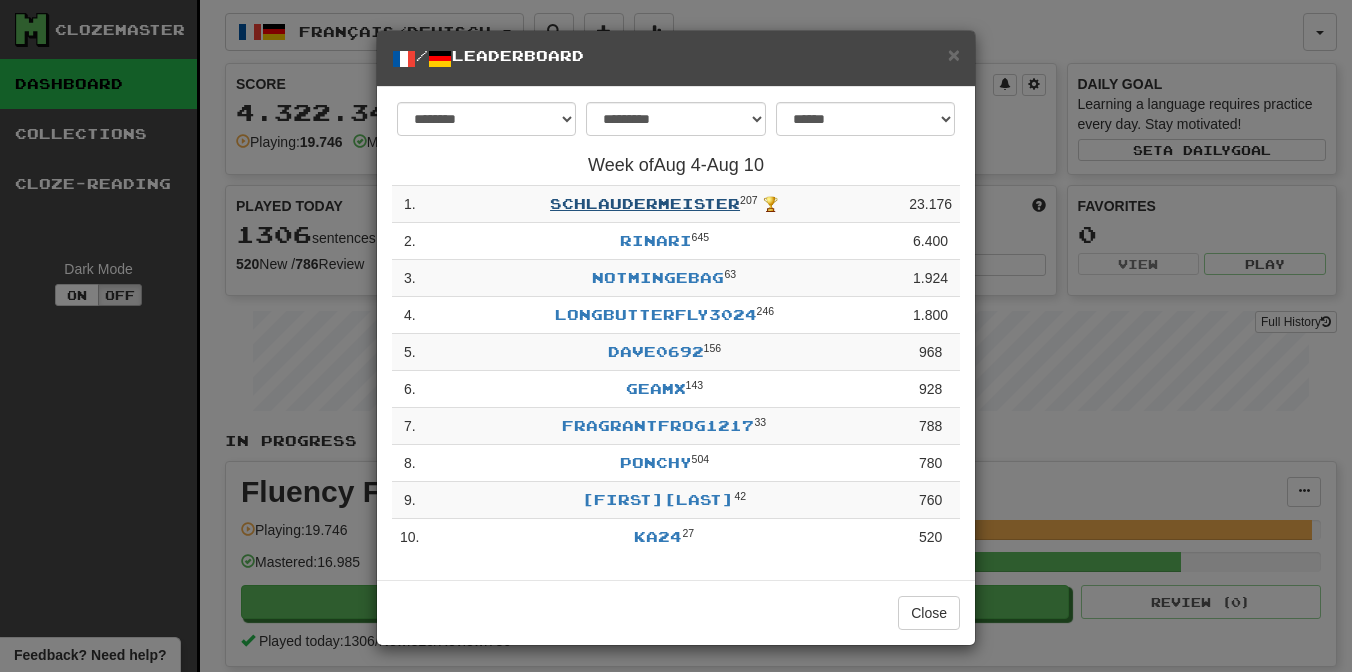click on "schlaudermeister" at bounding box center [645, 203] 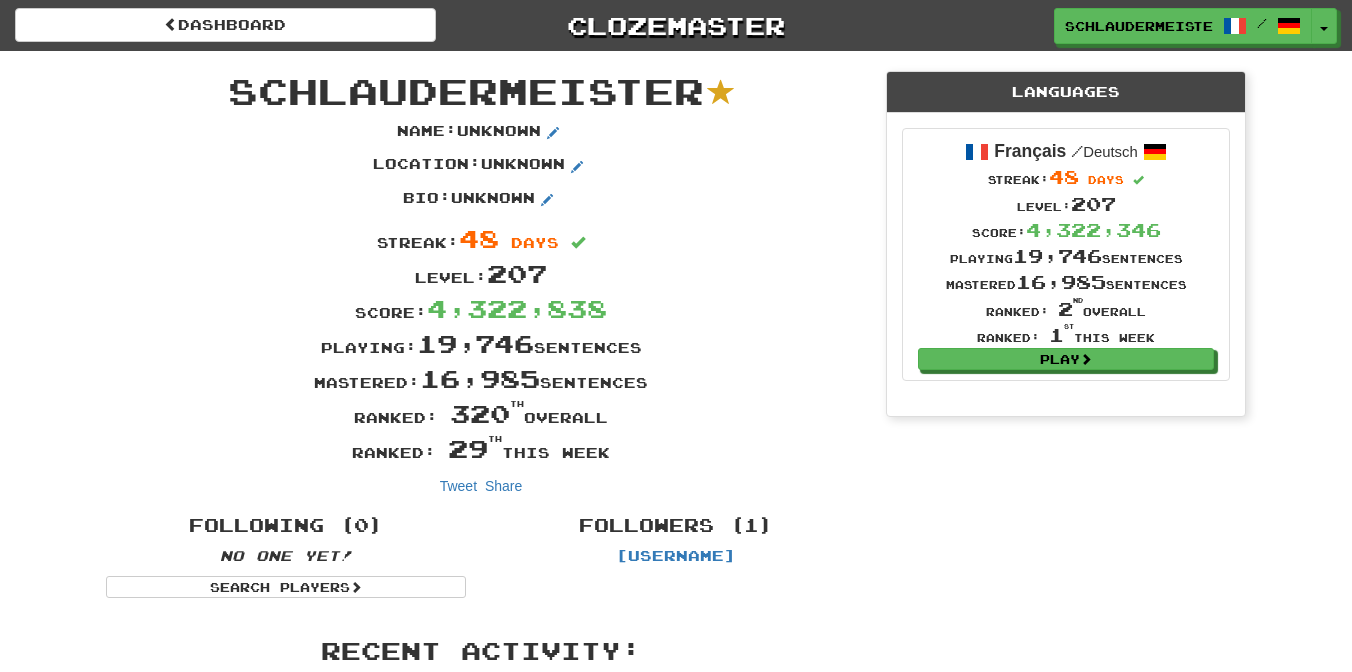 scroll, scrollTop: 0, scrollLeft: 0, axis: both 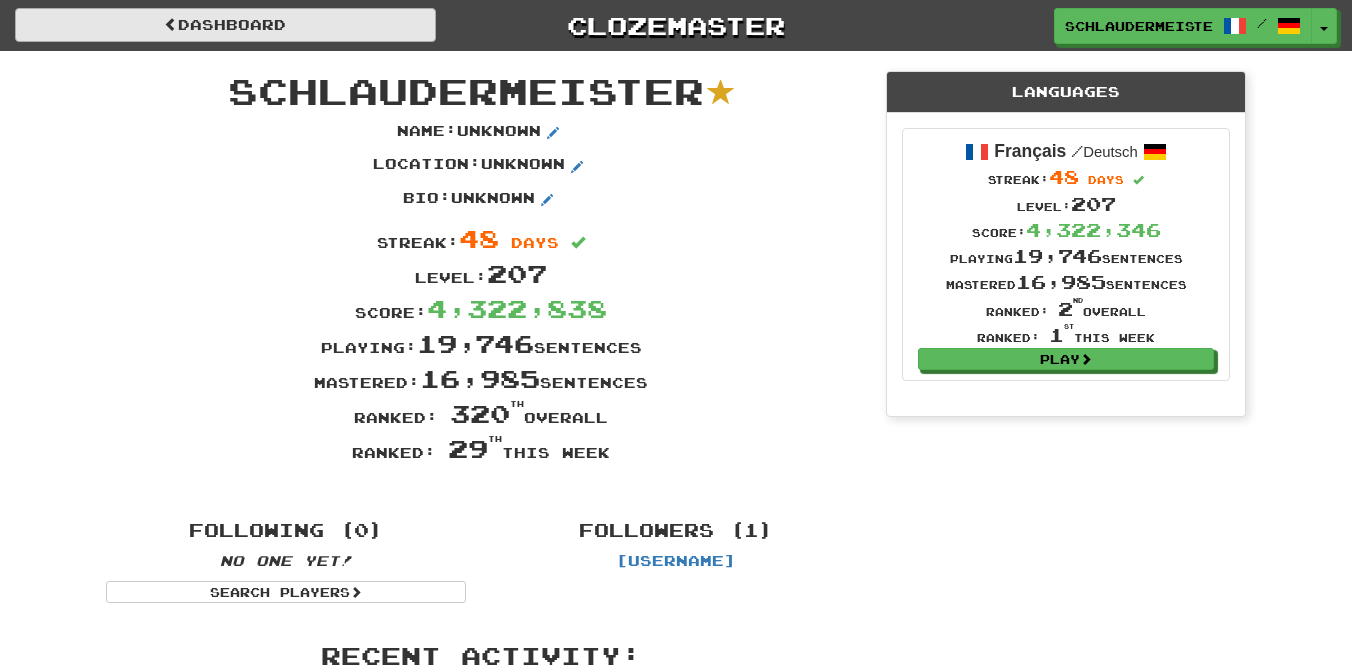 click on "Dashboard" at bounding box center [225, 25] 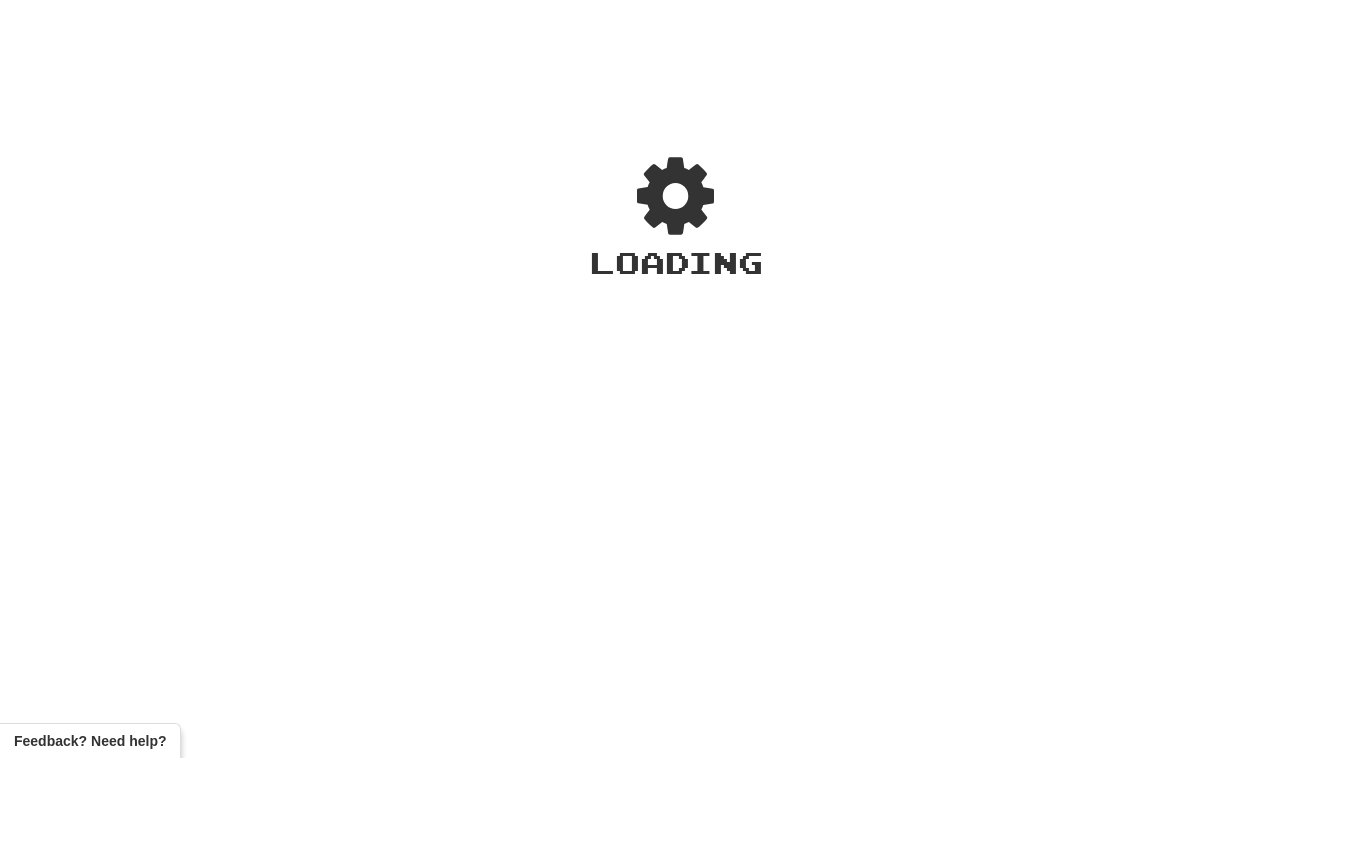 scroll, scrollTop: 0, scrollLeft: 0, axis: both 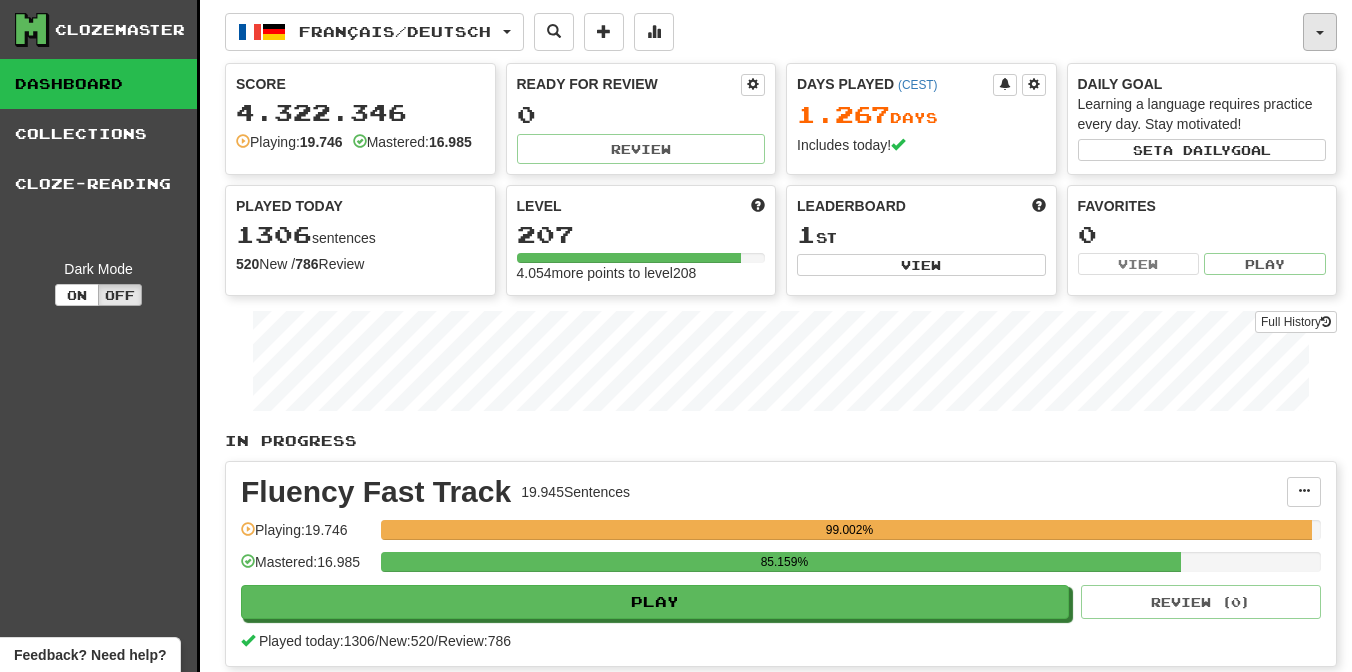 click at bounding box center (1320, 32) 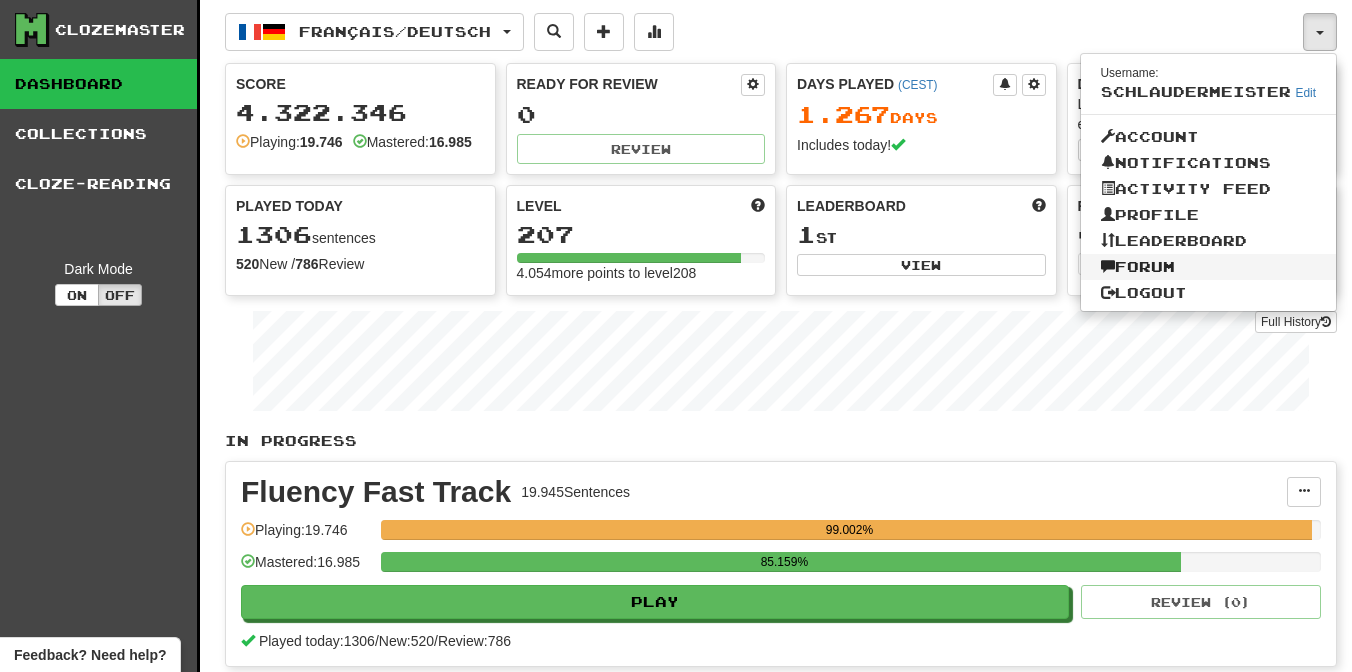 click on "Forum" at bounding box center (1209, 267) 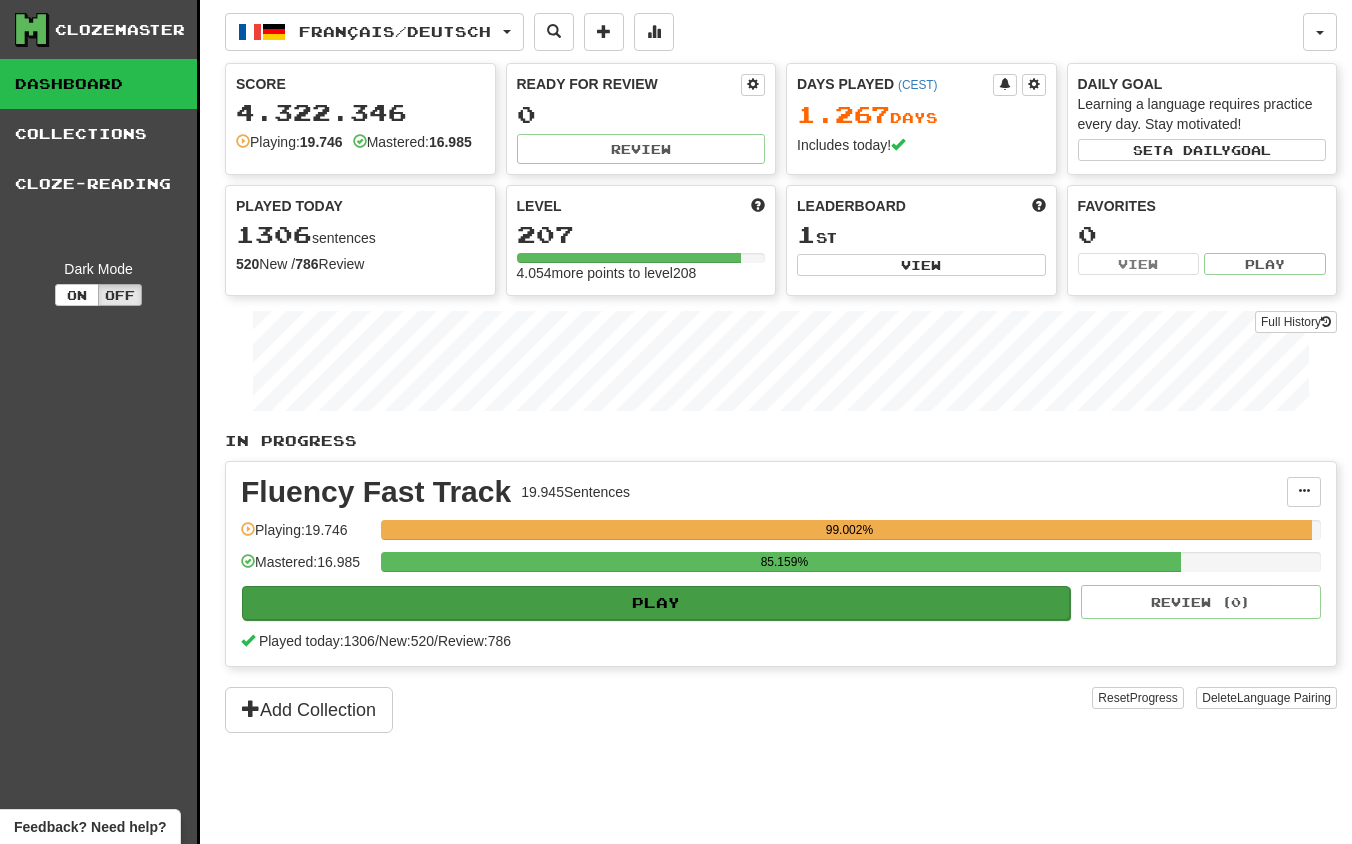click on "Play" at bounding box center (656, 603) 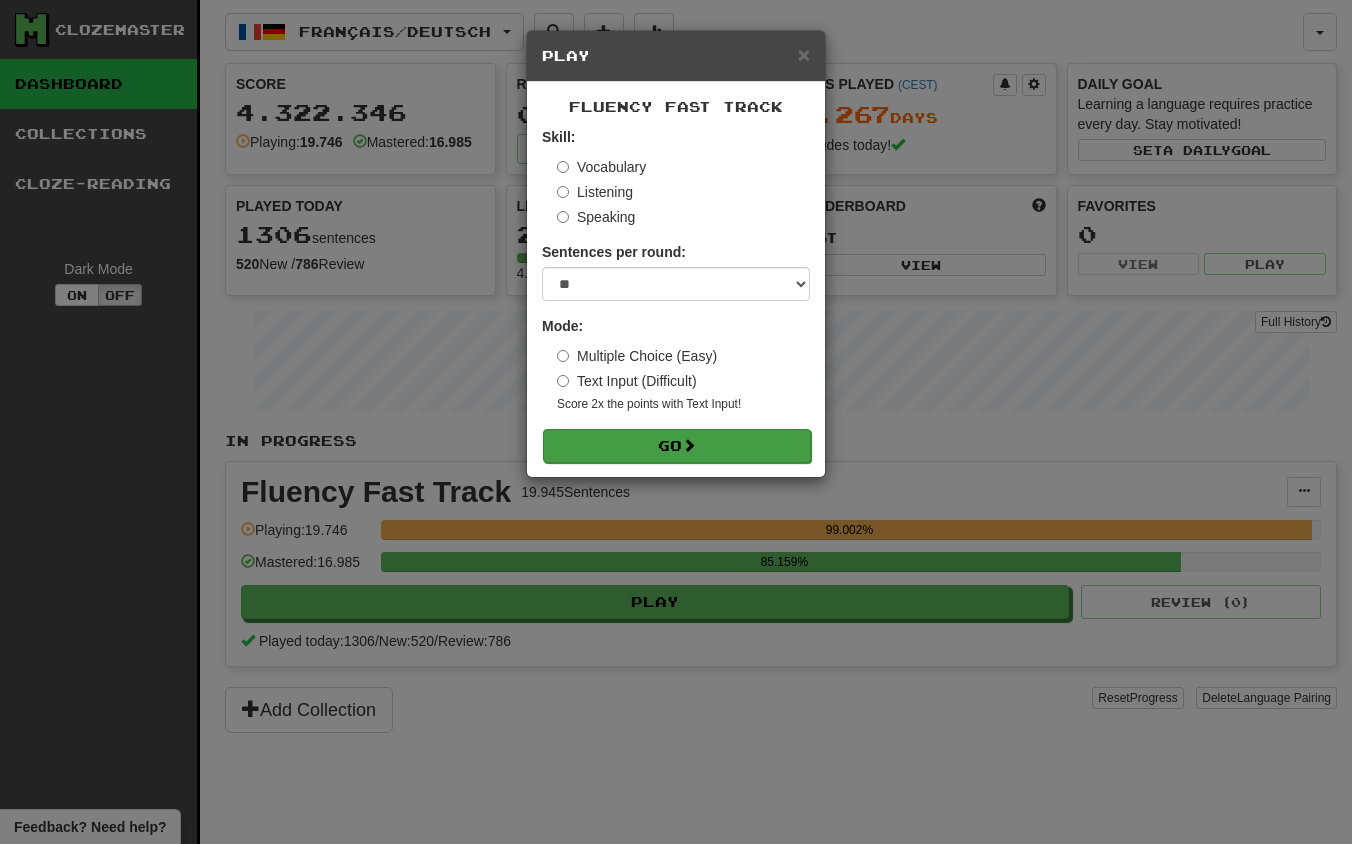 click on "Go" at bounding box center [677, 446] 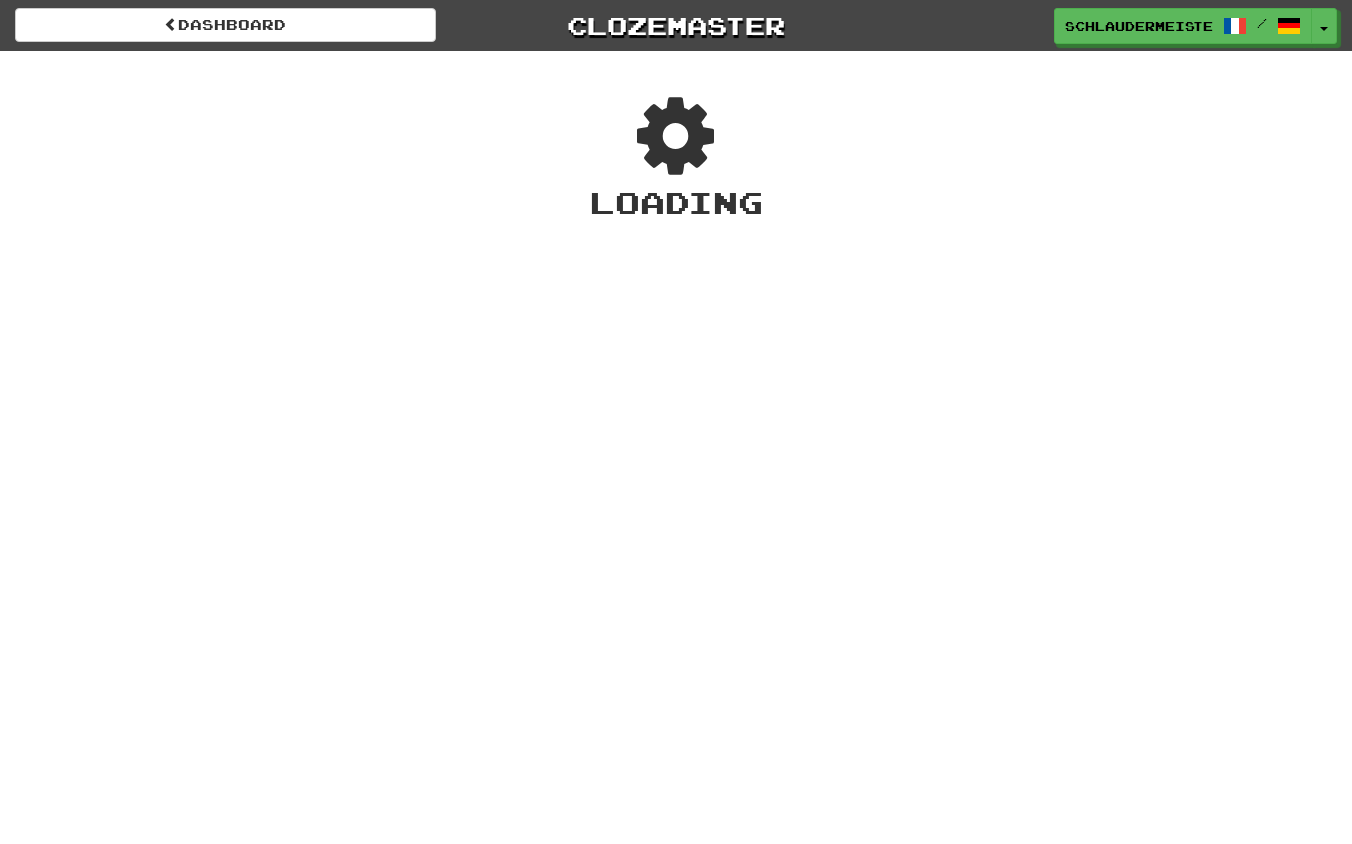 scroll, scrollTop: 0, scrollLeft: 0, axis: both 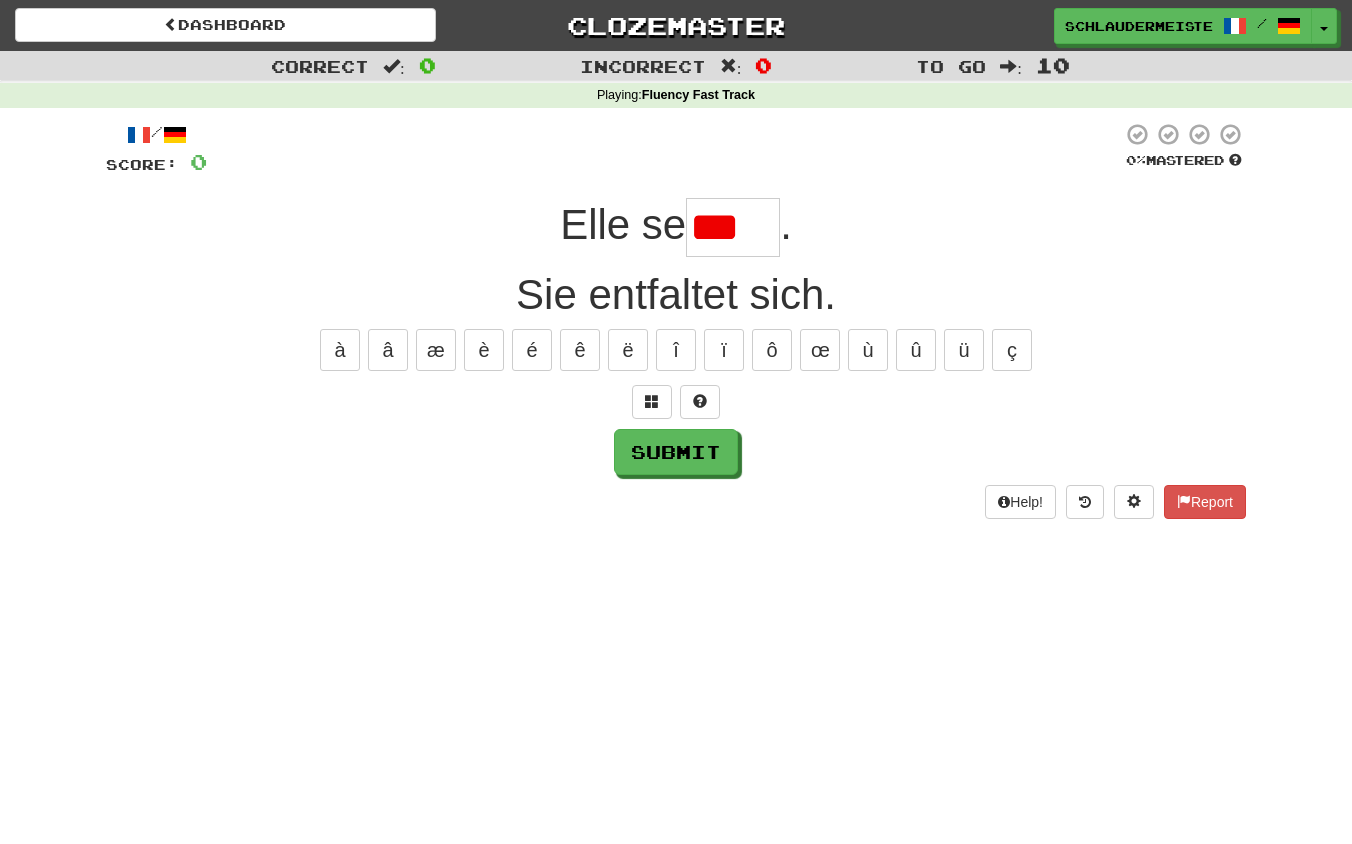 type on "*****" 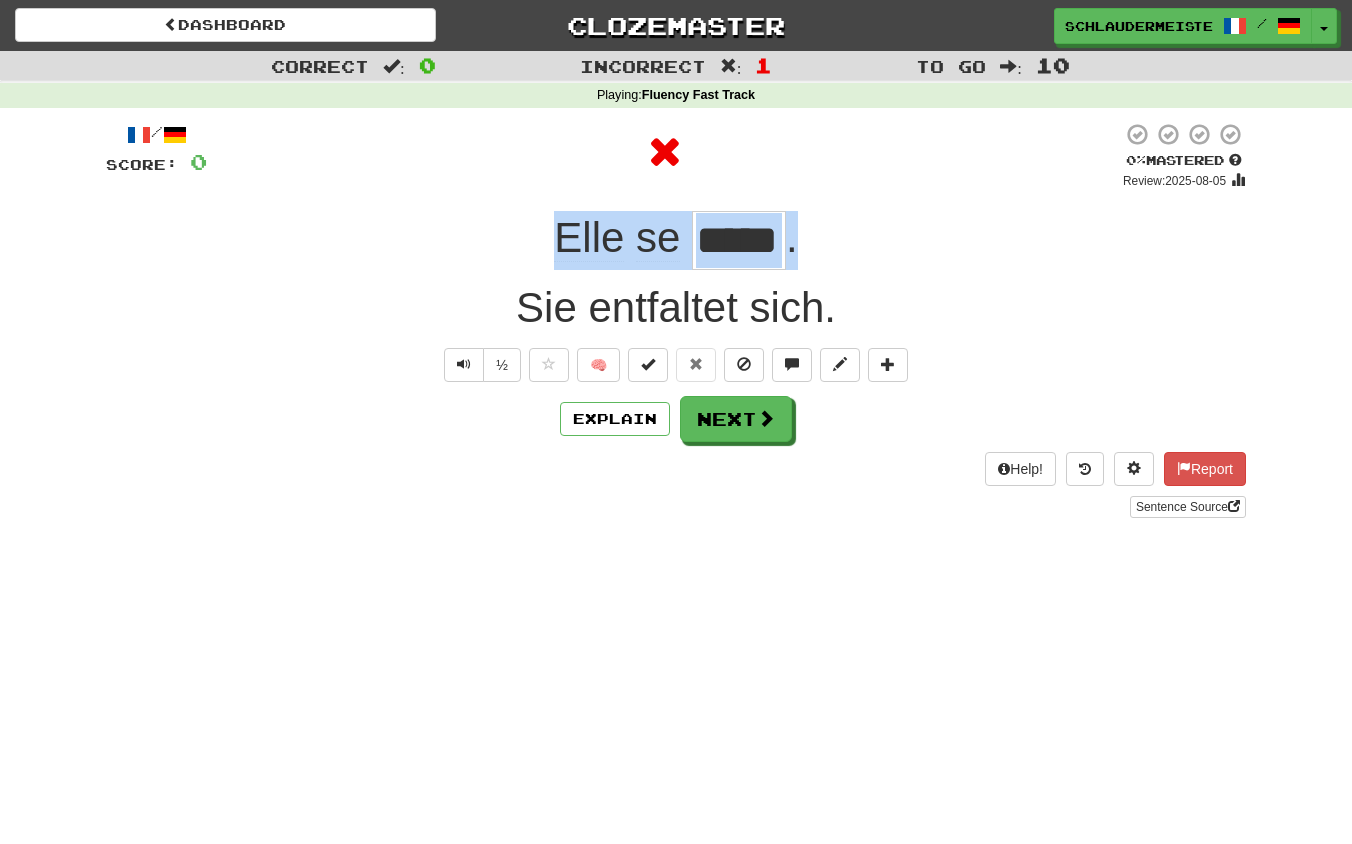 drag, startPoint x: 531, startPoint y: 234, endPoint x: 854, endPoint y: 255, distance: 323.68195 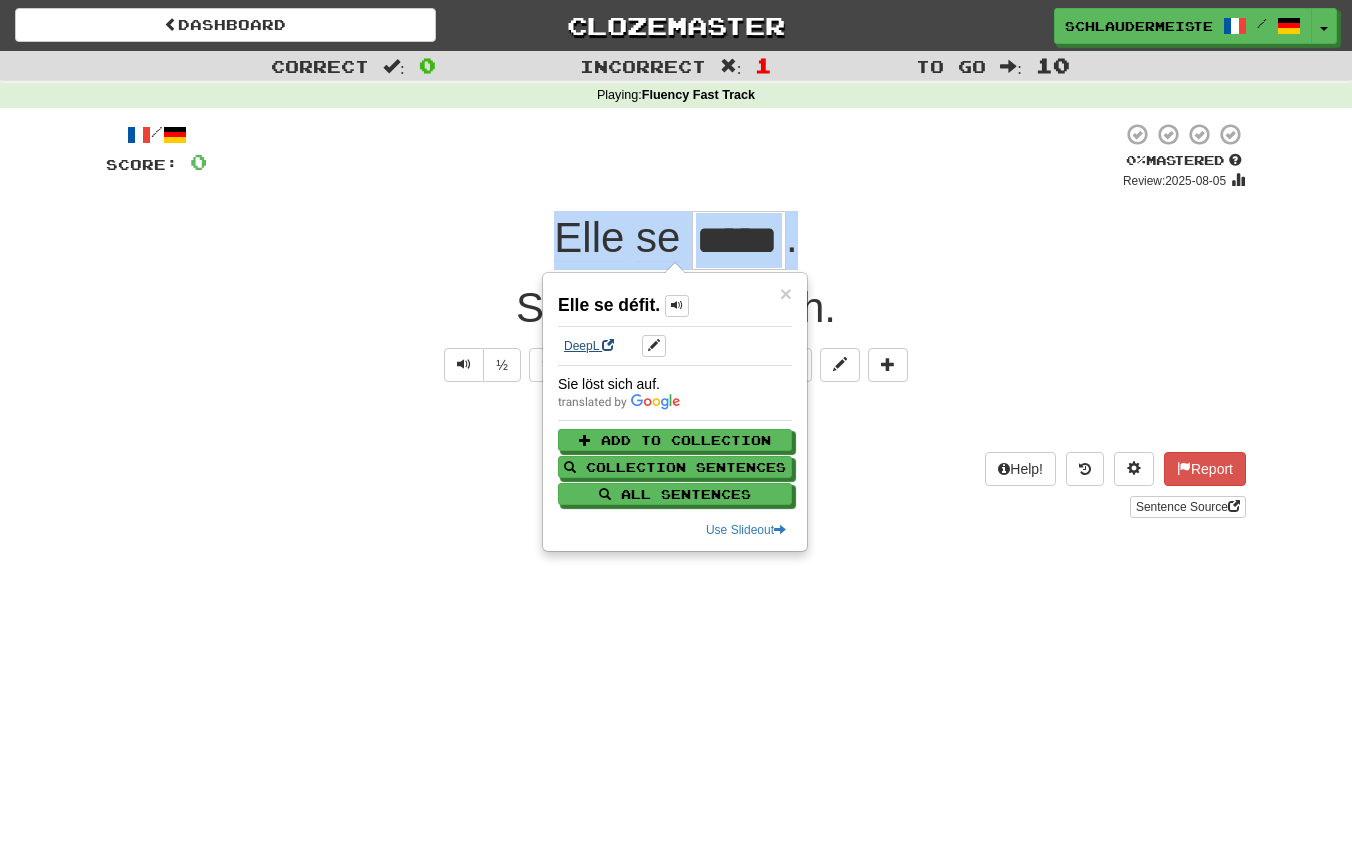 click on "DeepL" at bounding box center [589, 346] 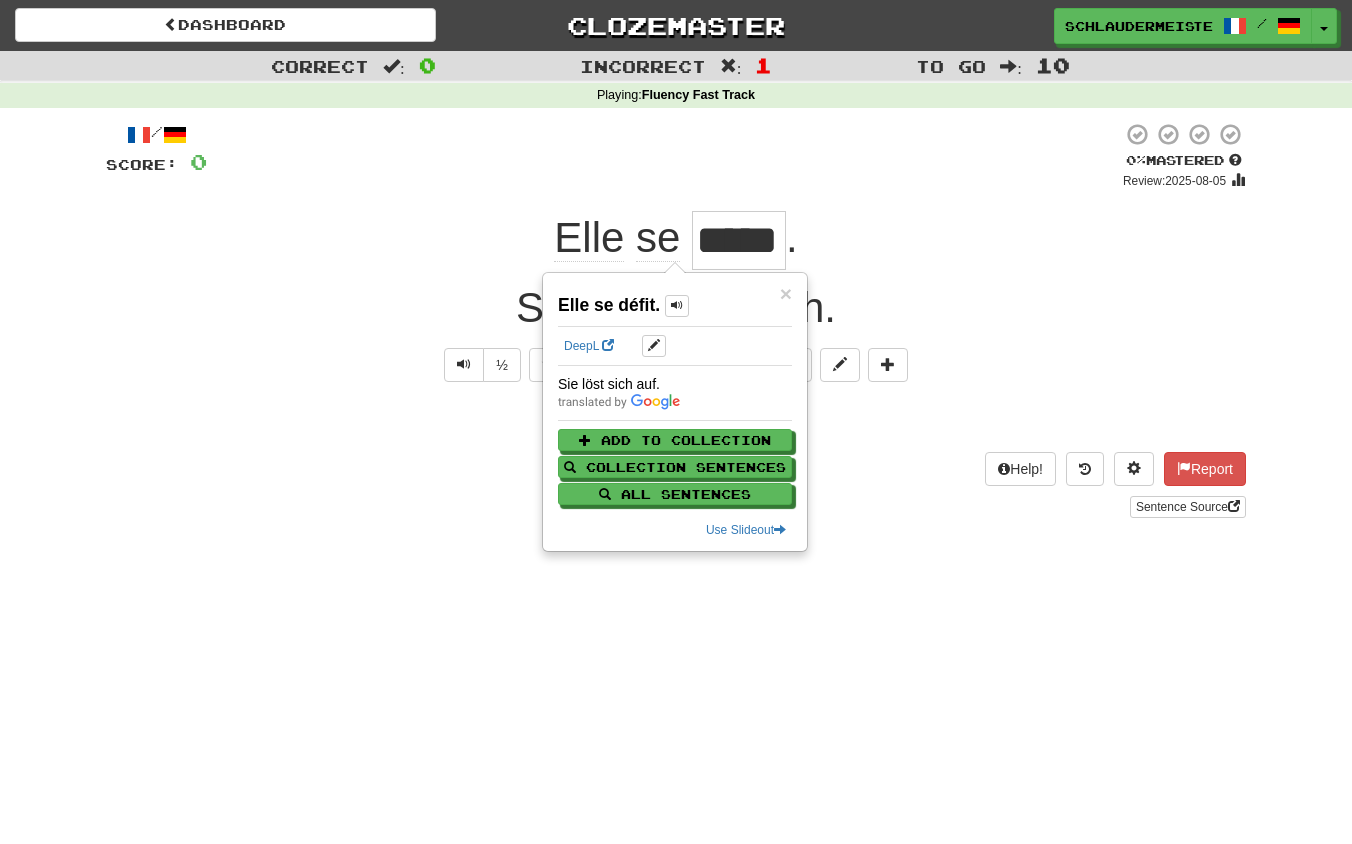 click on "Dashboard
Clozemaster
schlaudermeister
/
Toggle Dropdown
Dashboard
Leaderboard
Activity Feed
Notifications
Profile
Discussions
Français
/
Deutsch
Streak:
48
Review:
0
Points Today: 16896
Languages
Account
Logout
schlaudermeister
/
Toggle Dropdown
Dashboard
Leaderboard
Activity Feed
Notifications
Profile
Discussions
Français
/
Deutsch
Streak:
48
Review:
0
Points Today: 16896
Languages
Account
Logout
clozemaster
Correct   :   0 Incorrect   :   1 To go   :   10 Playing :  Fluency Fast Track  /  Score:   0 0 %  Mastered Review:  2025-08-05 Elle   se   ***** . Sie entfaltet sich. ½ 🧠 Explain Next  Help!  Report" at bounding box center (676, 422) 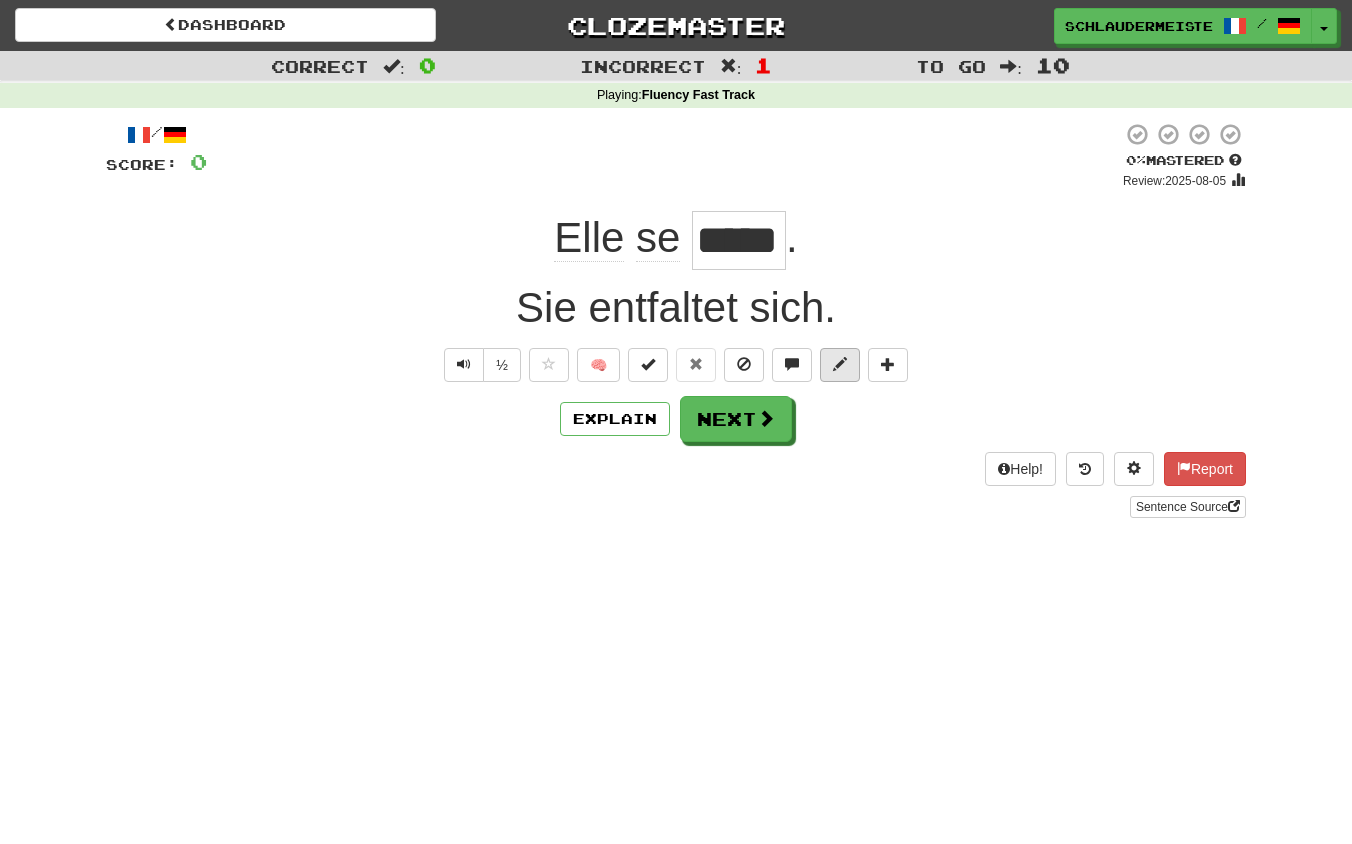 click at bounding box center [840, 364] 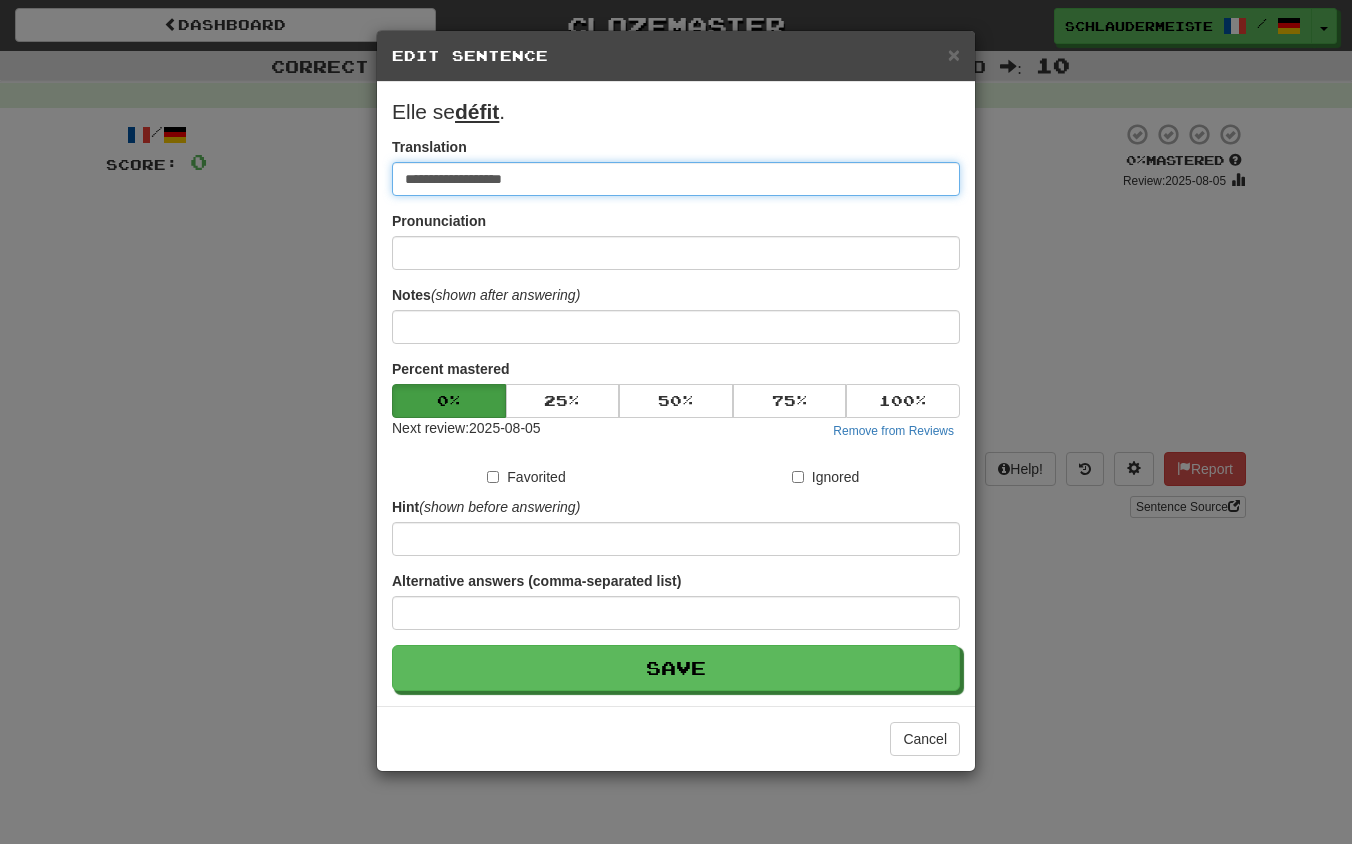 drag, startPoint x: 585, startPoint y: 181, endPoint x: 285, endPoint y: 133, distance: 303.81573 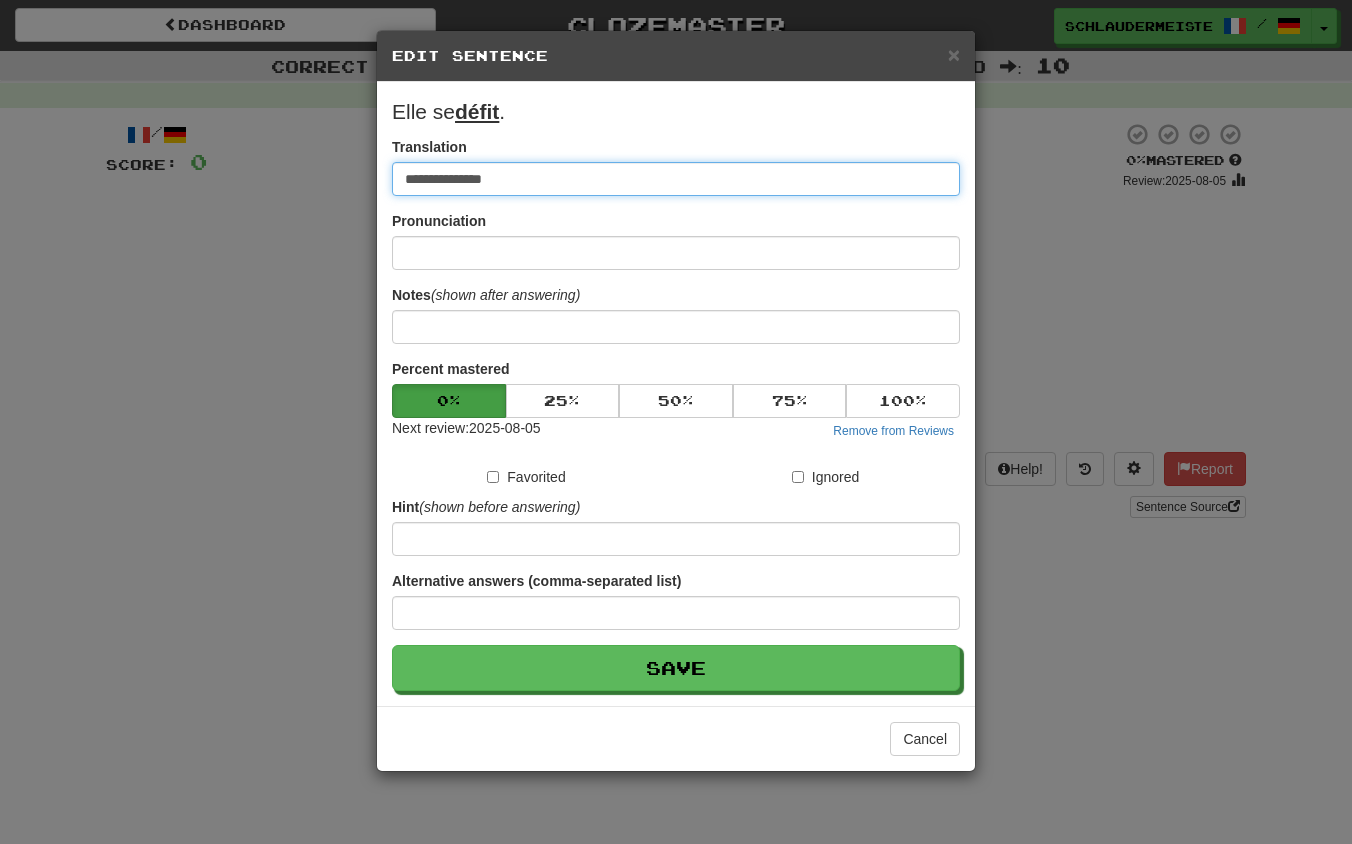 type on "**********" 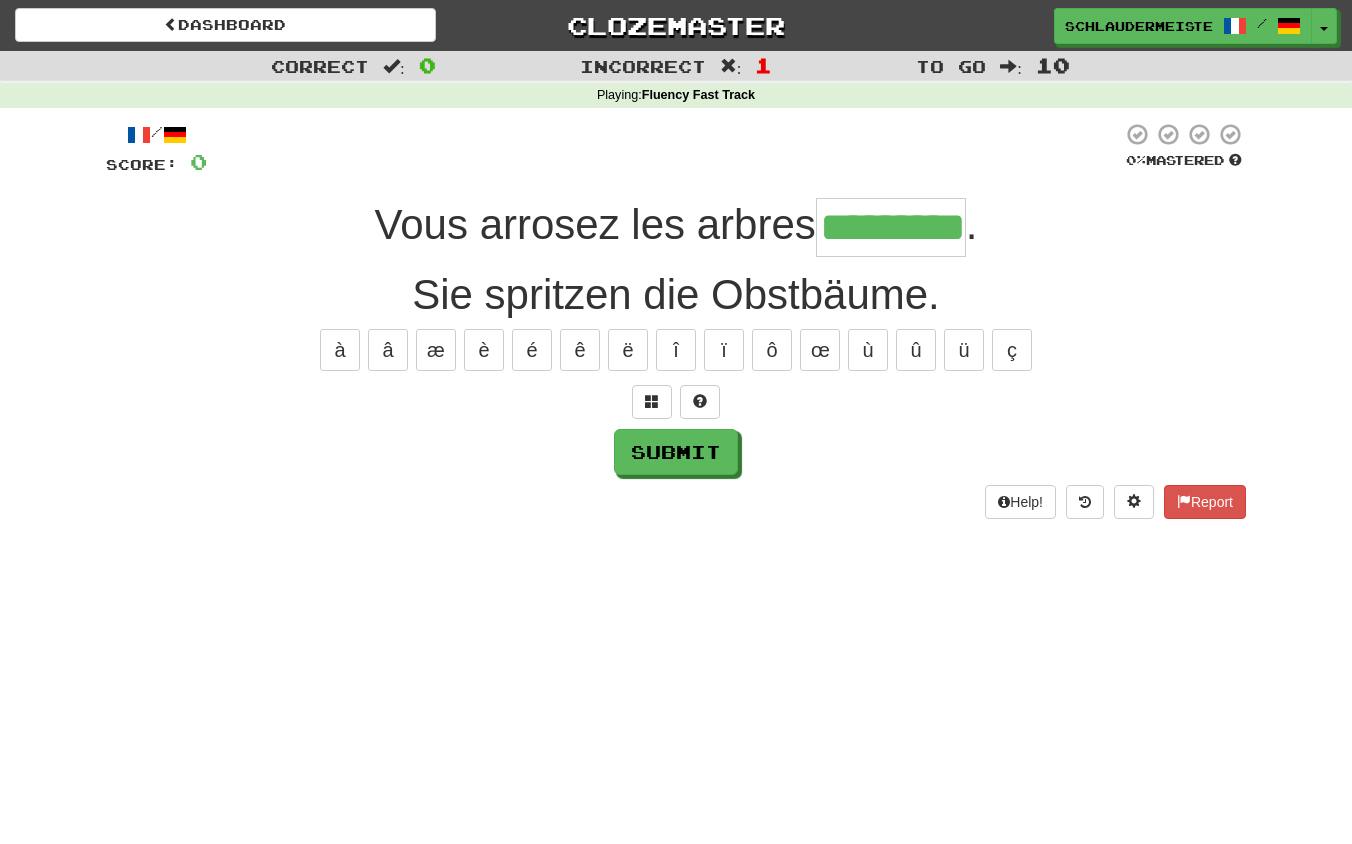 type on "*********" 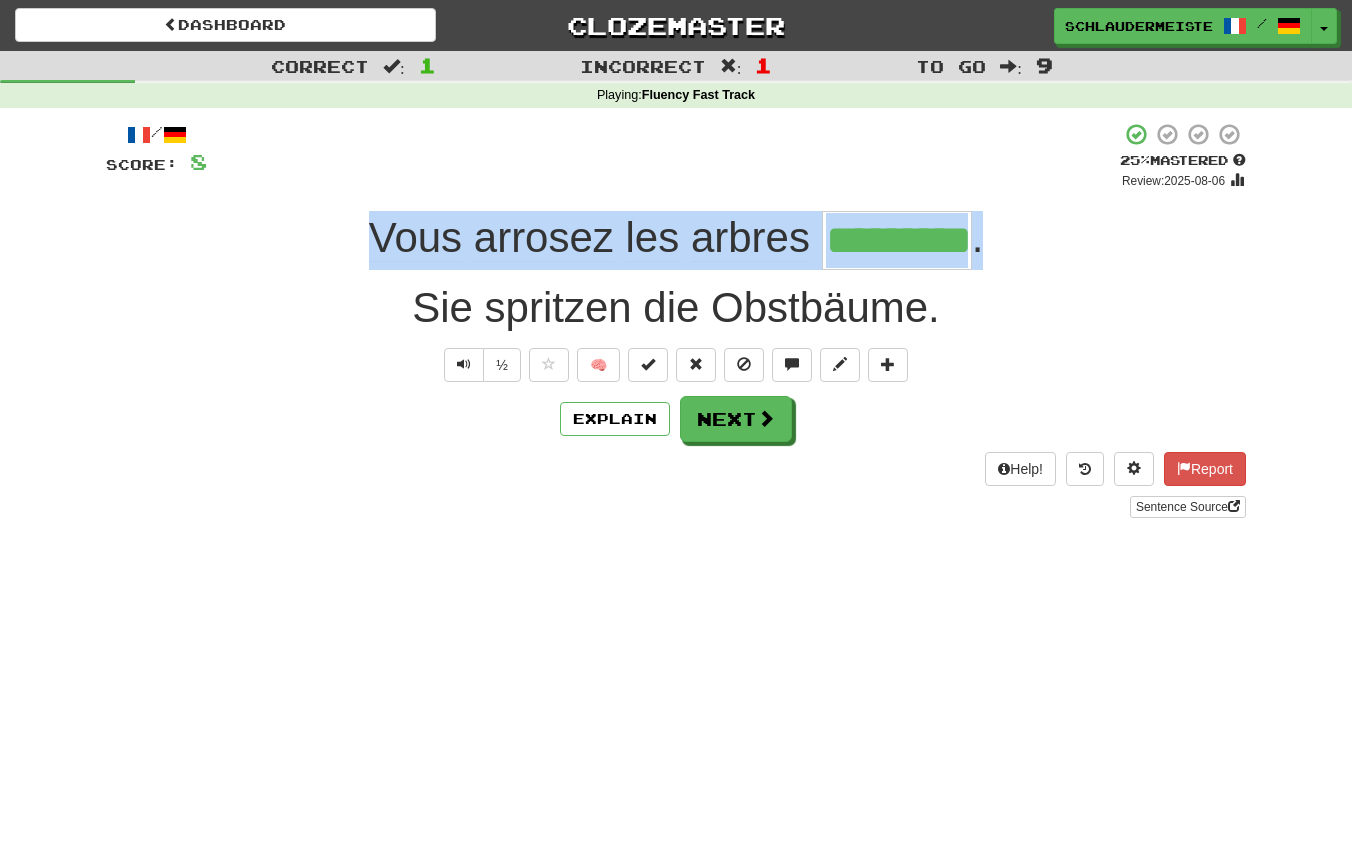 drag, startPoint x: 361, startPoint y: 243, endPoint x: 998, endPoint y: 248, distance: 637.01965 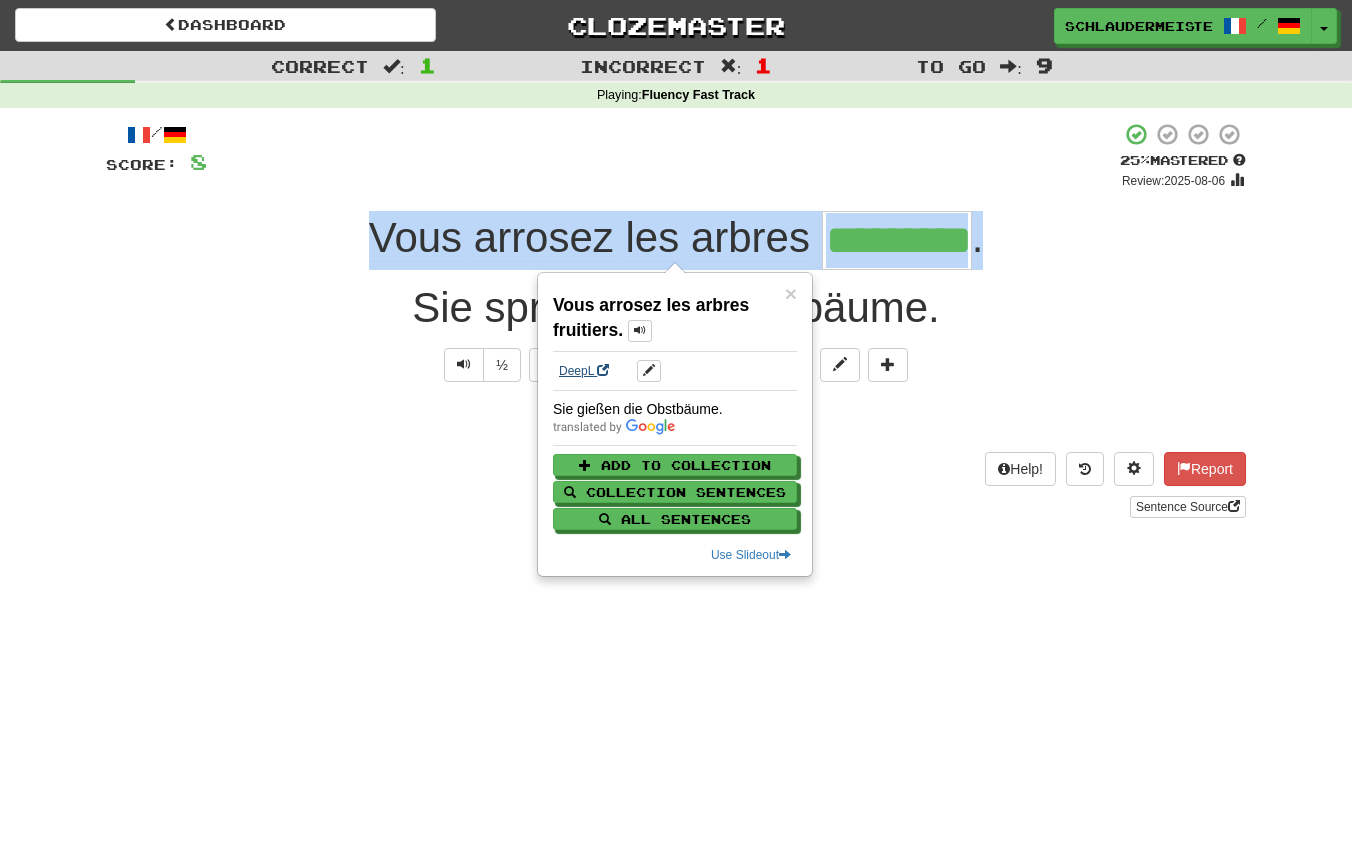 click on "DeepL" at bounding box center (584, 371) 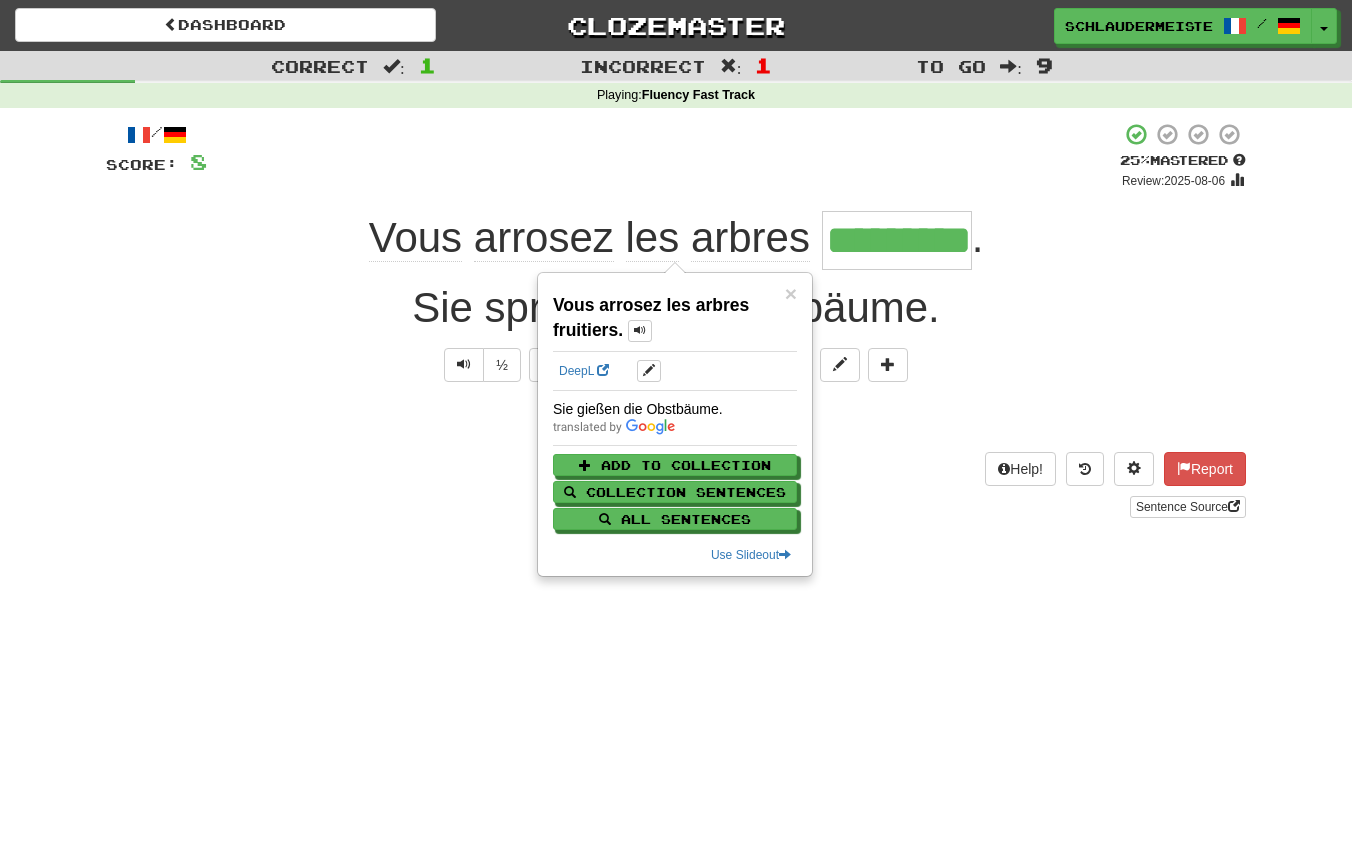 click on "Dashboard
Clozemaster
schlaudermeister
/
Toggle Dropdown
Dashboard
Leaderboard
Activity Feed
Notifications
Profile
Discussions
Français
/
Deutsch
Streak:
48
Review:
0
Points Today: 16896
Languages
Account
Logout
schlaudermeister
/
Toggle Dropdown
Dashboard
Leaderboard
Activity Feed
Notifications
Profile
Discussions
Français
/
Deutsch
Streak:
48
Review:
0
Points Today: 16896
Languages
Account
Logout
clozemaster
Correct   :   1 Incorrect   :   1 To go   :   9 Playing :  Fluency Fast Track  /  Score:   8 + 8 25 %  Mastered Review:  2025-08-06 Vous   arrosez   les   arbres   ********* . Sie spritzen die Obstbäume. ½ 🧠" at bounding box center [676, 422] 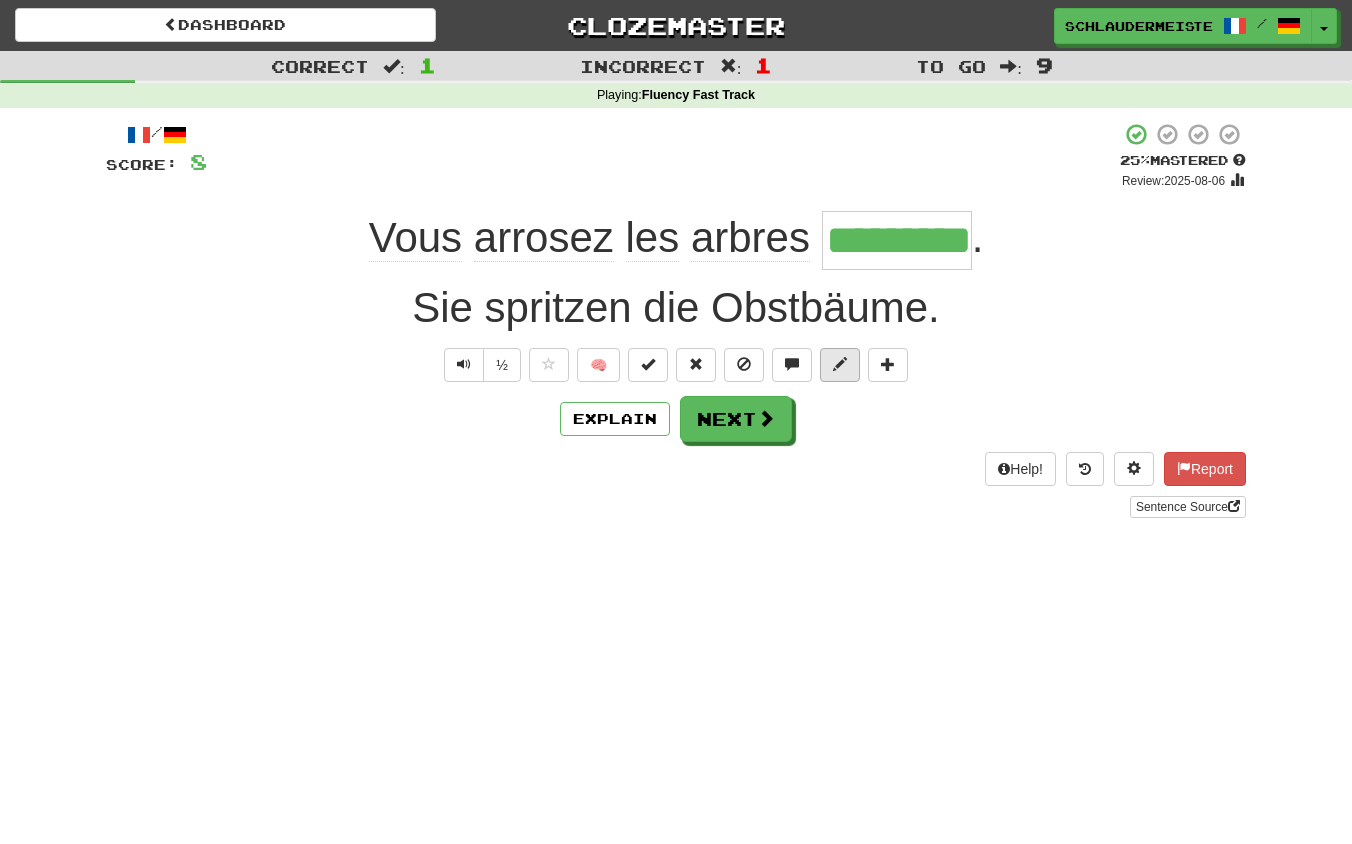 click at bounding box center [840, 364] 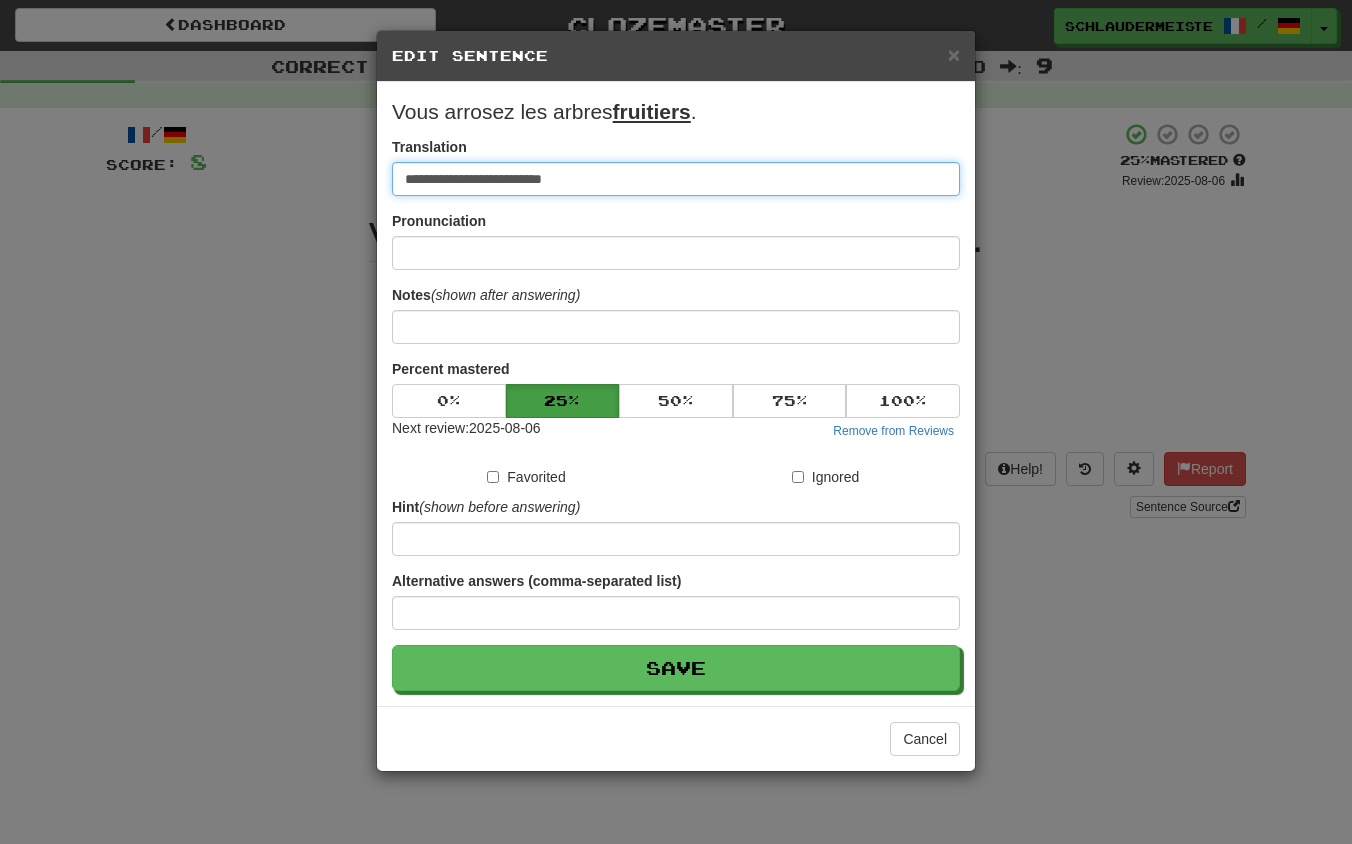 drag, startPoint x: 764, startPoint y: 188, endPoint x: 292, endPoint y: 122, distance: 476.59207 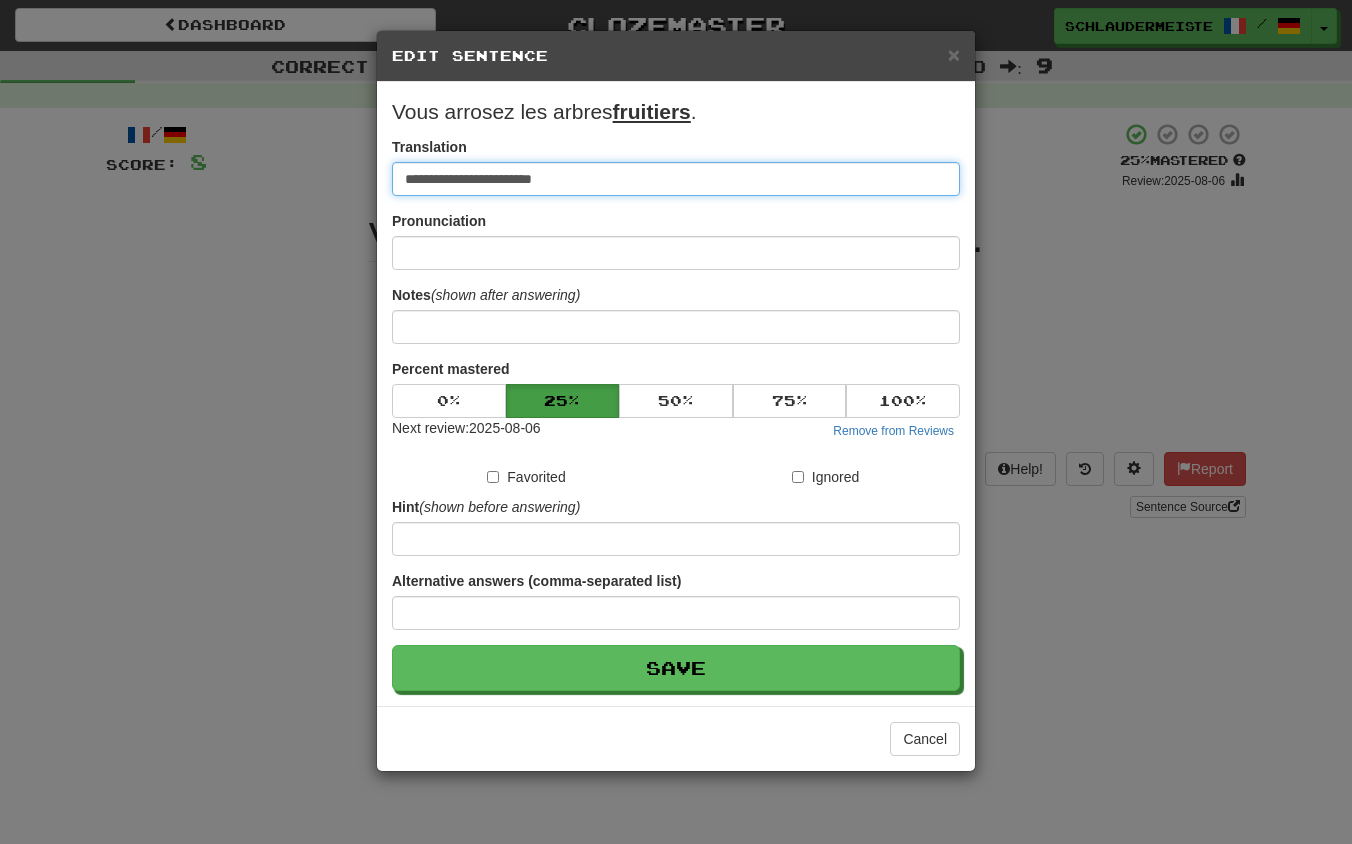 type on "**********" 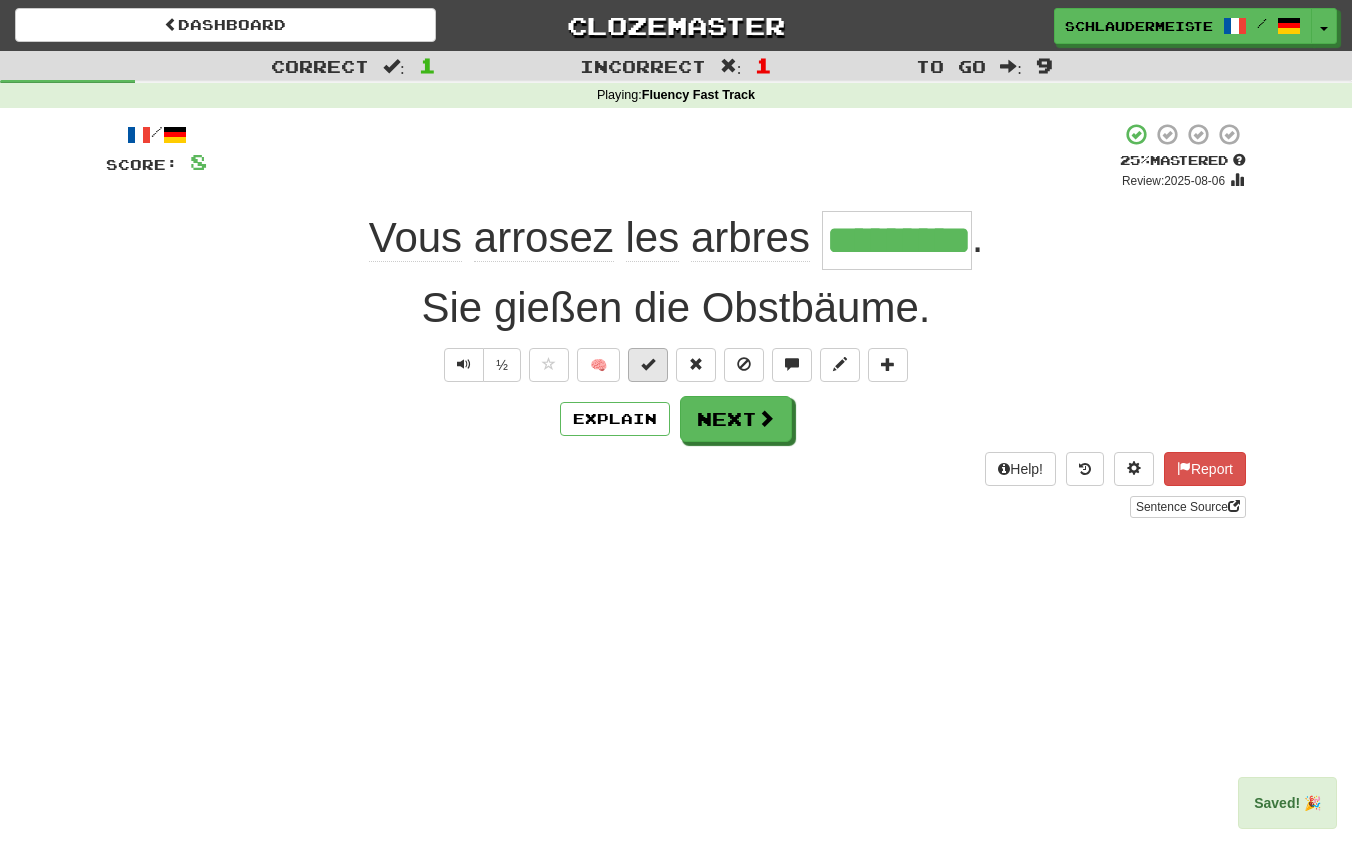 click at bounding box center [648, 364] 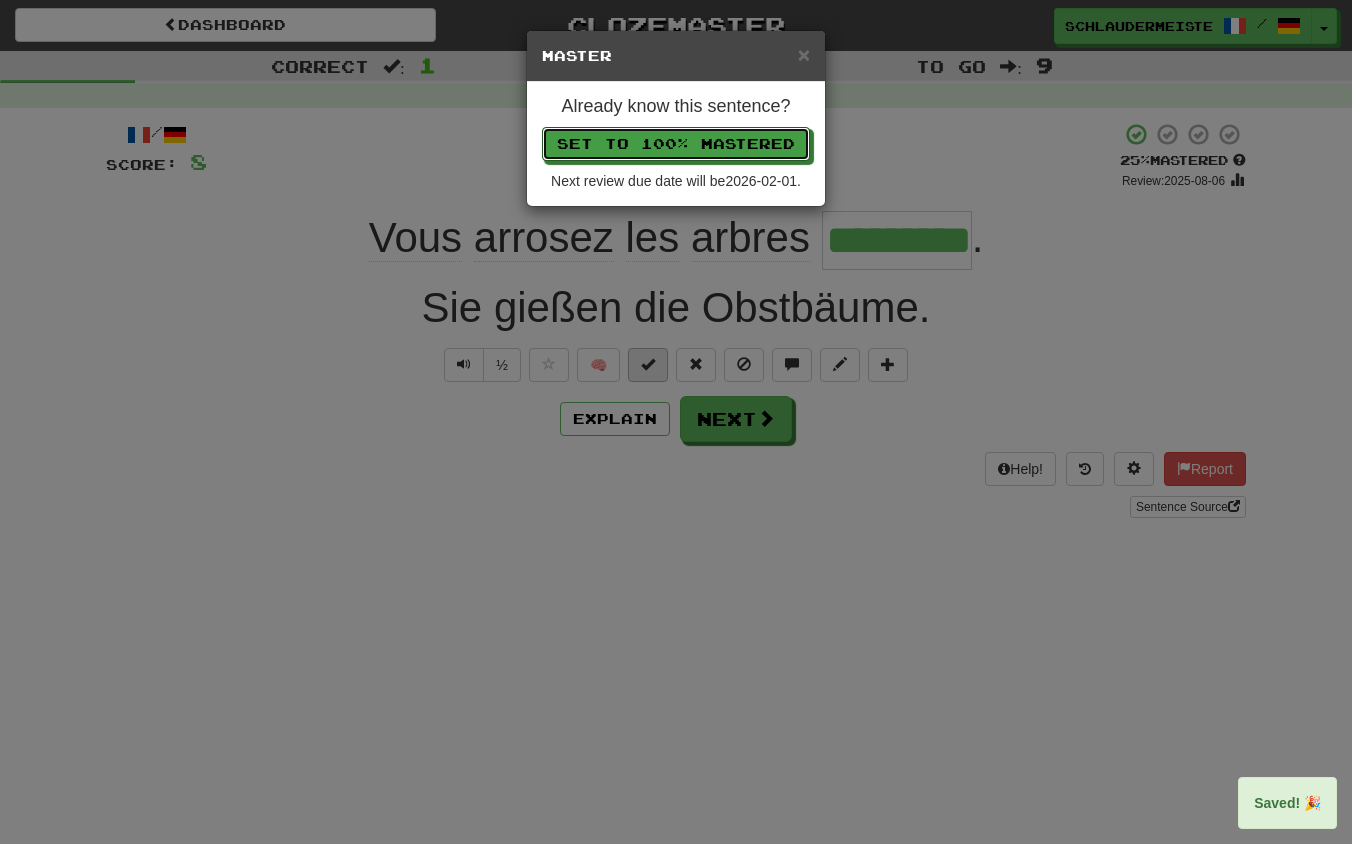 type 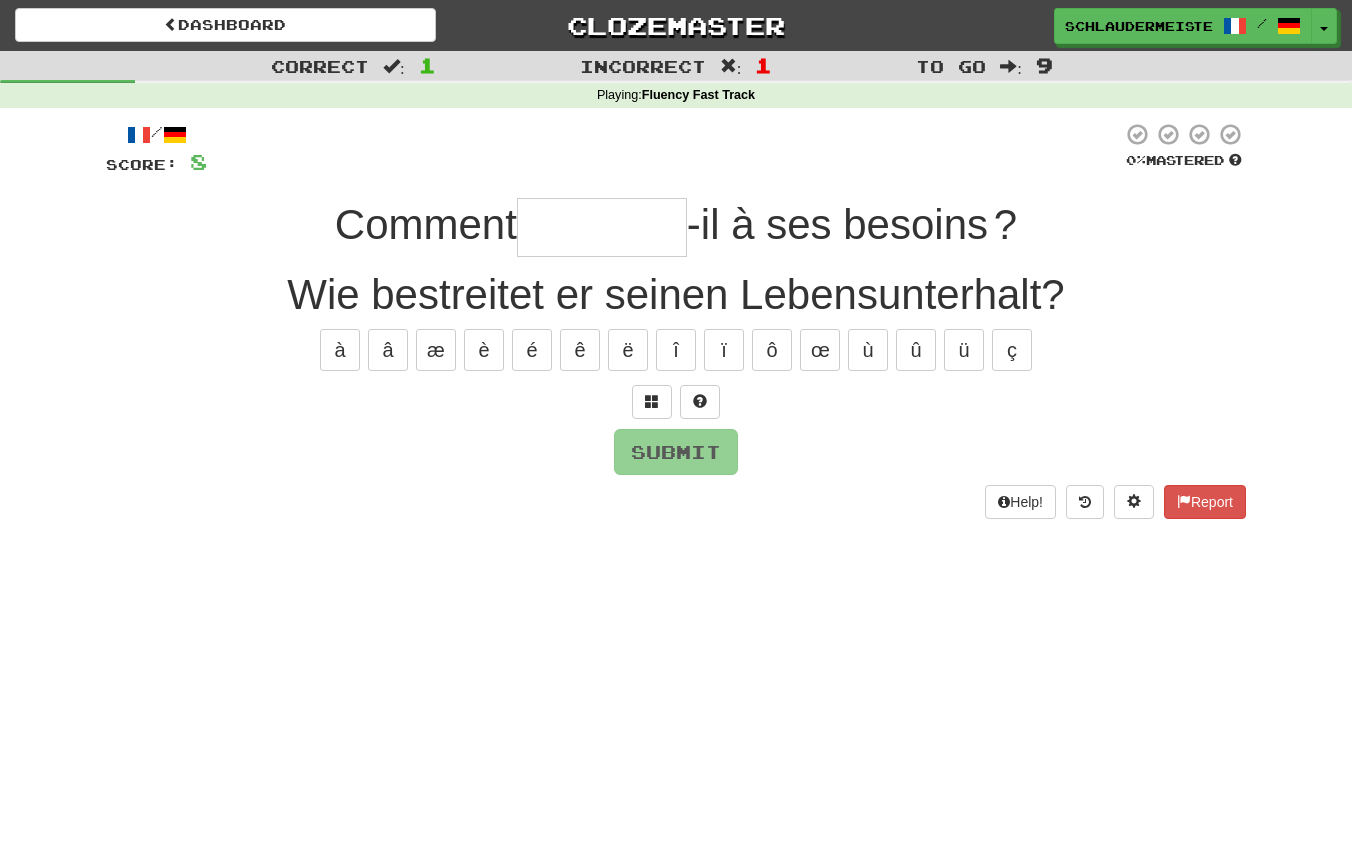type on "*" 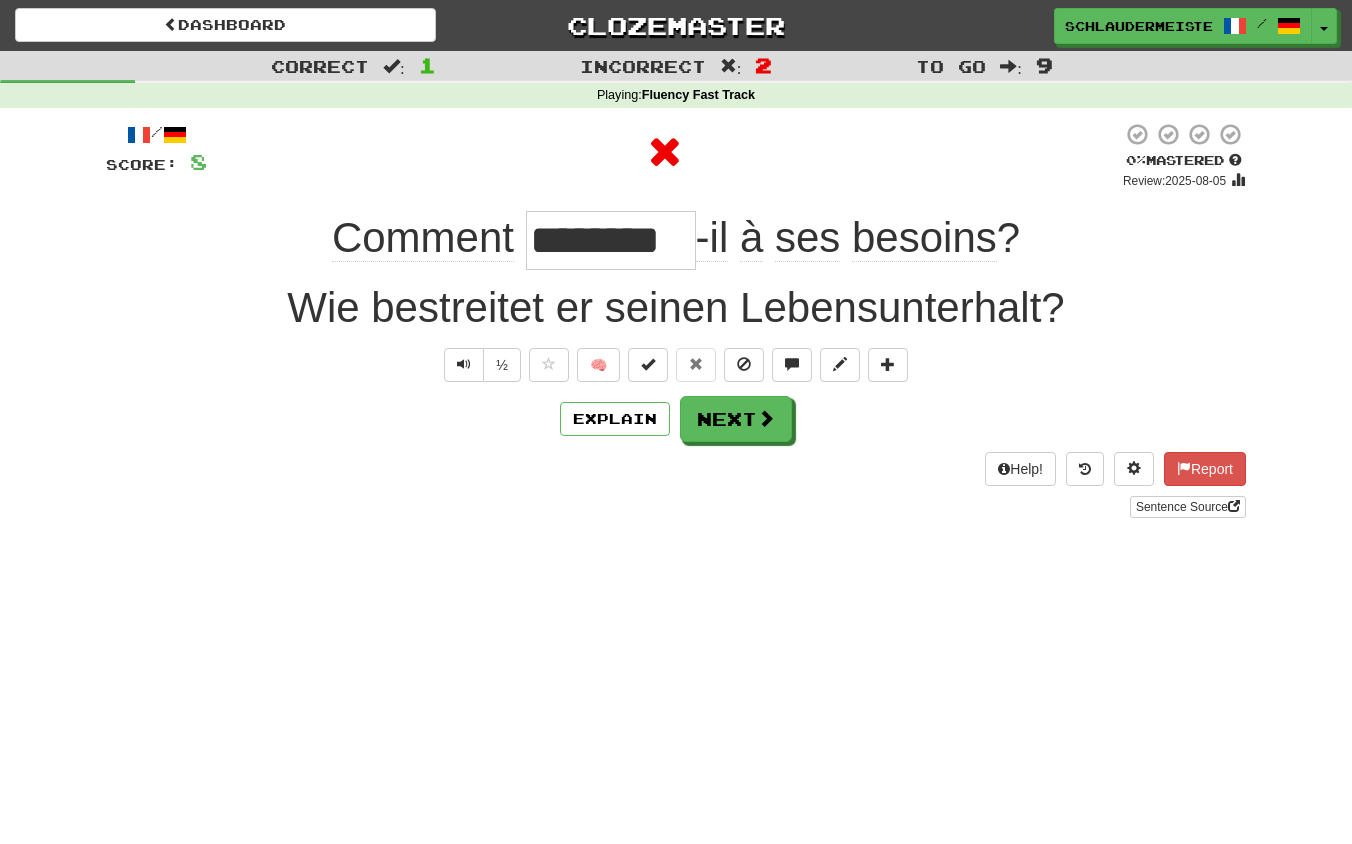 drag, startPoint x: 306, startPoint y: 225, endPoint x: 1059, endPoint y: 259, distance: 753.7672 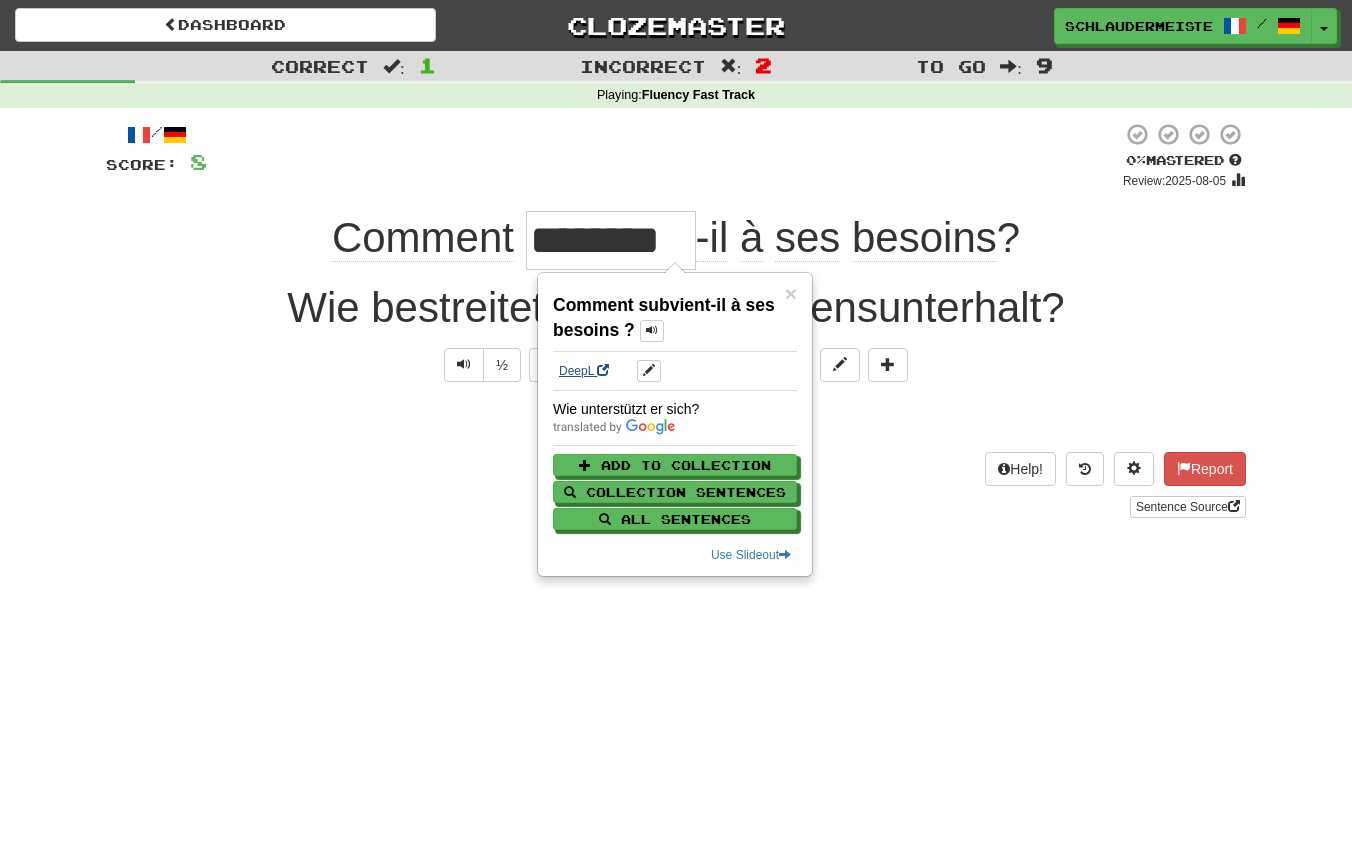 click on "DeepL" at bounding box center (584, 371) 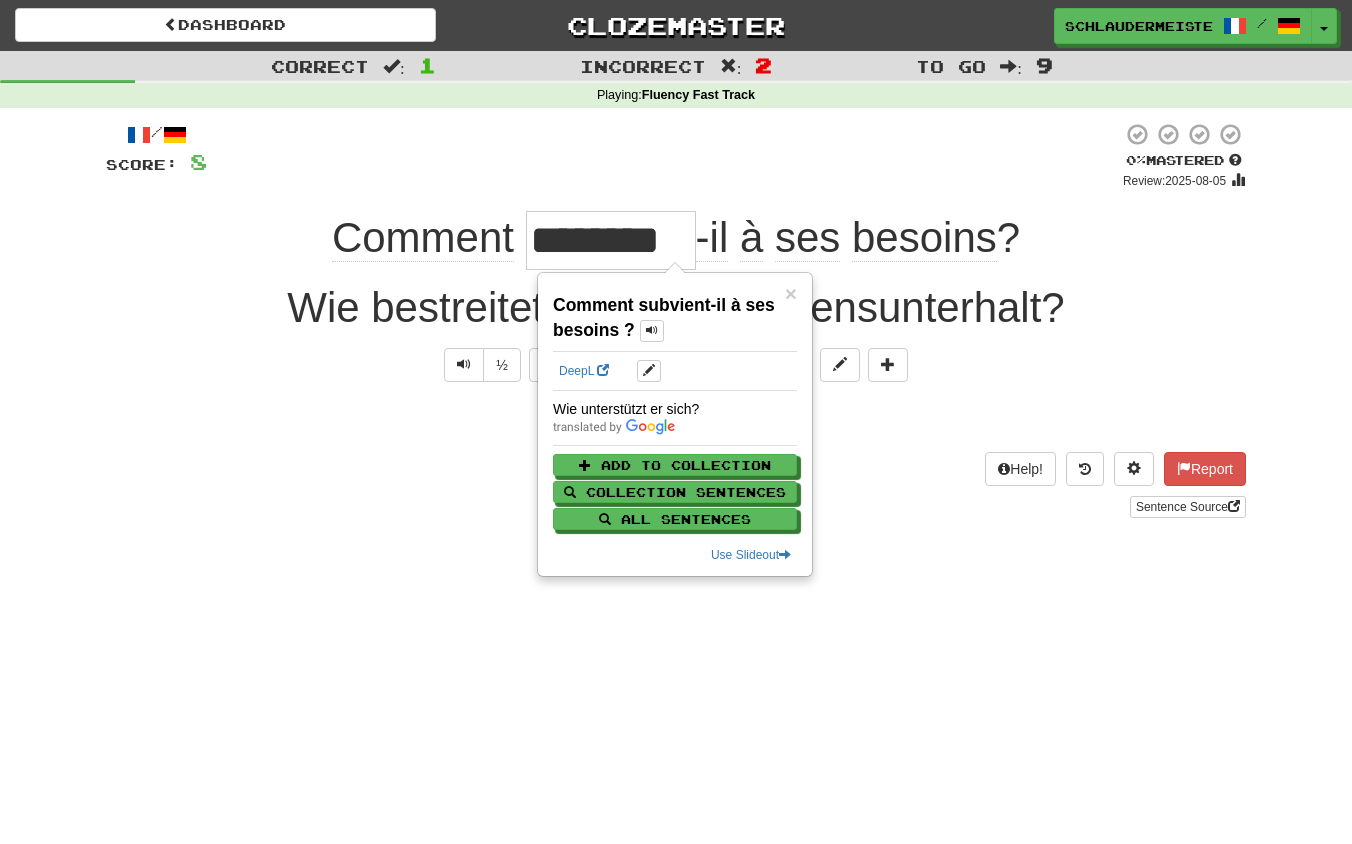 click on "/  Score:   8 0 %  Mastered Review:  2025-08-05 Comment   ******** -il   à   ses   besoins  ? Wie bestreitet er seinen Lebensunterhalt? ½ 🧠 Explain Next  Help!  Report Sentence Source" at bounding box center [676, 327] 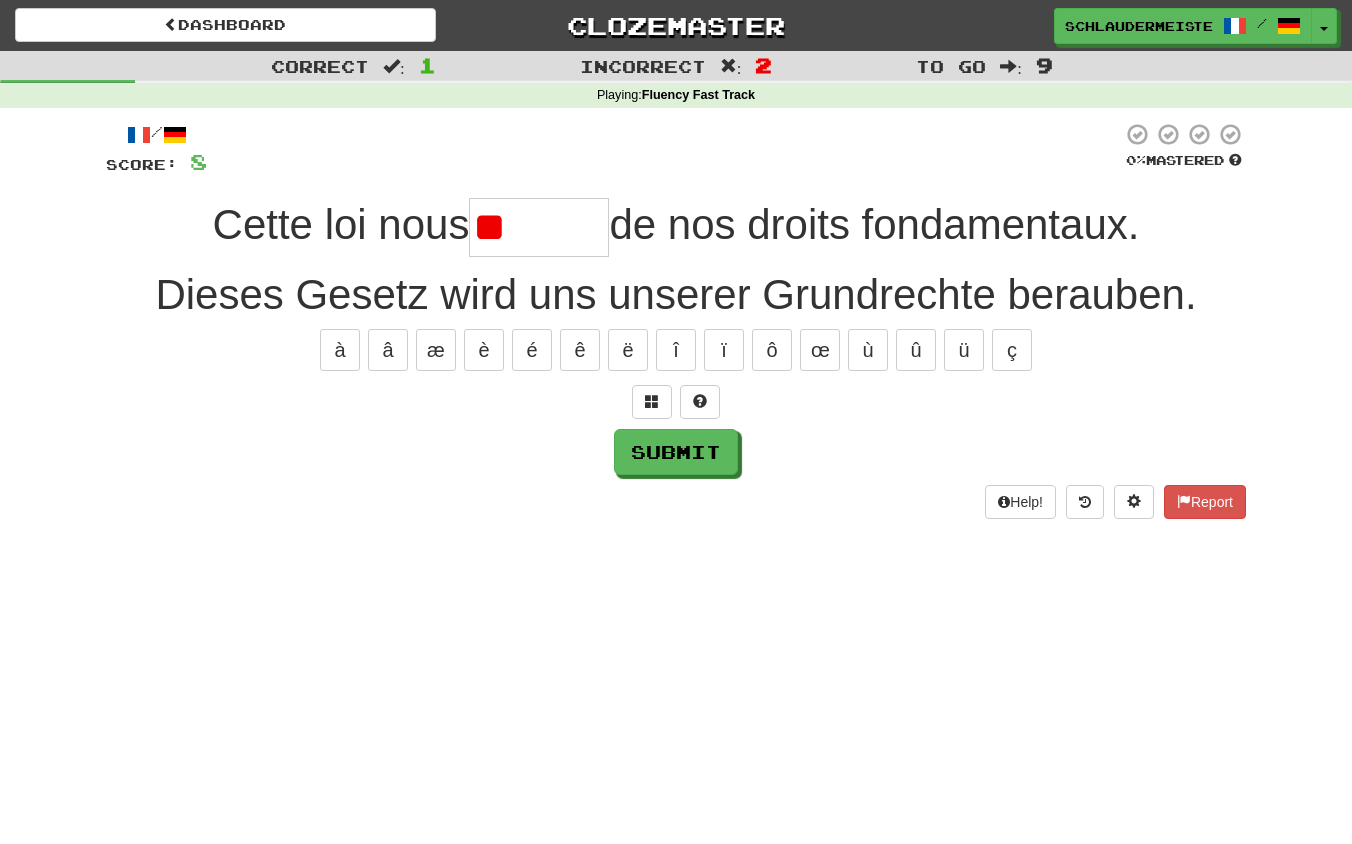 type on "*******" 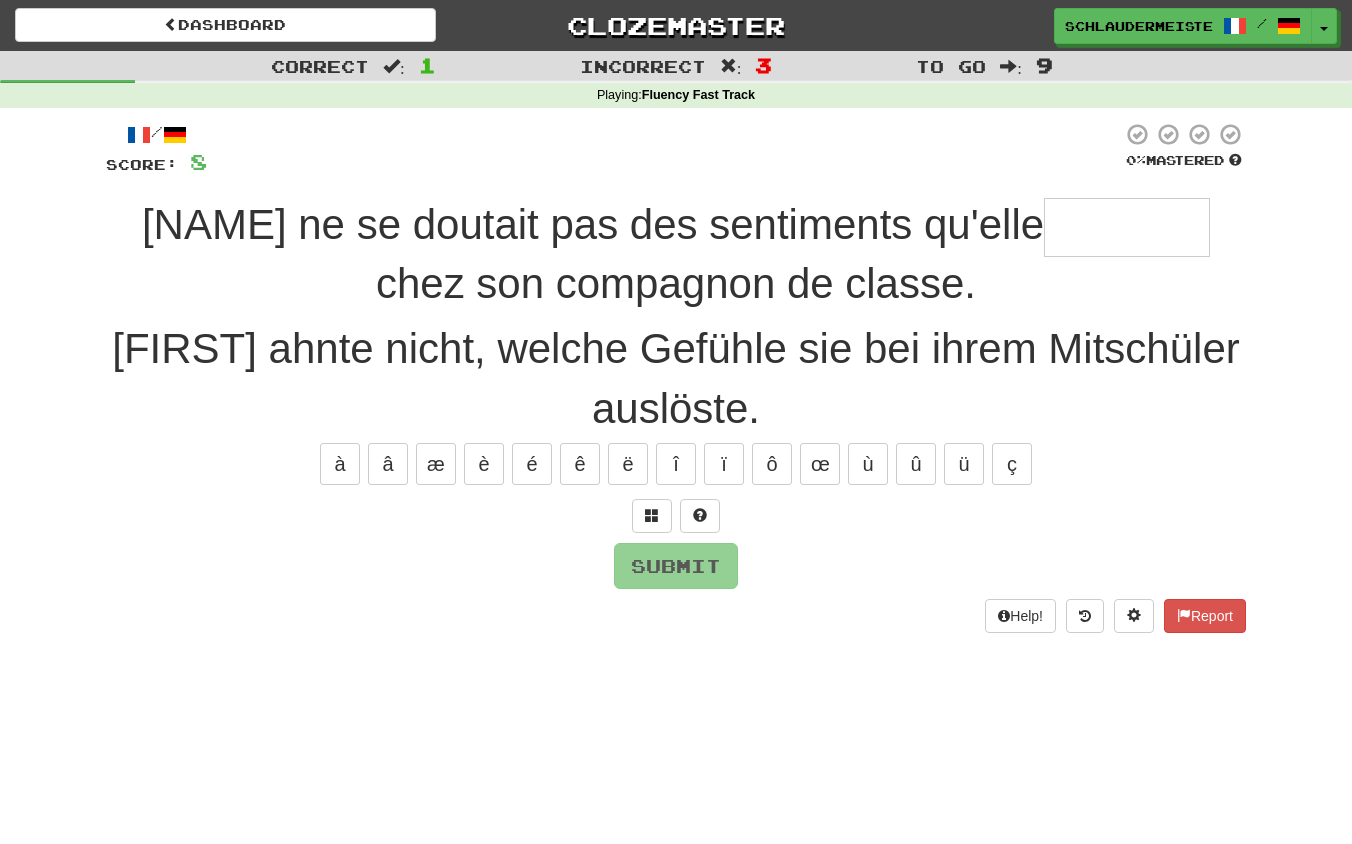 type on "*" 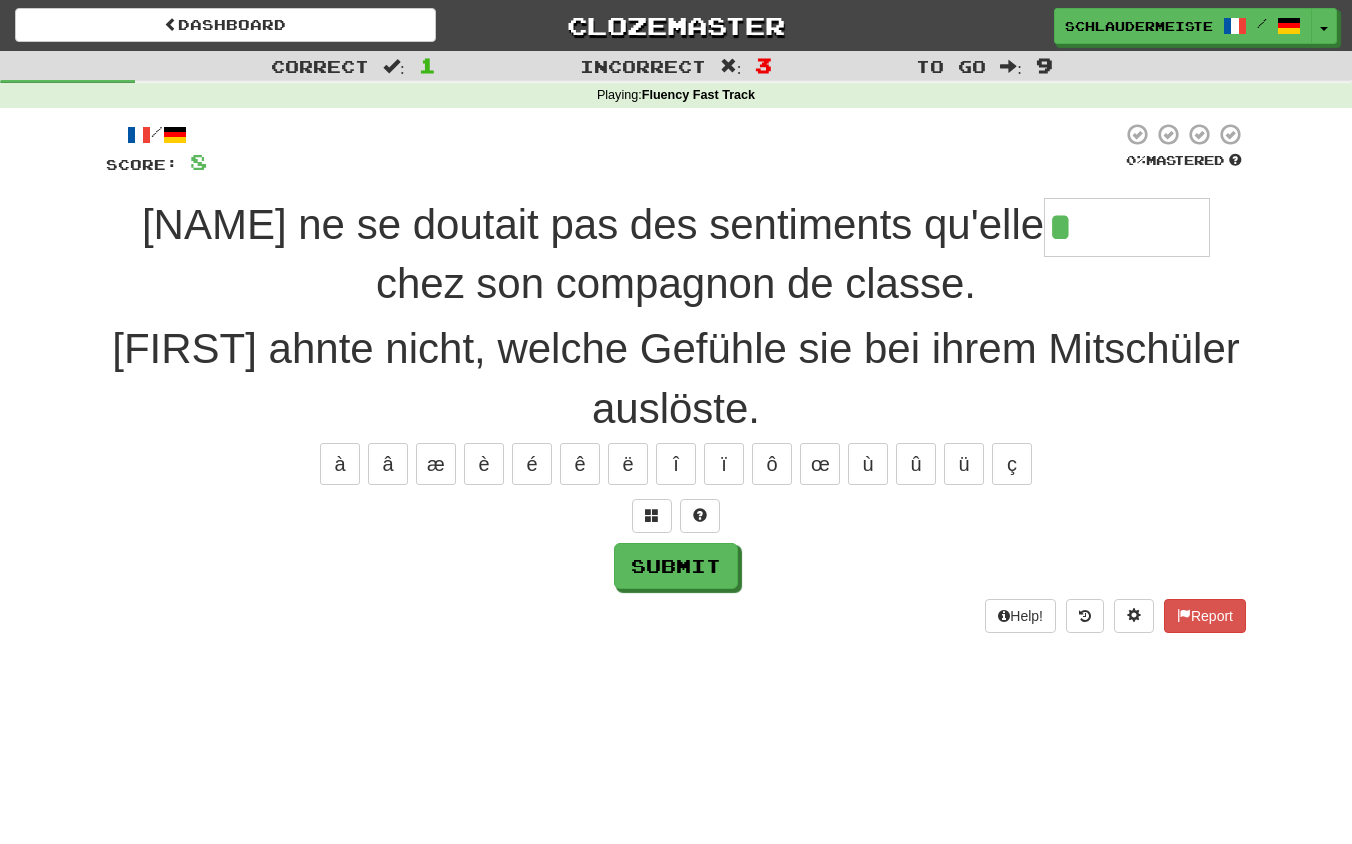 type on "*********" 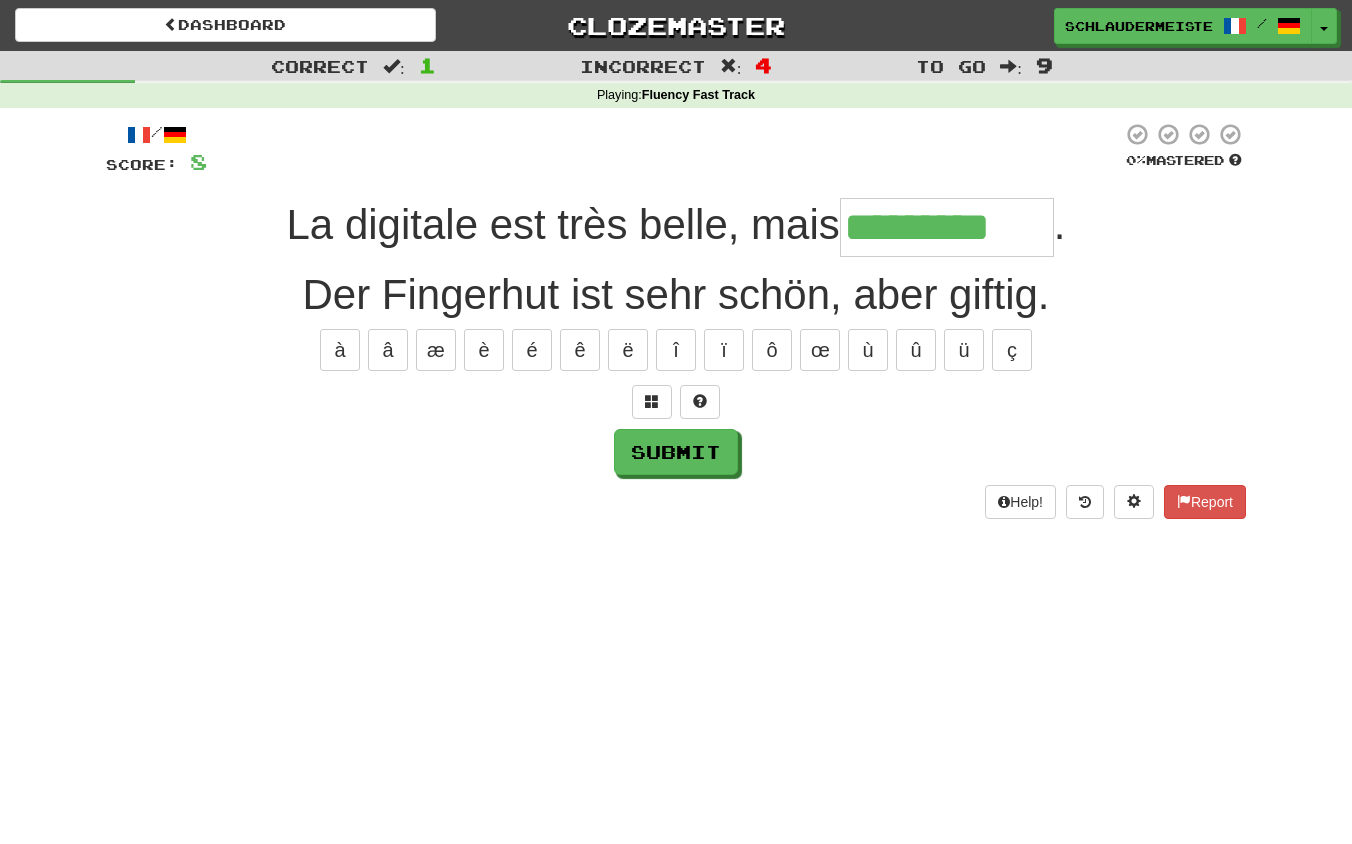 type on "*********" 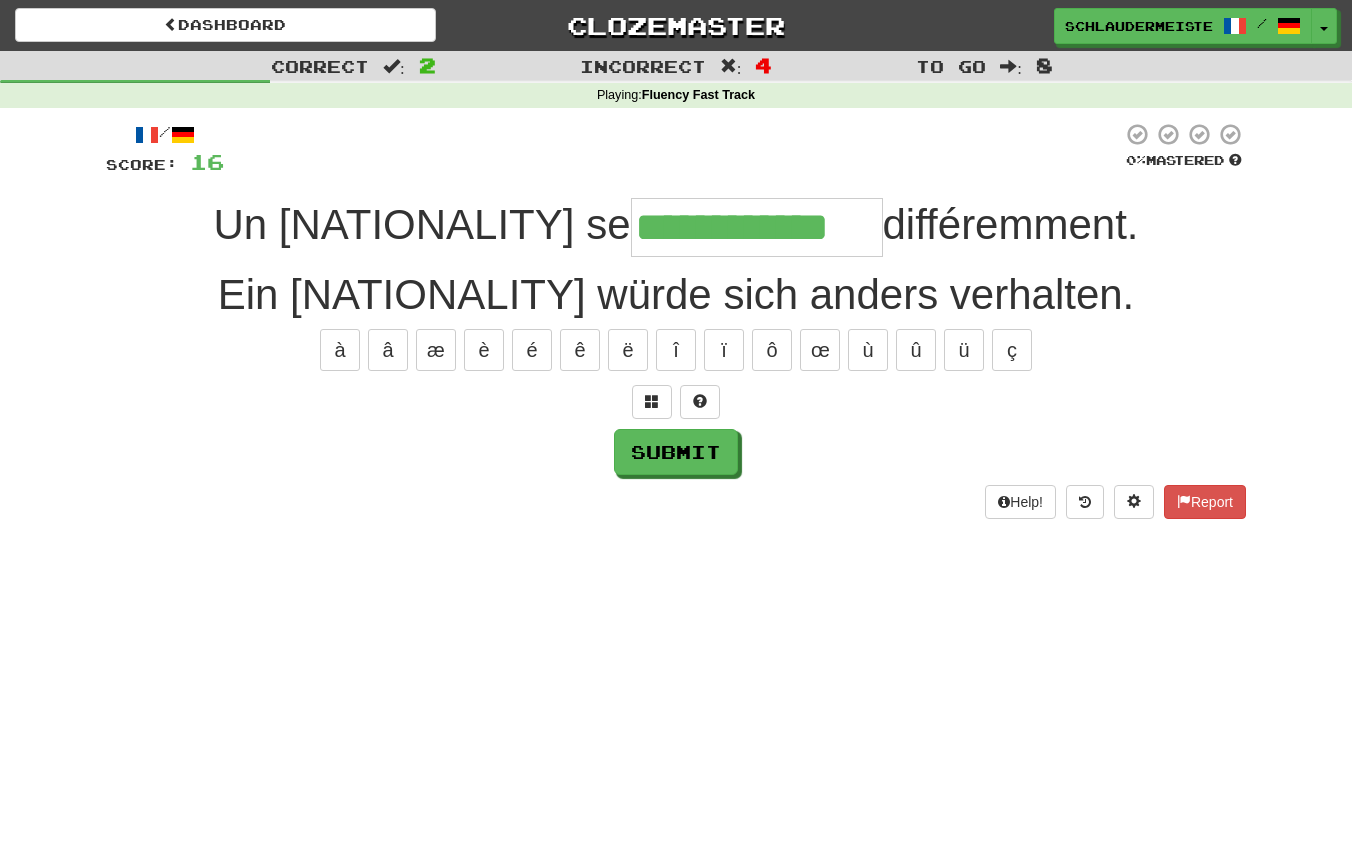 type on "**********" 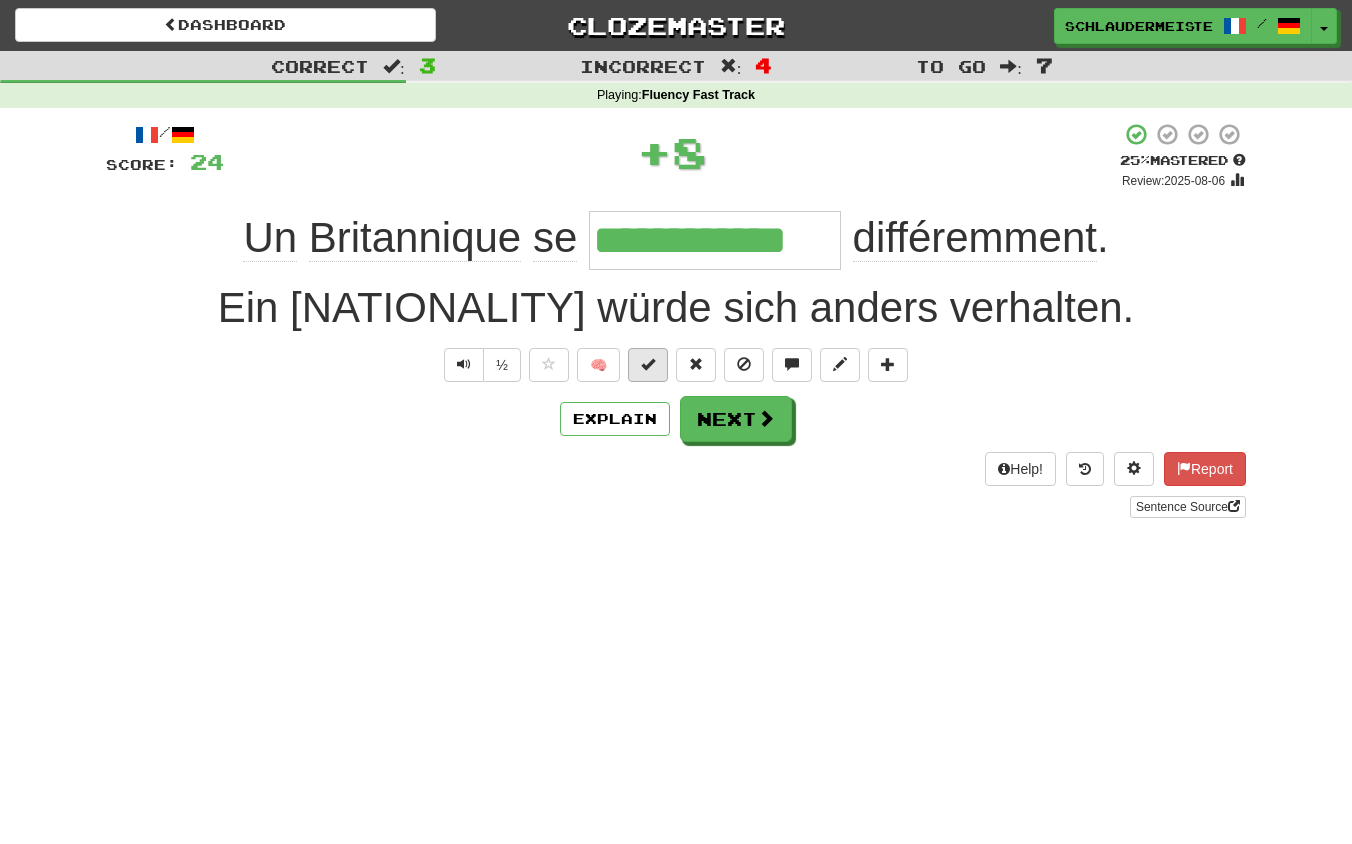 click at bounding box center (648, 364) 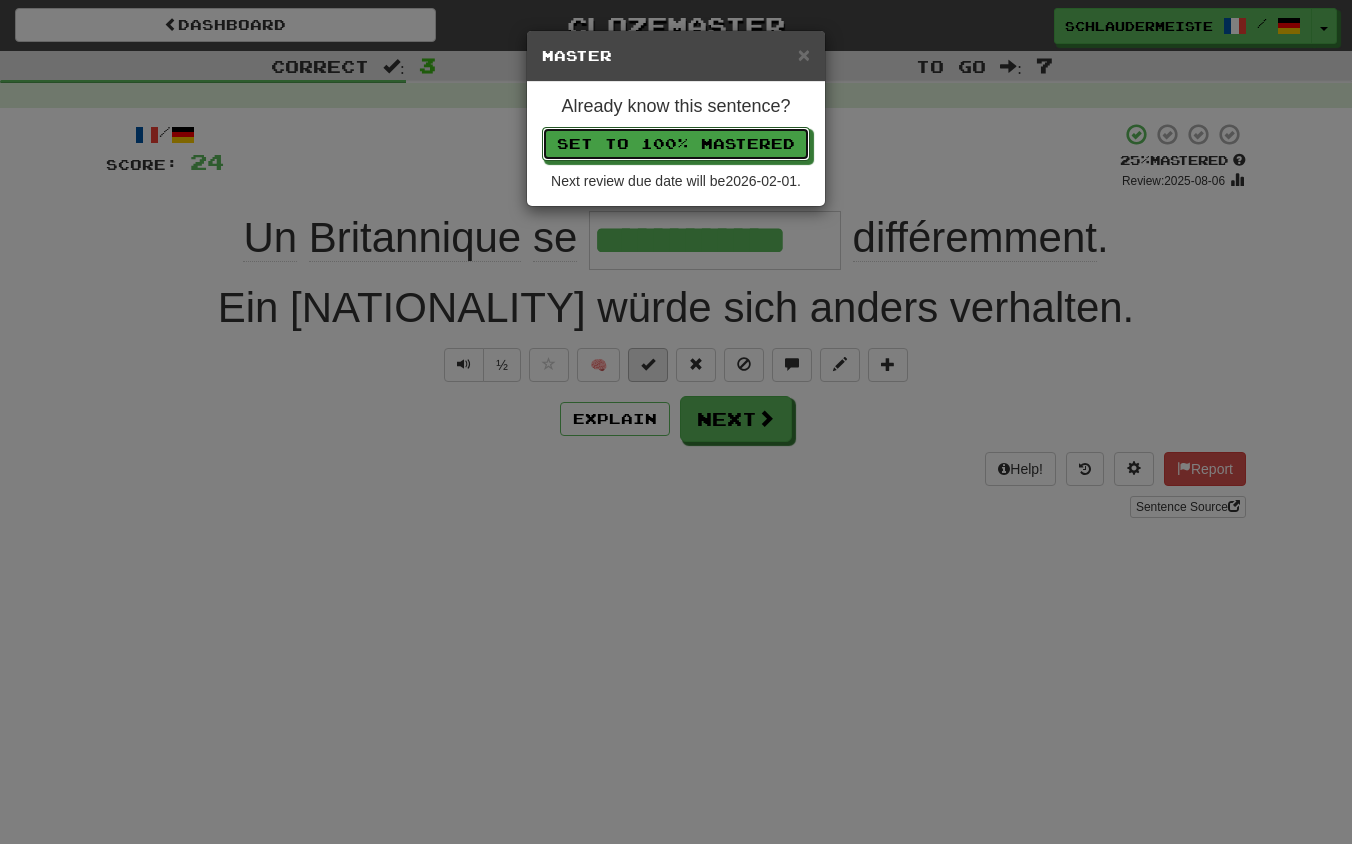 click on "Set to 100% Mastered" at bounding box center [676, 144] 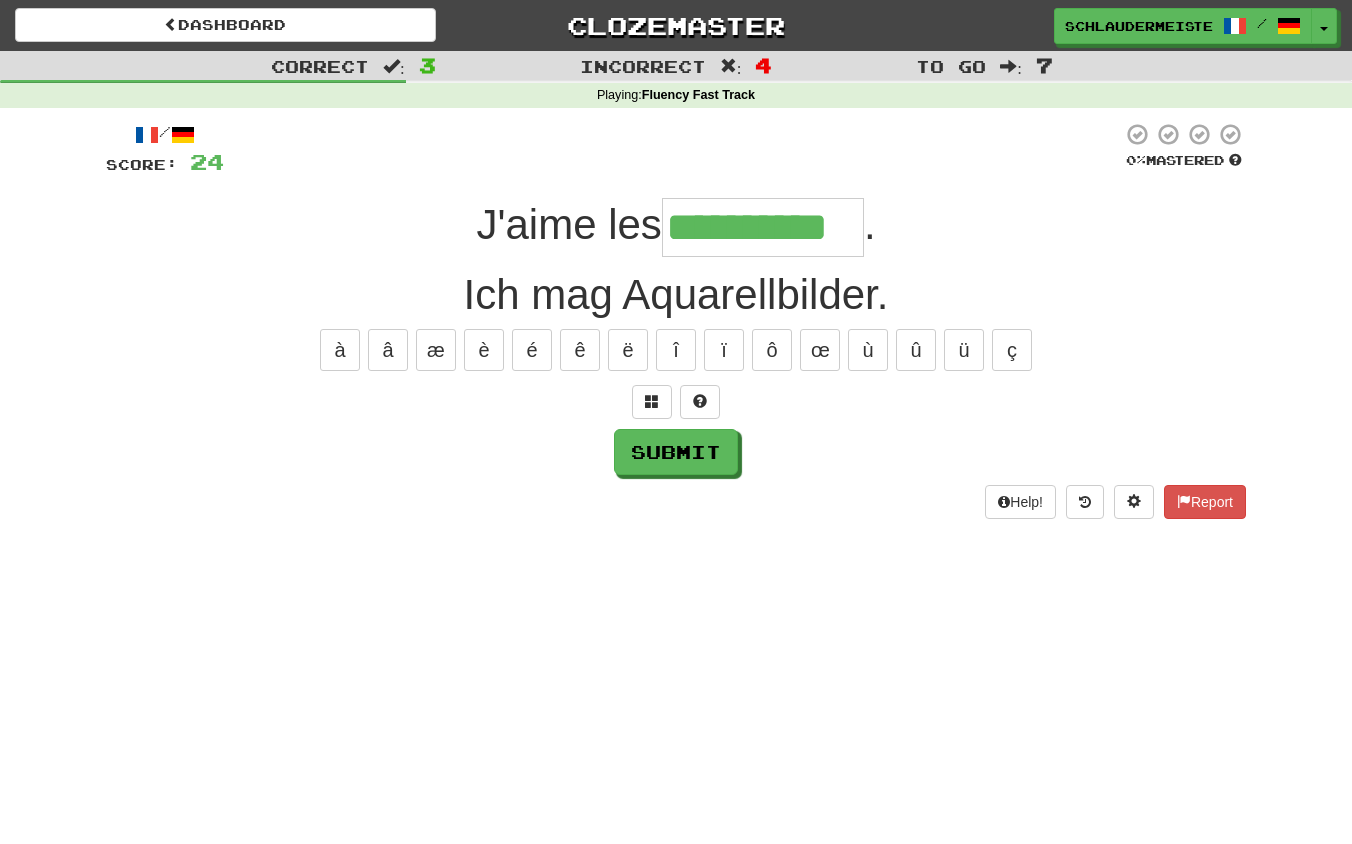 type on "**********" 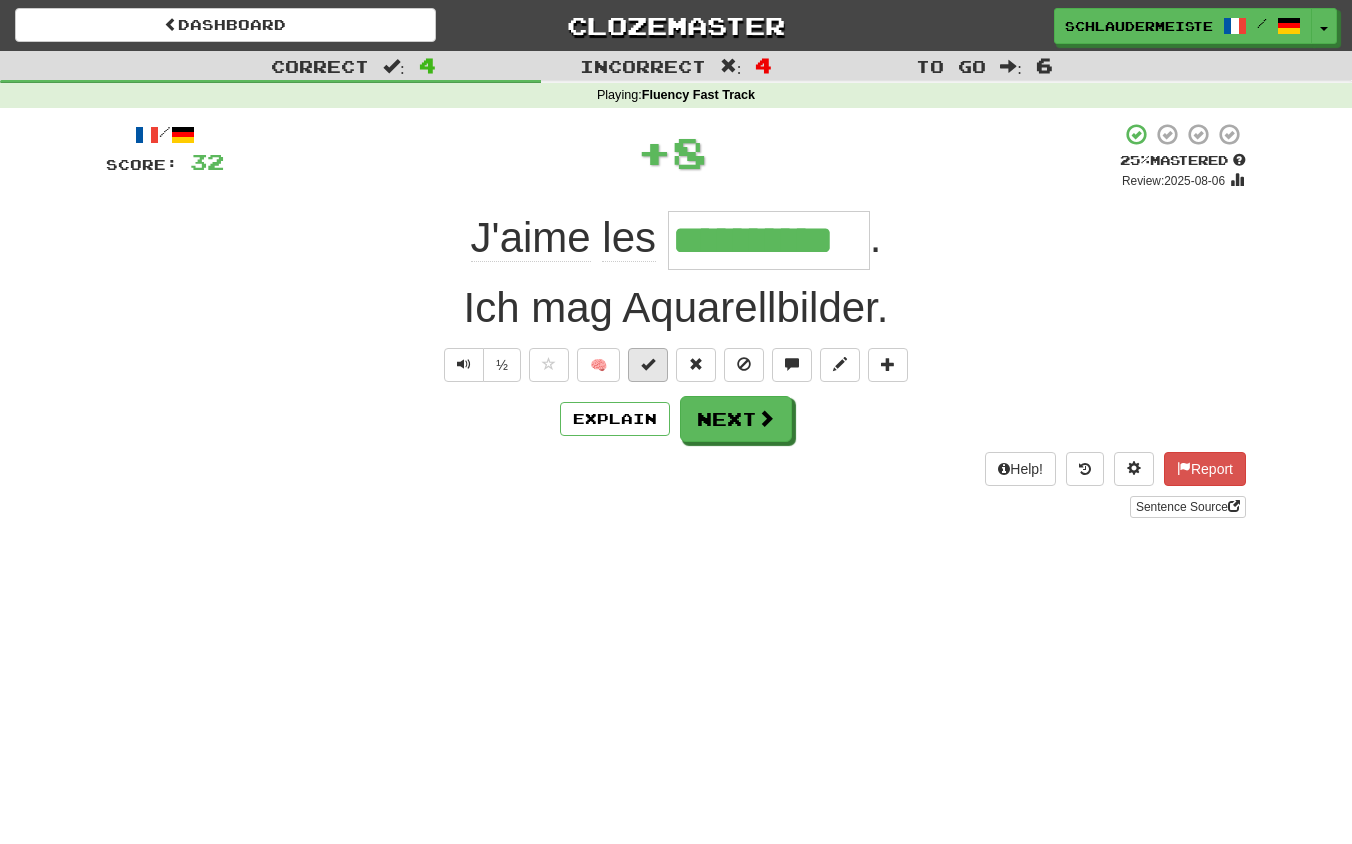 click at bounding box center (648, 364) 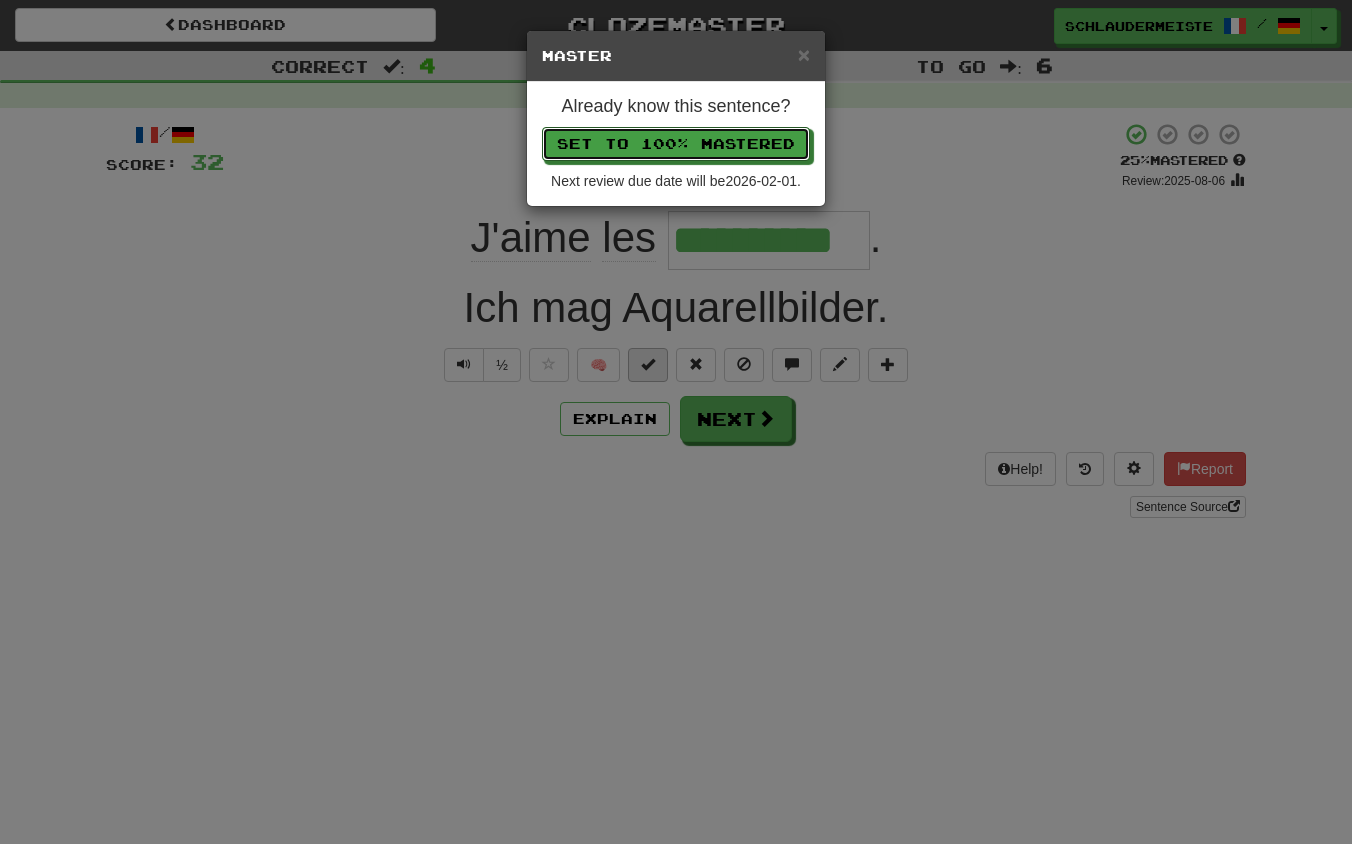 click on "Set to 100% Mastered" at bounding box center (676, 144) 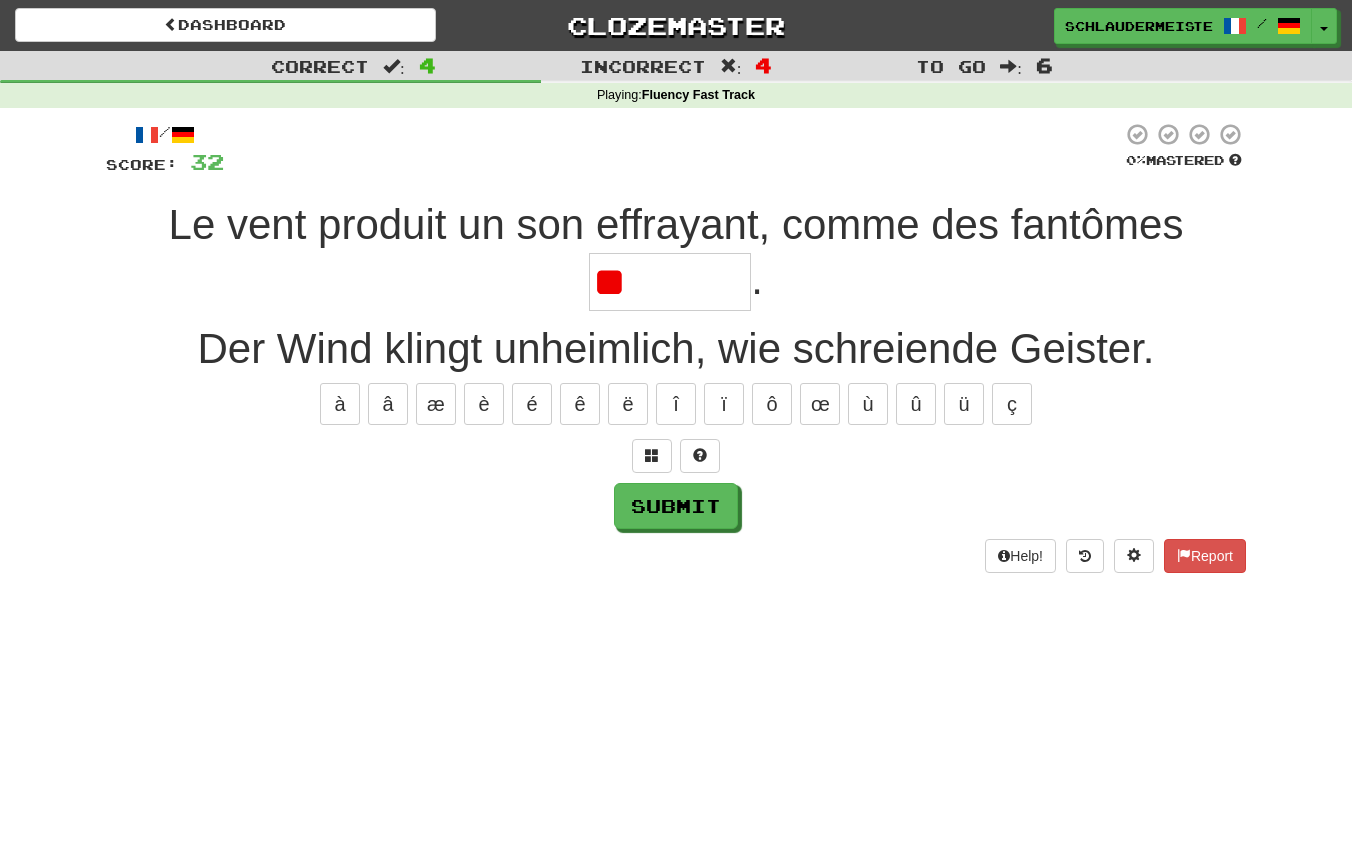 type on "*" 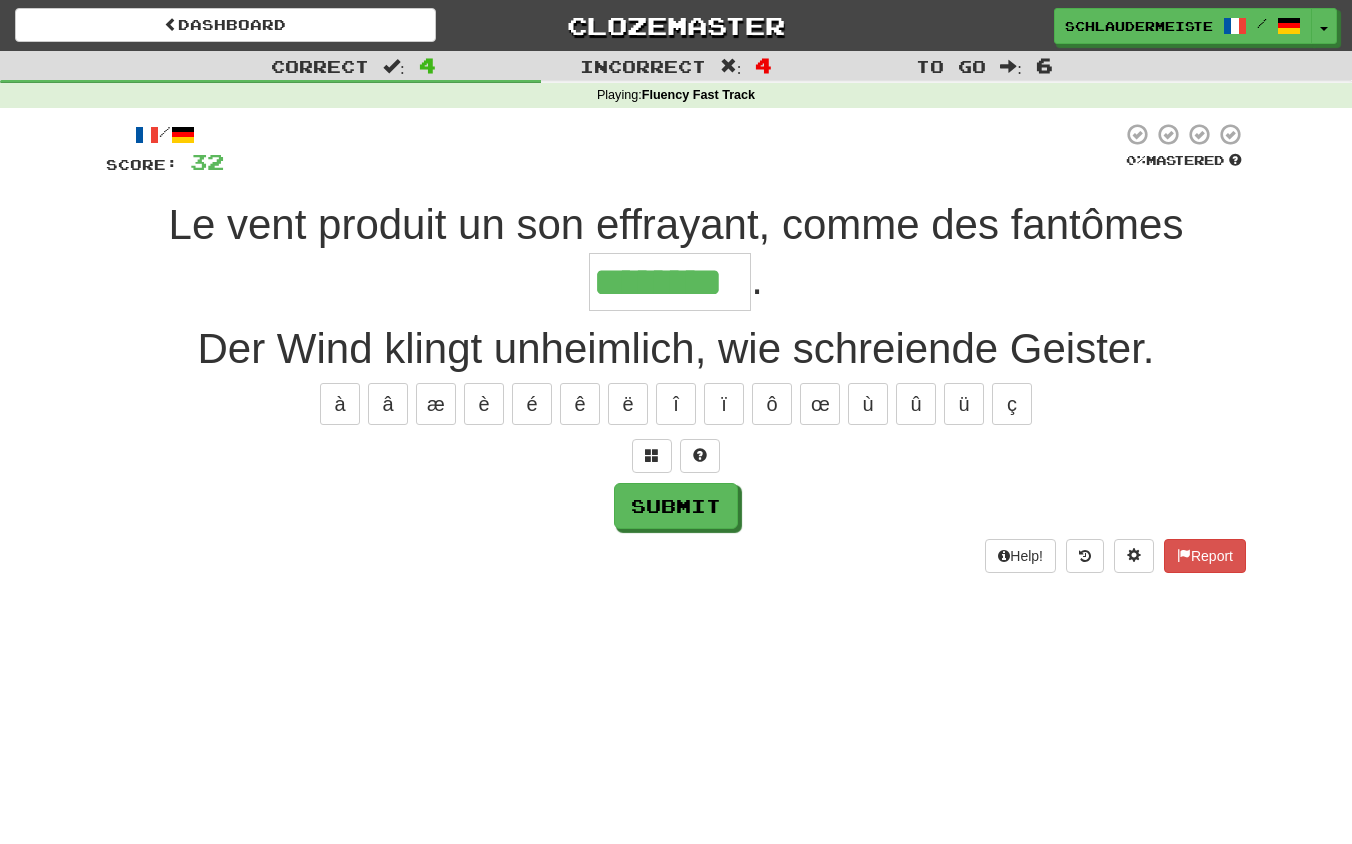 type on "********" 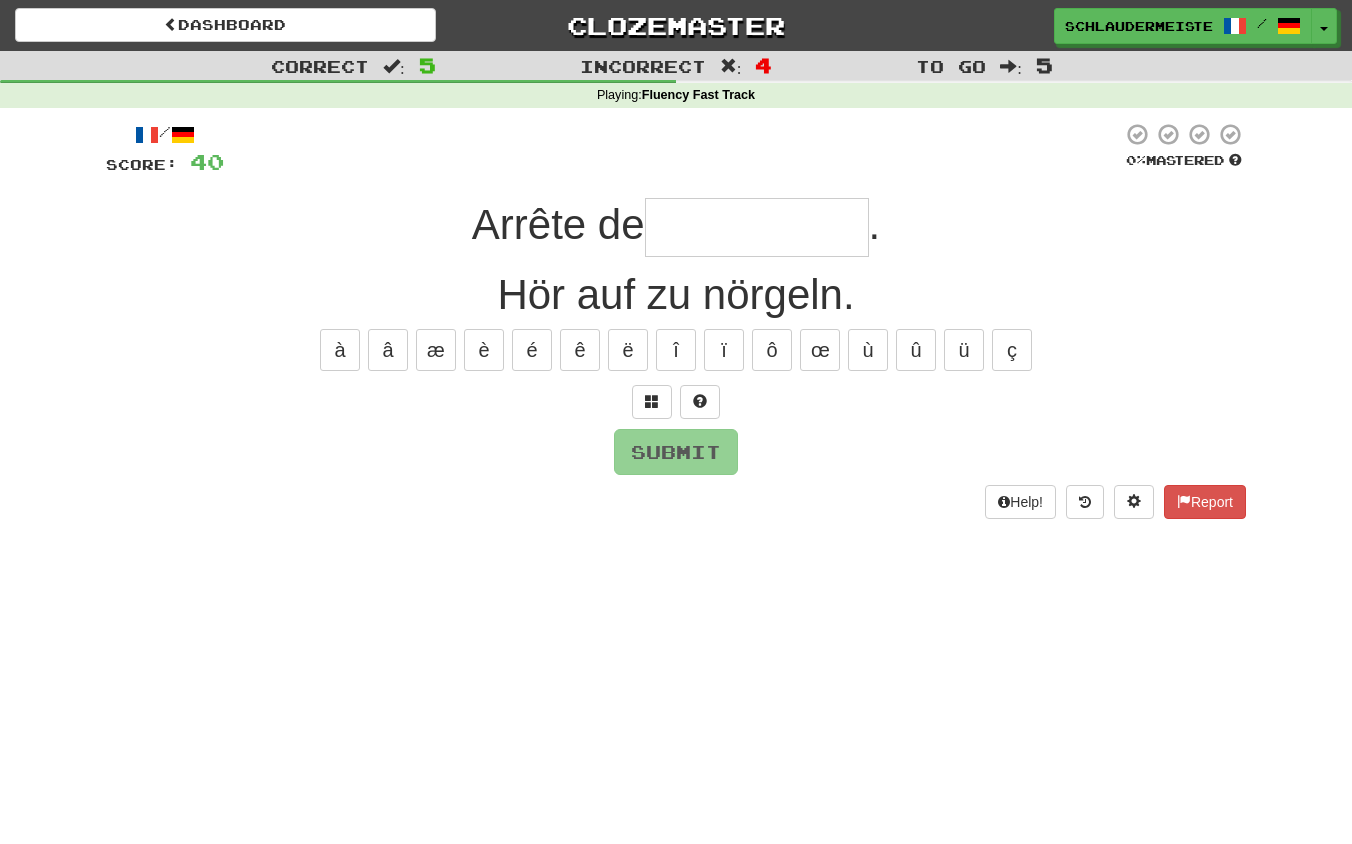 type on "*" 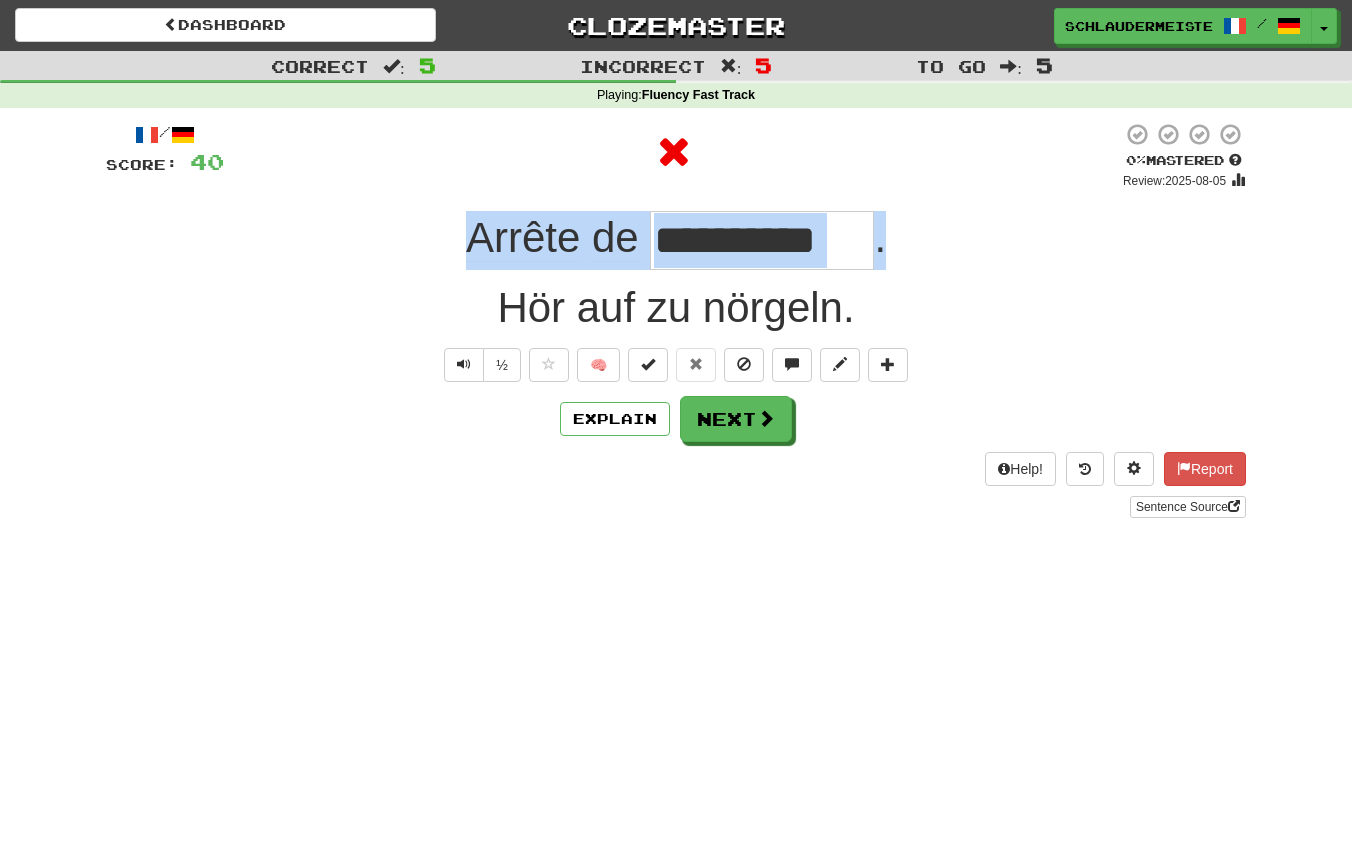drag, startPoint x: 446, startPoint y: 234, endPoint x: 913, endPoint y: 242, distance: 467.0685 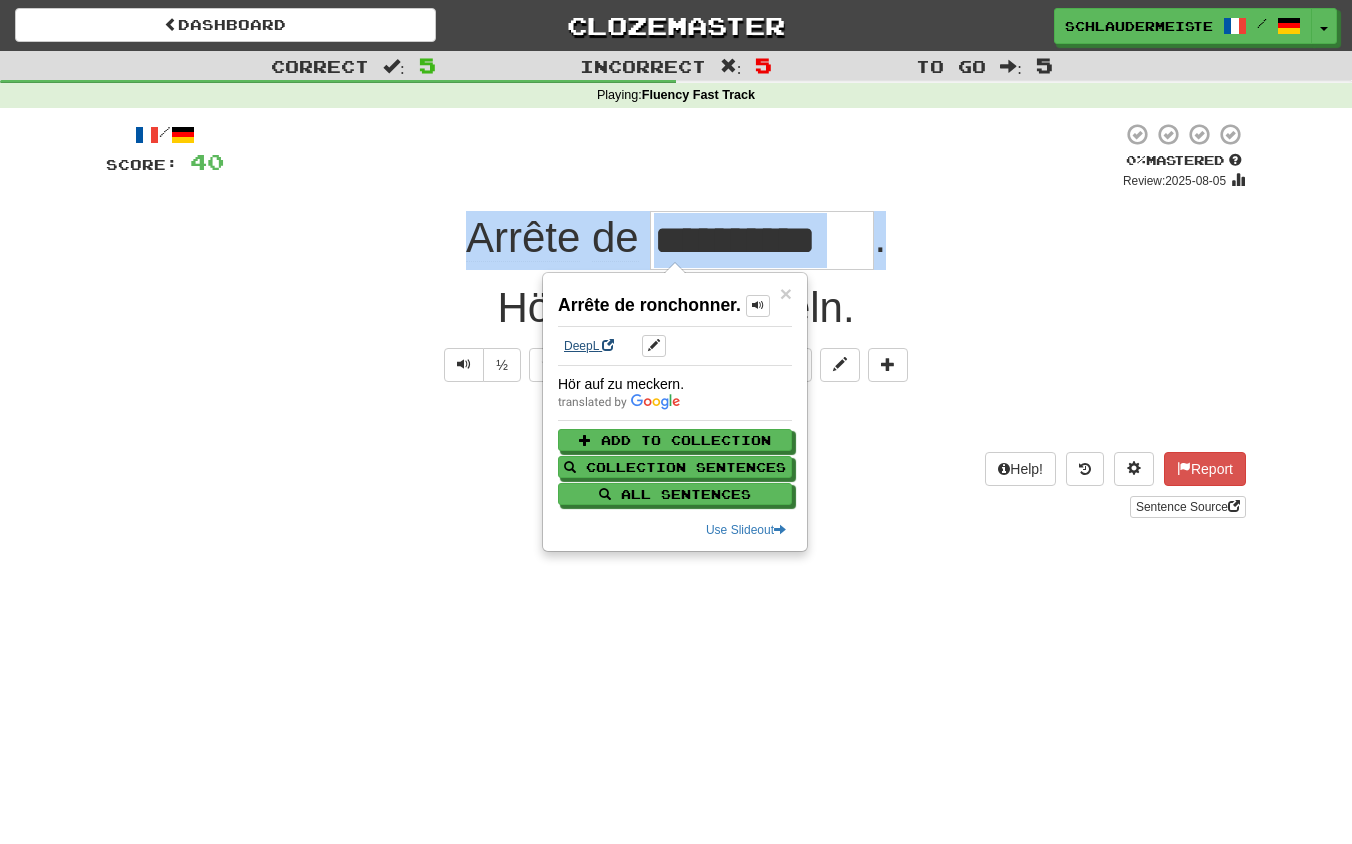 click on "DeepL" at bounding box center (589, 346) 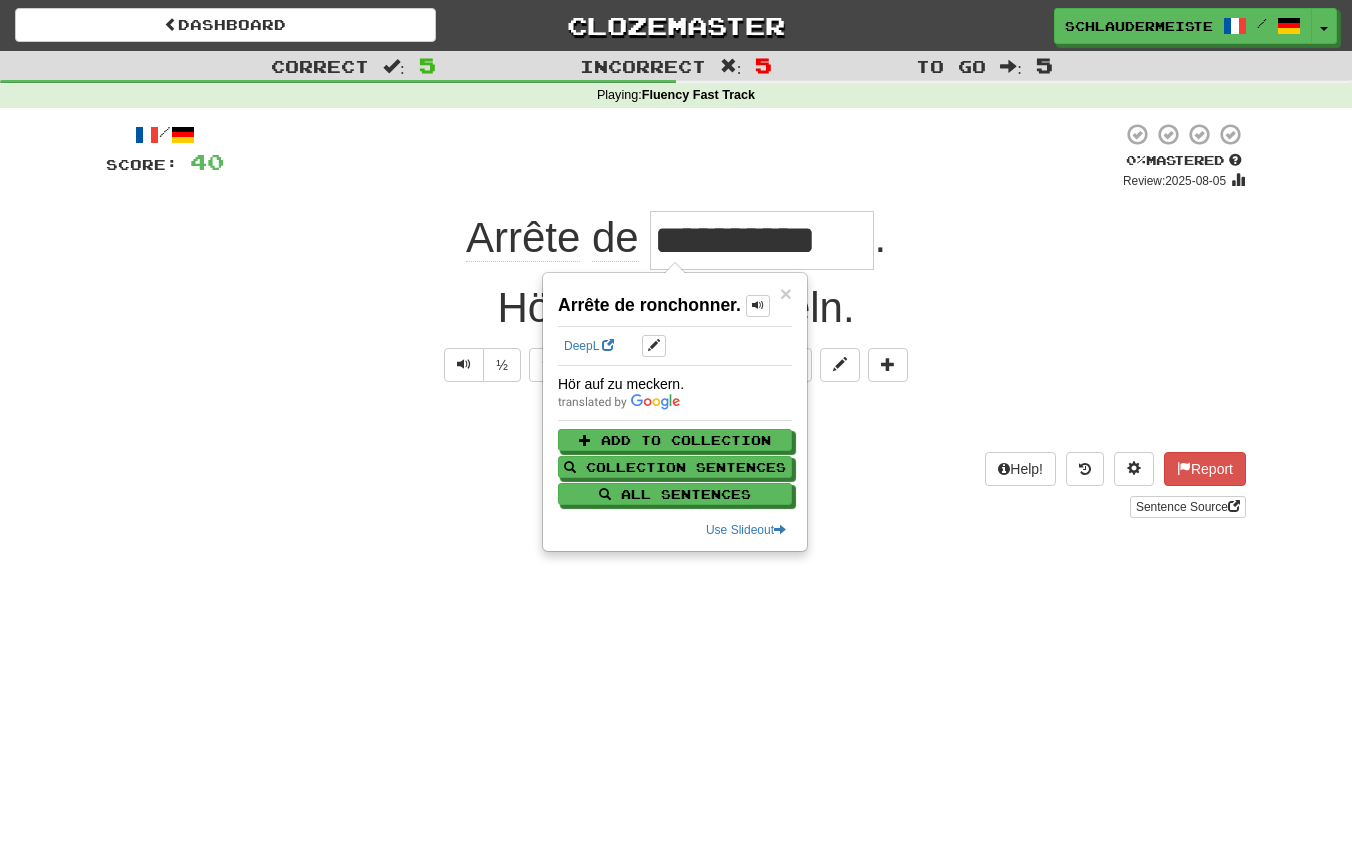 click on "Sentence Source" at bounding box center [676, 507] 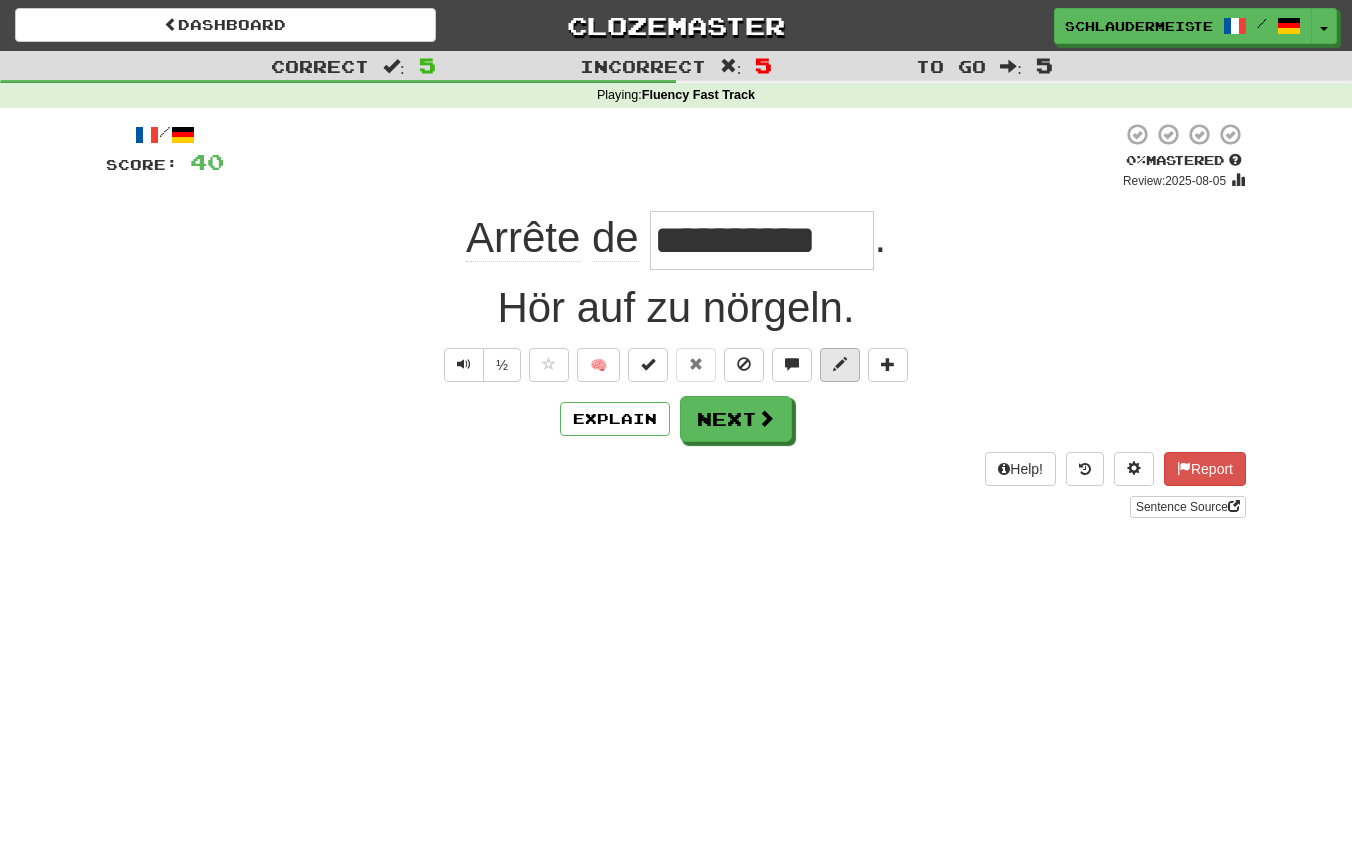 click at bounding box center (840, 364) 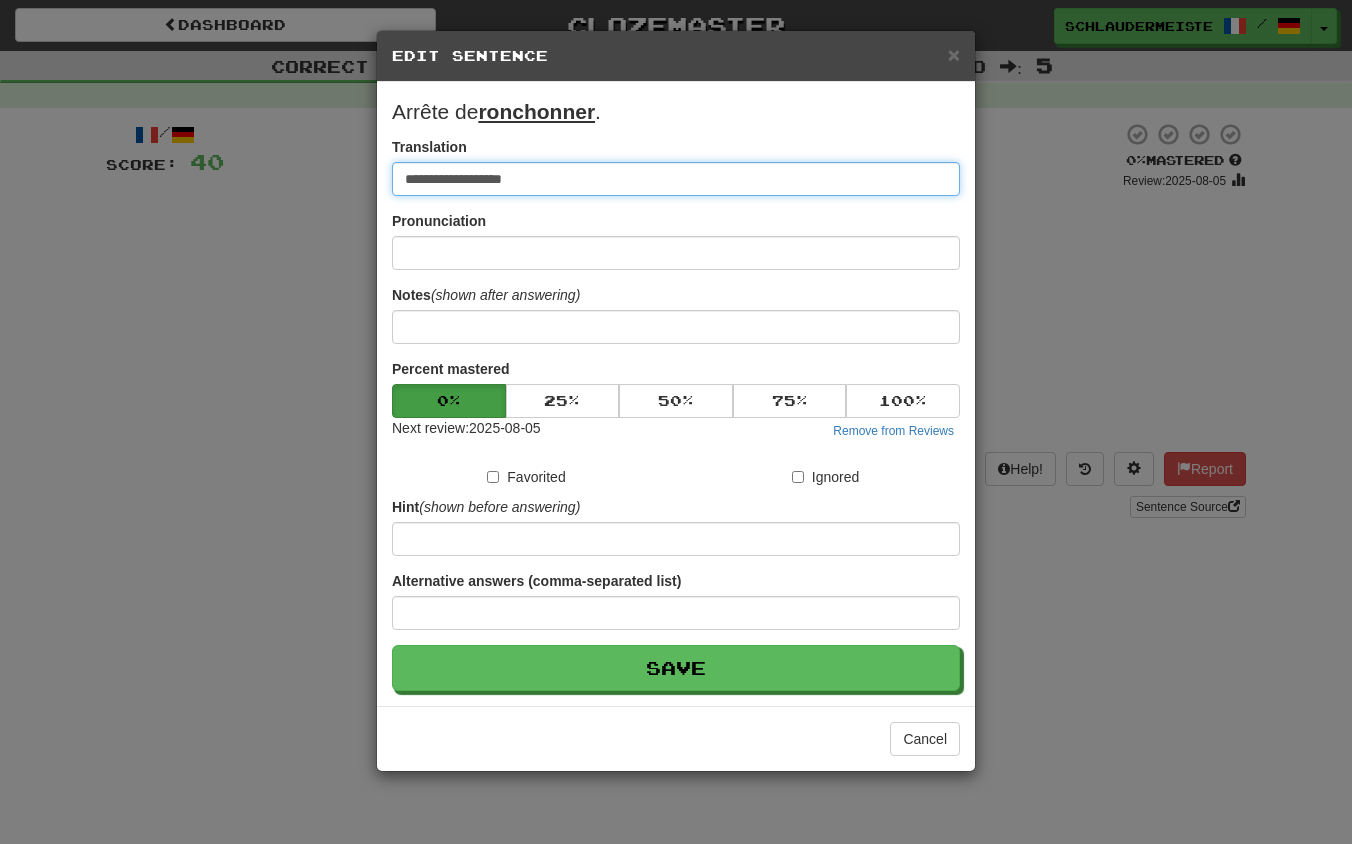 drag, startPoint x: 760, startPoint y: 188, endPoint x: 265, endPoint y: 158, distance: 495.90826 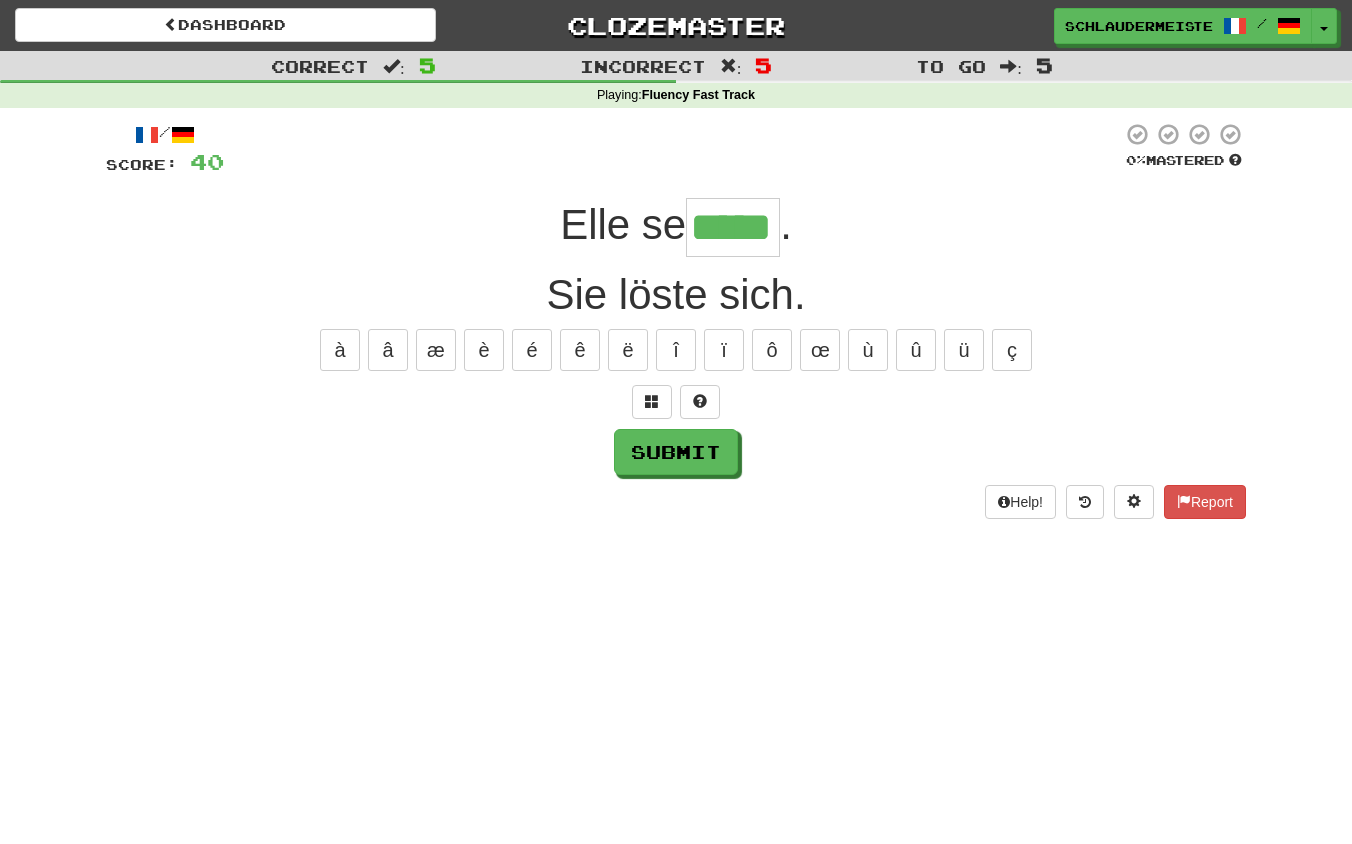 type on "*****" 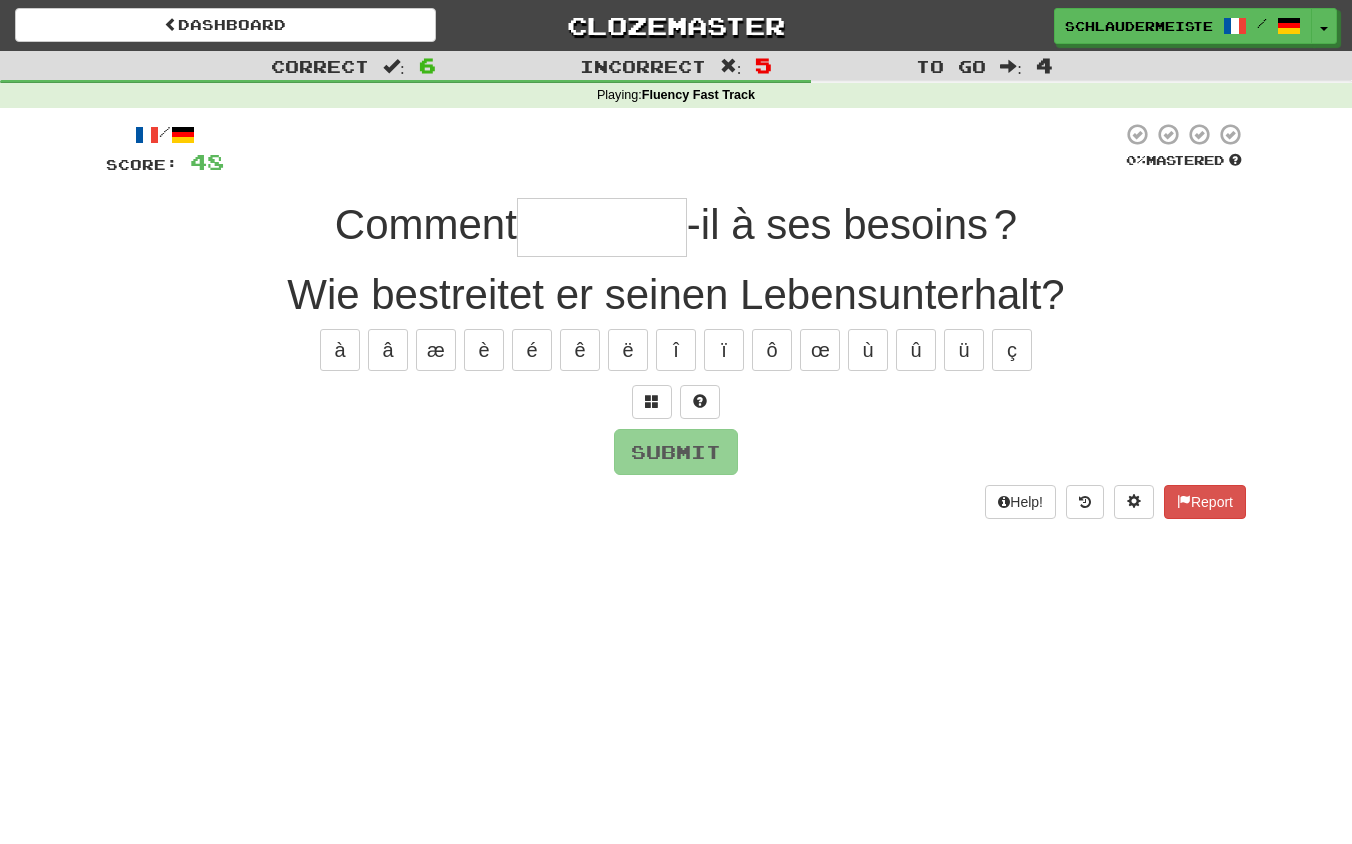 type on "********" 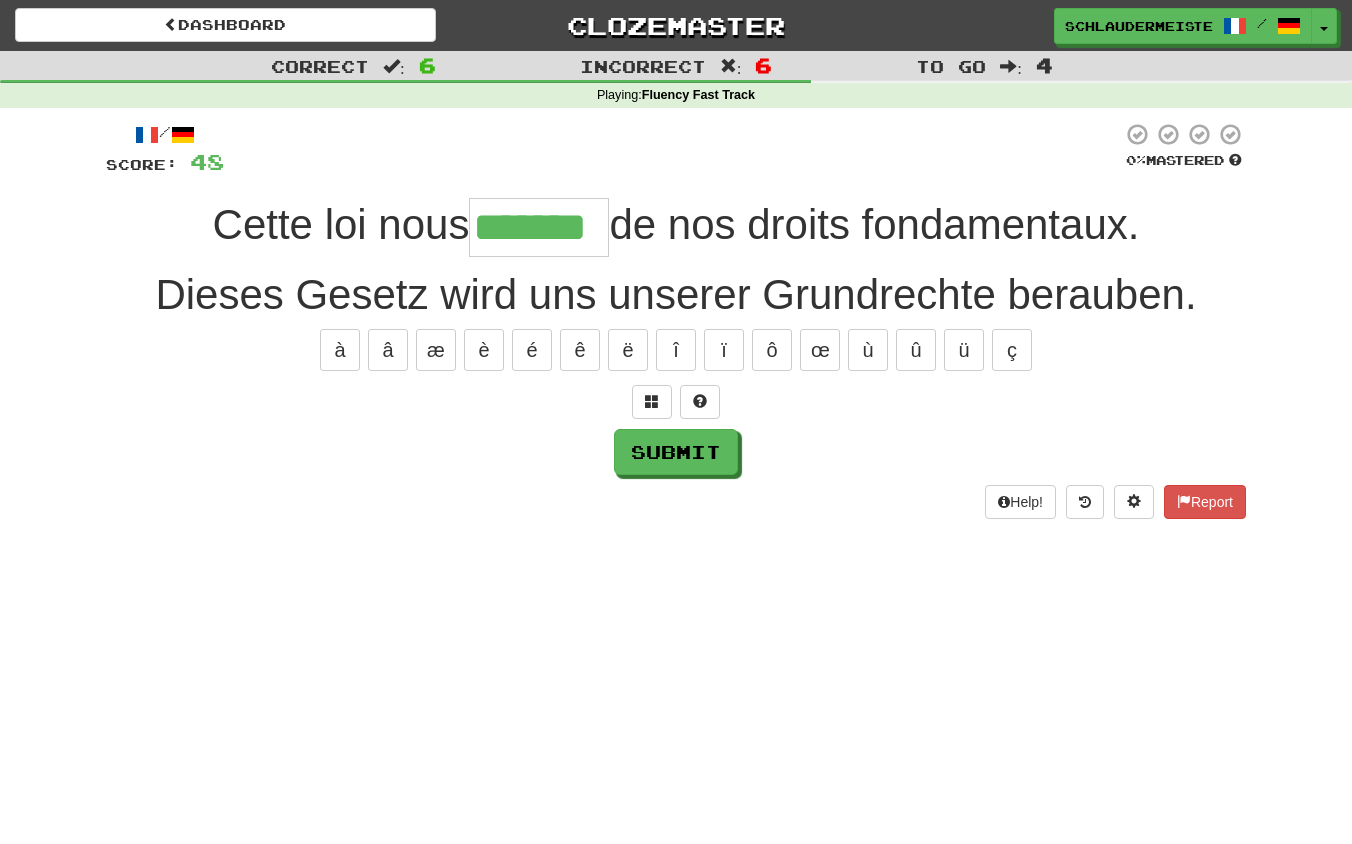 type on "*******" 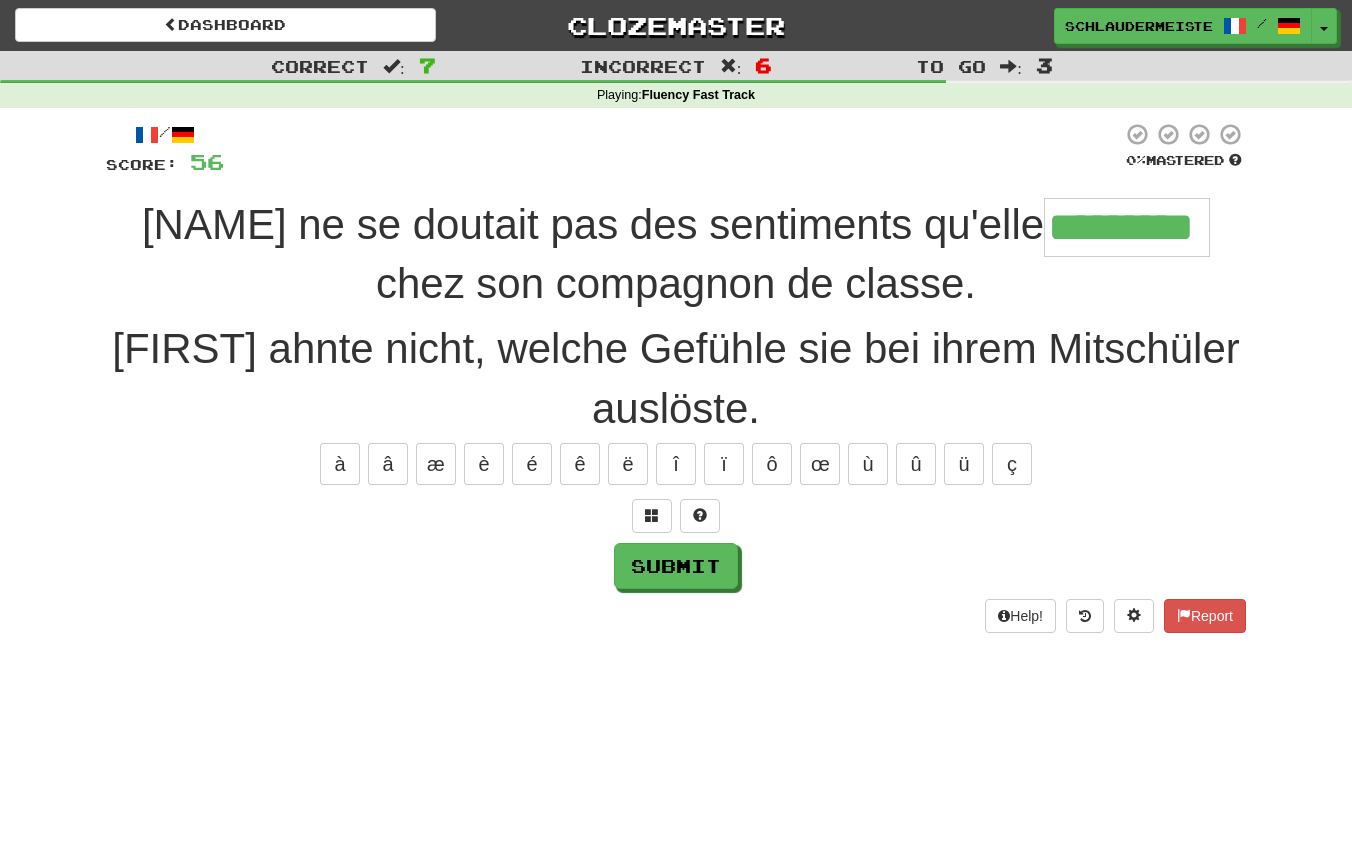 type on "*********" 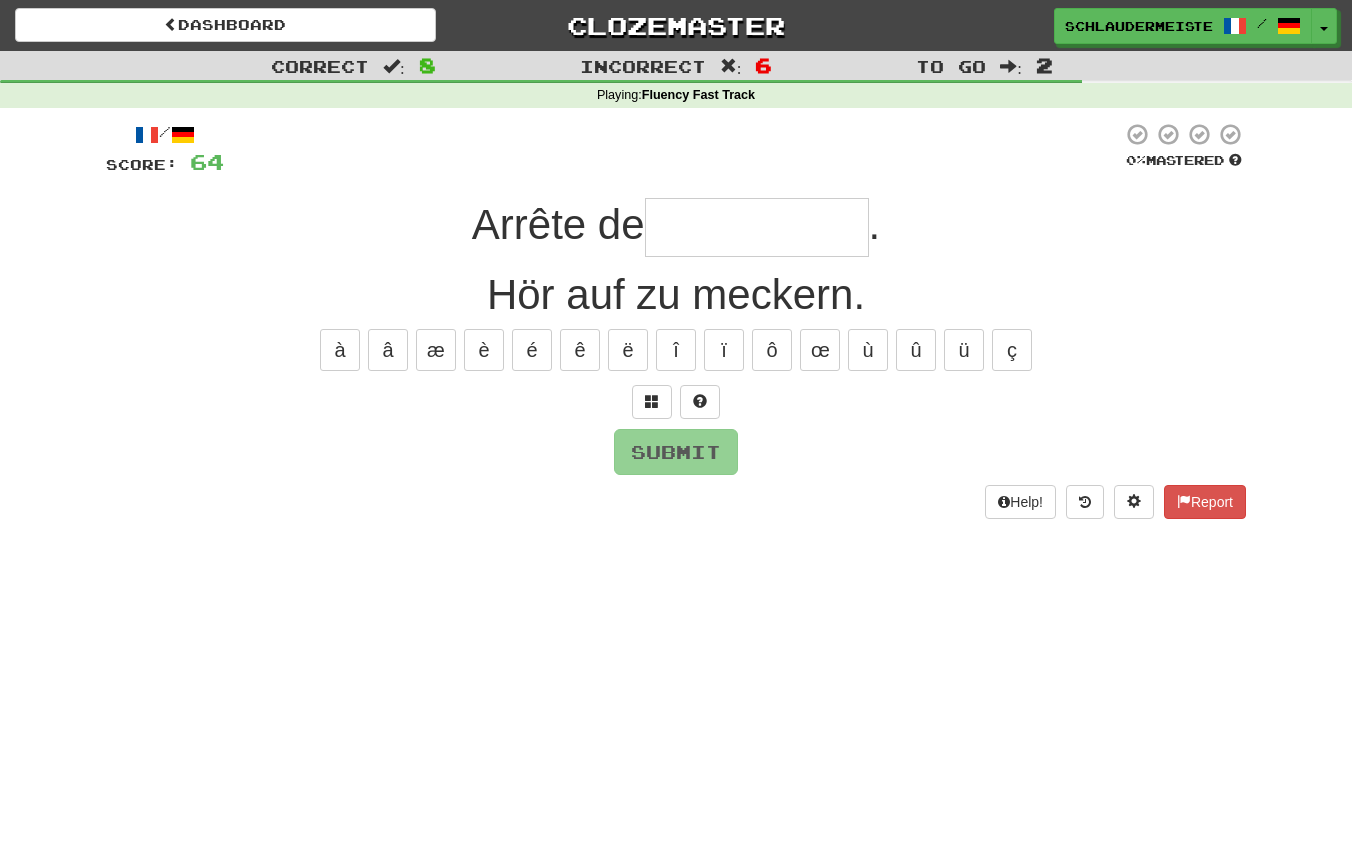 type on "**********" 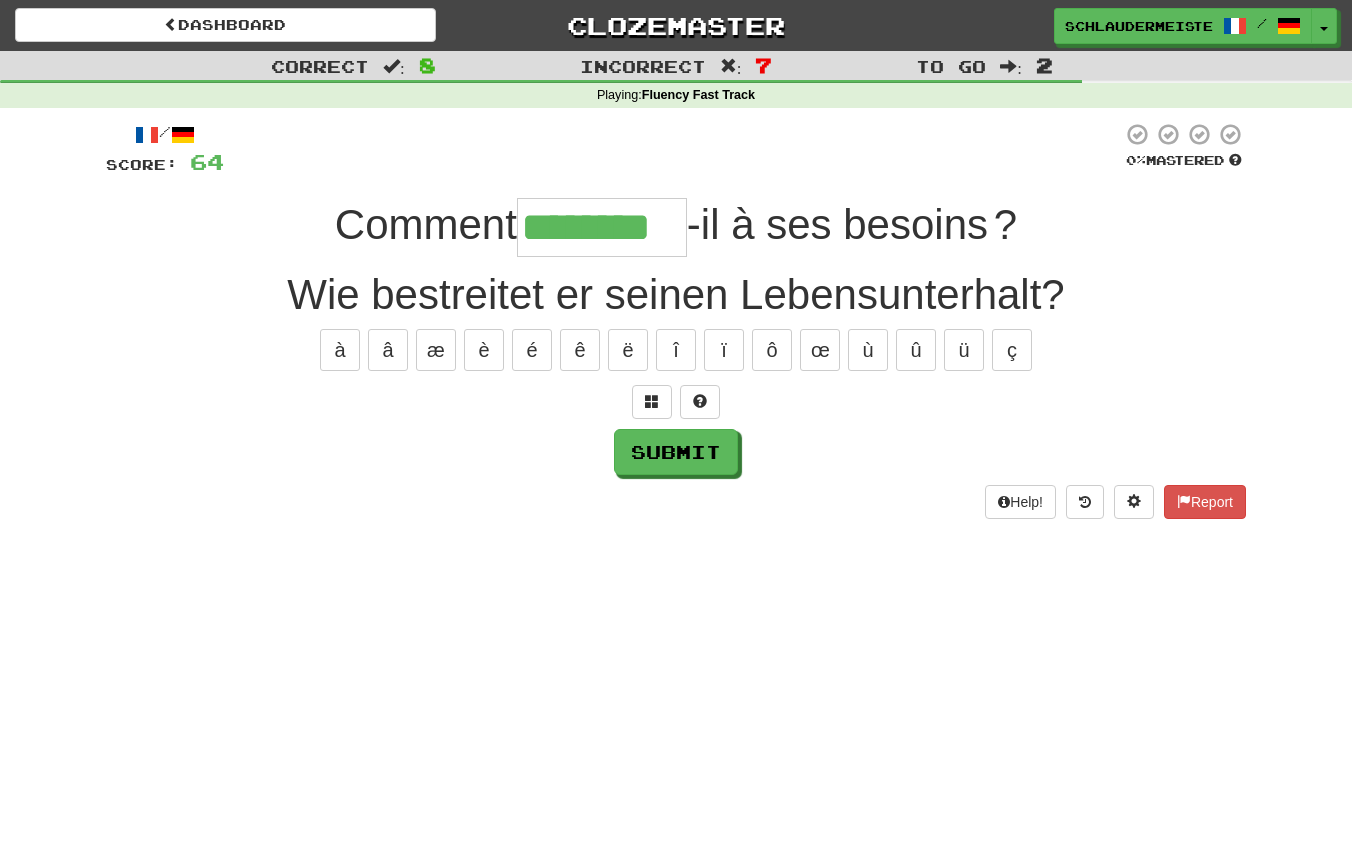type on "********" 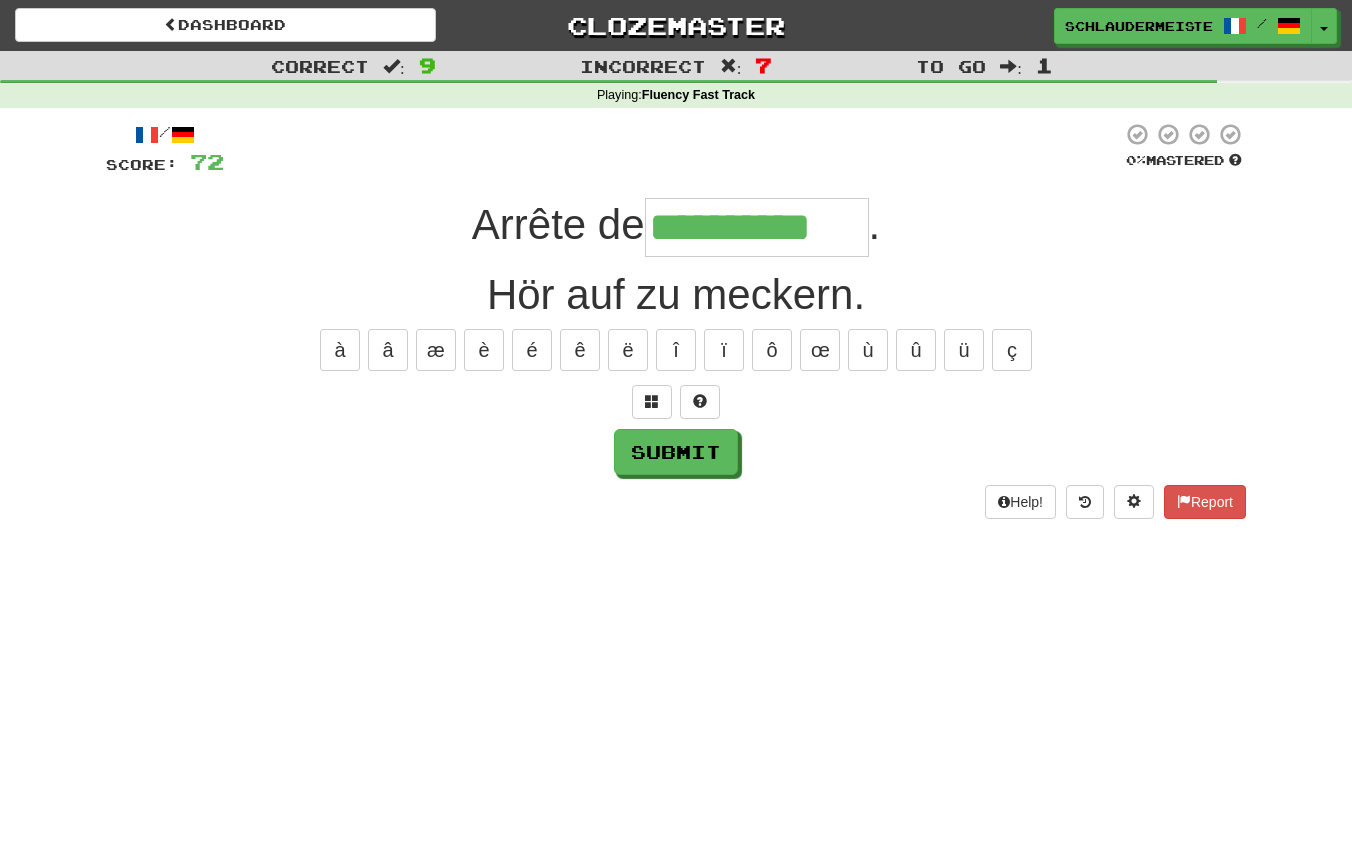 type on "**********" 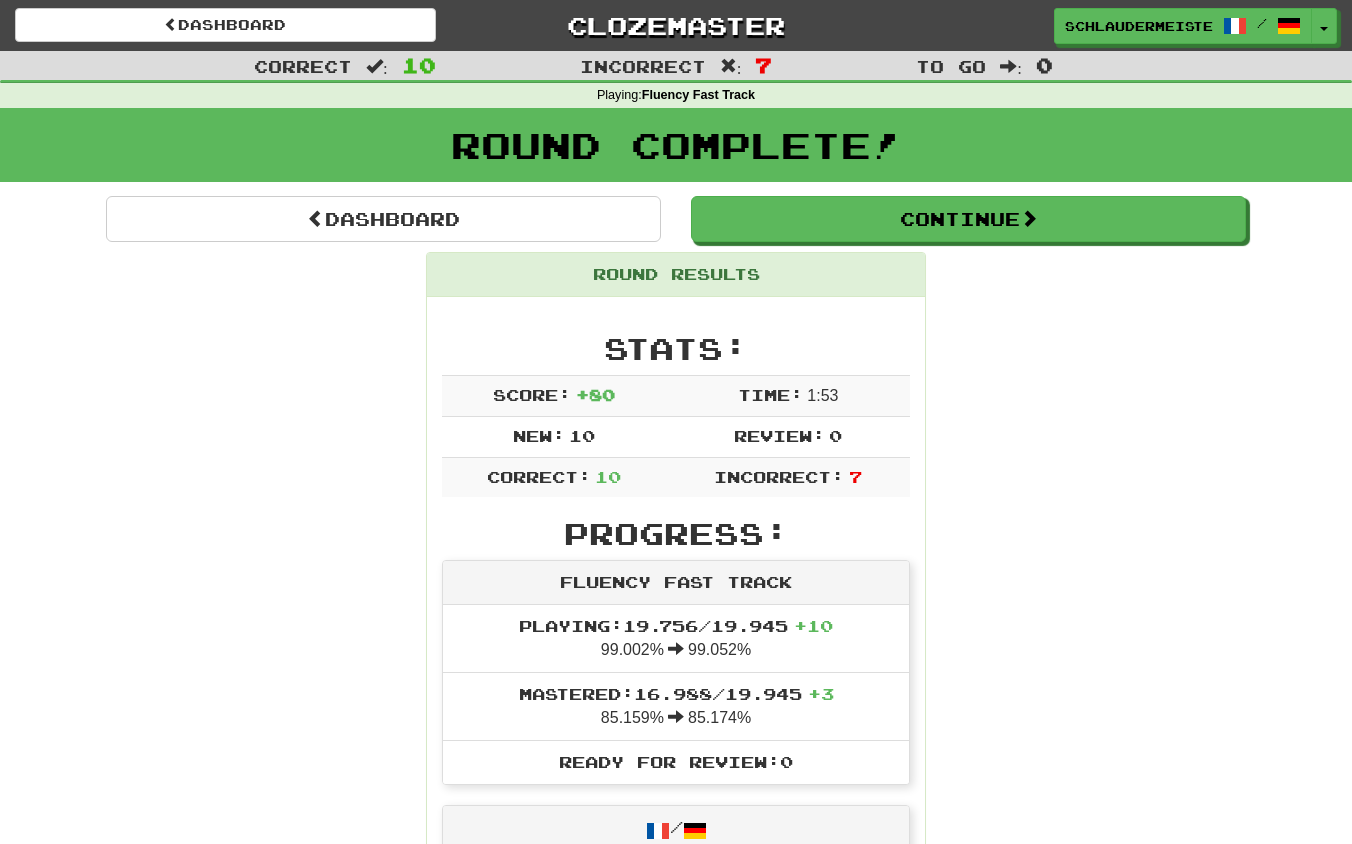 scroll, scrollTop: 0, scrollLeft: 0, axis: both 